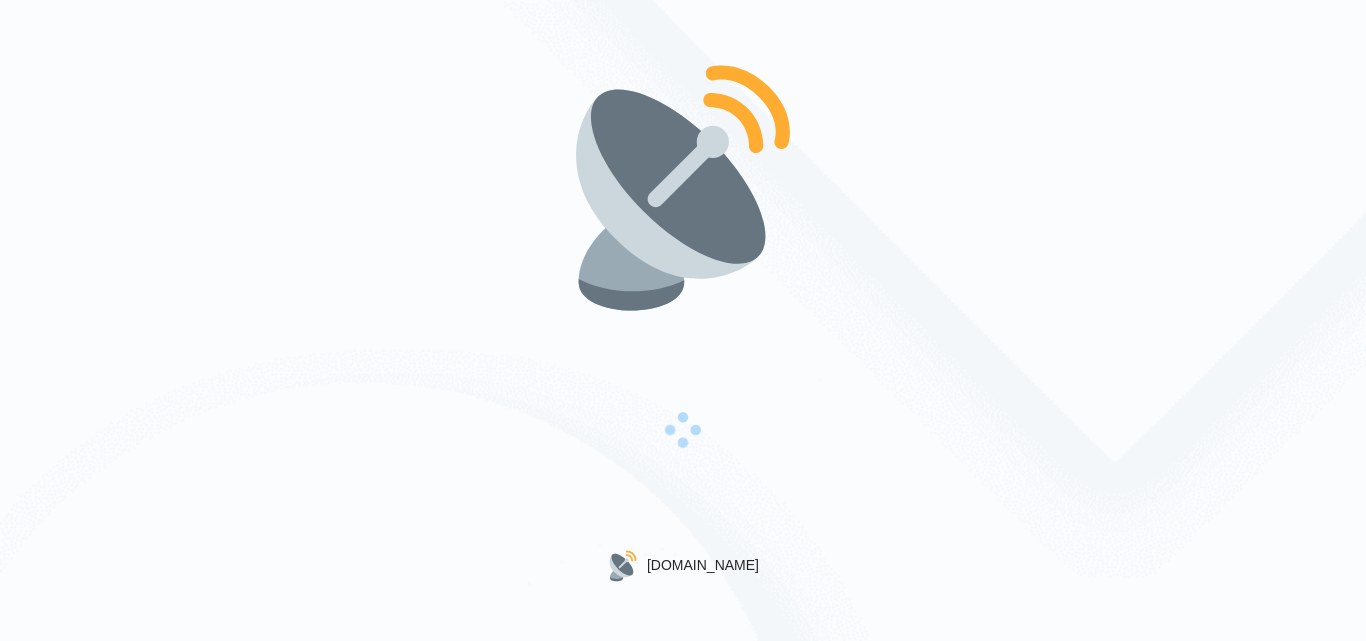 scroll, scrollTop: 0, scrollLeft: 0, axis: both 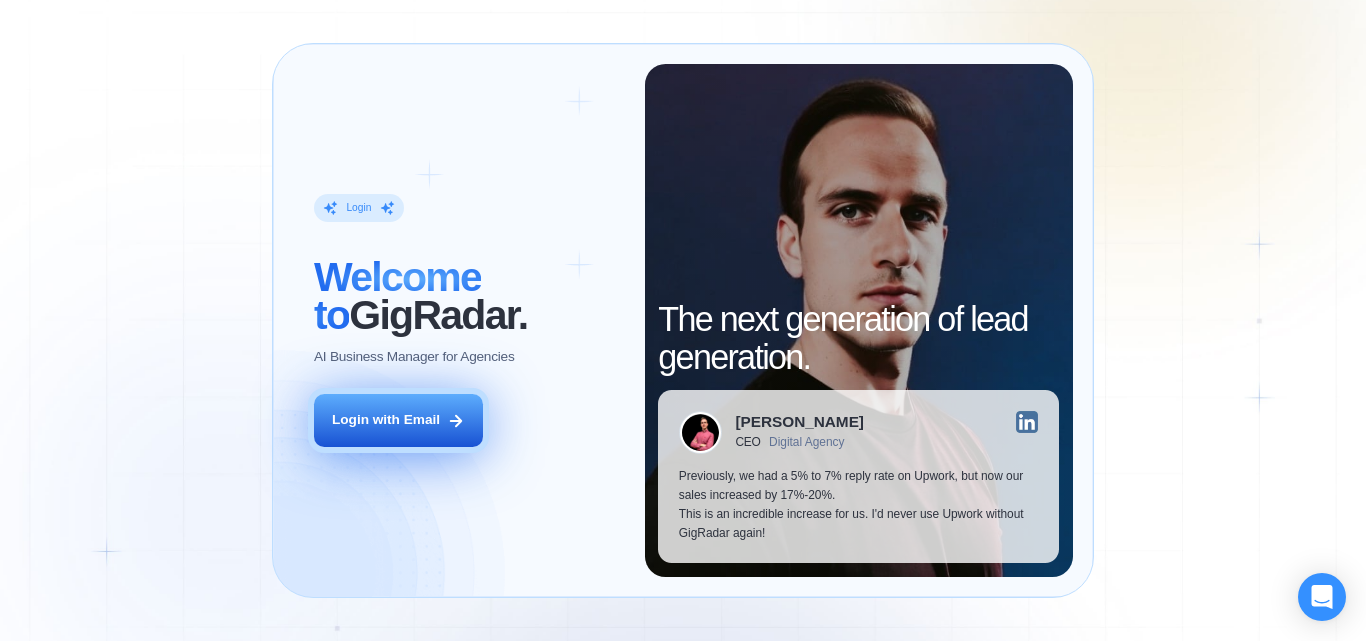 click on "Login with Email" at bounding box center (386, 420) 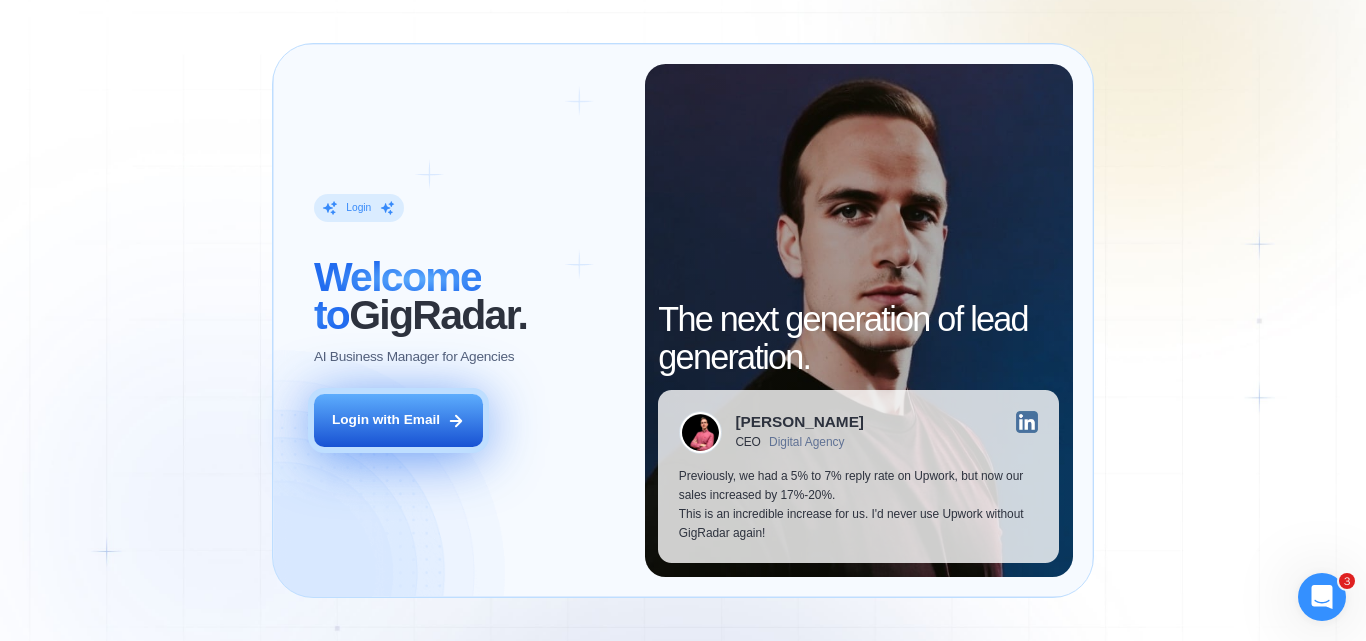 scroll, scrollTop: 0, scrollLeft: 0, axis: both 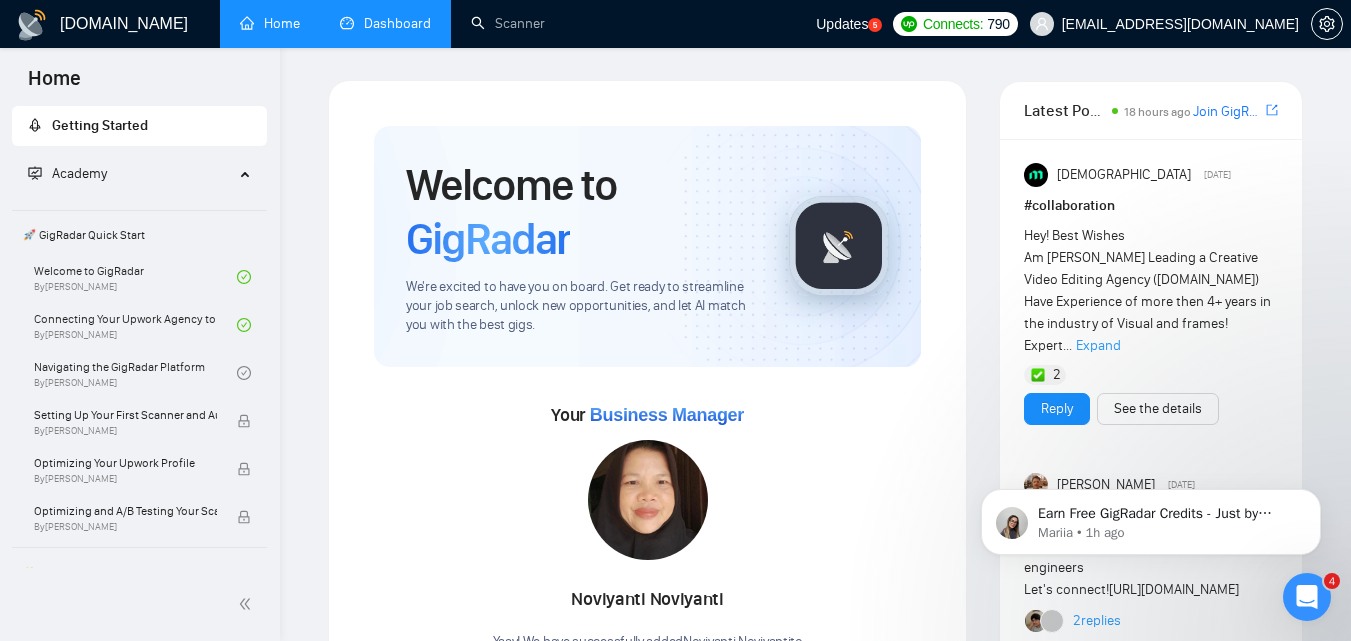 click on "Dashboard" at bounding box center (385, 23) 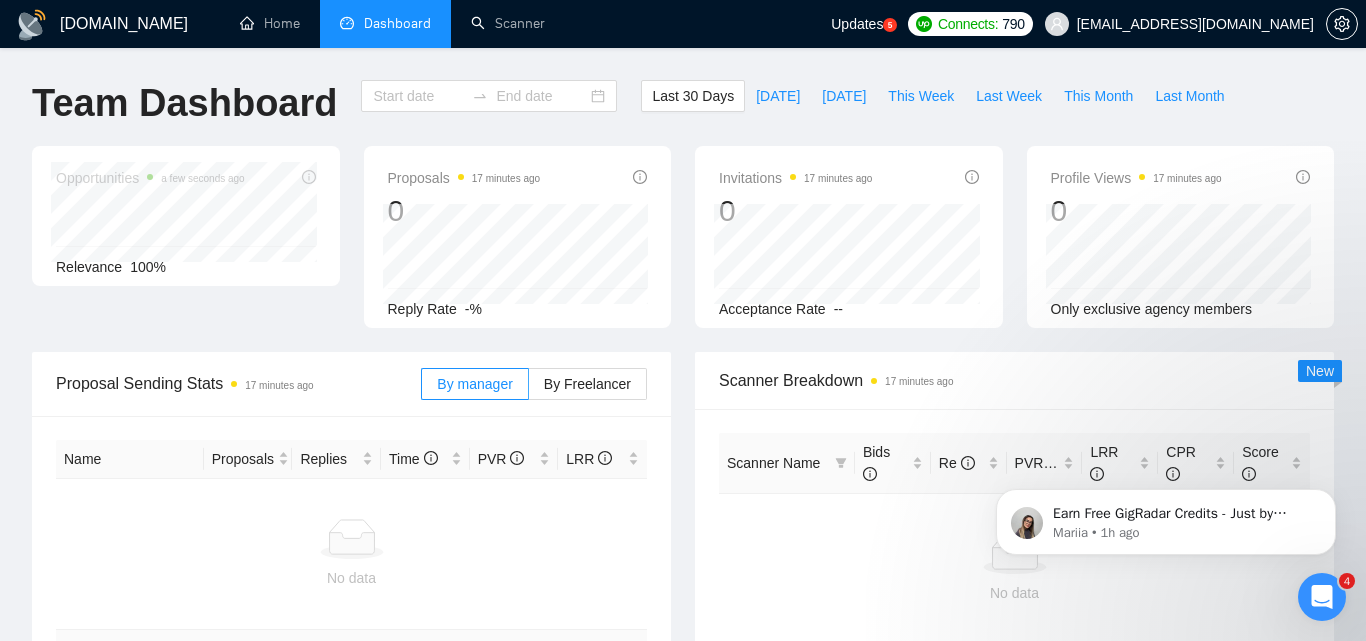 type on "[DATE]" 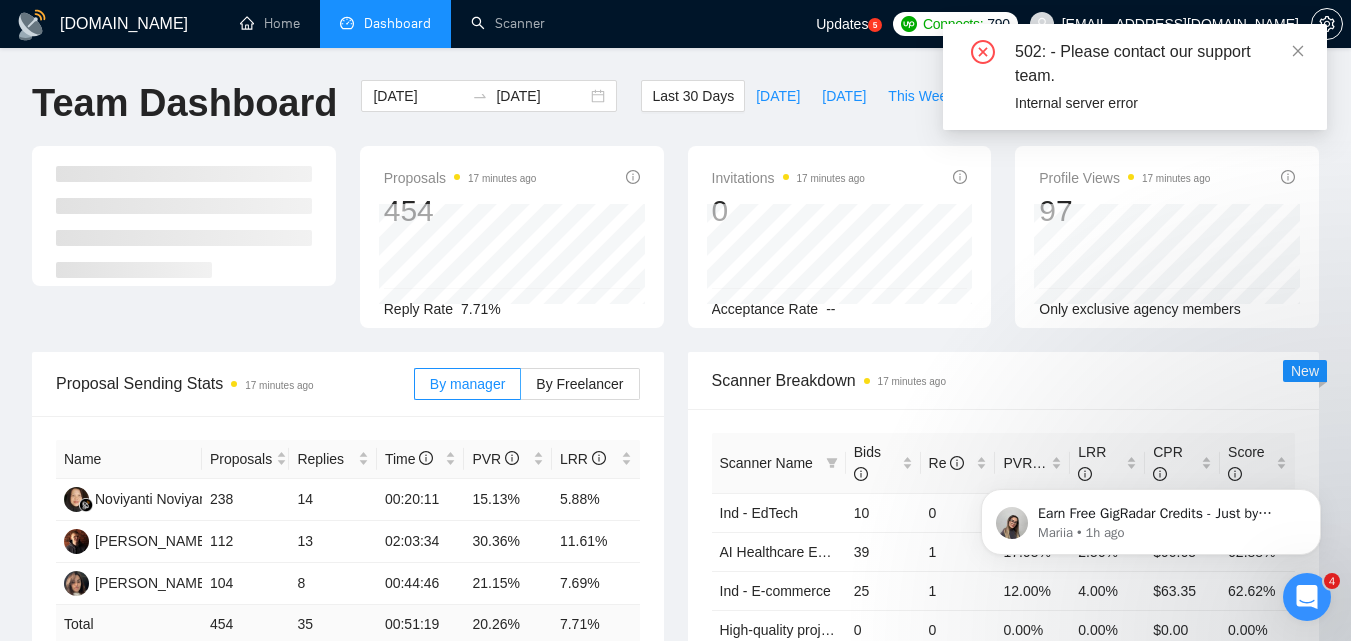 click on "502:  - Please contact our support team. Internal server error" at bounding box center [1135, 77] 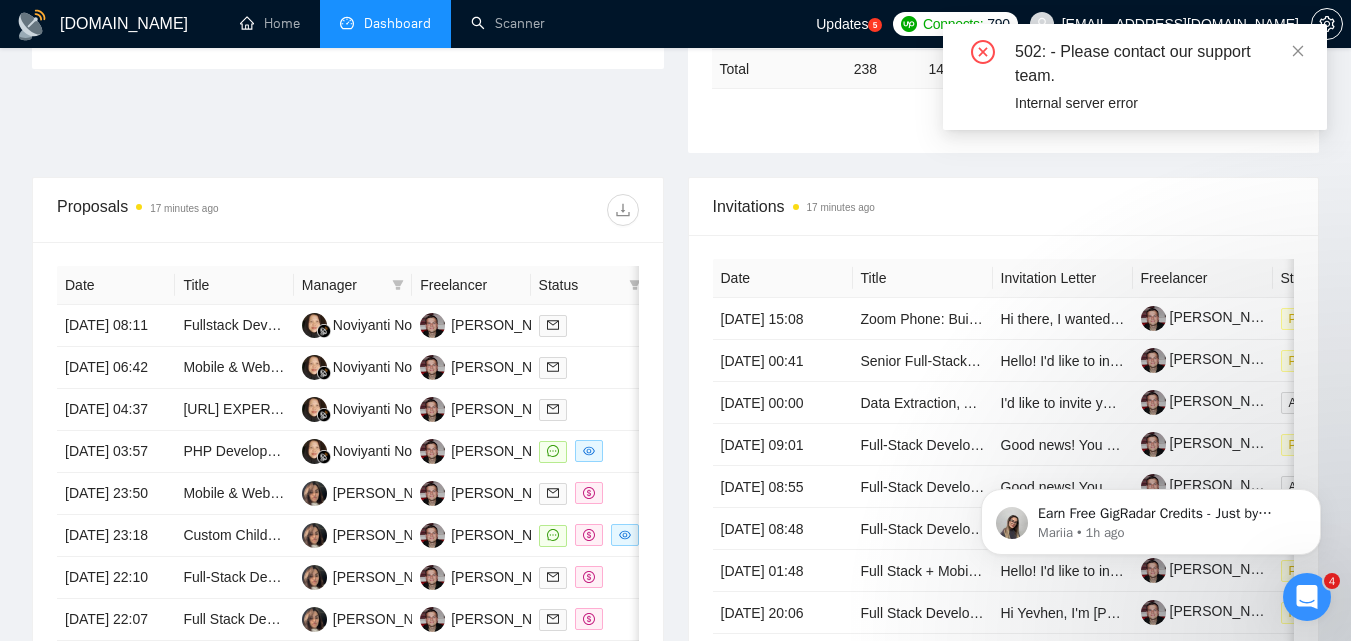 scroll, scrollTop: 700, scrollLeft: 0, axis: vertical 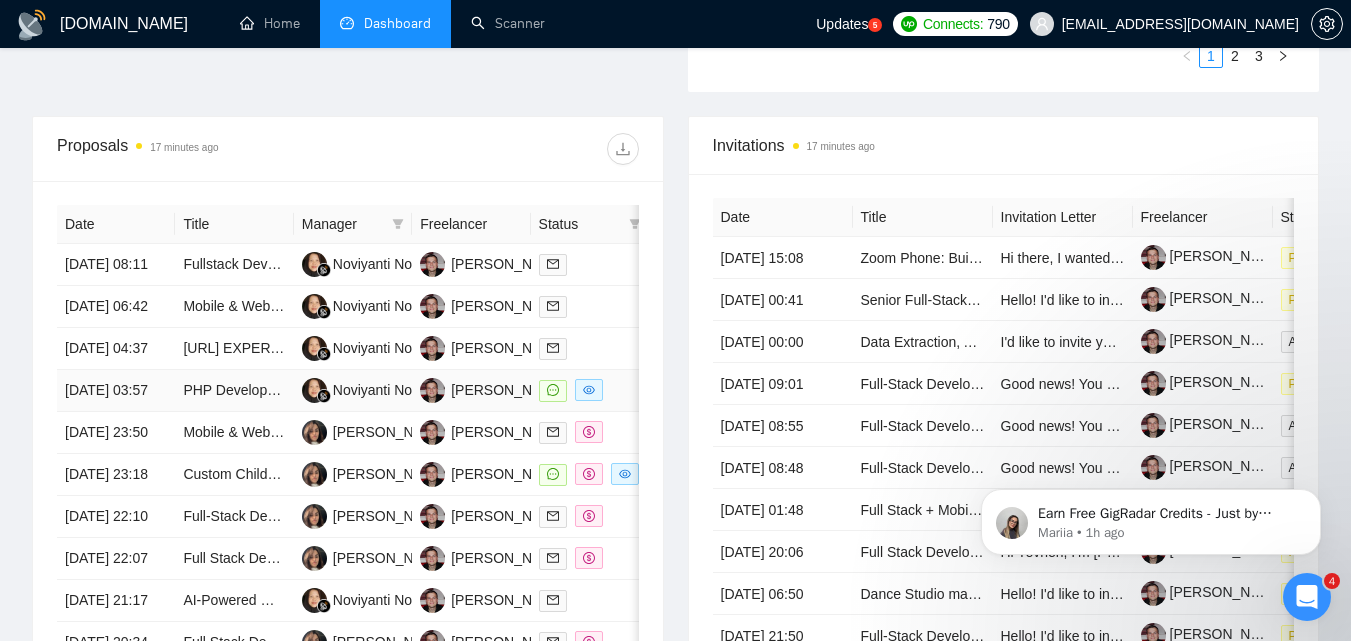 click on "[DATE] 03:57" at bounding box center (116, 391) 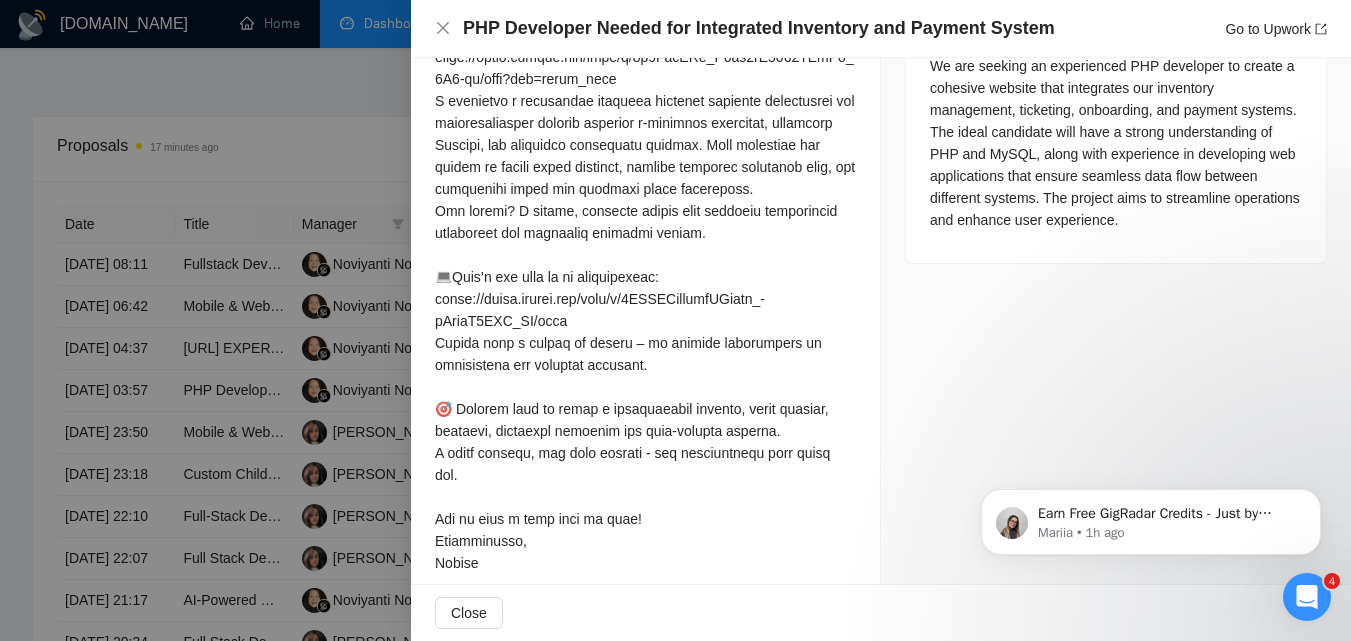 scroll, scrollTop: 900, scrollLeft: 0, axis: vertical 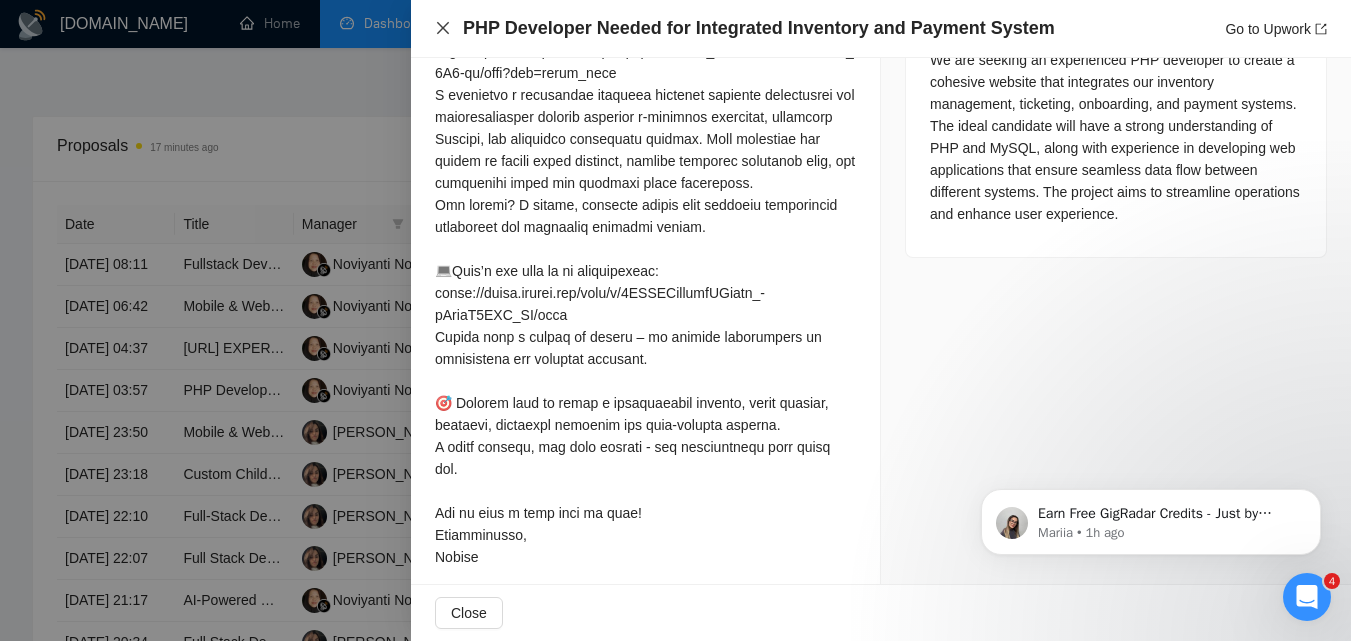 click 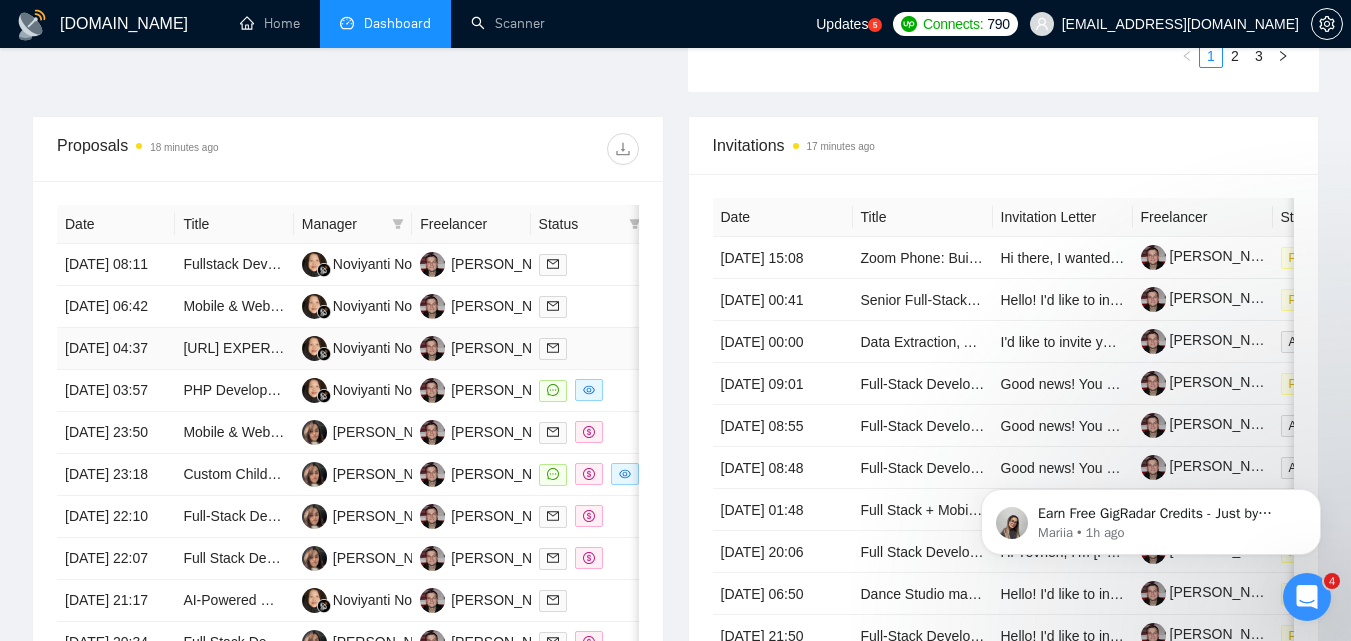 click on "[DATE] 04:37" at bounding box center [116, 349] 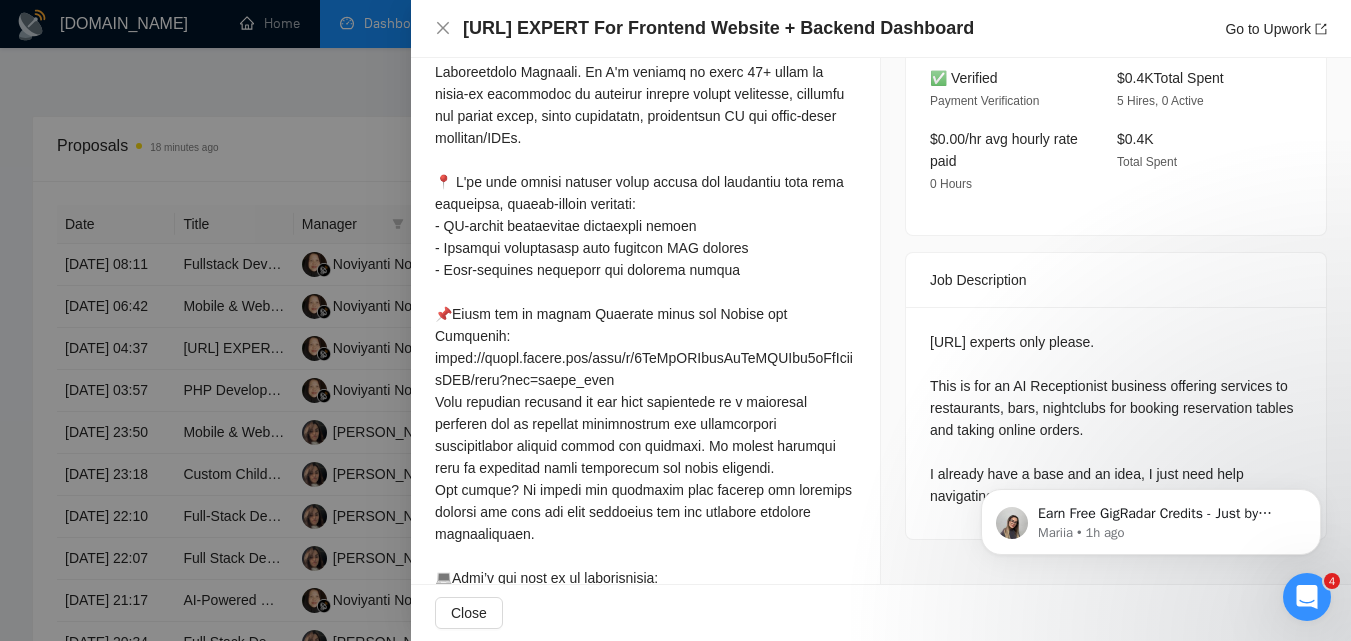 scroll, scrollTop: 793, scrollLeft: 0, axis: vertical 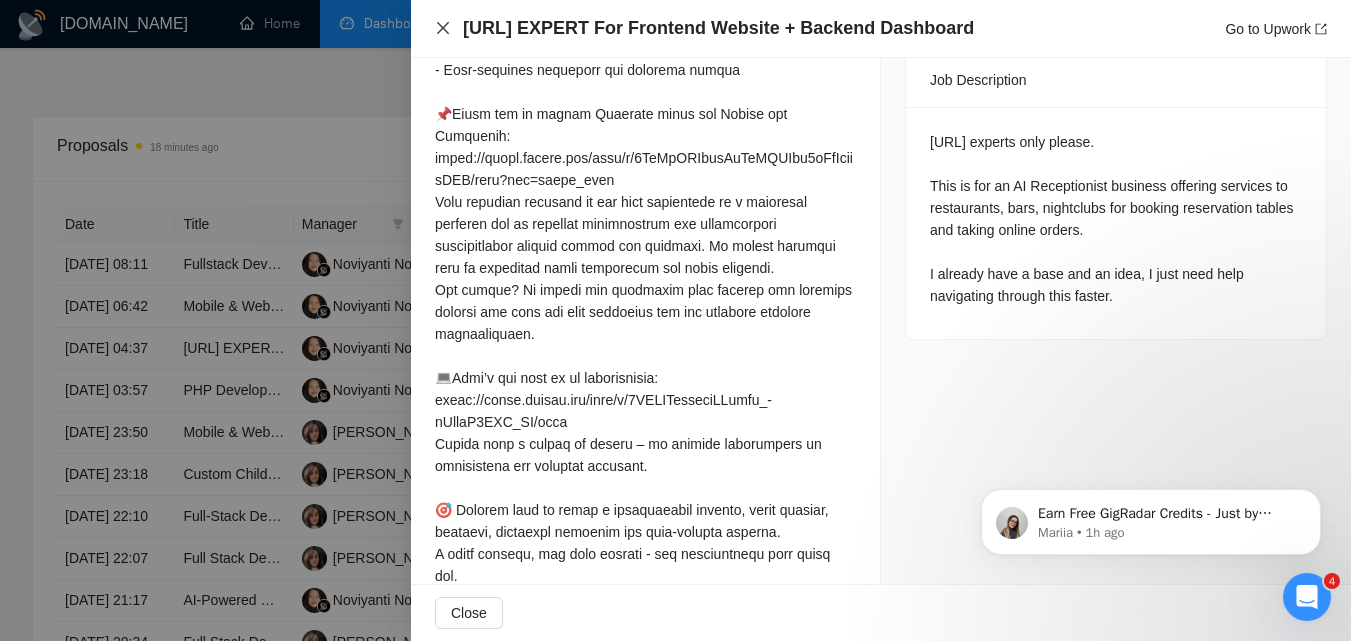 click 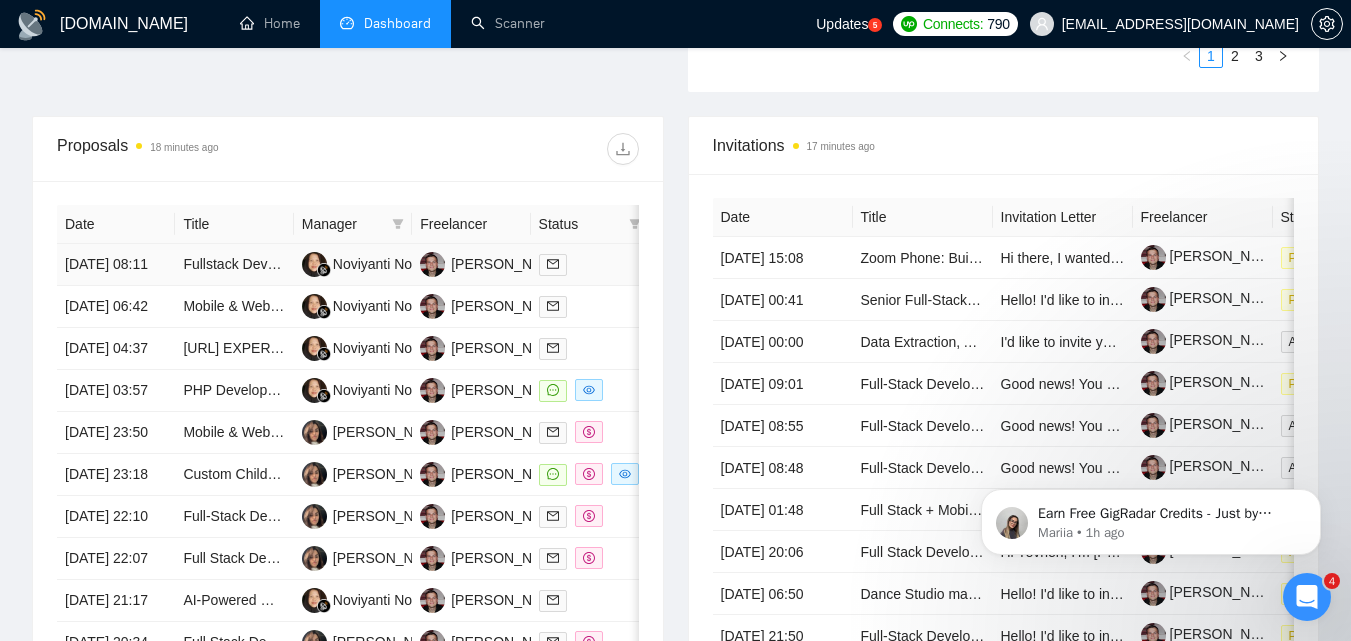 click on "Fullstack Developer Needed for SaaS Dashboard Development" at bounding box center [234, 265] 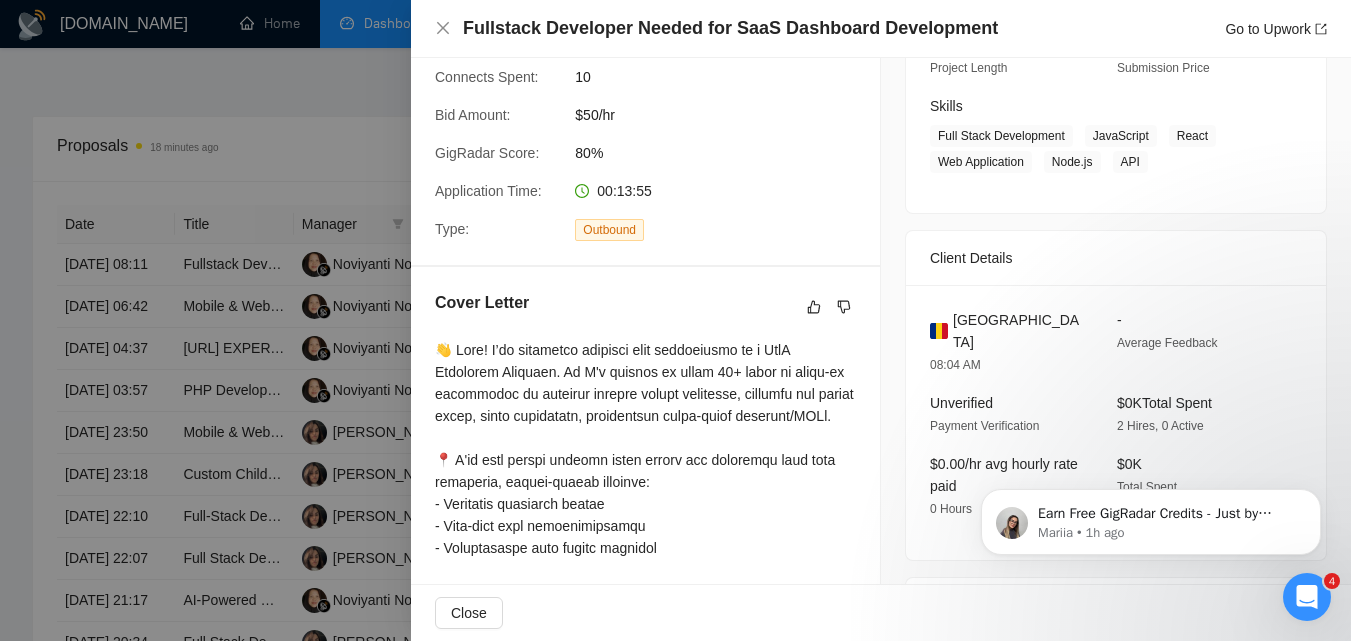 scroll, scrollTop: 193, scrollLeft: 0, axis: vertical 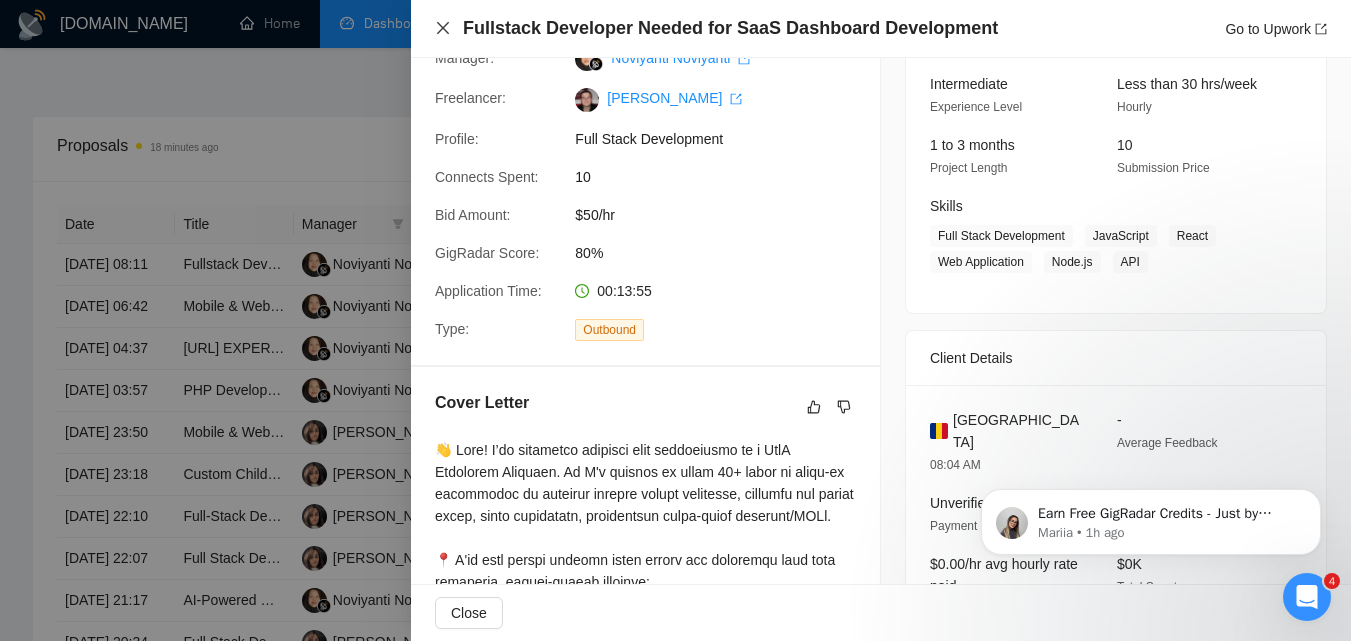click 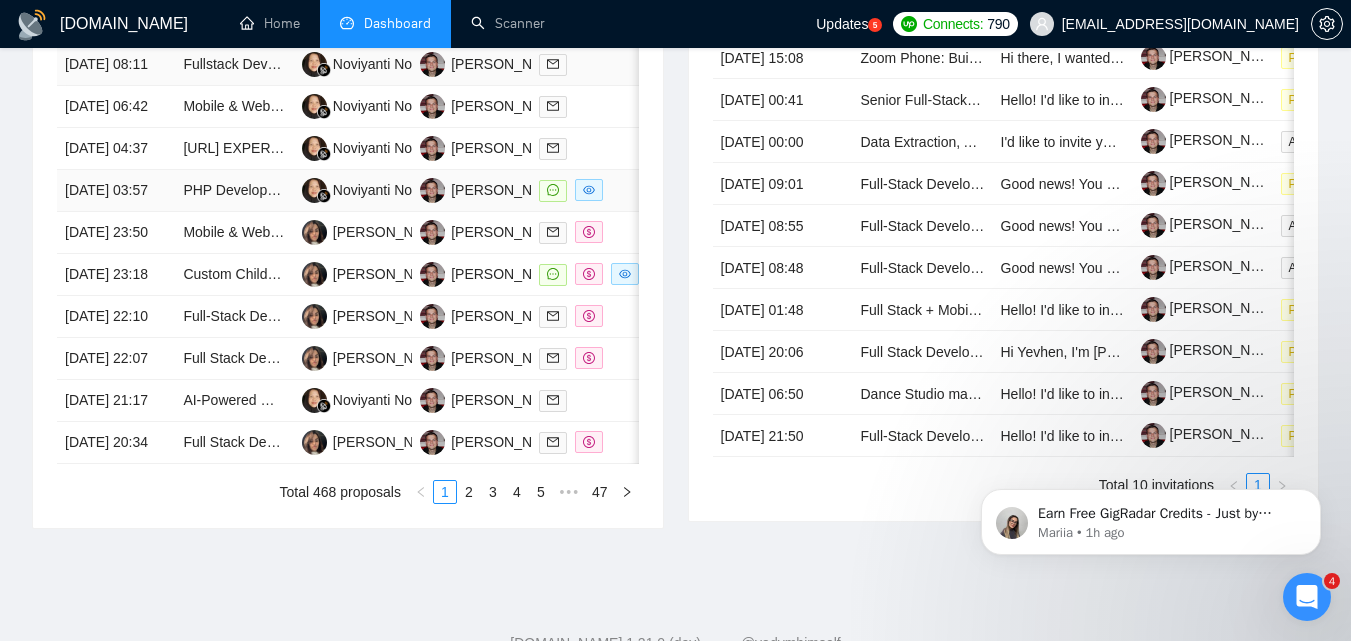 scroll, scrollTop: 1100, scrollLeft: 0, axis: vertical 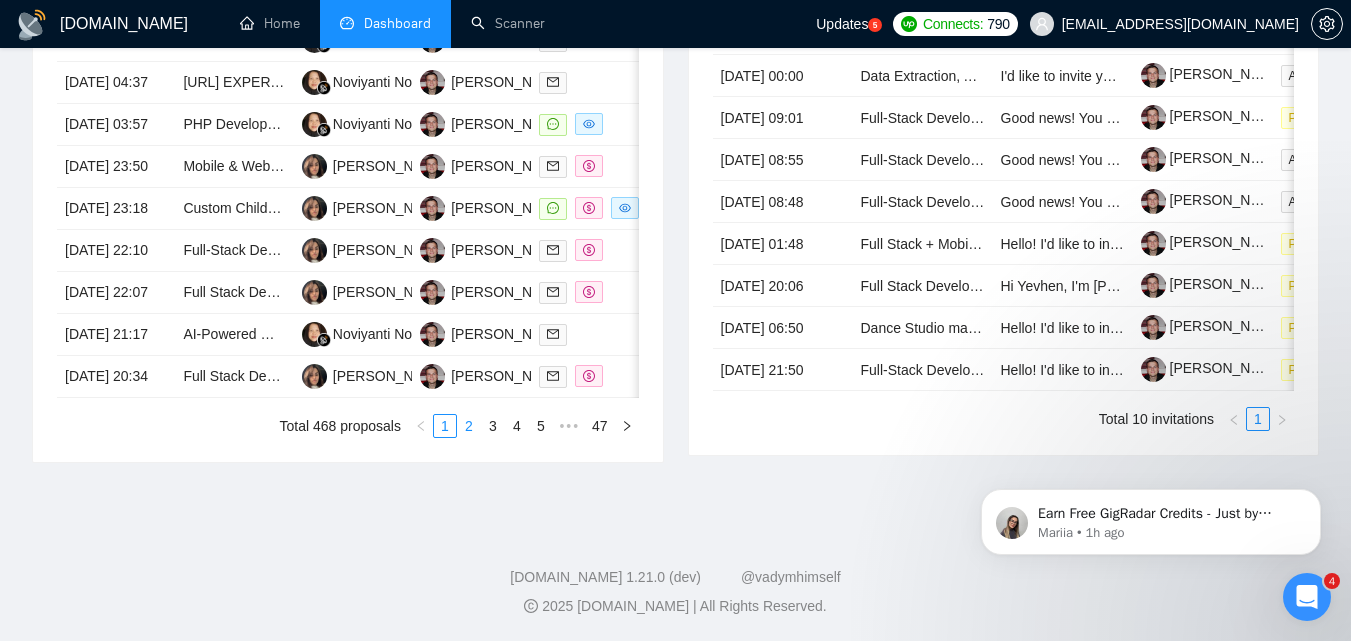 click on "2" at bounding box center [469, 426] 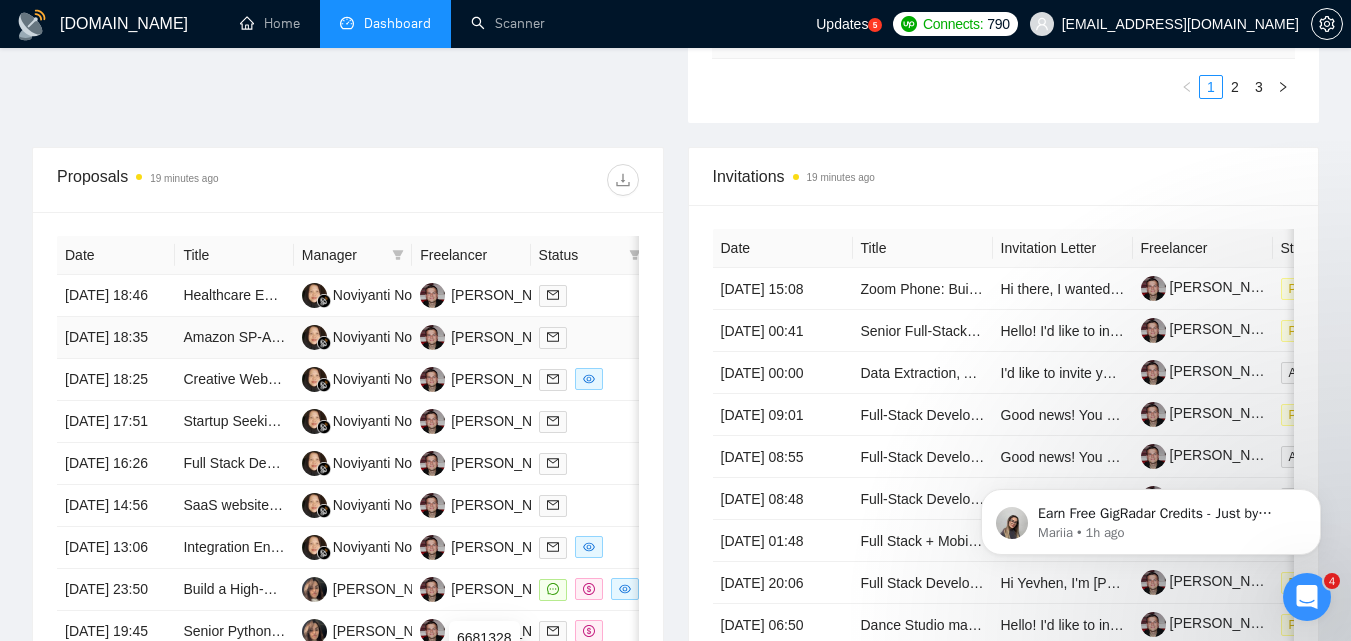 scroll, scrollTop: 800, scrollLeft: 0, axis: vertical 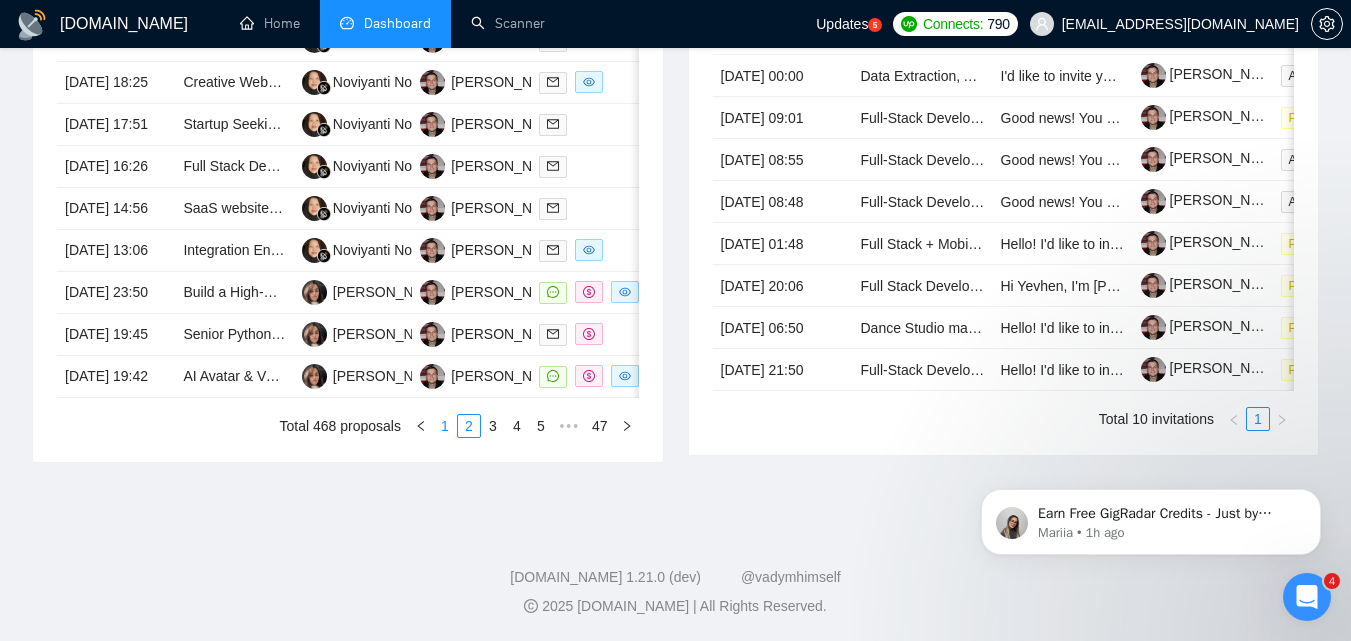 click on "1" at bounding box center (445, 426) 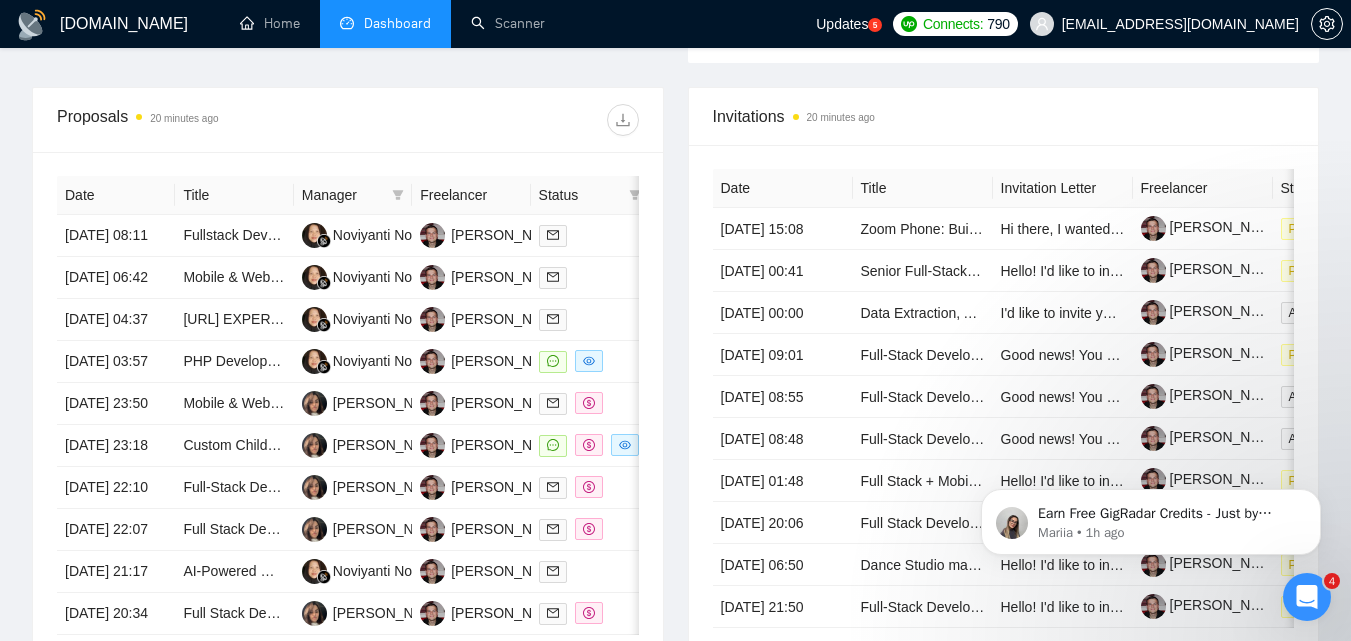 scroll, scrollTop: 700, scrollLeft: 0, axis: vertical 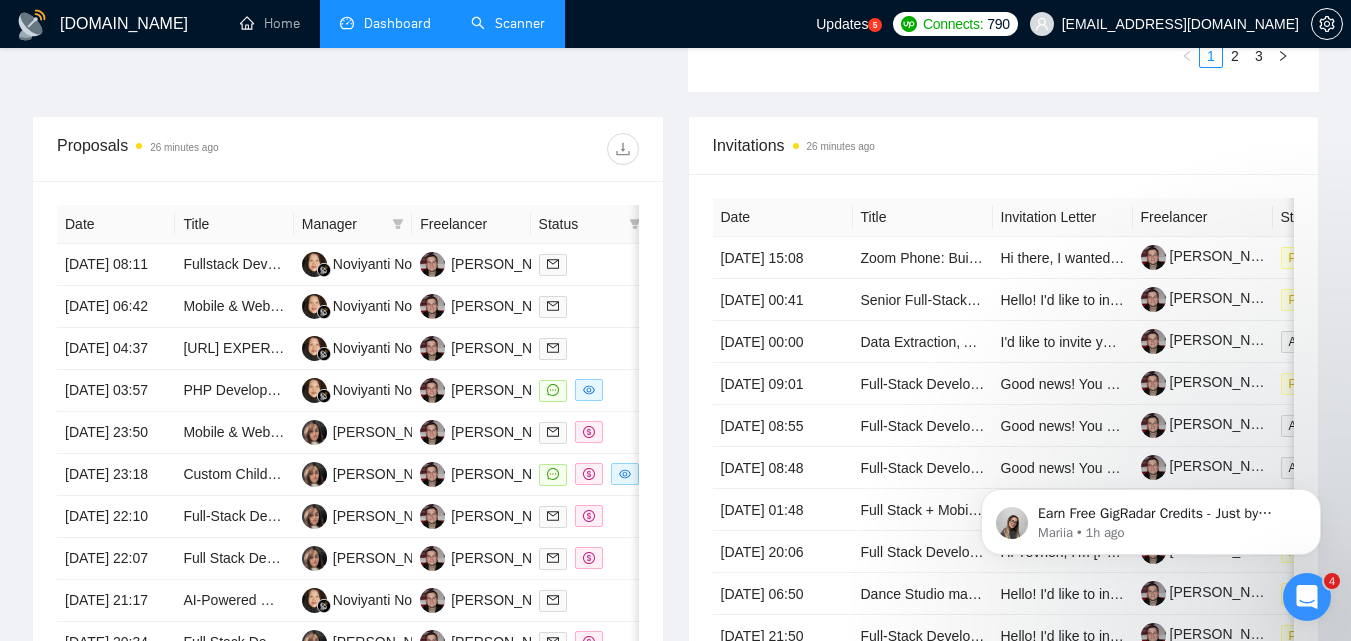 click on "Scanner" at bounding box center [508, 23] 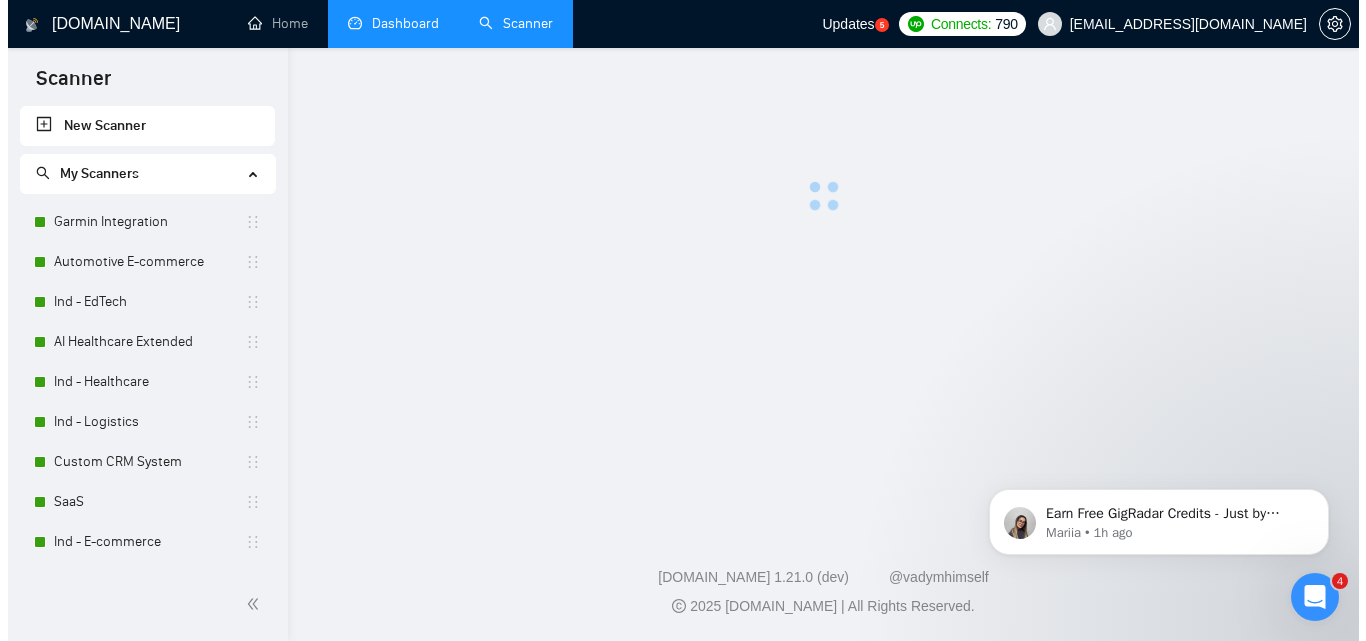 scroll, scrollTop: 0, scrollLeft: 0, axis: both 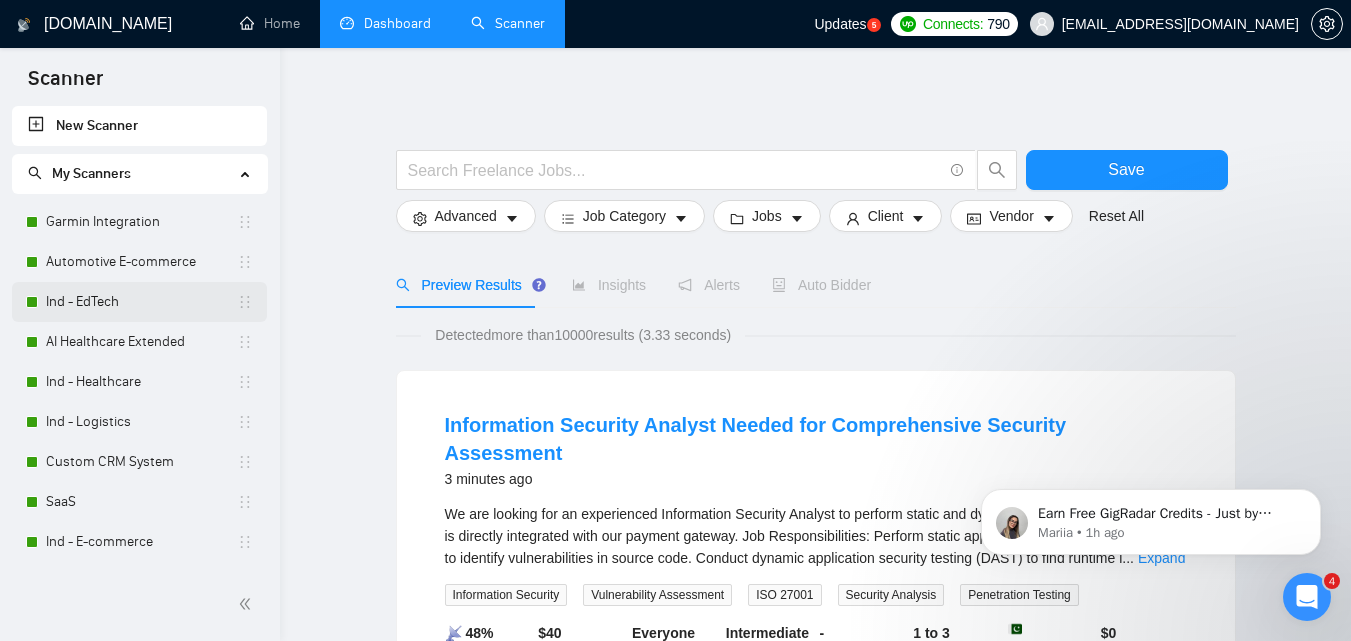 click on "Ind - EdTech" at bounding box center [141, 302] 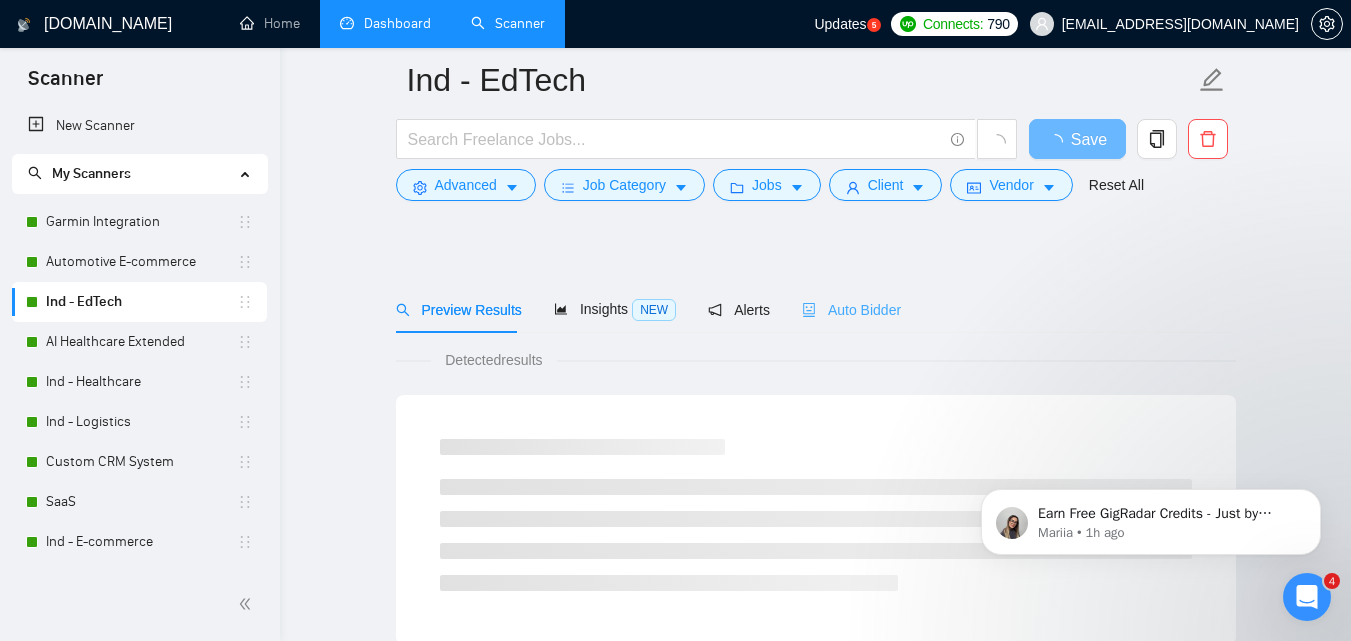 scroll, scrollTop: 100, scrollLeft: 0, axis: vertical 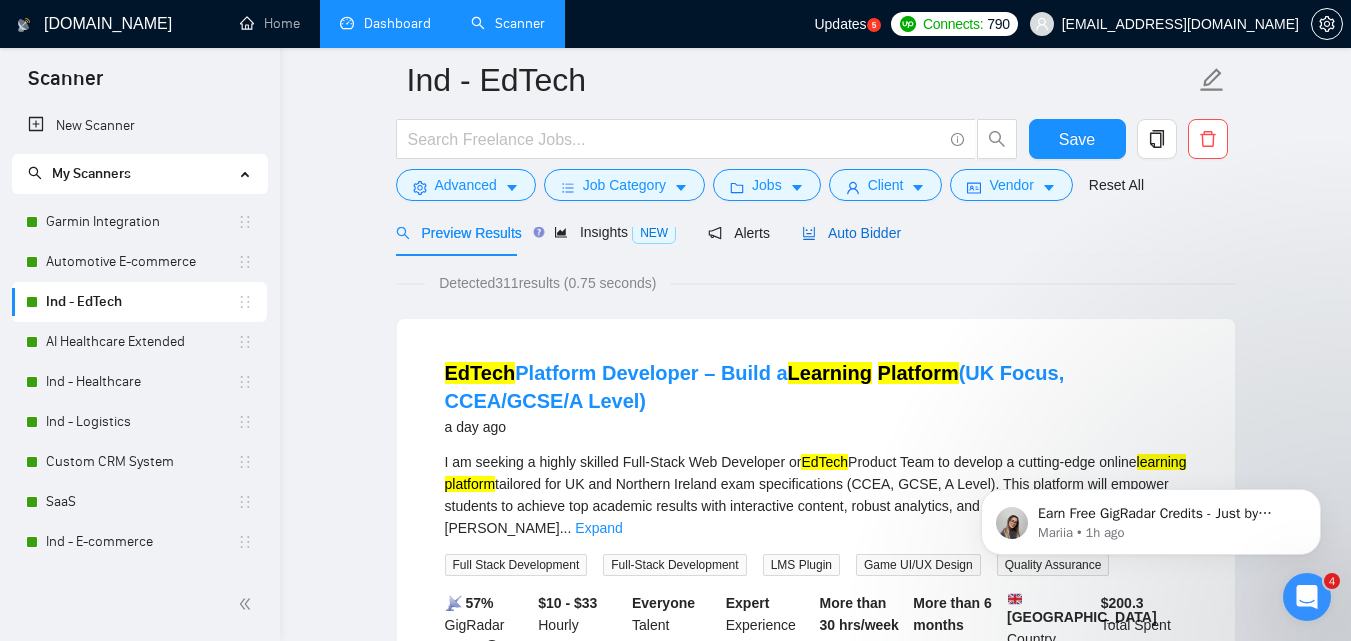 click on "Auto Bidder" at bounding box center [851, 233] 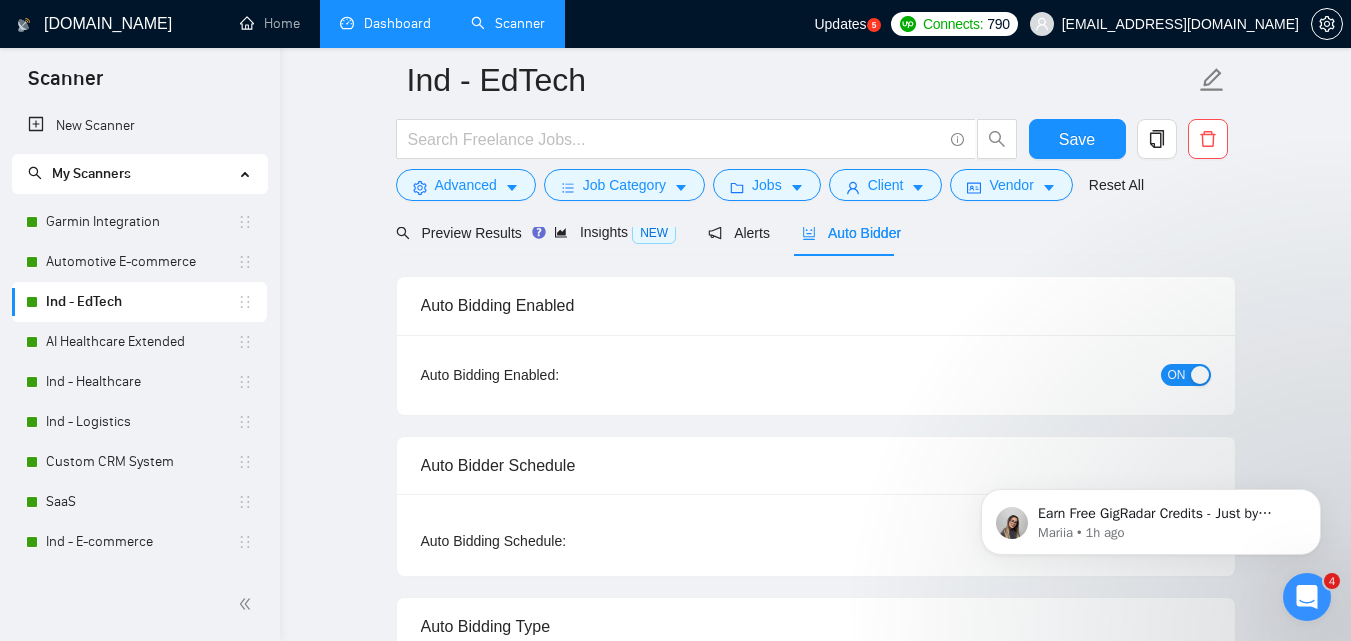 type 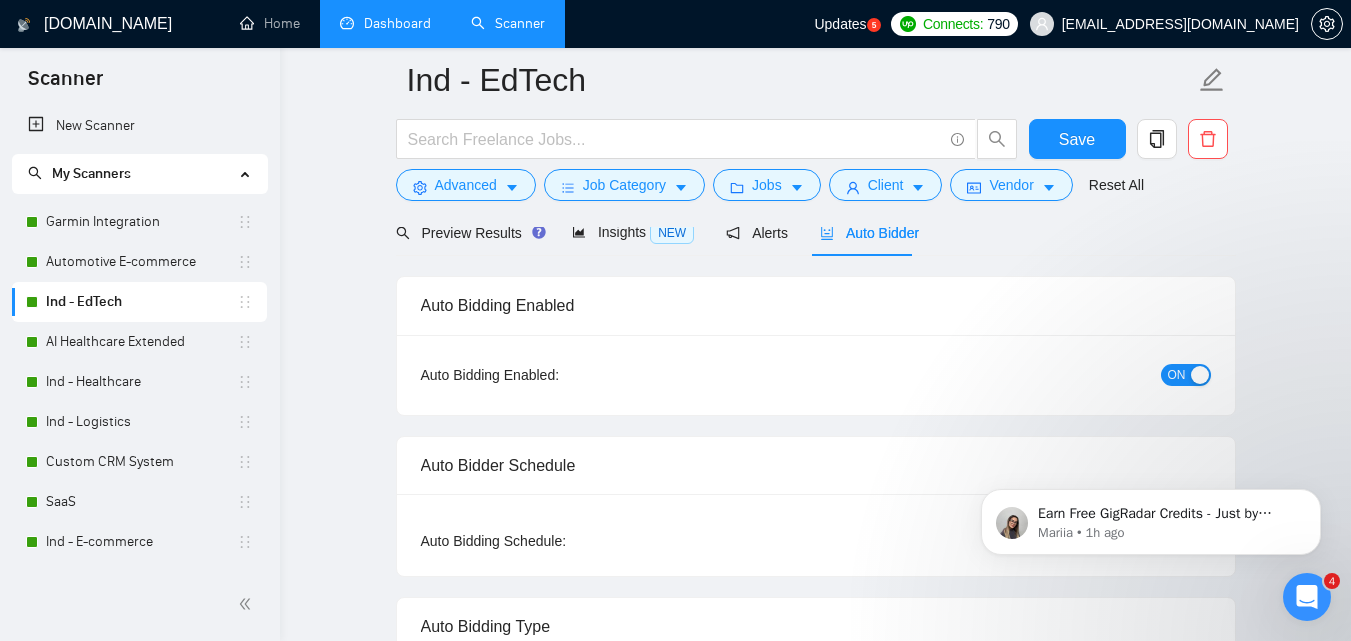 click on "ON" at bounding box center (1177, 375) 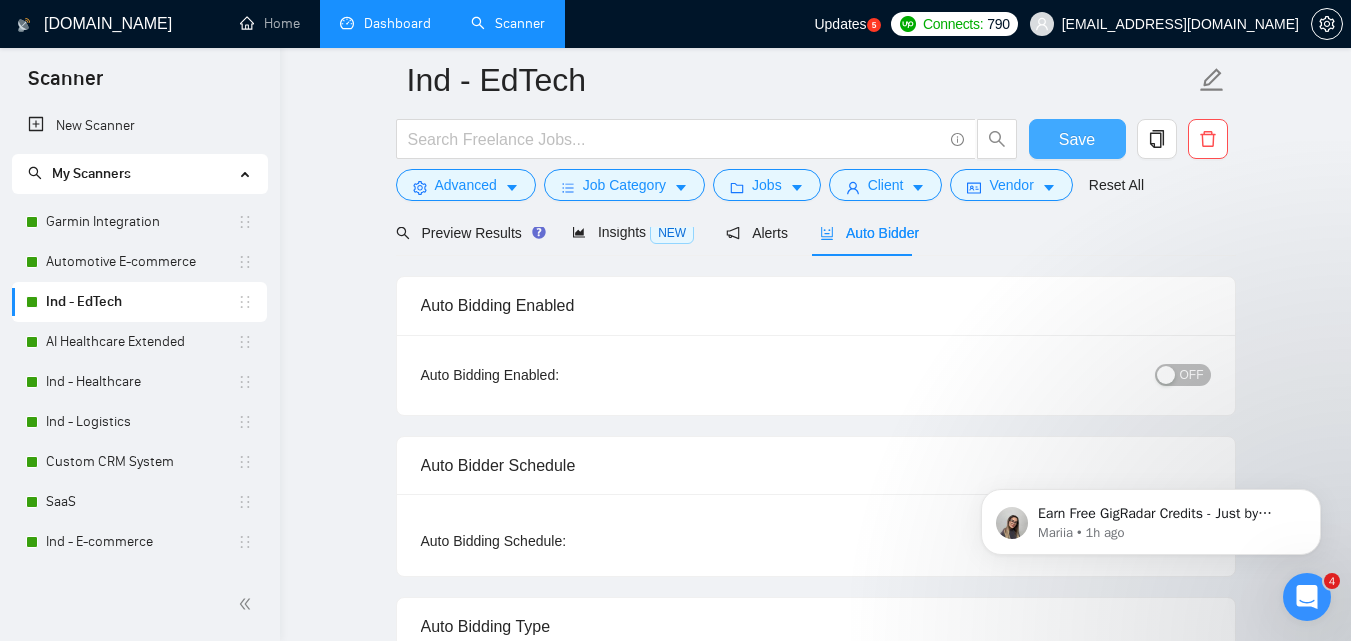 click on "Save" at bounding box center (1077, 139) 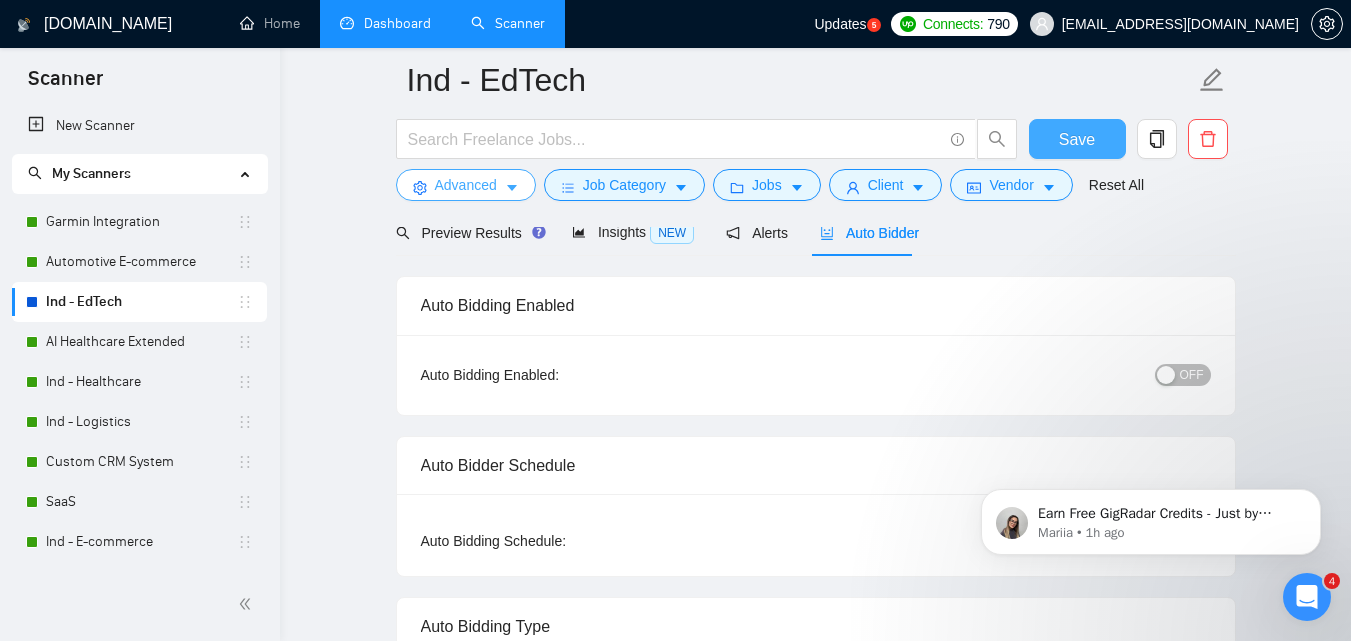 type 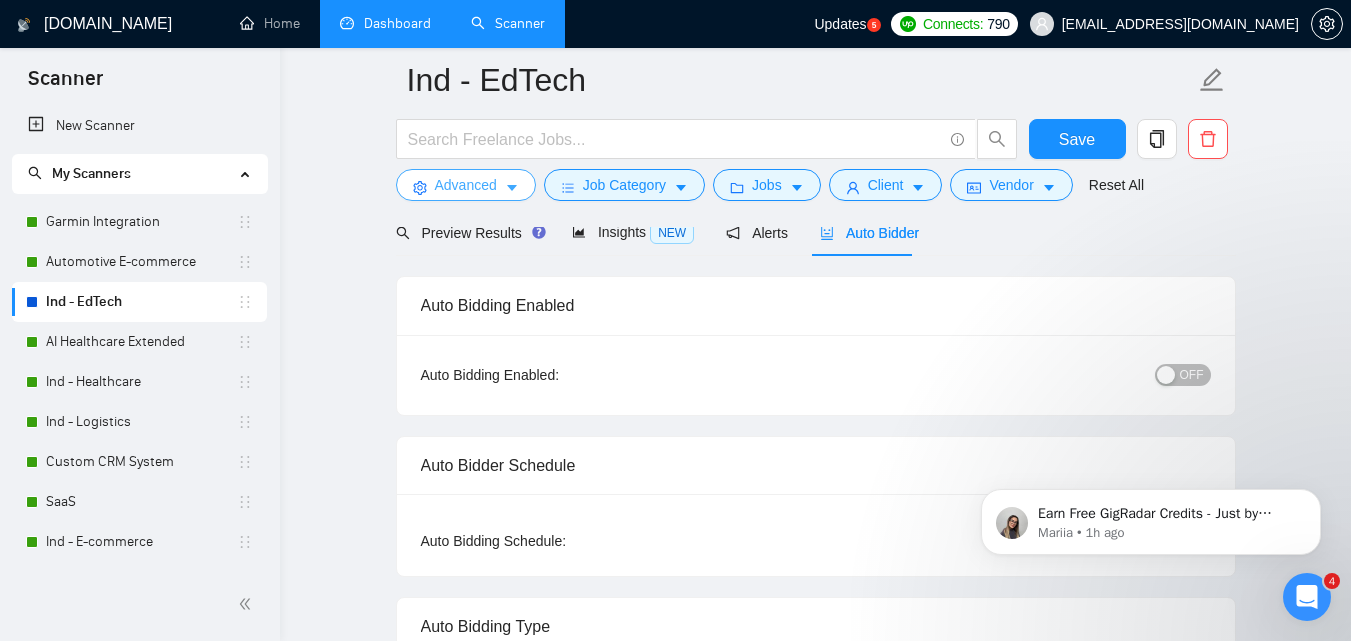 click on "Advanced" at bounding box center [466, 185] 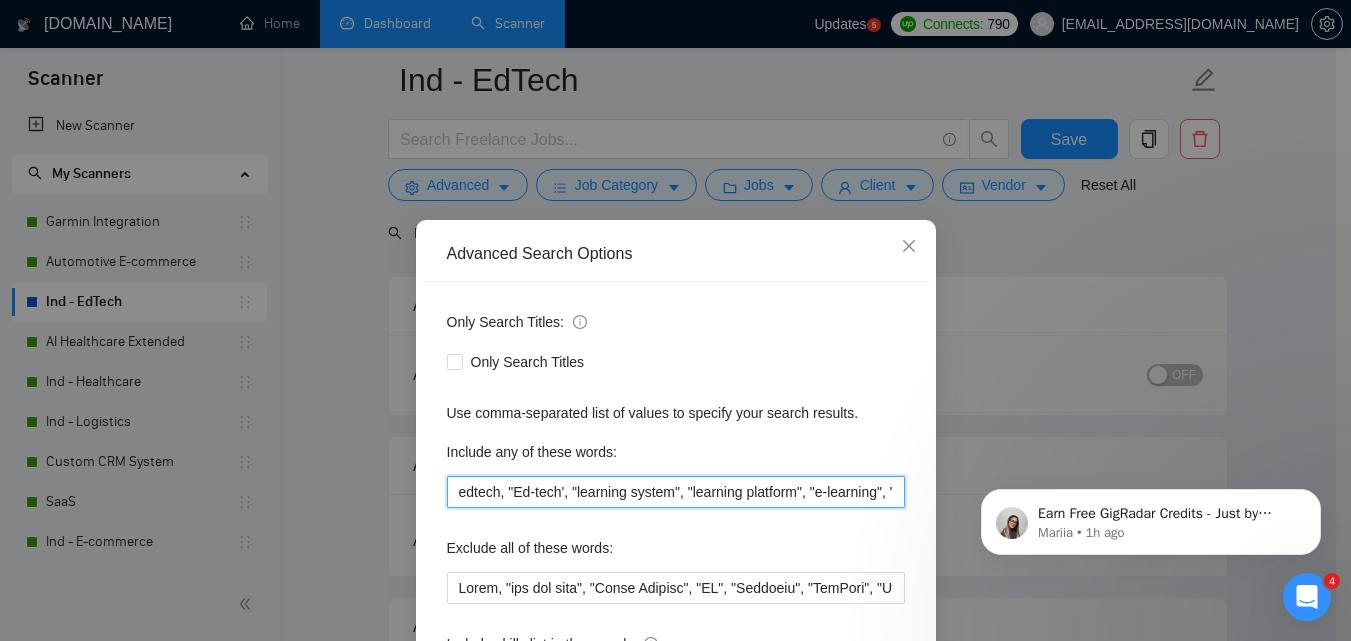 click on "edtech, "Ed-tech', "learning system", "learning platform", "e-learning", "educational system", "educational platform", "Custom Learning Management System", "Custom LMS"" at bounding box center [676, 492] 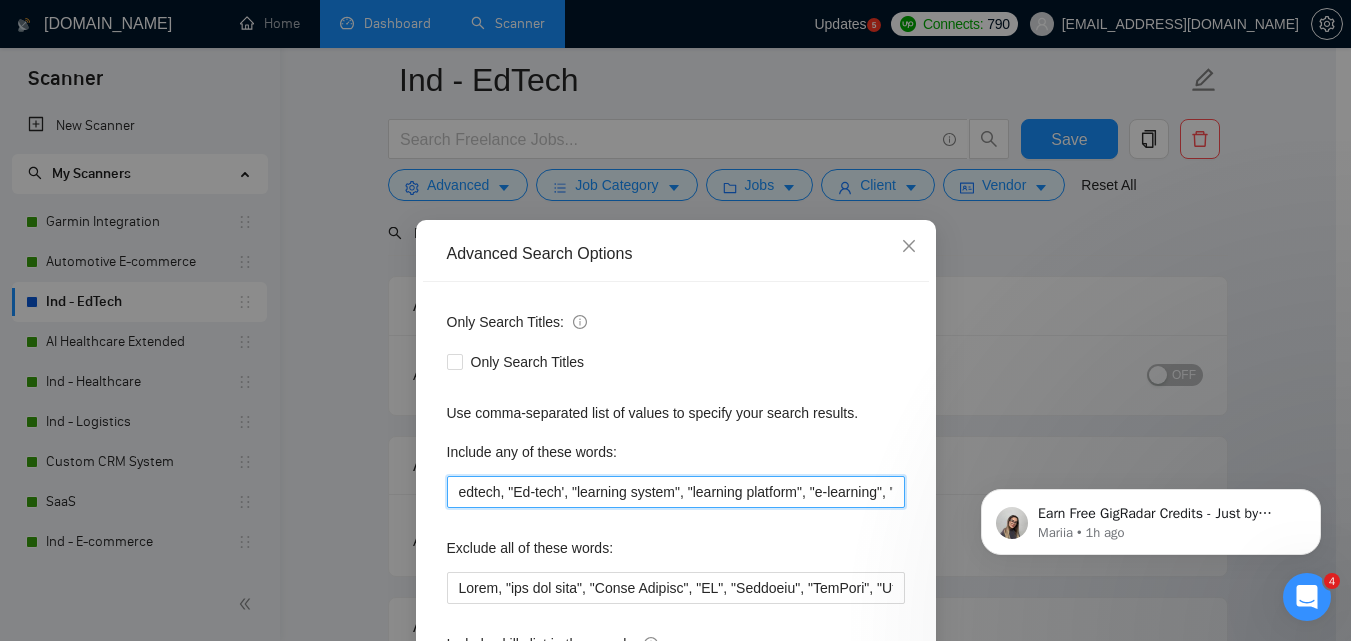 click on "edtech, "Ed-tech', "learning system", "learning platform", "e-learning", "educational system", "educational platform", "Custom Learning Management System", "Custom LMS"" at bounding box center (676, 492) 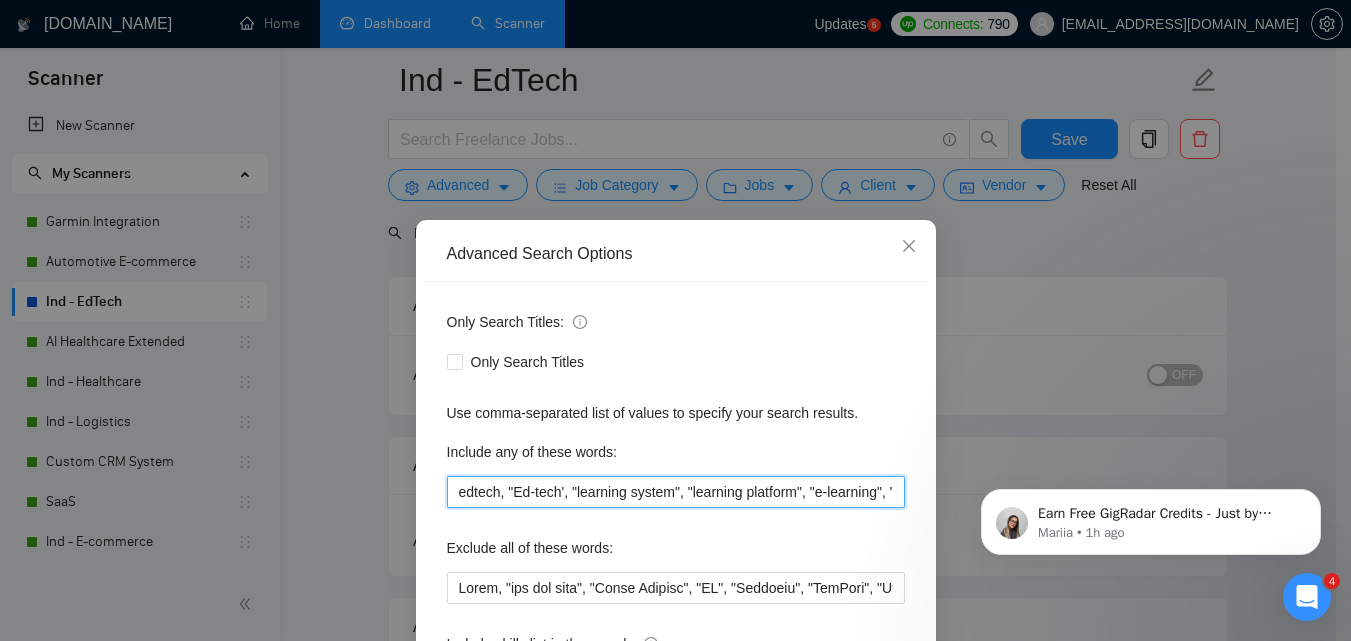click on "edtech, "Ed-tech', "learning system", "learning platform", "e-learning", "educational system", "educational platform", "Custom Learning Management System", "Custom LMS"" at bounding box center [676, 492] 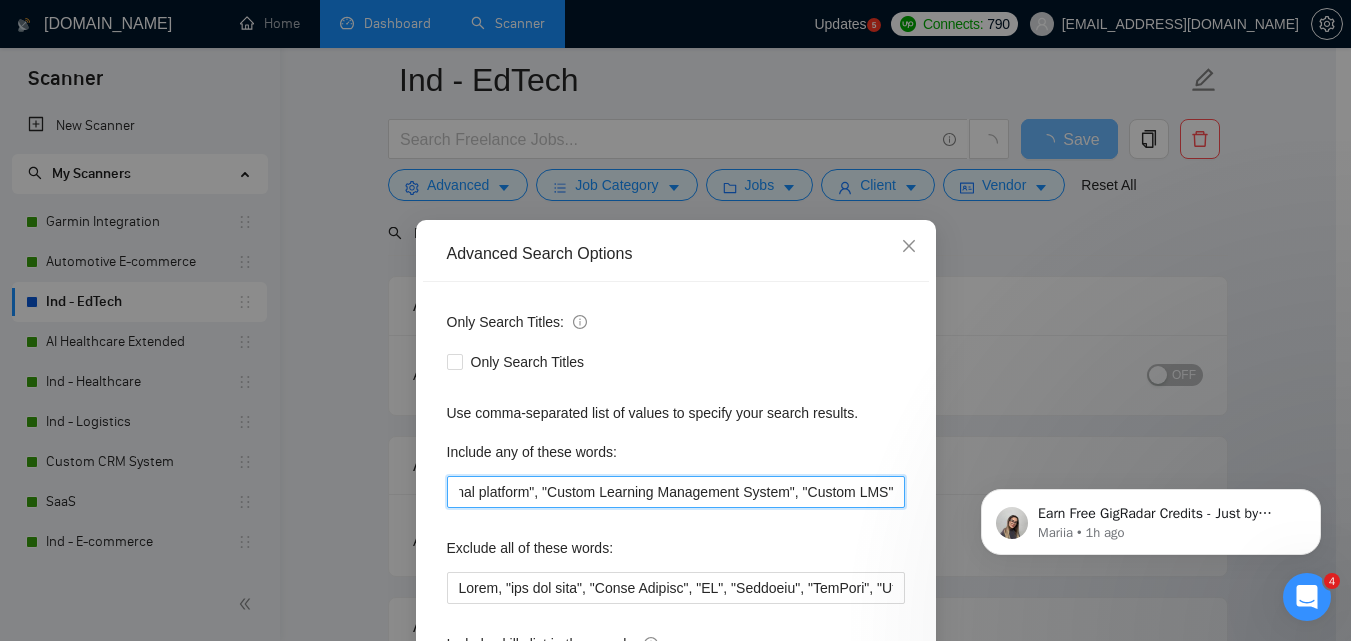 scroll, scrollTop: 0, scrollLeft: 638, axis: horizontal 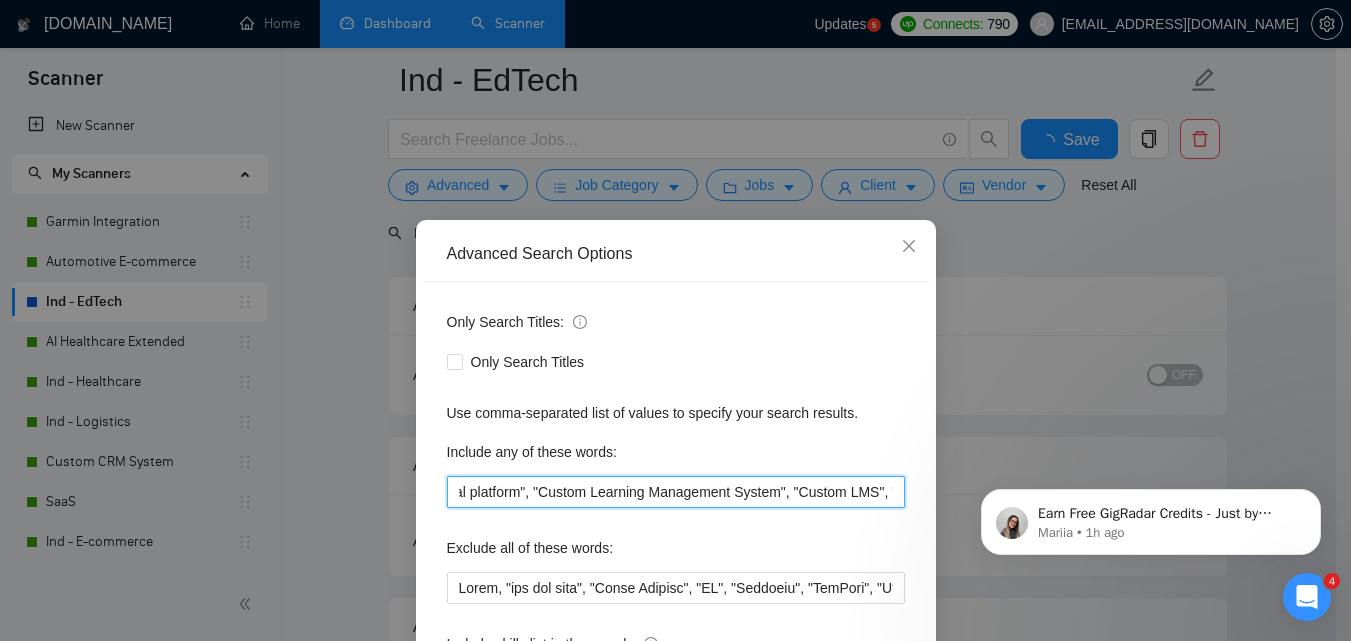 paste on "Training portal" 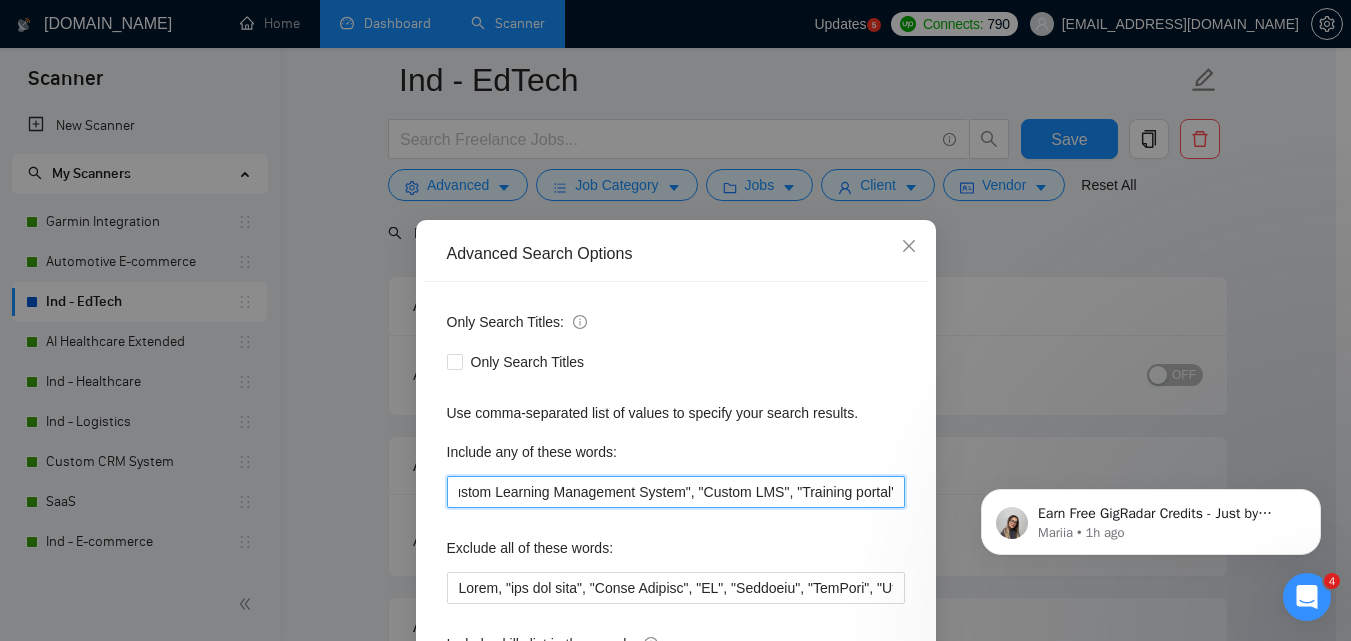 scroll, scrollTop: 0, scrollLeft: 746, axis: horizontal 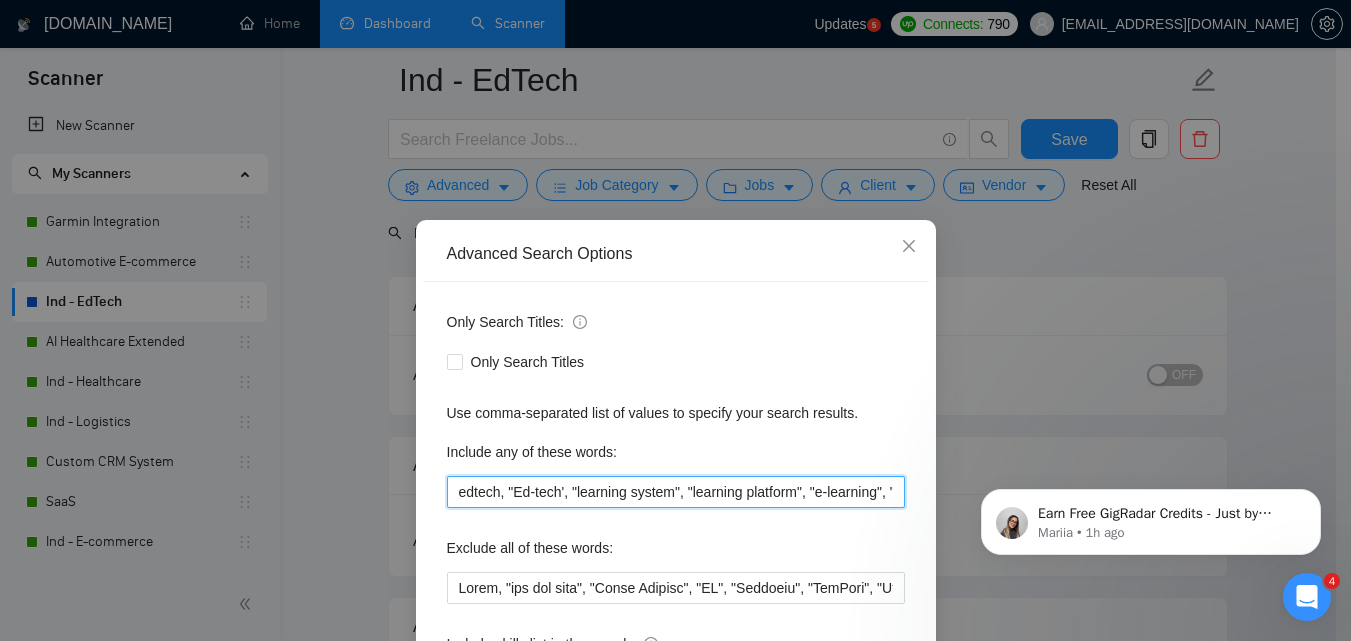 click on "edtech, "Ed-tech', "learning system", "learning platform", "e-learning", "educational system", "educational platform", "Custom Learning Management System", "Custom LMS", "Training portal", "" at bounding box center (676, 492) 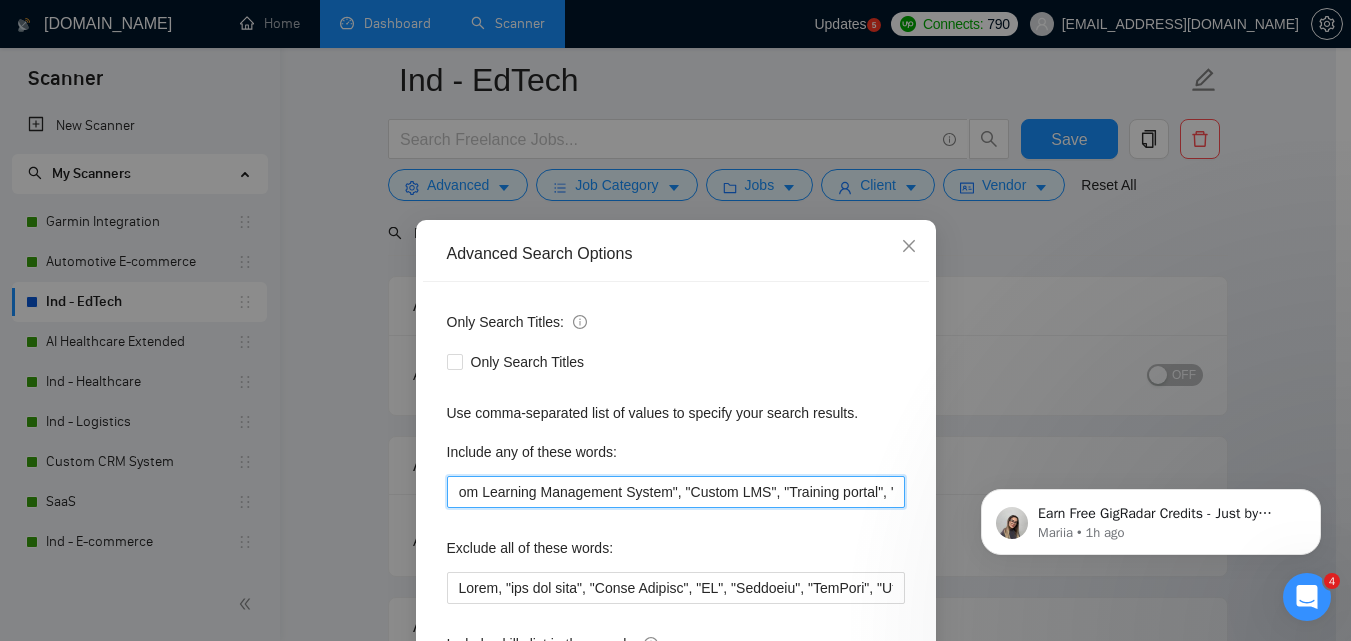paste on "Tutoring platform" 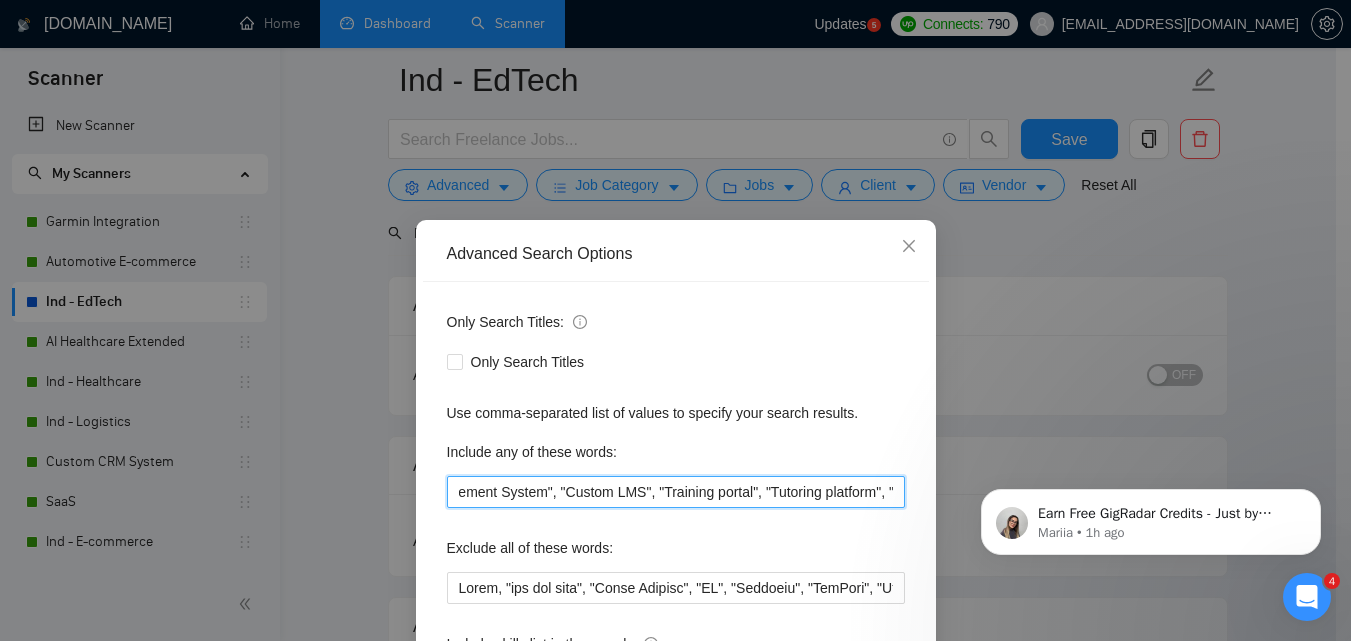 scroll, scrollTop: 0, scrollLeft: 873, axis: horizontal 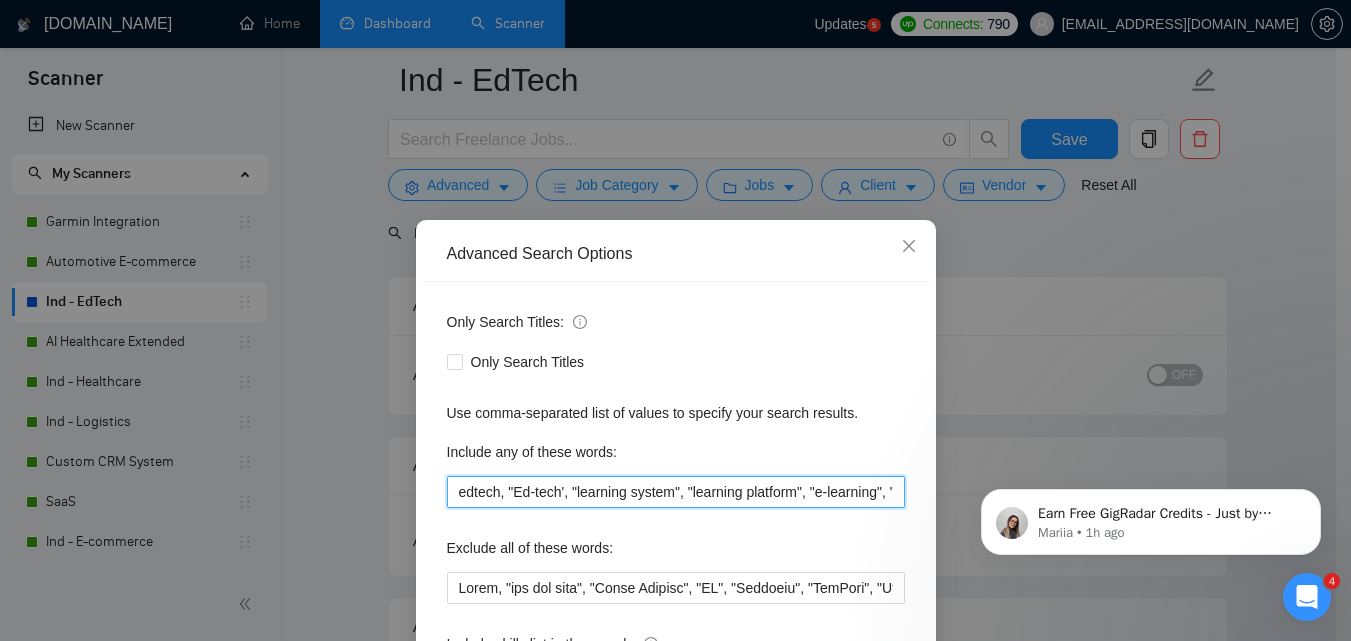 click on "edtech, "Ed-tech', "learning system", "learning platform", "e-learning", "educational system", "educational platform", "Custom Learning Management System", "Custom LMS", "Training portal", "Tutoring platform", "" at bounding box center [676, 492] 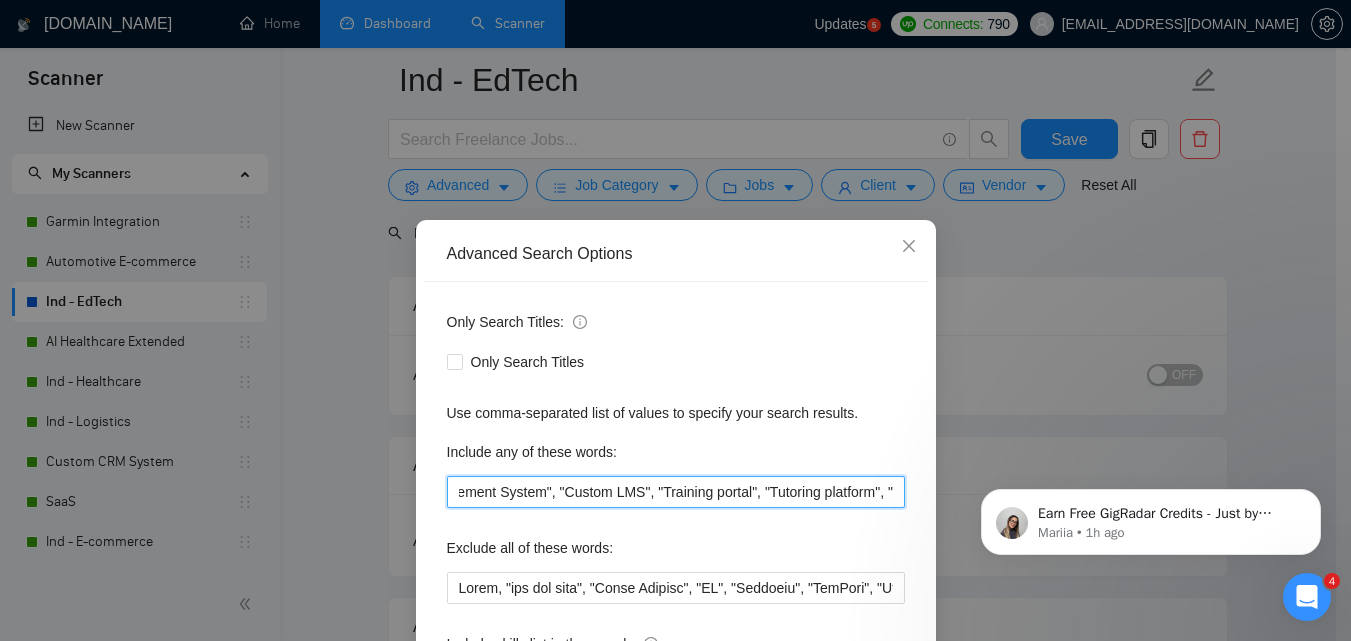 paste on "Training portal" 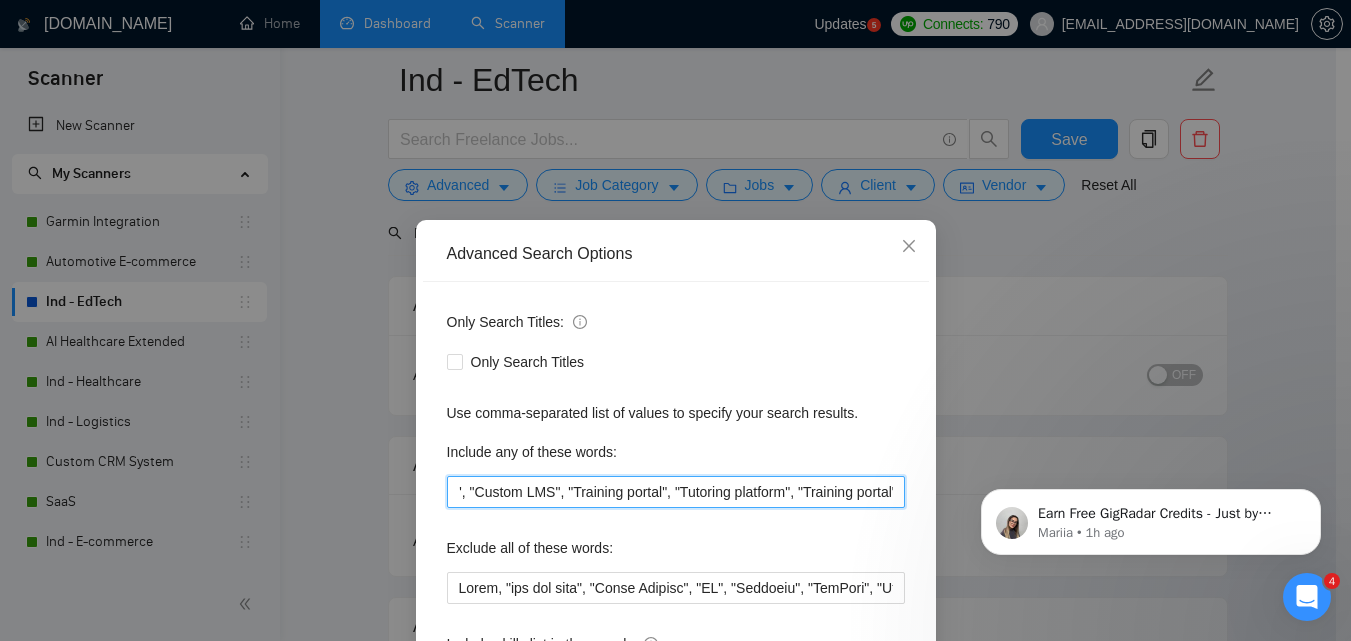 scroll, scrollTop: 0, scrollLeft: 968, axis: horizontal 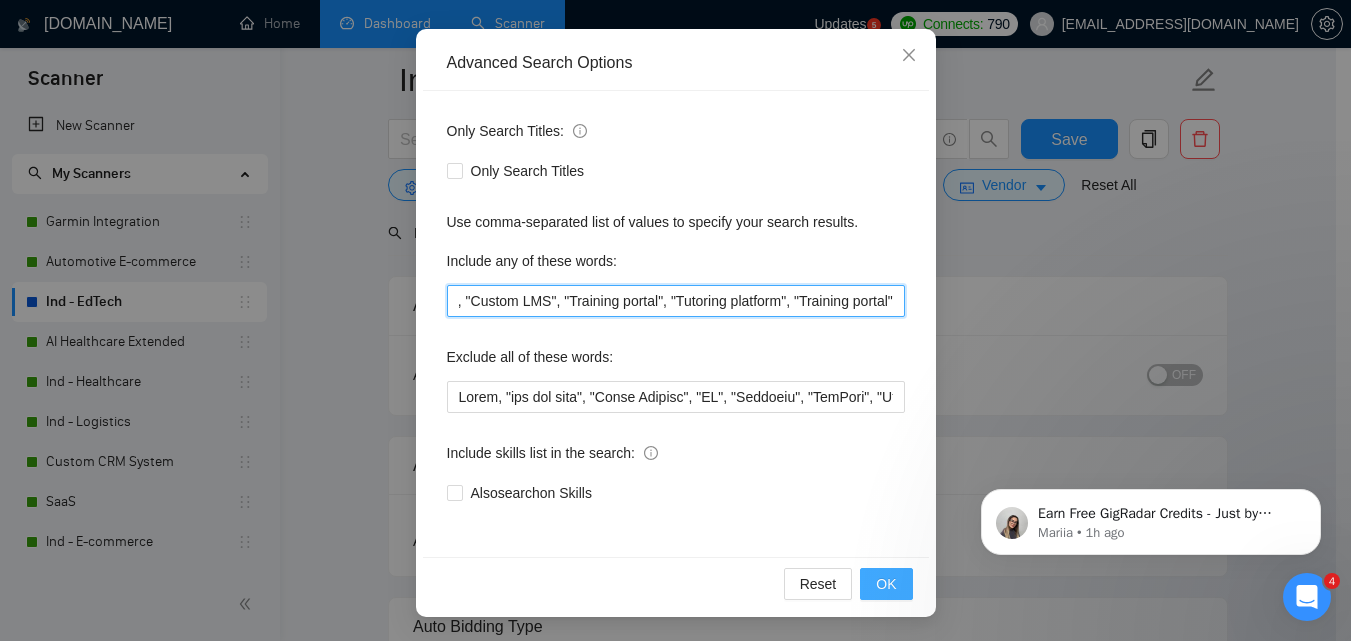 type on "edtech, "Ed-tech', "learning system", "learning platform", "e-learning", "educational system", "educational platform", "Custom Learning Management System", "Custom LMS", "Training portal", "Tutoring platform", "Training portal"" 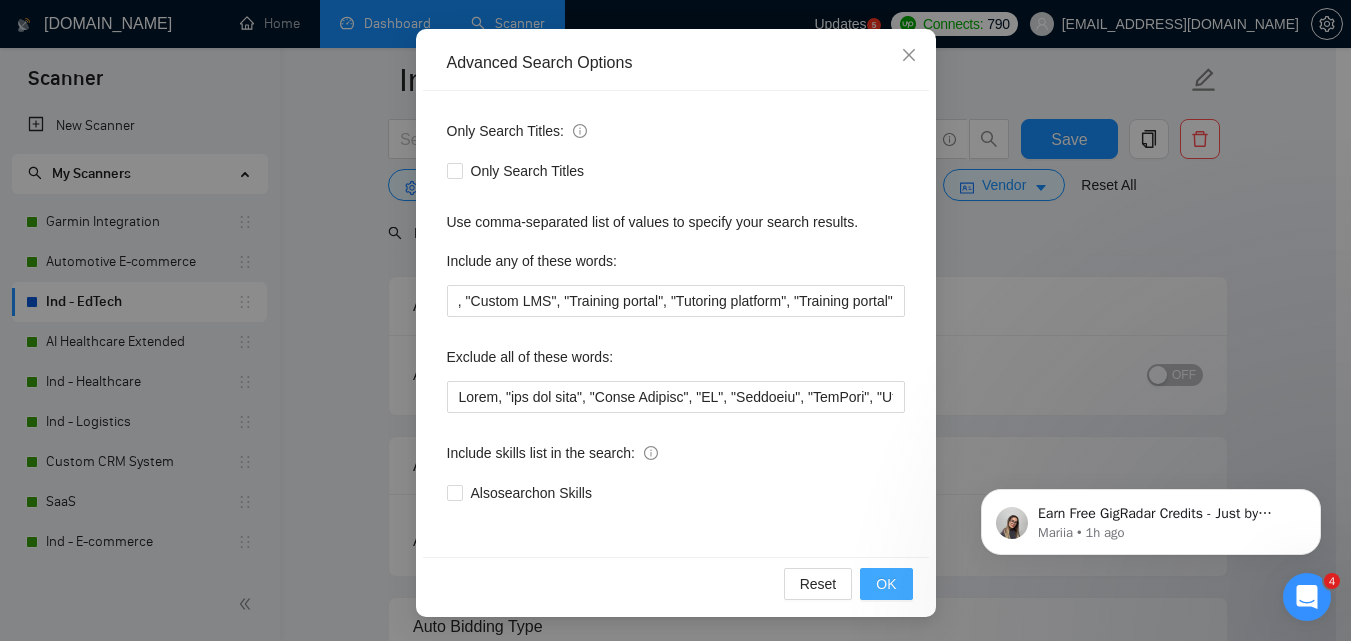 click on "OK" at bounding box center (886, 584) 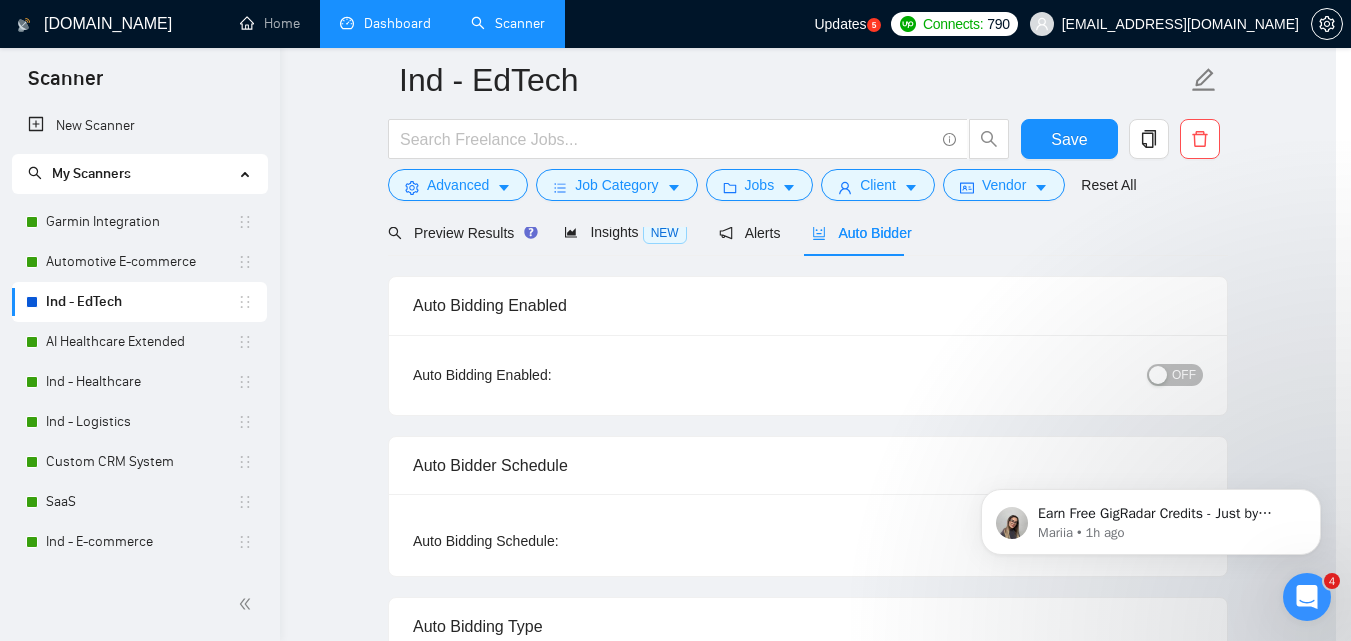 scroll, scrollTop: 91, scrollLeft: 0, axis: vertical 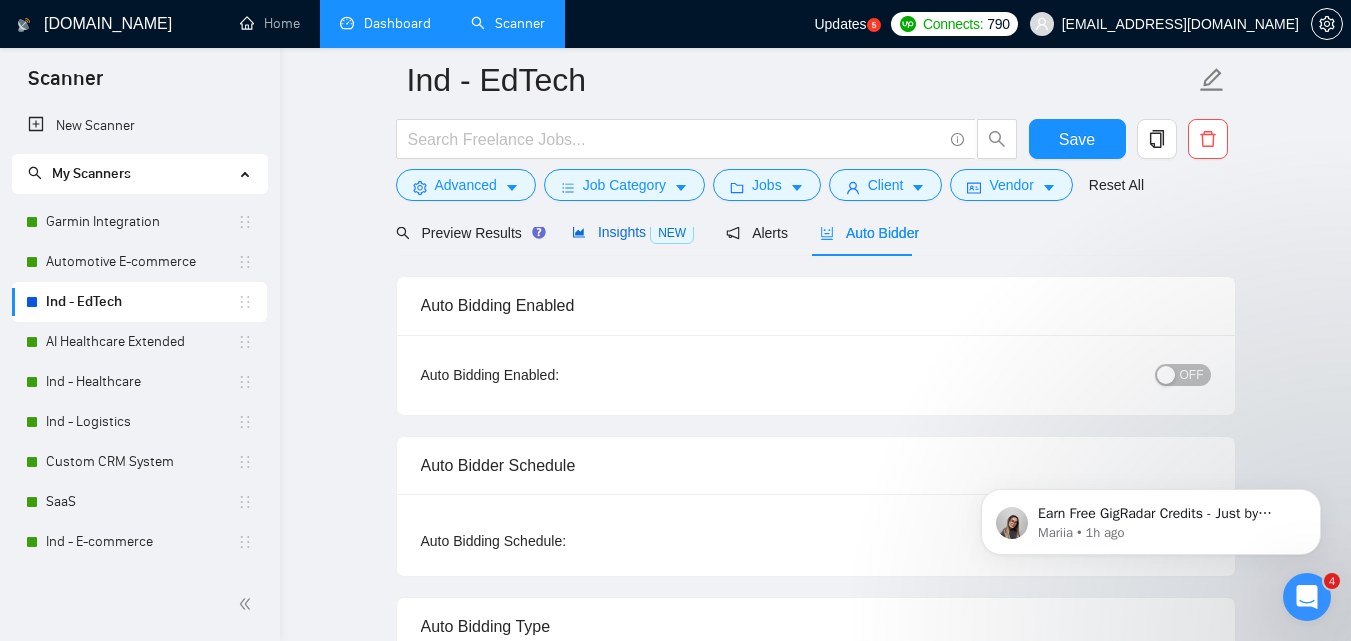 click on "Insights NEW" at bounding box center (633, 232) 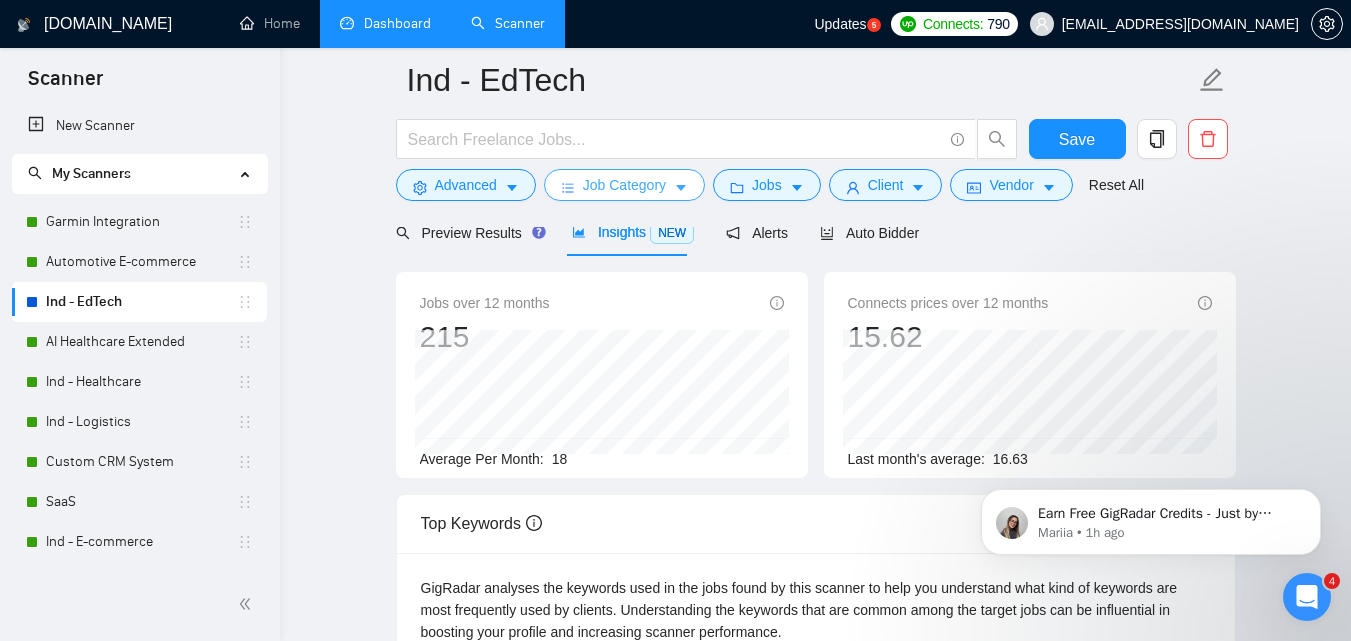 click on "Job Category" at bounding box center [624, 185] 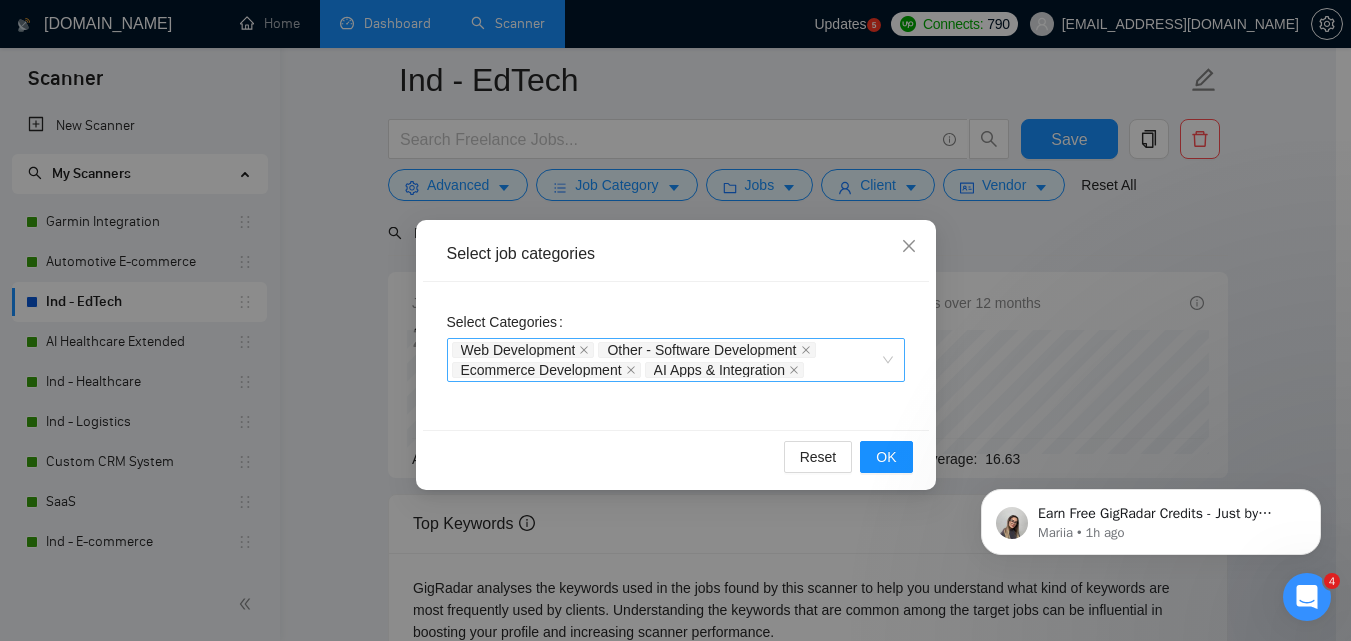 click on "Web Development Other - Software Development Ecommerce Development AI Apps & Integration" at bounding box center [666, 360] 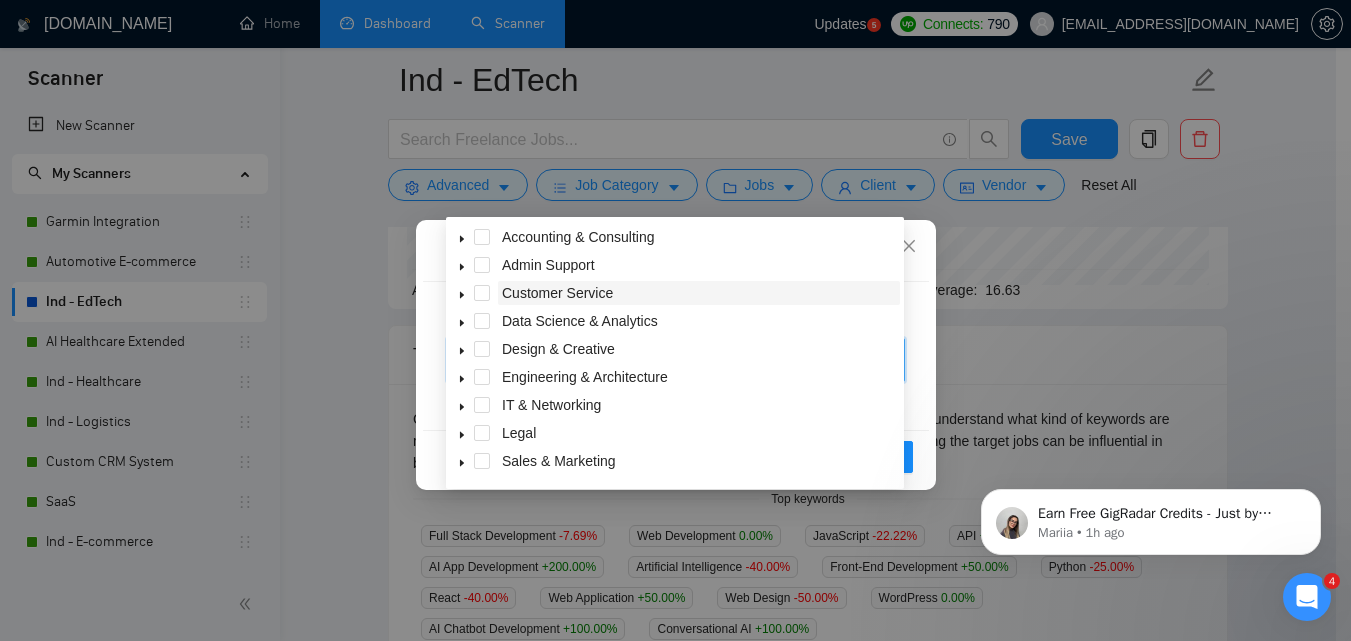 scroll, scrollTop: 300, scrollLeft: 0, axis: vertical 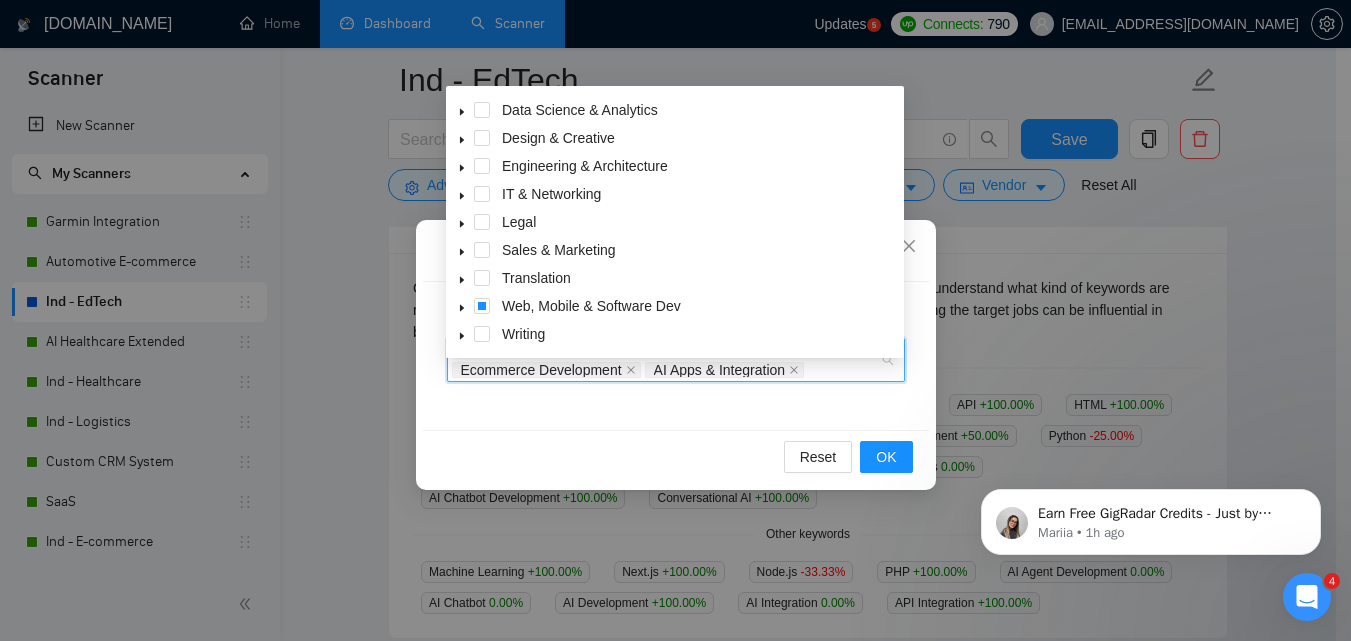 click 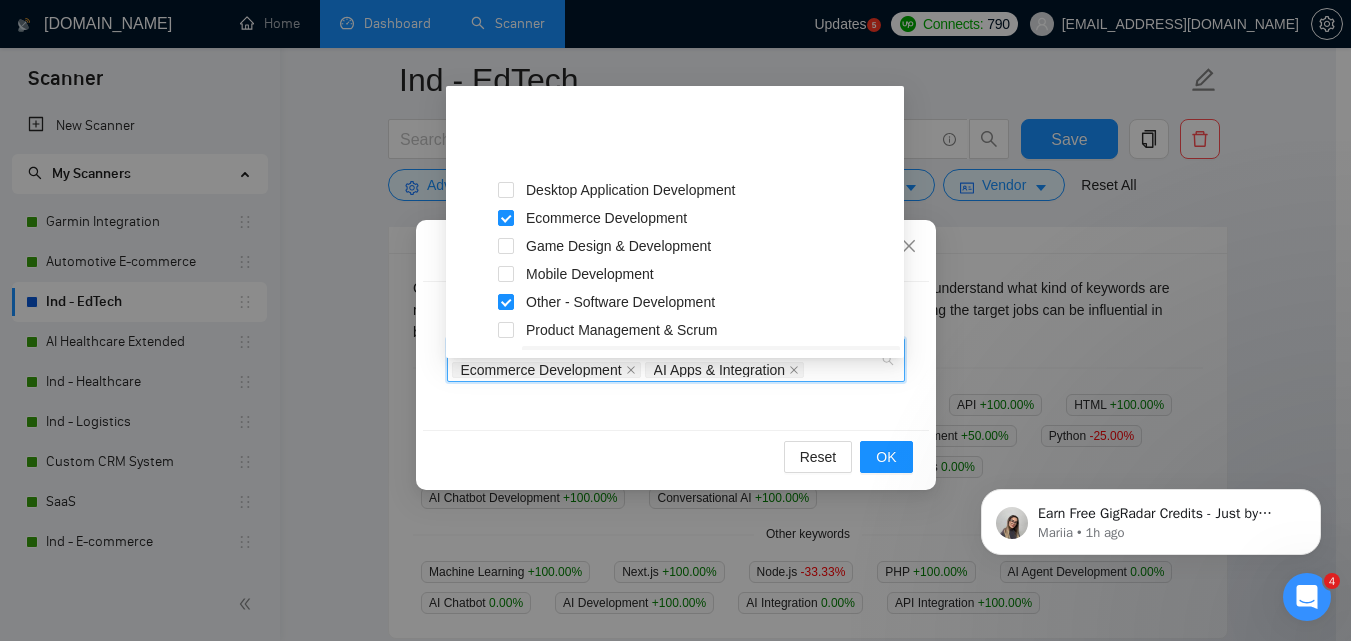 scroll, scrollTop: 380, scrollLeft: 0, axis: vertical 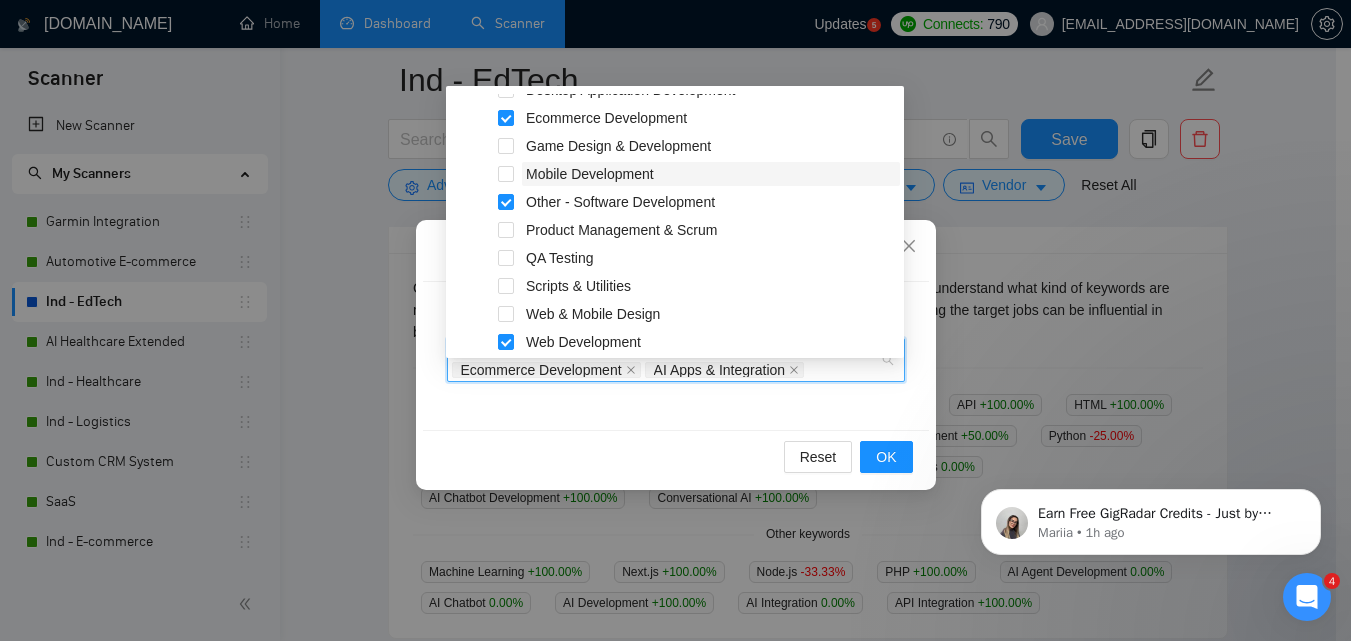 click on "Mobile Development" at bounding box center (590, 174) 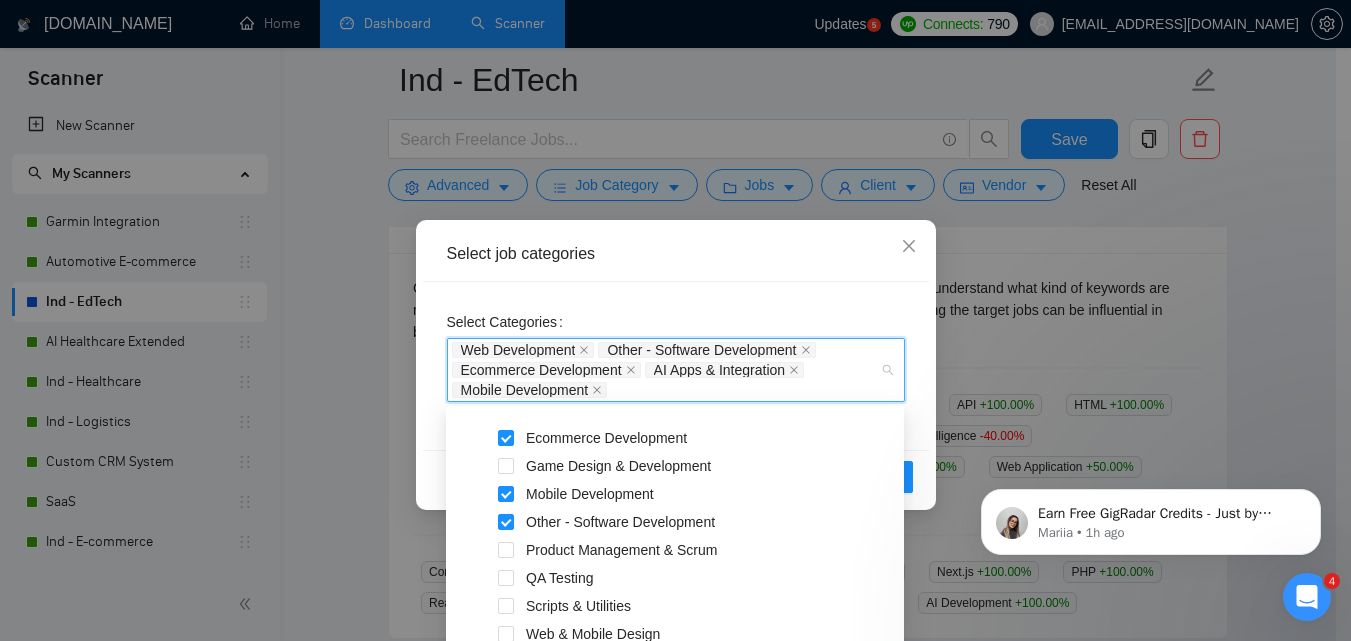 scroll, scrollTop: 416, scrollLeft: 0, axis: vertical 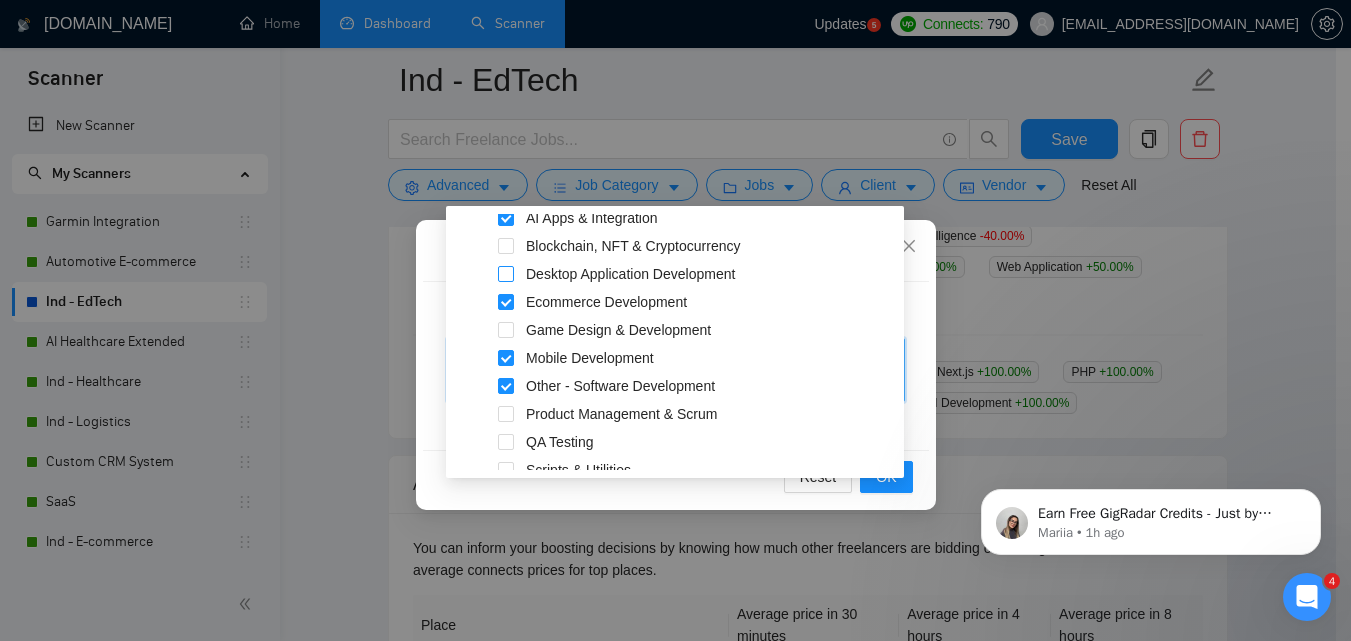 click at bounding box center (506, 274) 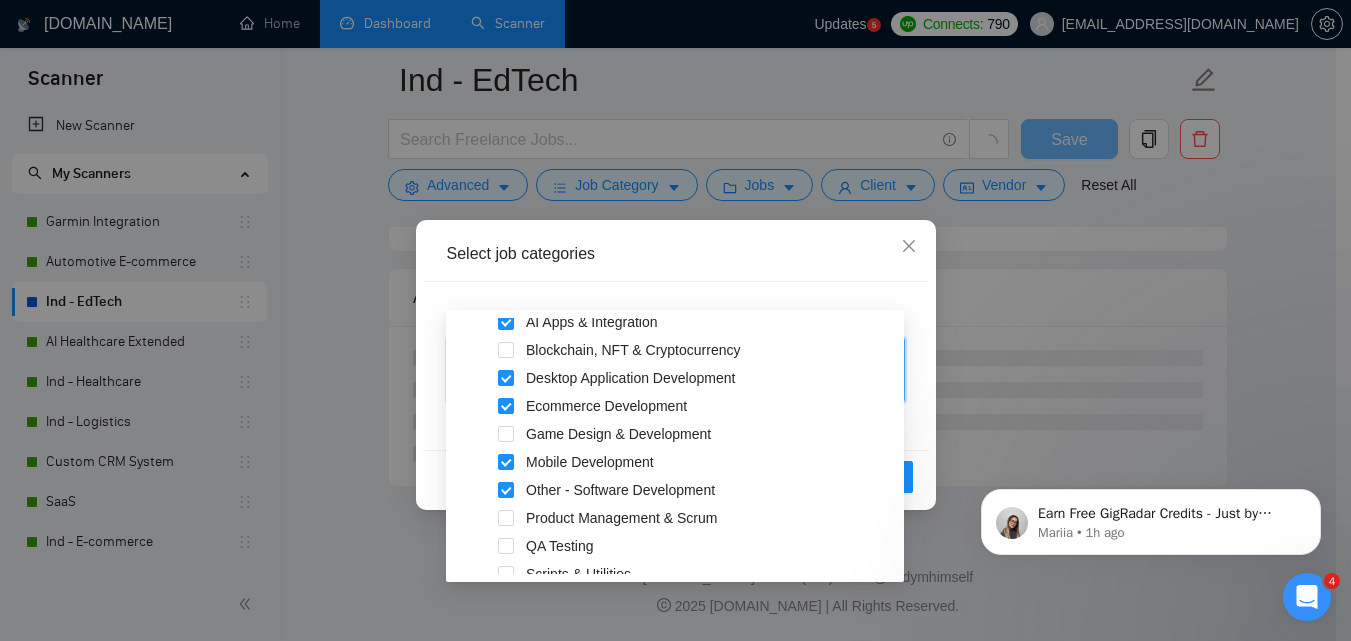 scroll, scrollTop: 495, scrollLeft: 0, axis: vertical 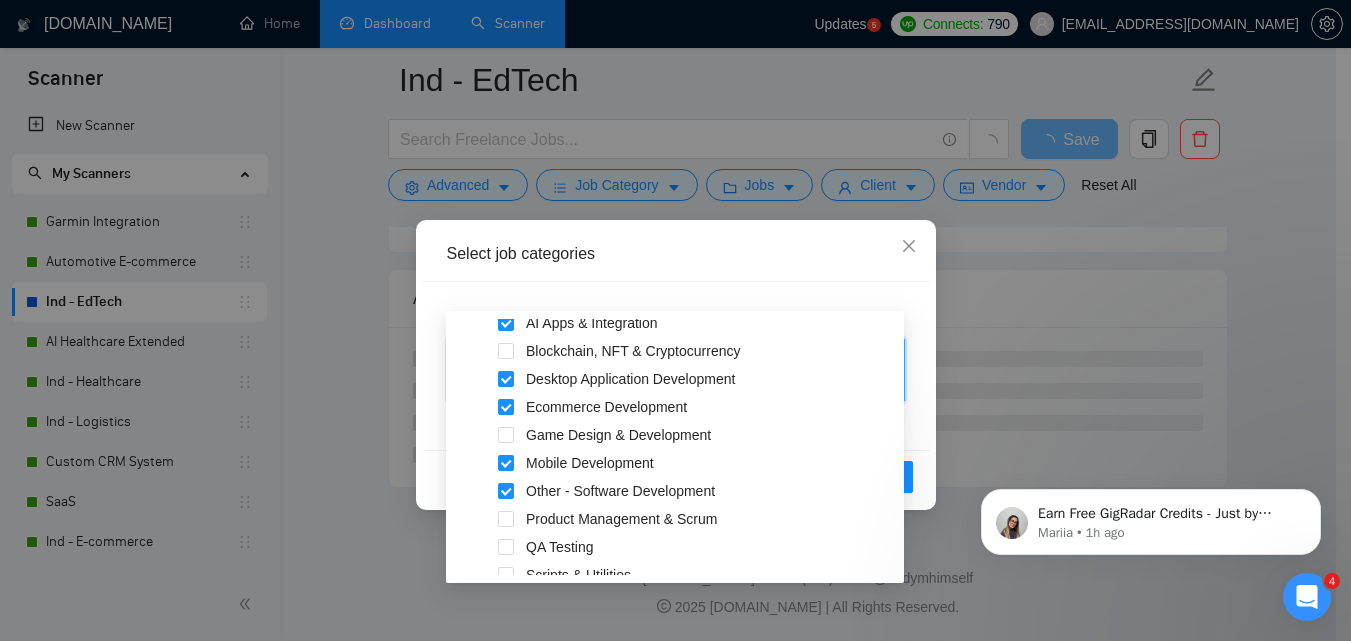 click on "Select Categories Web Development Other - Software Development Ecommerce Development AI Apps & Integration Mobile Development Desktop Application Development" at bounding box center [676, 366] 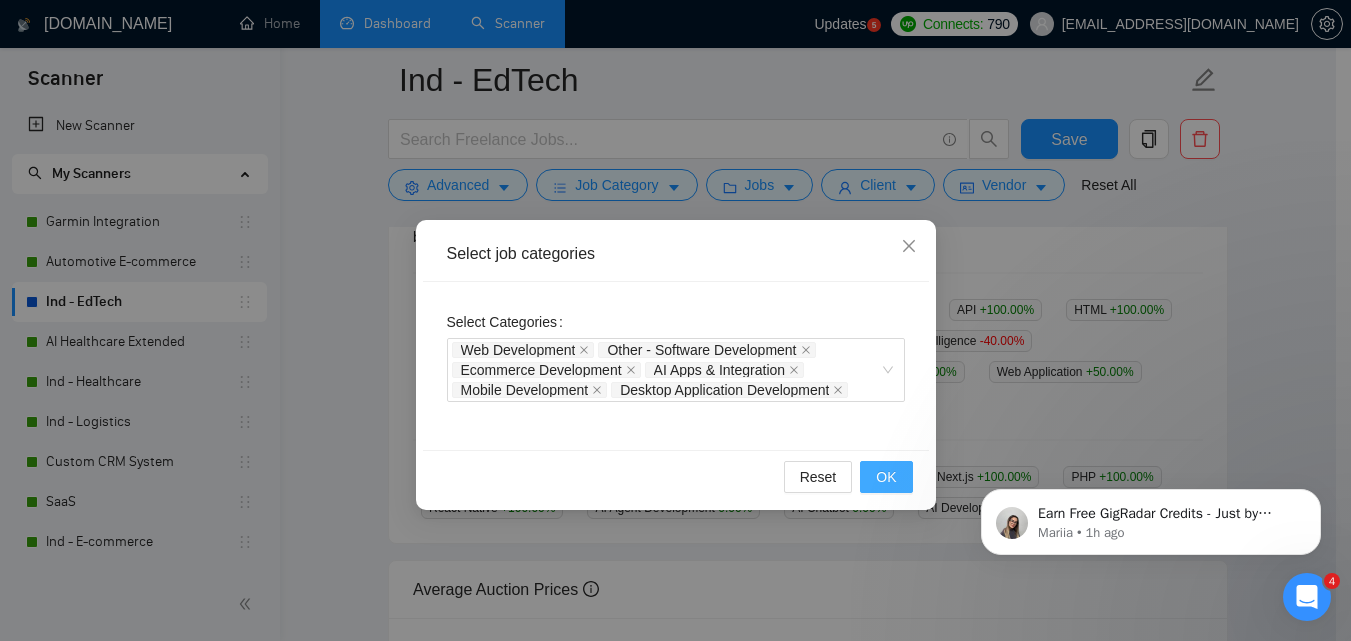 click on "OK" at bounding box center (886, 477) 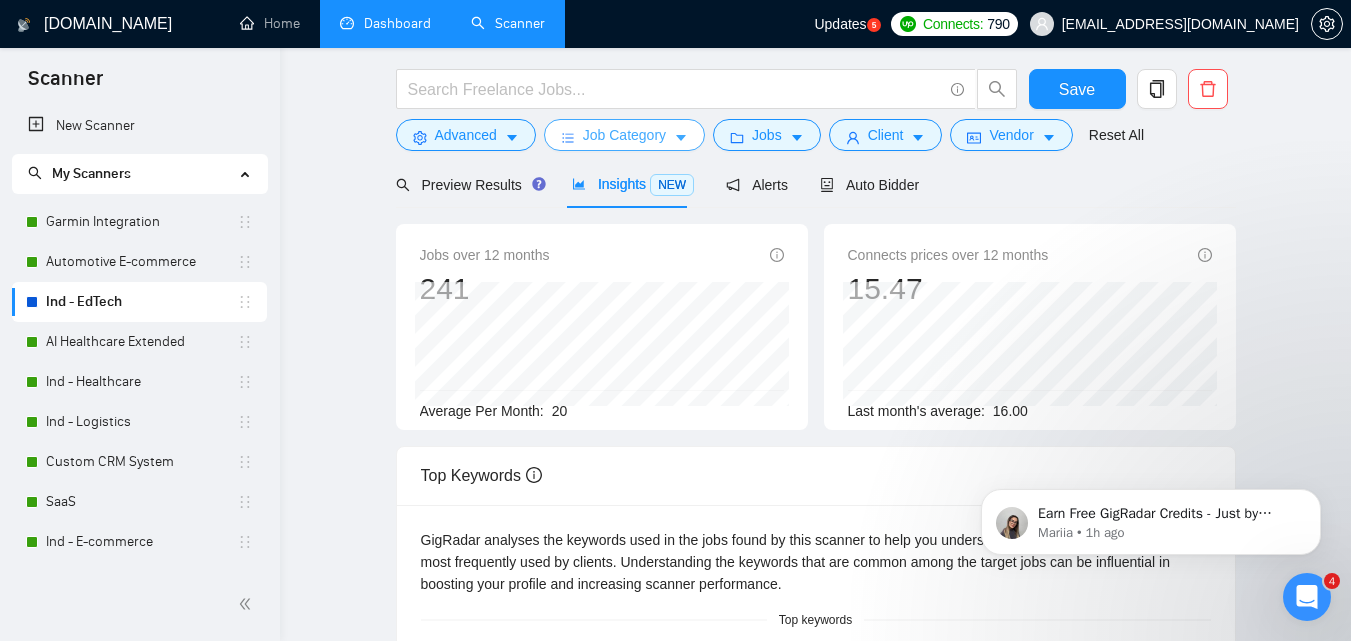 scroll, scrollTop: 43, scrollLeft: 0, axis: vertical 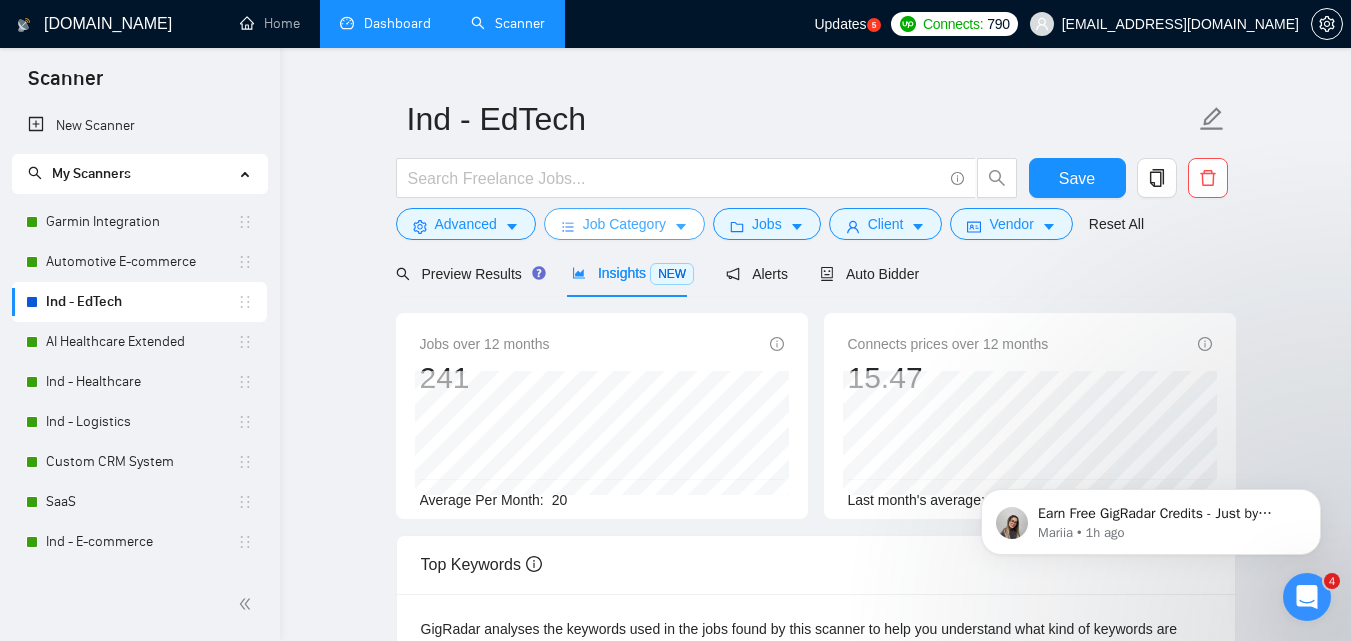 click on "Job Category" at bounding box center (624, 224) 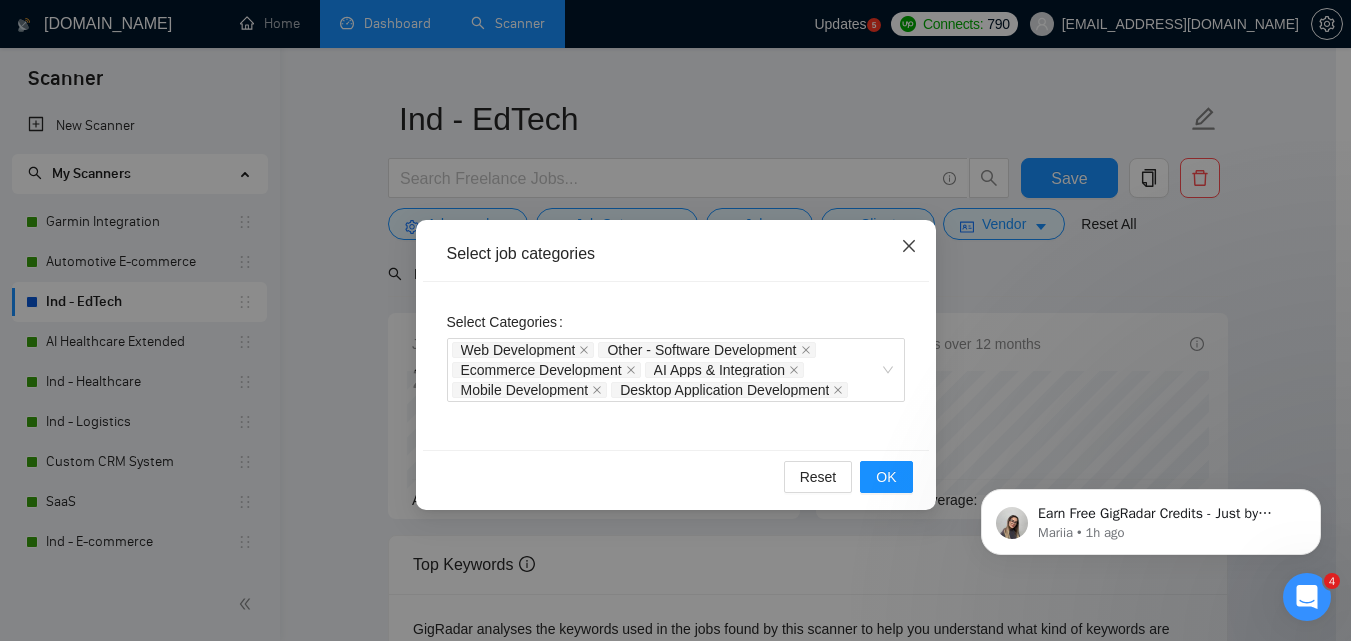 click 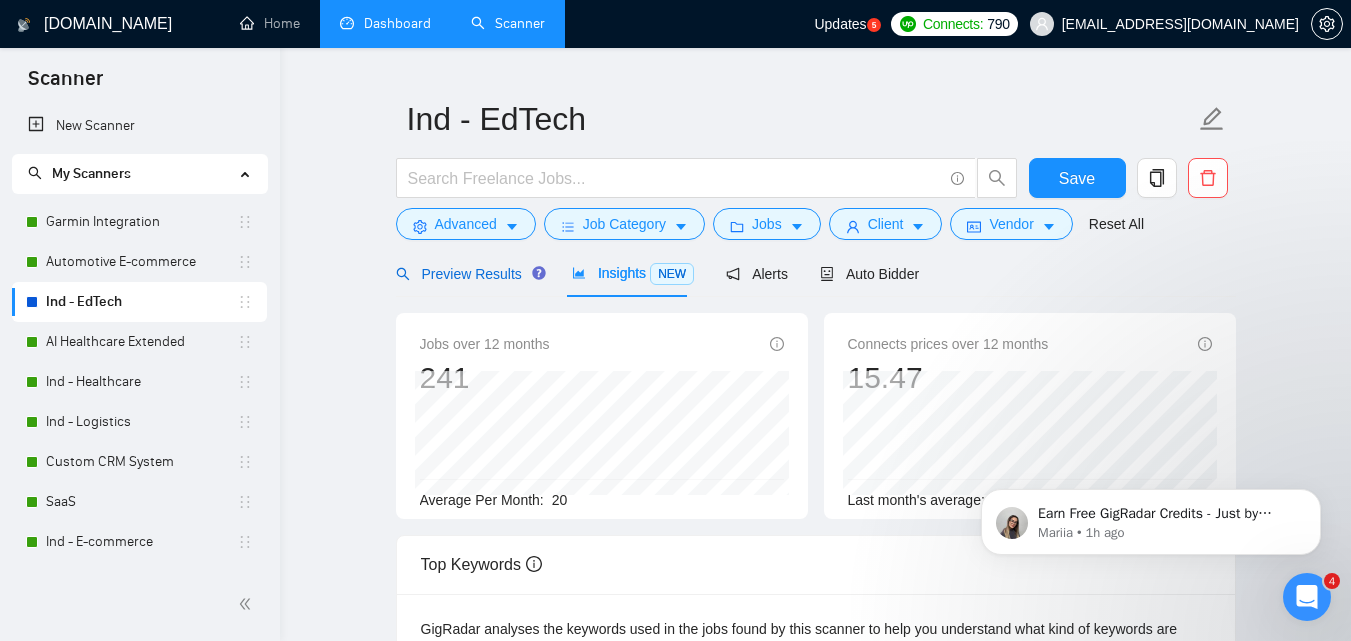 click on "Preview Results" at bounding box center [468, 274] 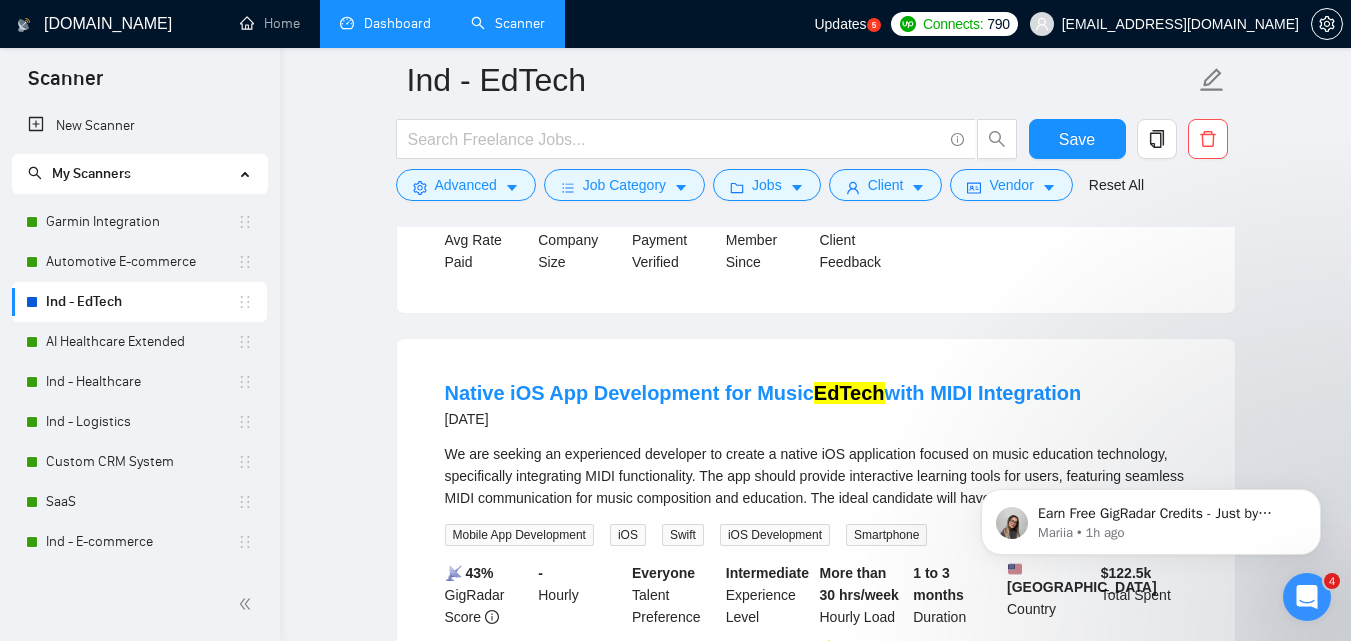 scroll, scrollTop: 2443, scrollLeft: 0, axis: vertical 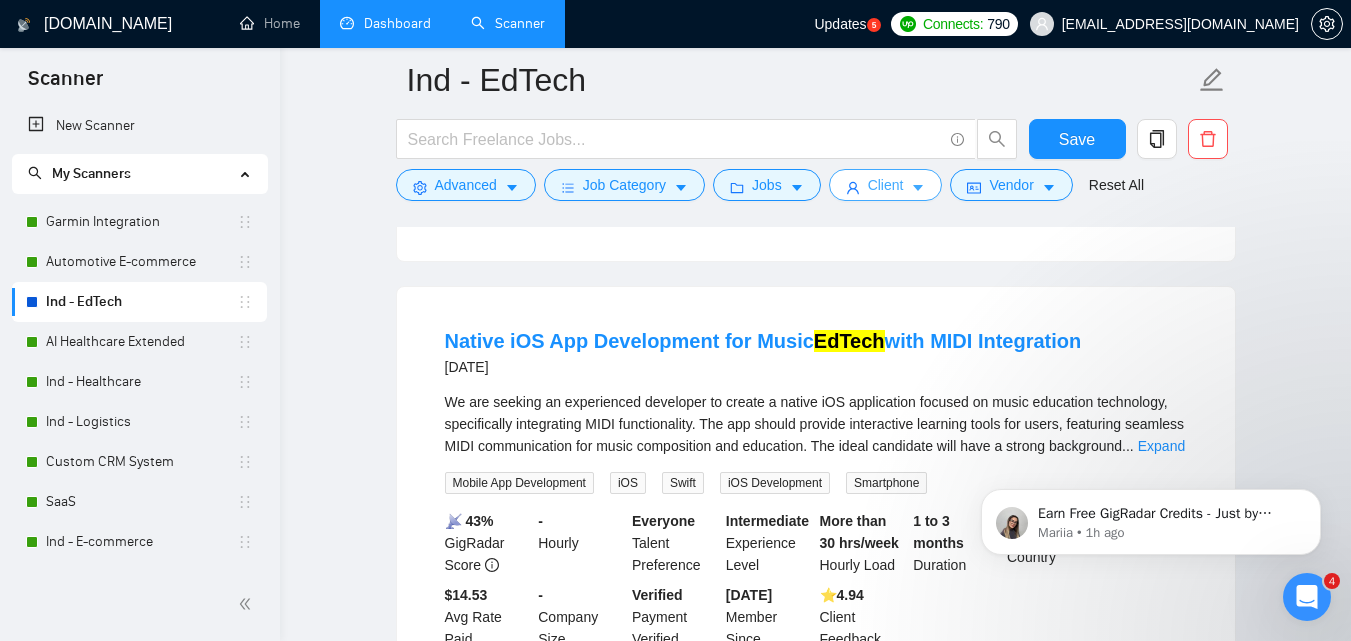 click on "Client" at bounding box center (886, 185) 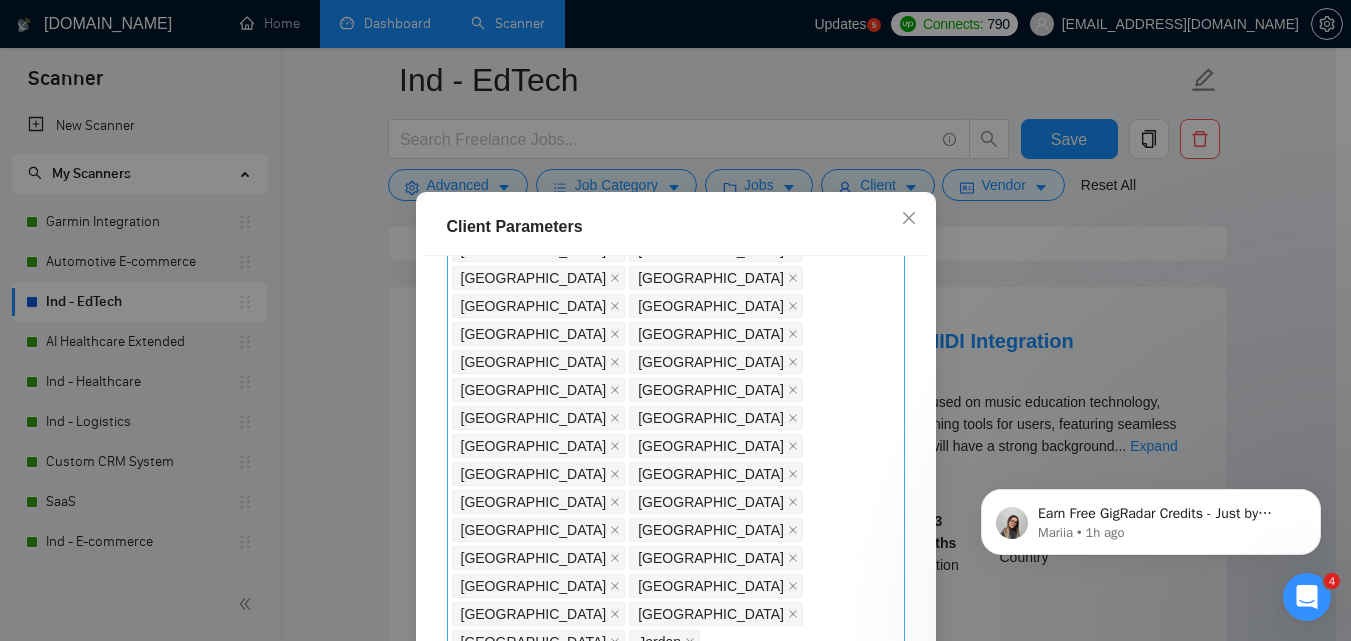 scroll, scrollTop: 300, scrollLeft: 0, axis: vertical 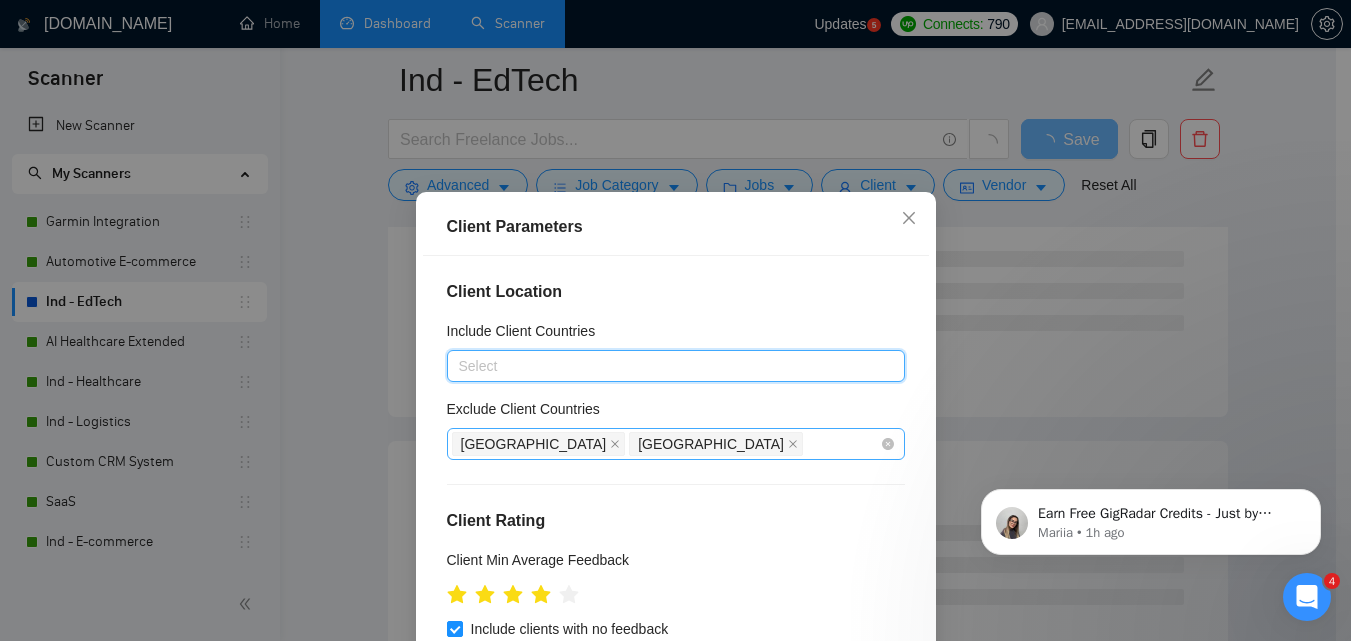 click on "[GEOGRAPHIC_DATA] [GEOGRAPHIC_DATA]" at bounding box center [666, 444] 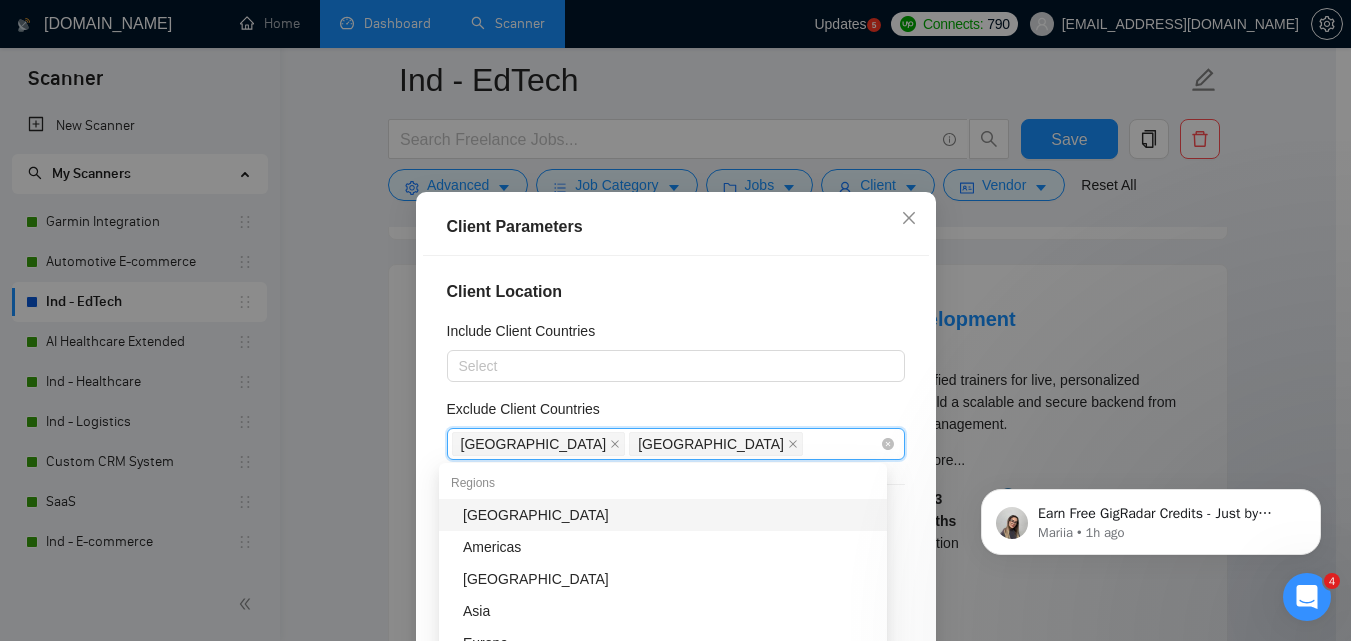 type on "U" 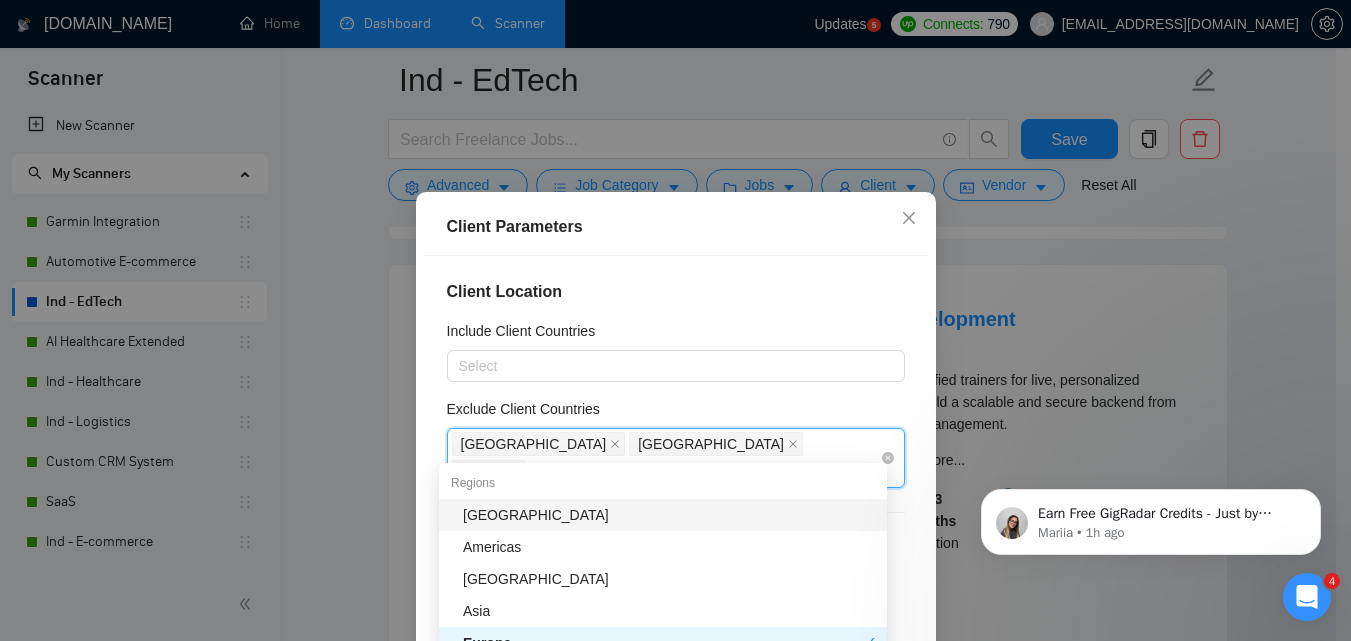 type on "\" 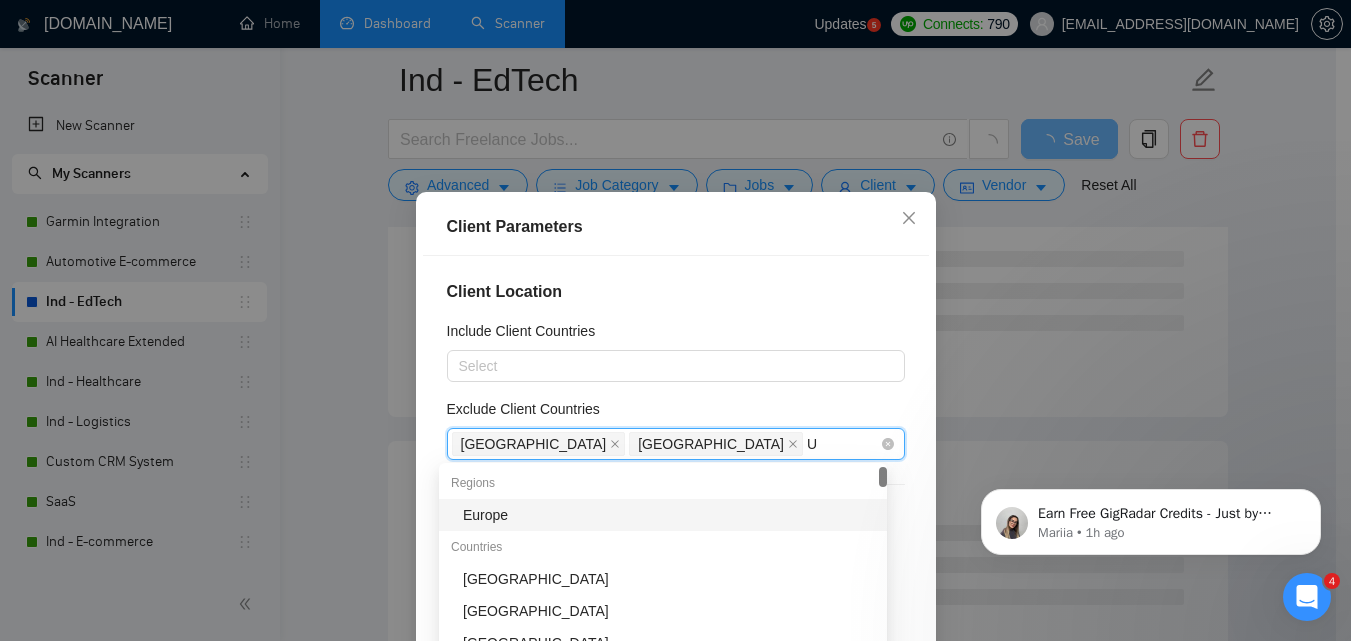 type on "Uk" 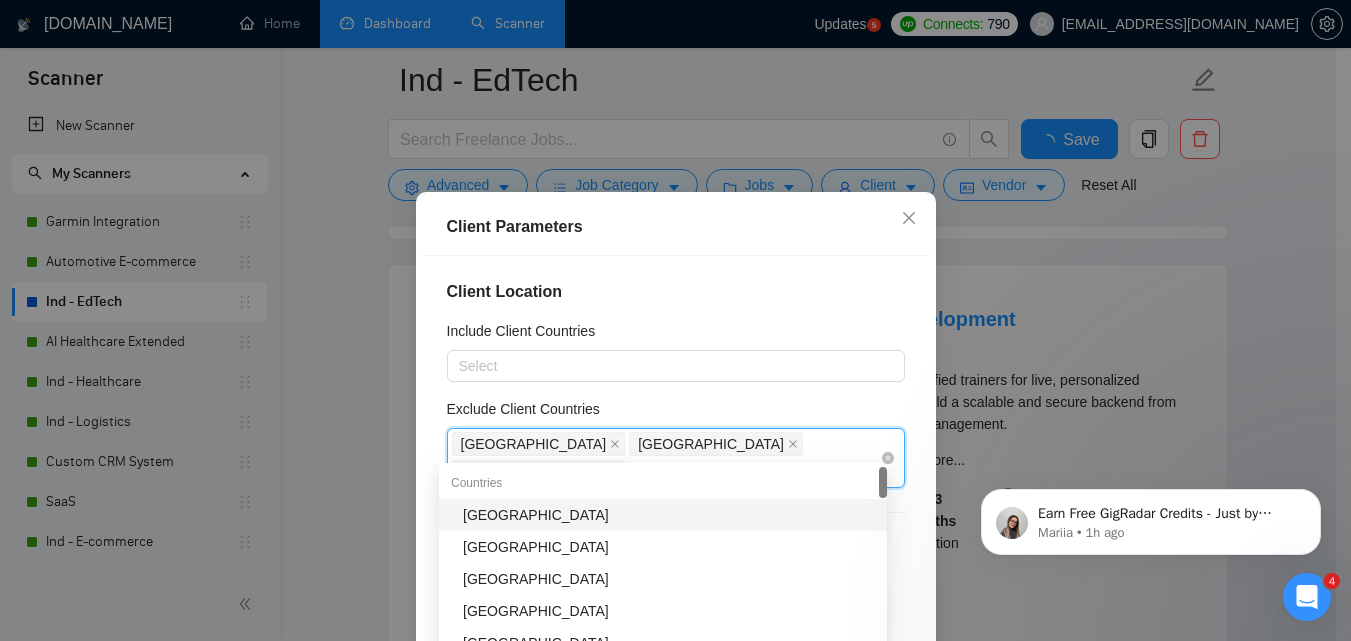 type on "Ind" 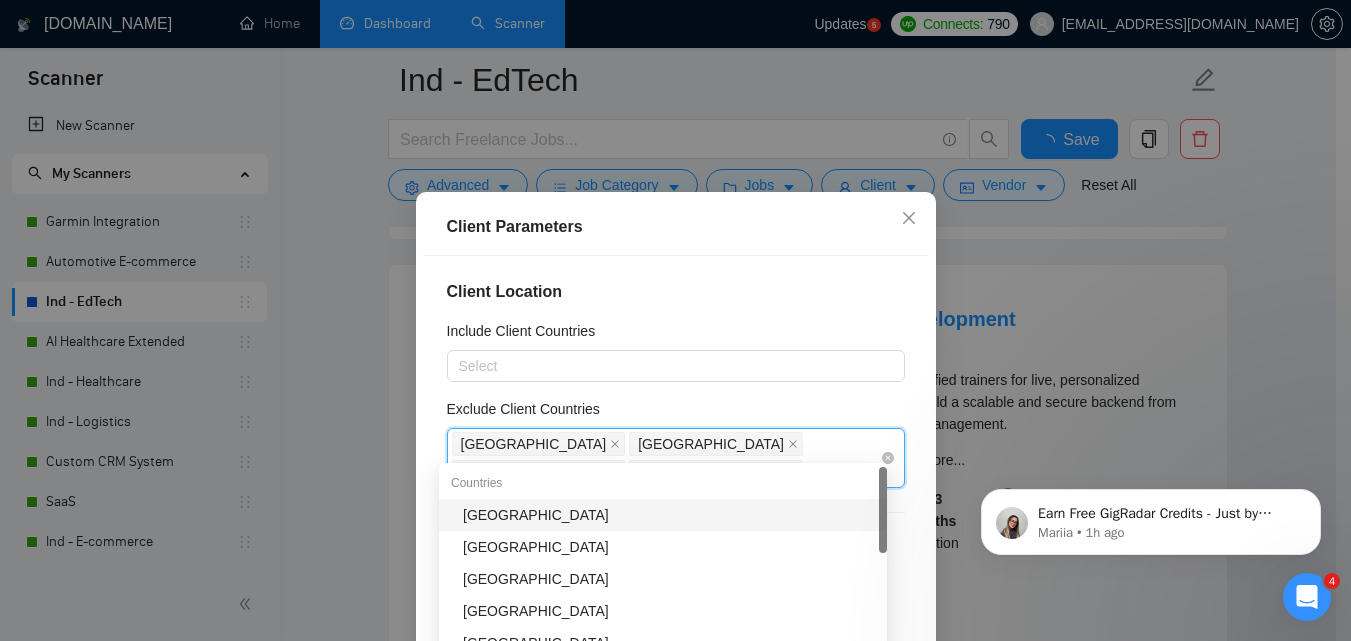 type on "Pal" 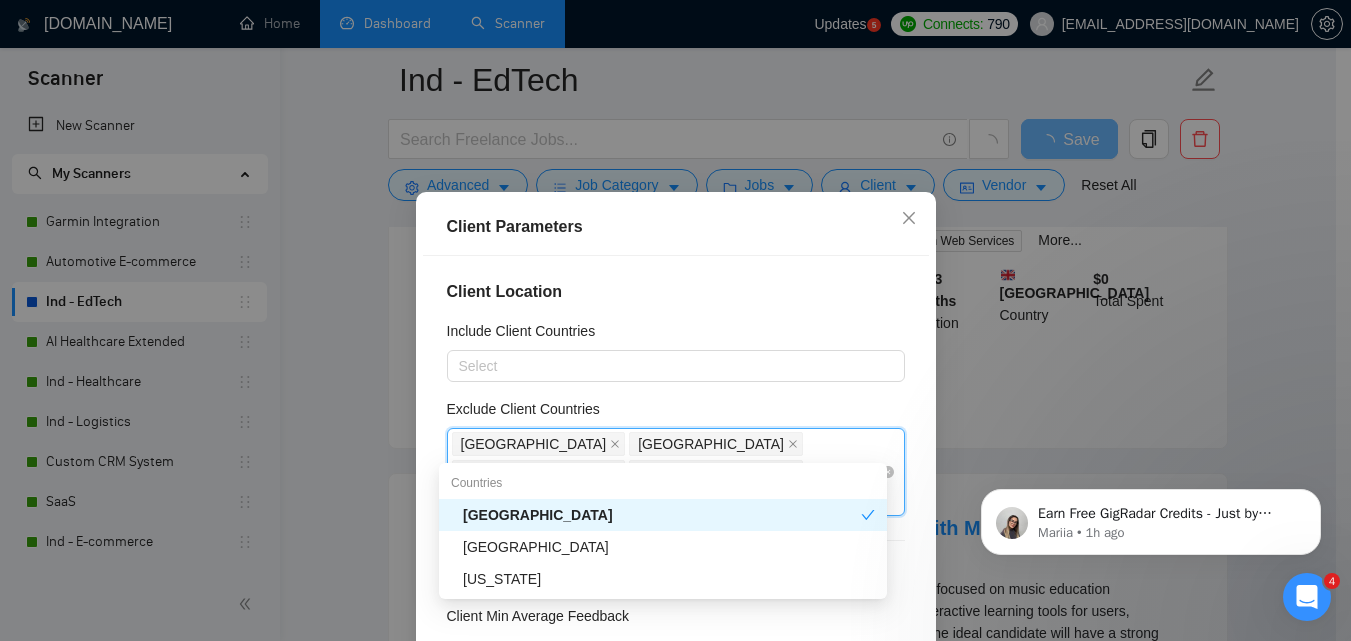 type on "Pales" 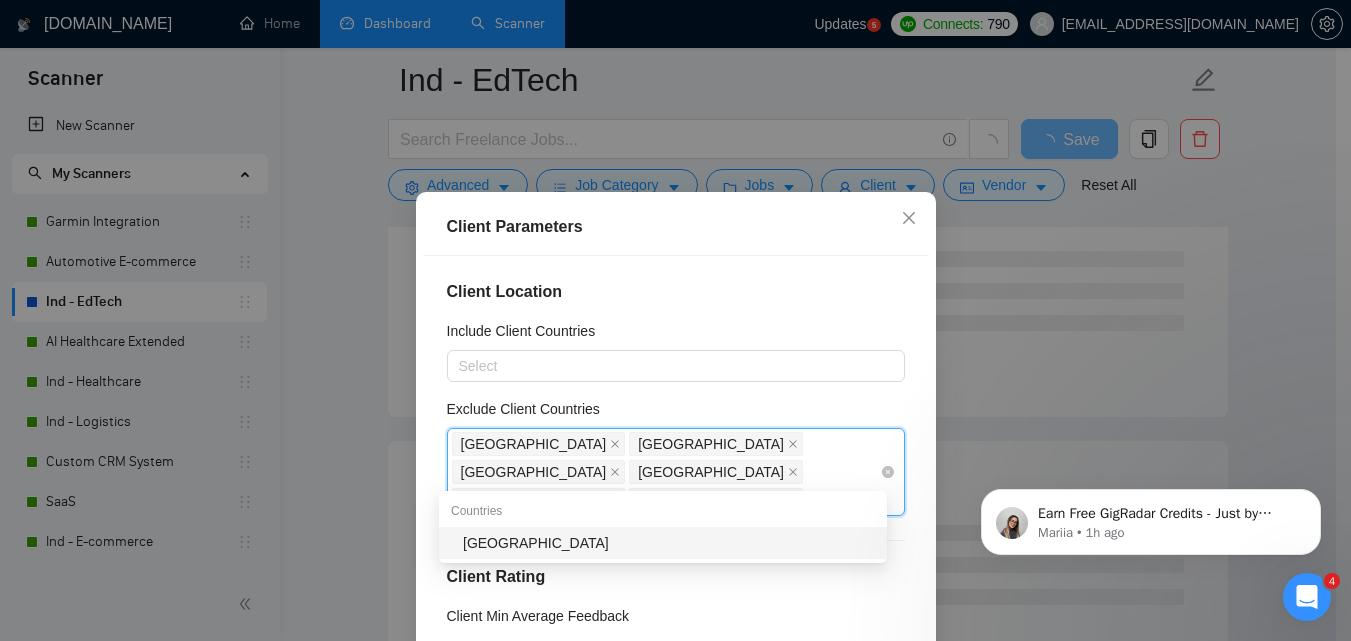 type on "Viet" 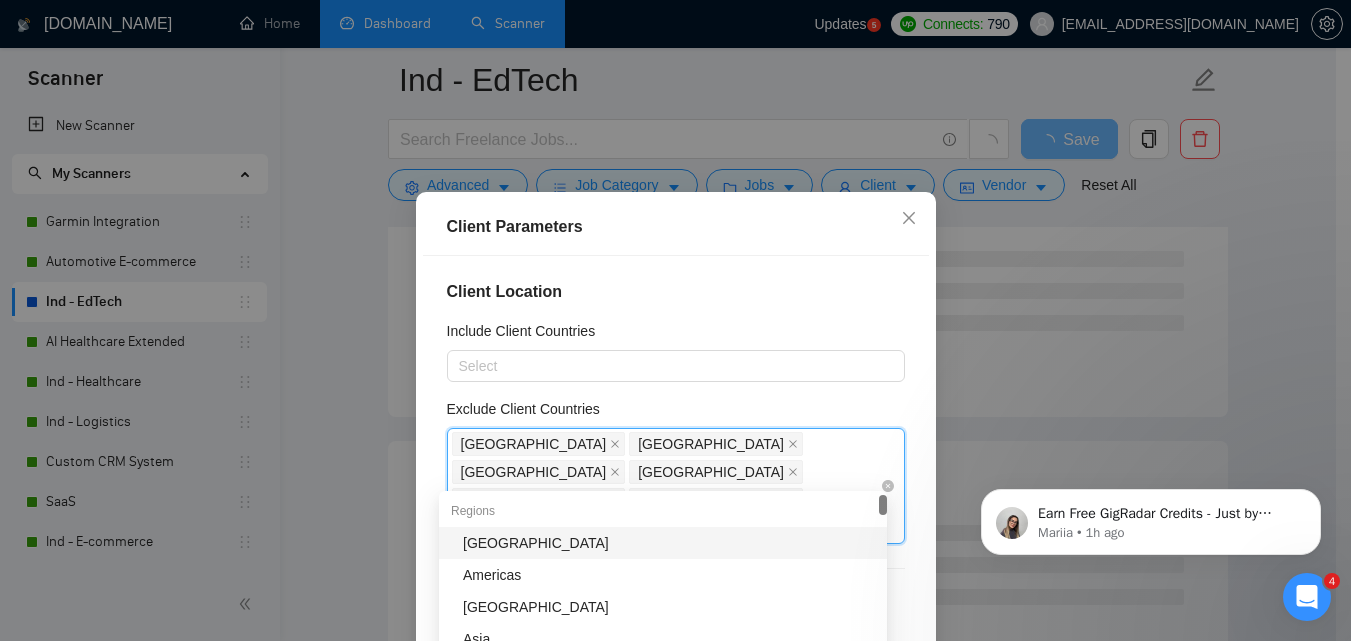 type on "A" 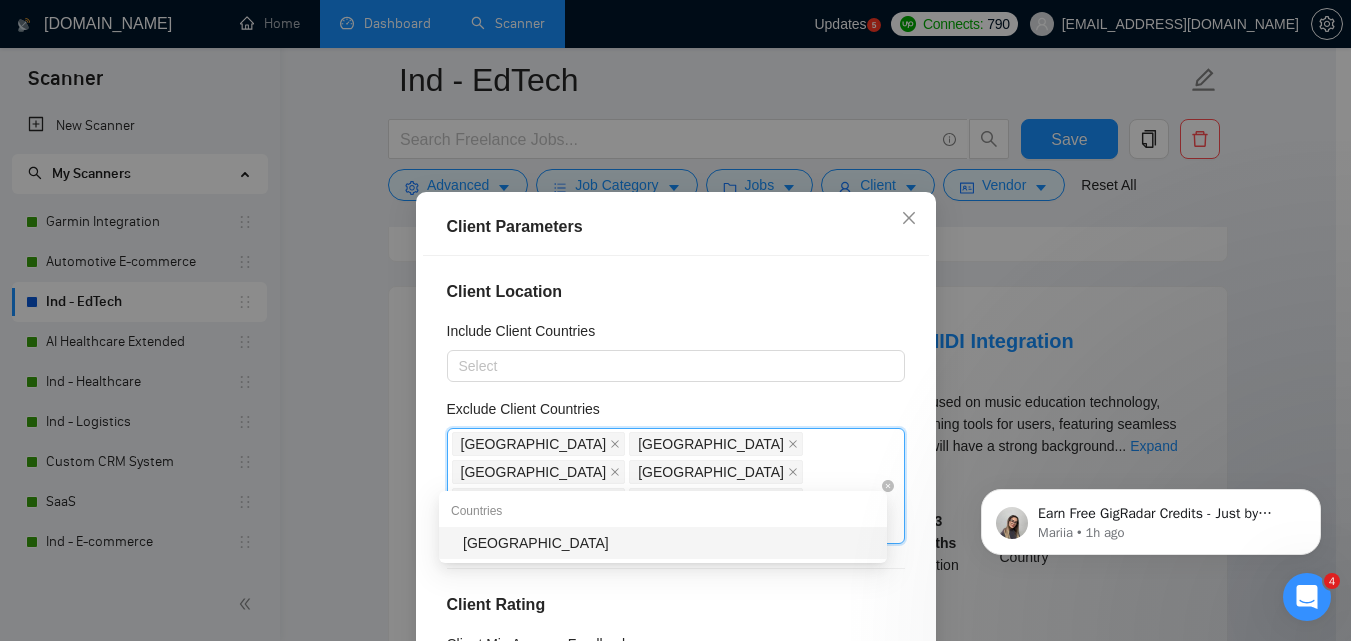type on "[GEOGRAPHIC_DATA]" 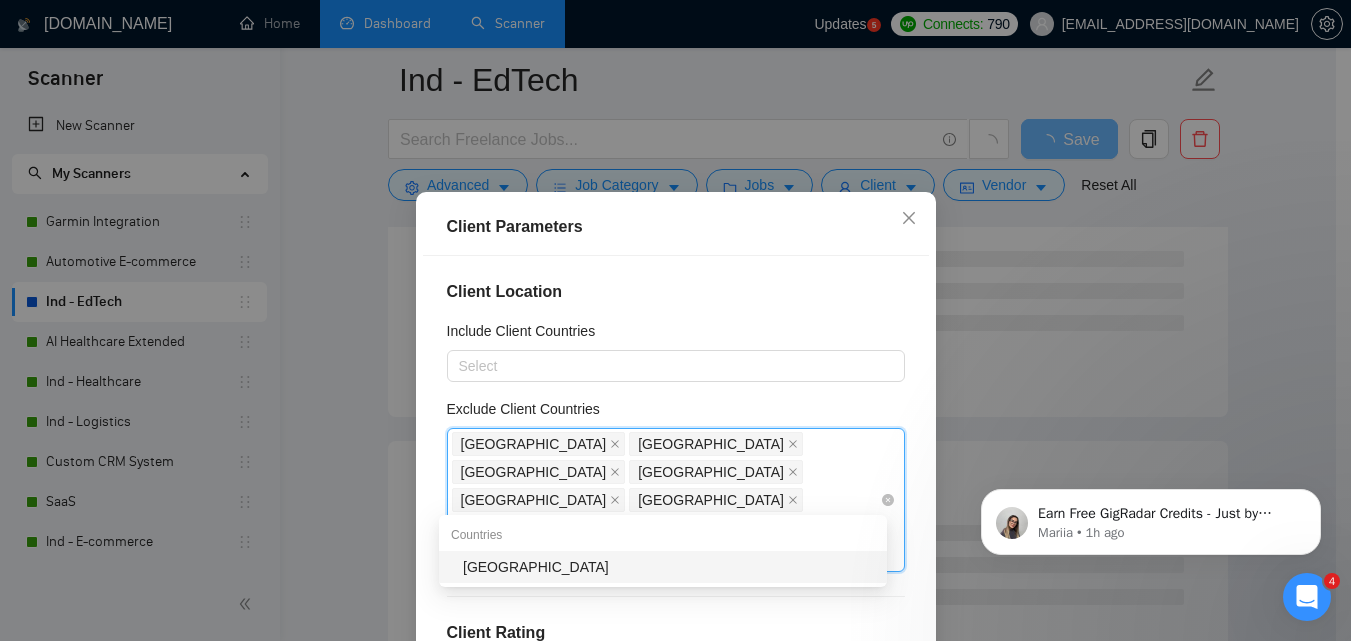 type on "Bangla" 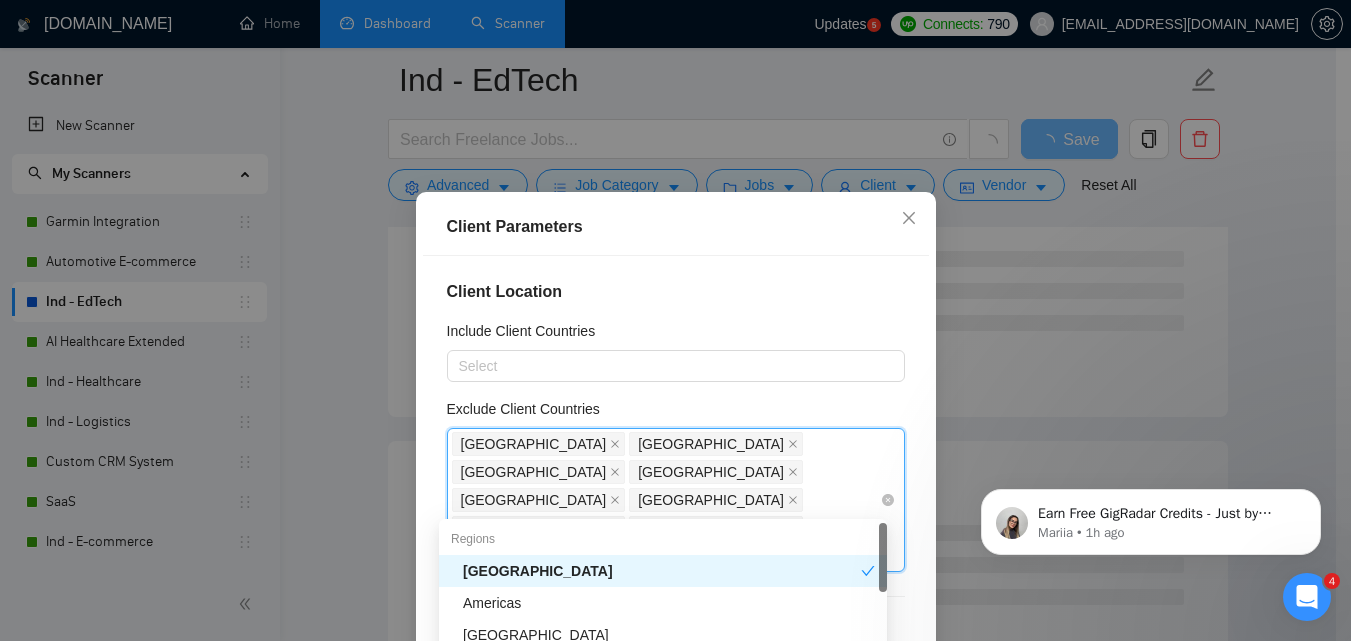 type on "Egy" 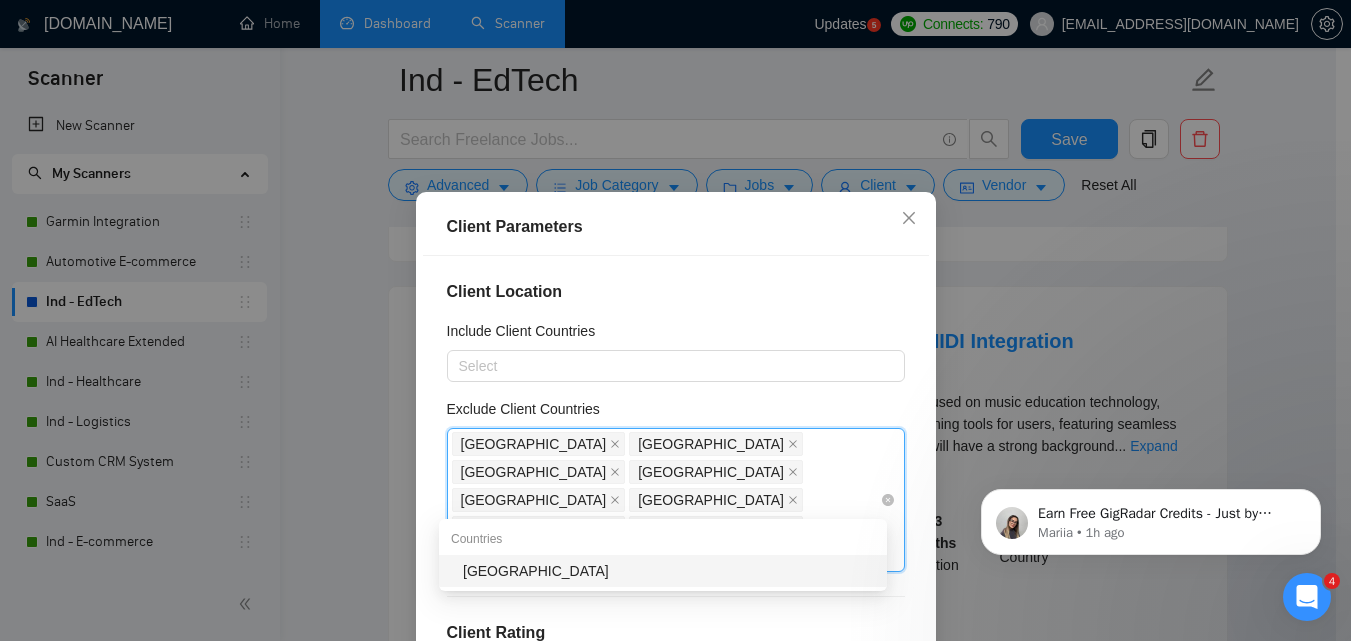 type 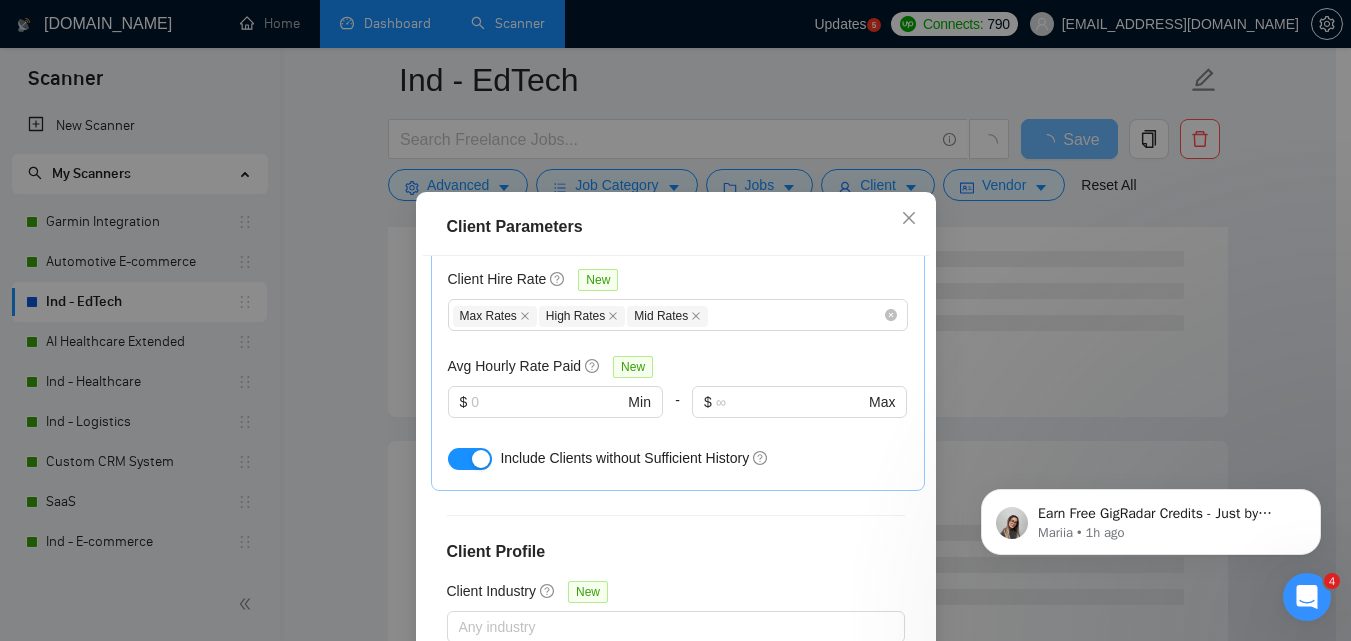 scroll, scrollTop: 851, scrollLeft: 0, axis: vertical 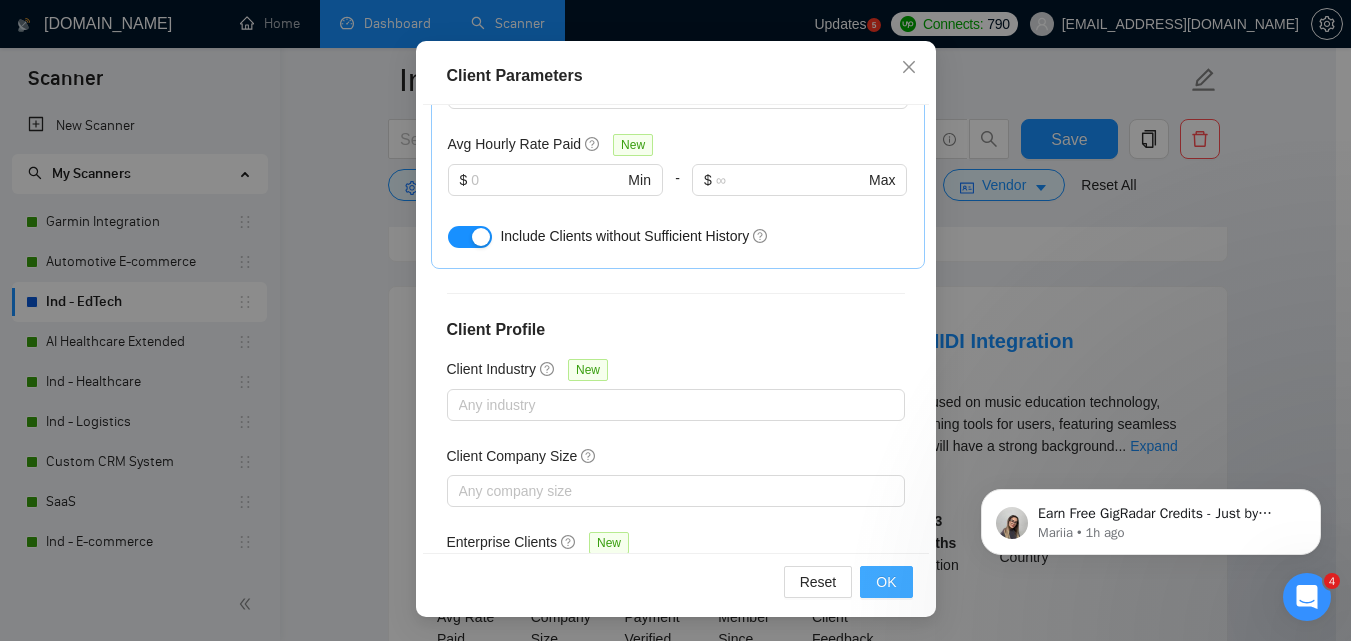 click on "OK" at bounding box center [886, 582] 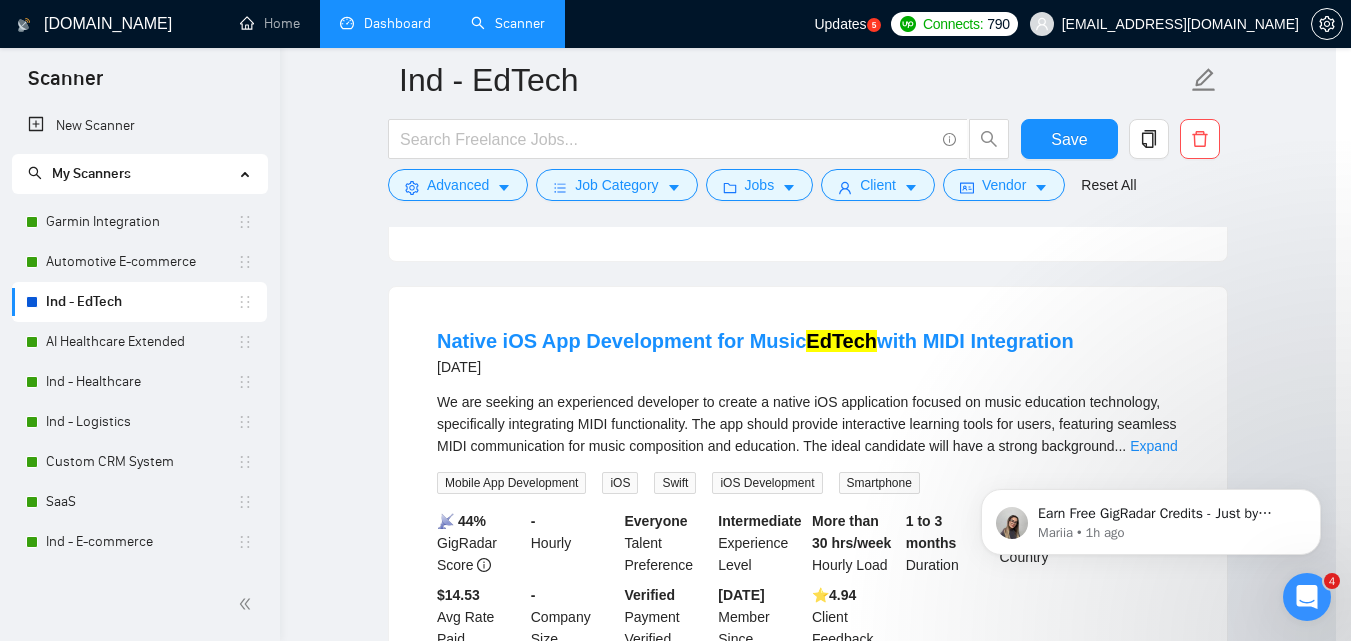 scroll, scrollTop: 80, scrollLeft: 0, axis: vertical 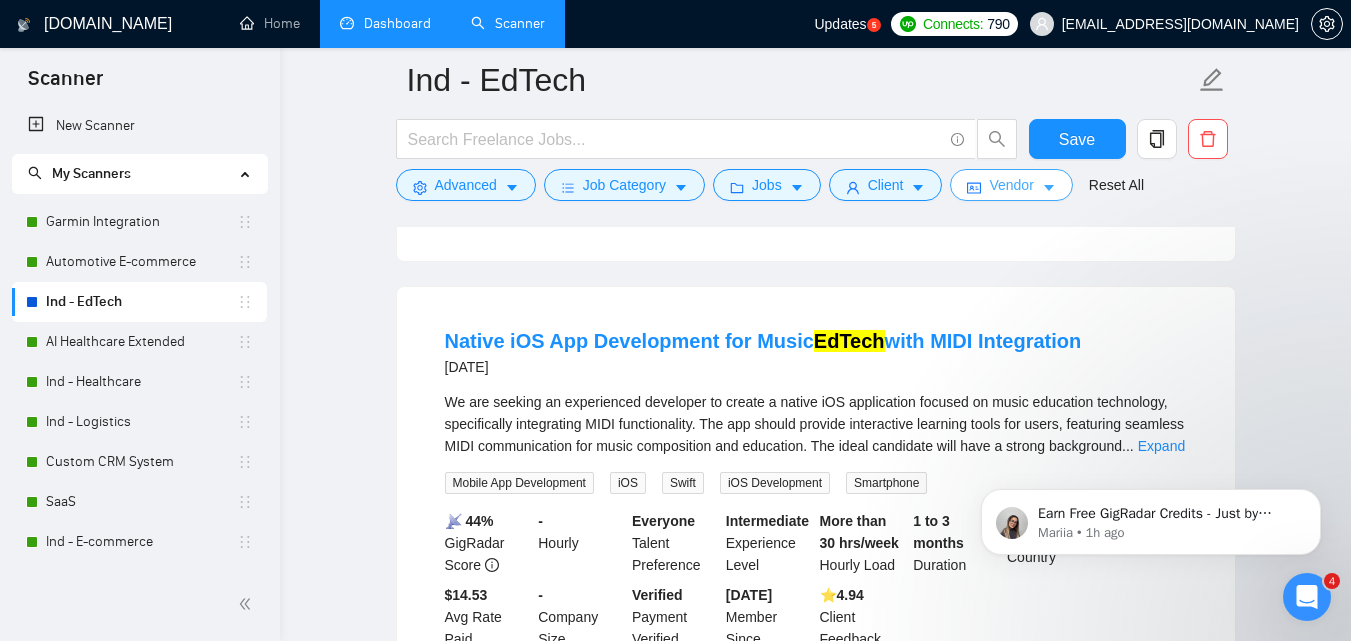 click on "Vendor" at bounding box center [1011, 185] 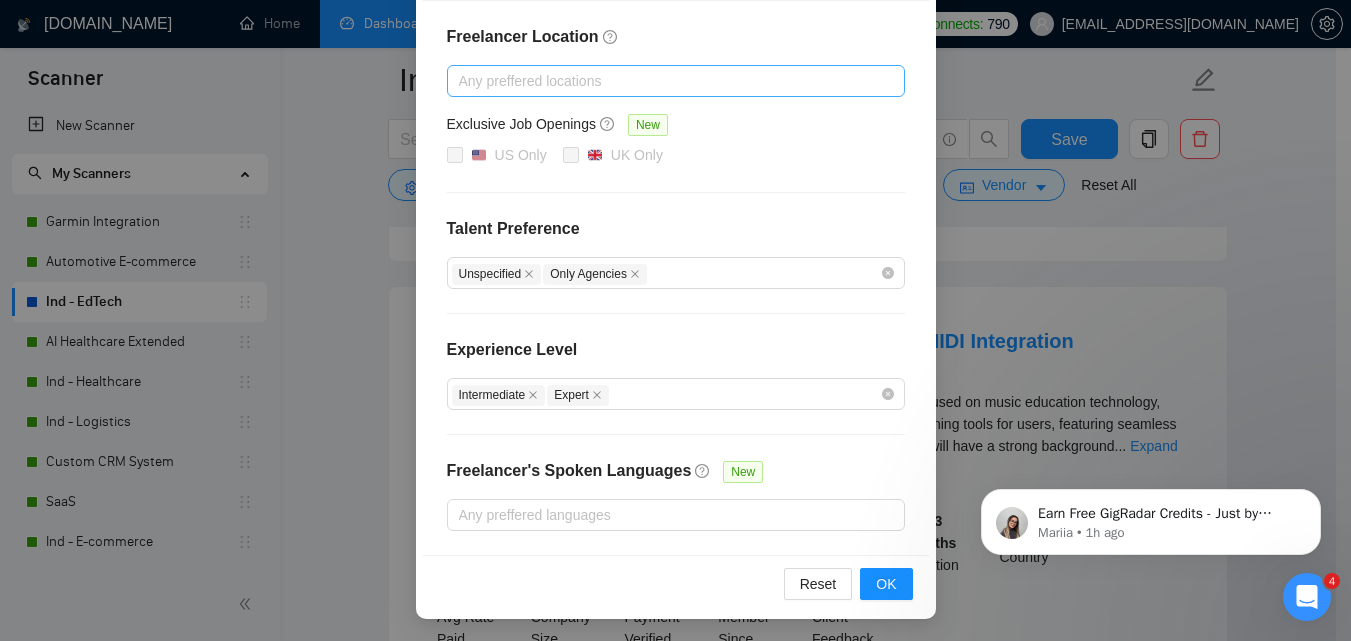 scroll, scrollTop: 284, scrollLeft: 0, axis: vertical 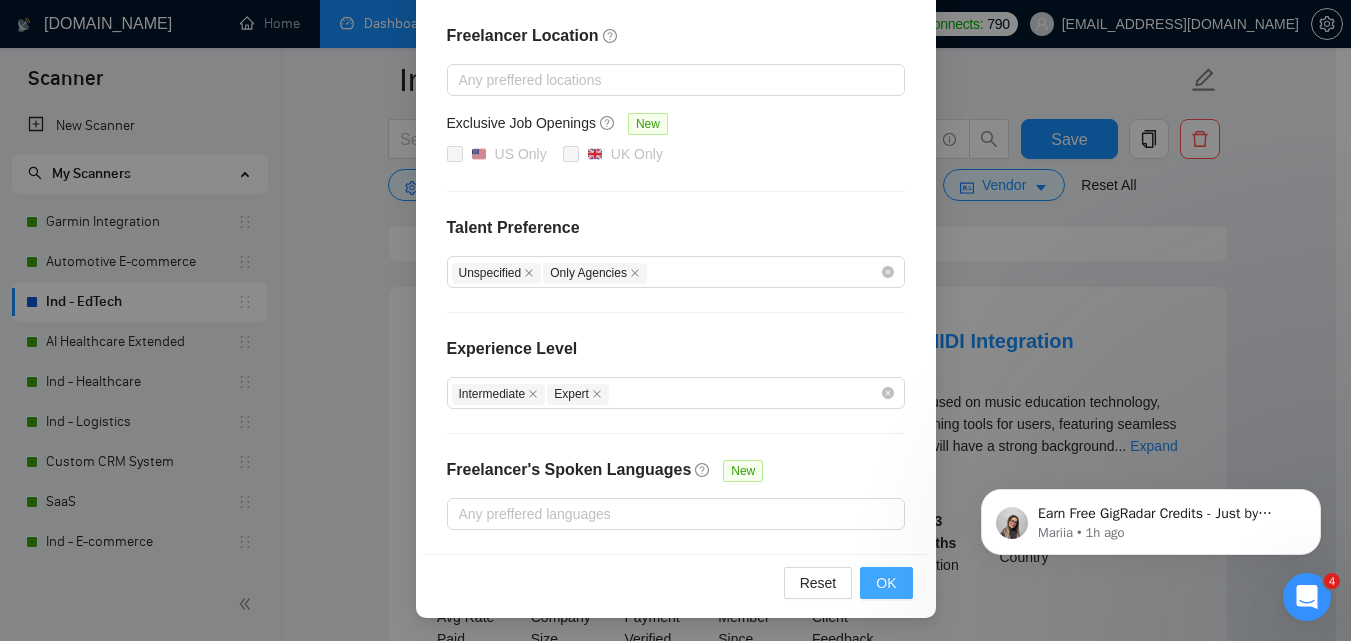 click on "OK" at bounding box center [886, 583] 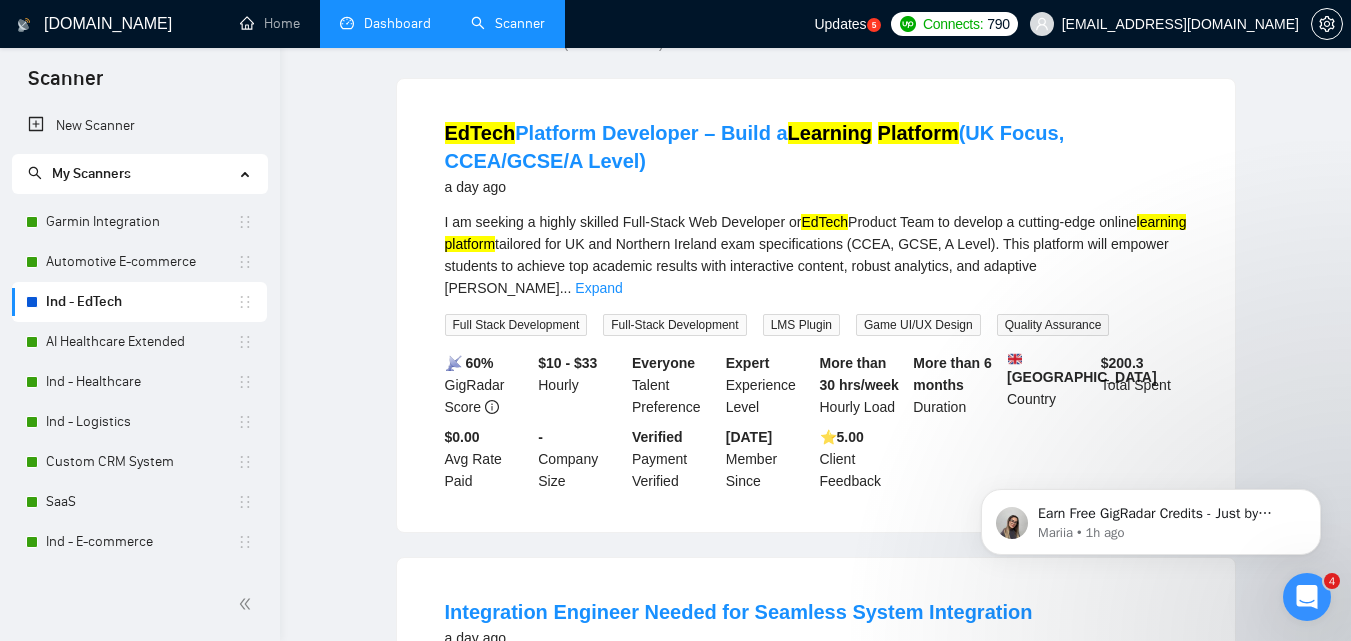 scroll, scrollTop: 0, scrollLeft: 0, axis: both 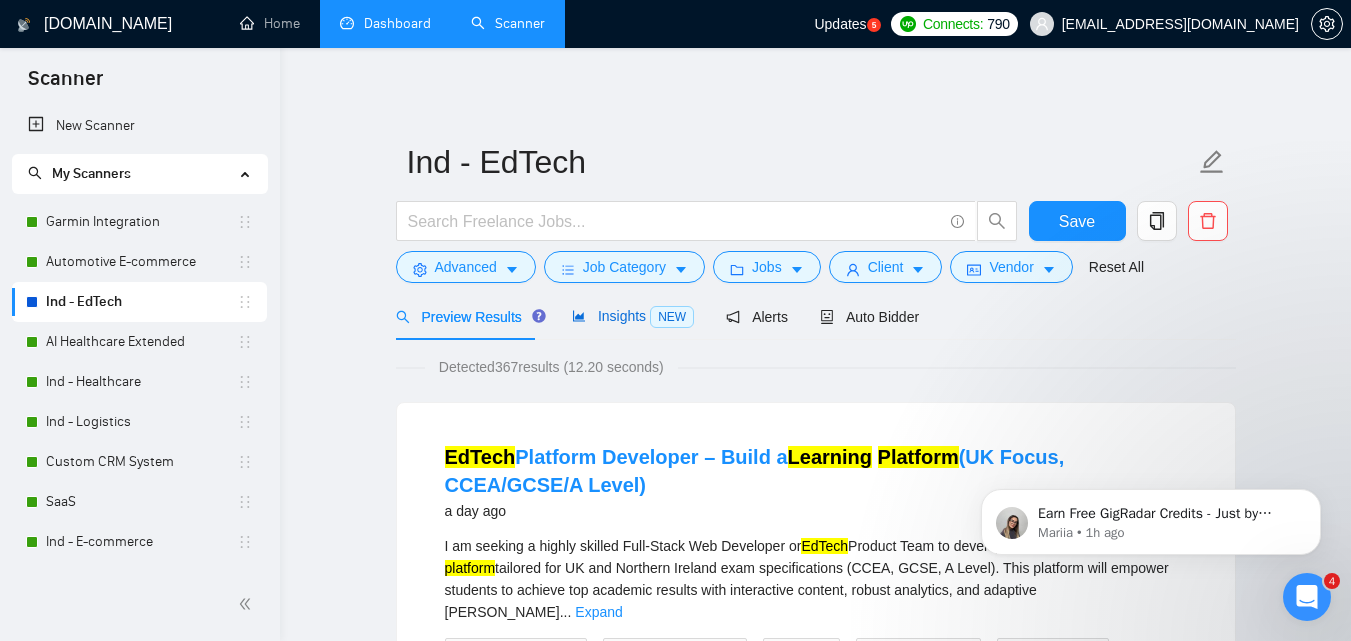 click on "Insights NEW" at bounding box center (633, 316) 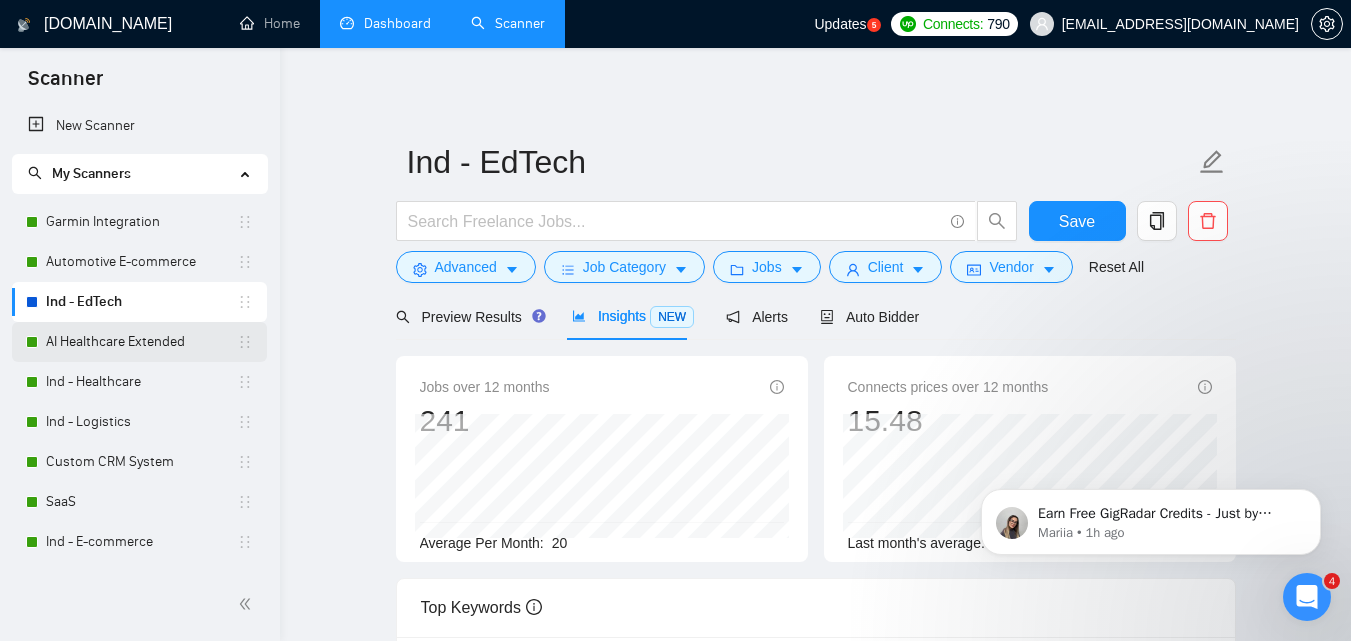 click on "AI Healthcare Extended" at bounding box center (141, 342) 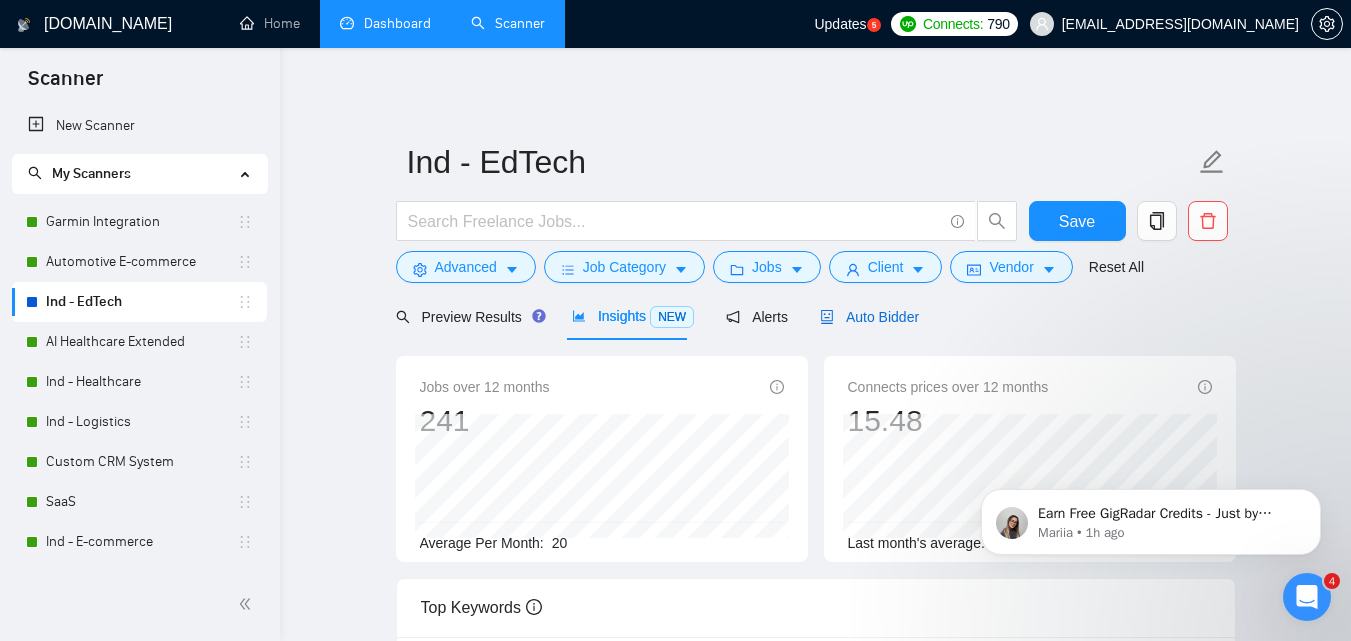 drag, startPoint x: 865, startPoint y: 327, endPoint x: 178, endPoint y: 12, distance: 755.7738 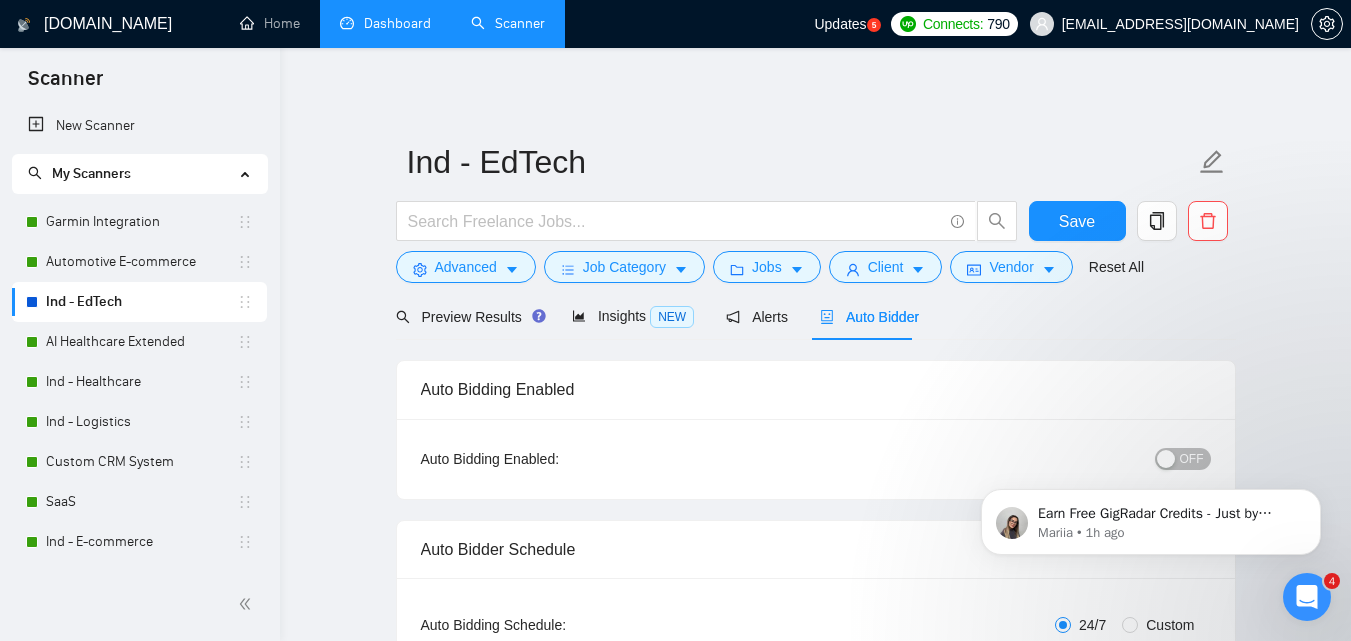 checkbox on "true" 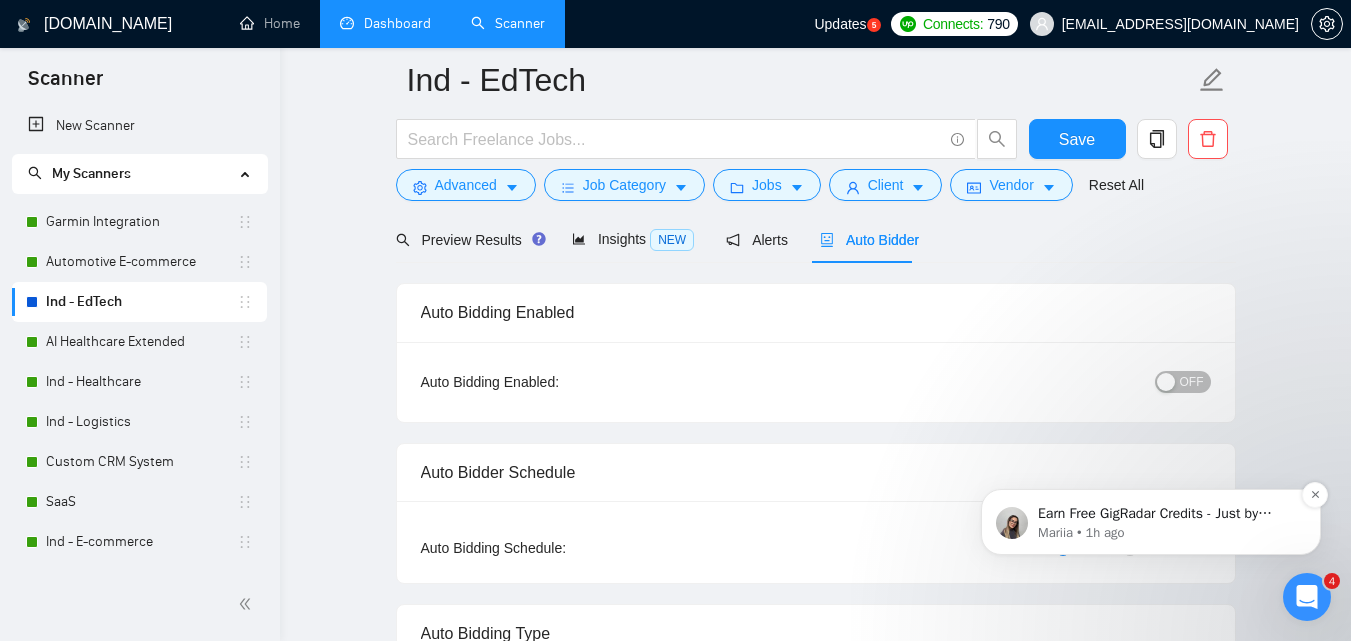 scroll, scrollTop: 200, scrollLeft: 0, axis: vertical 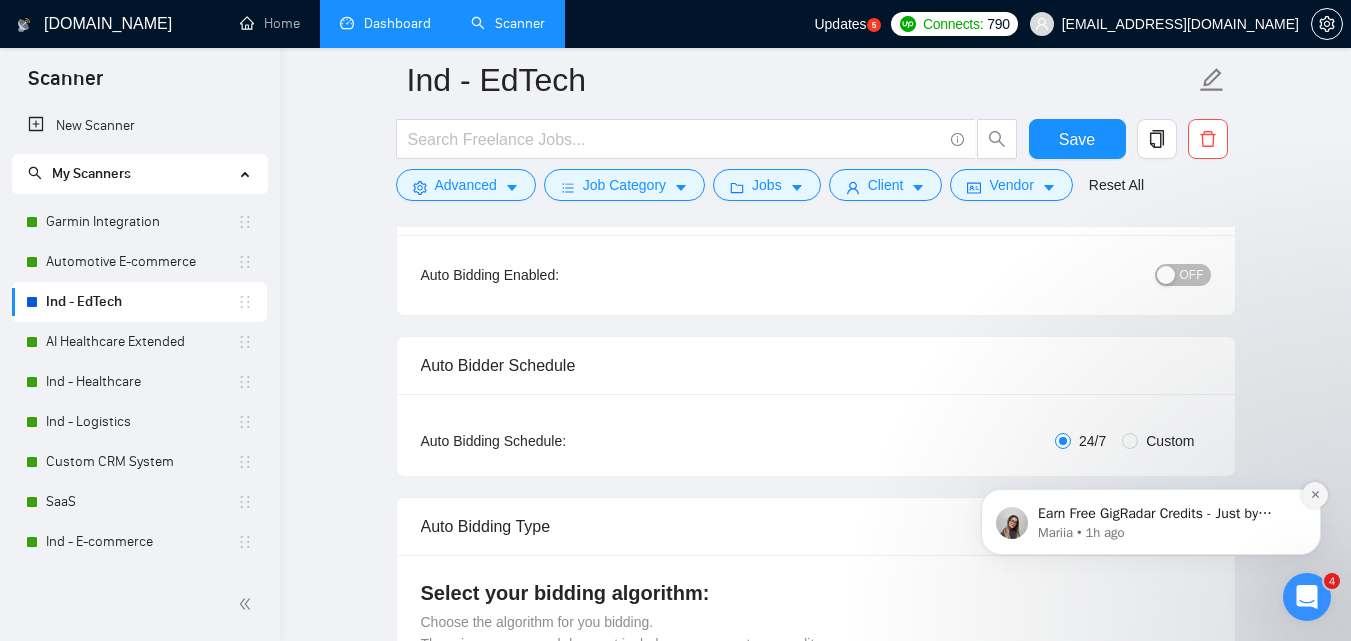 click 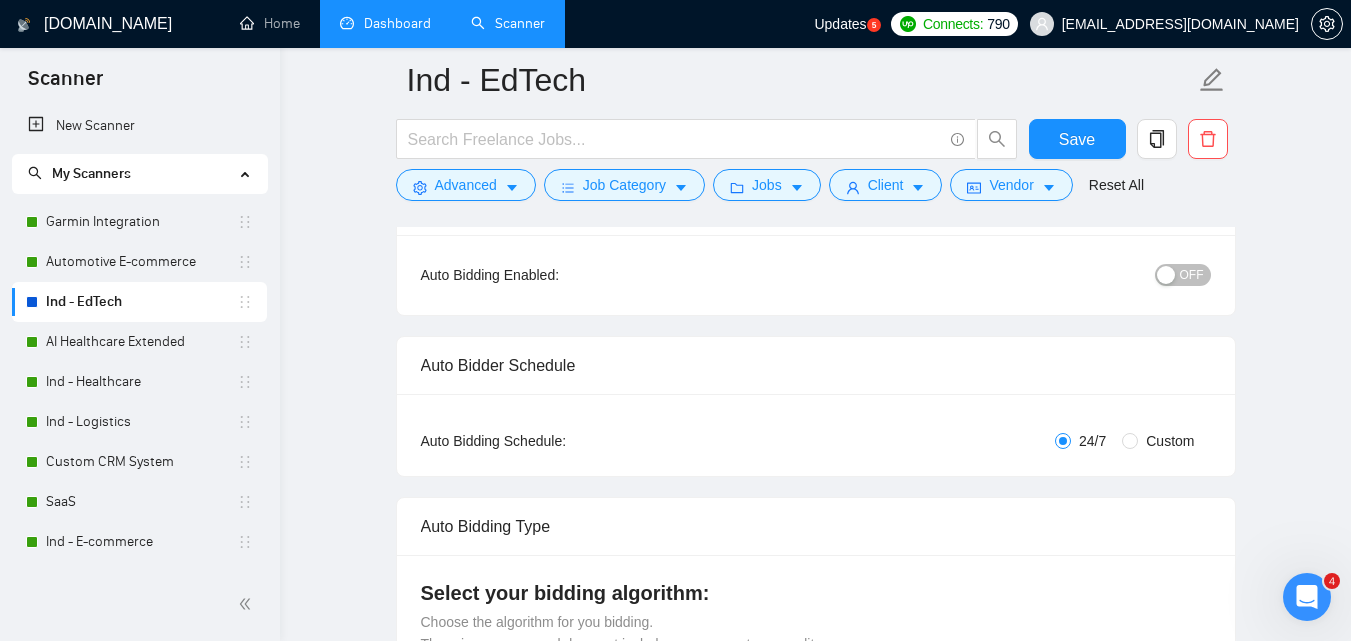 click on "OFF" at bounding box center [1192, 275] 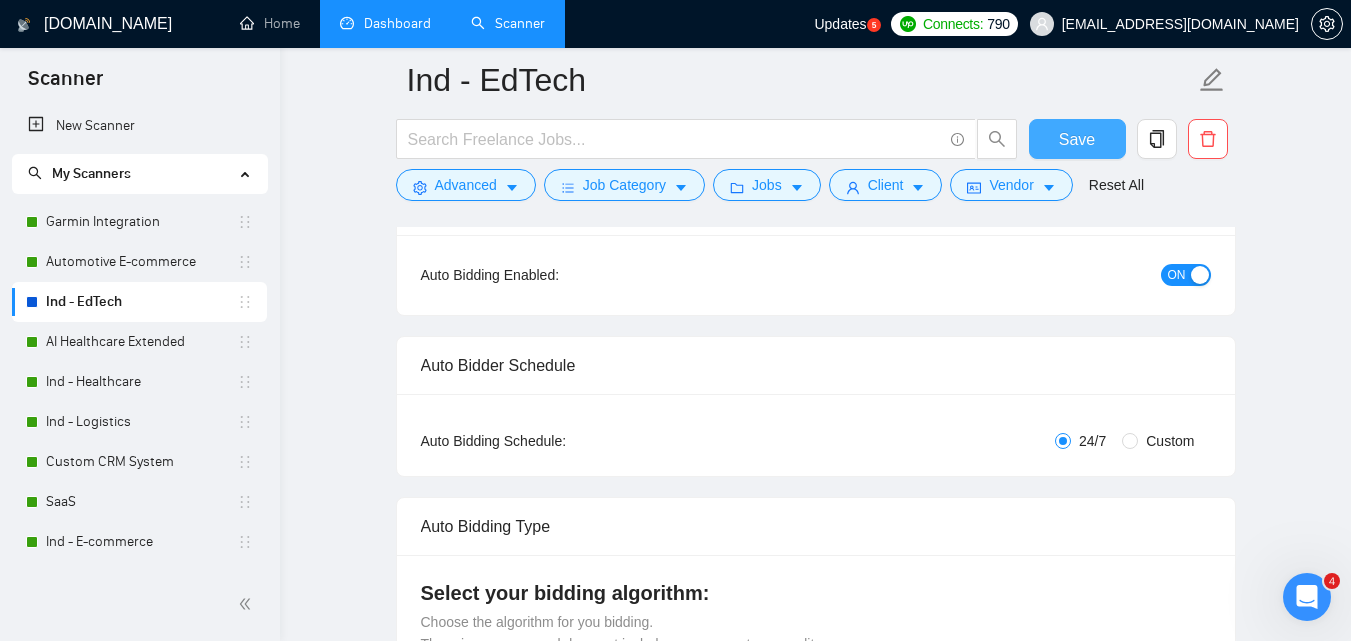 click on "Save" at bounding box center (1077, 139) 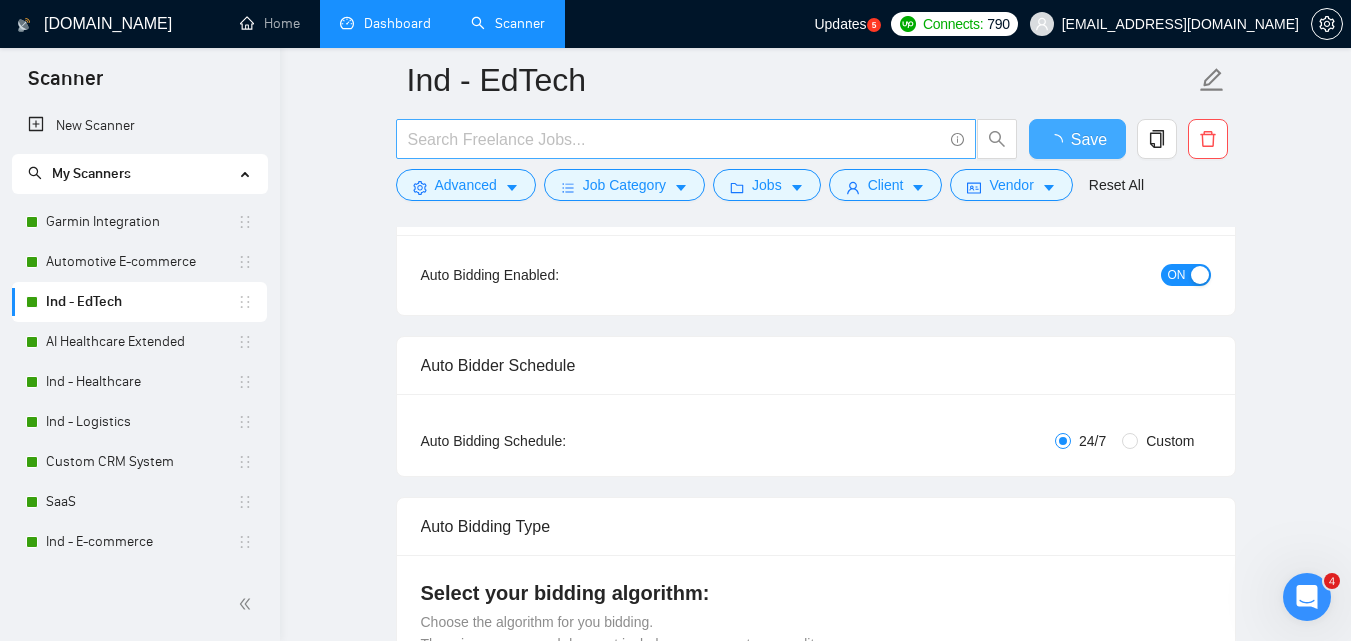 type 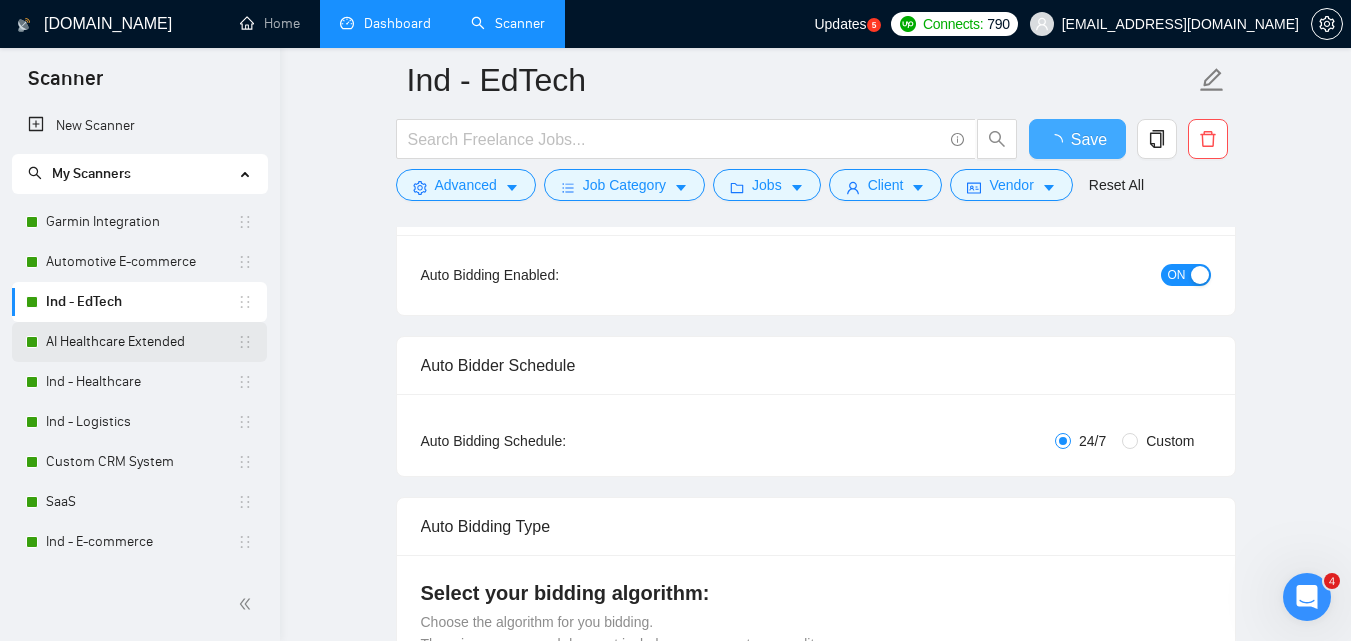 checkbox on "true" 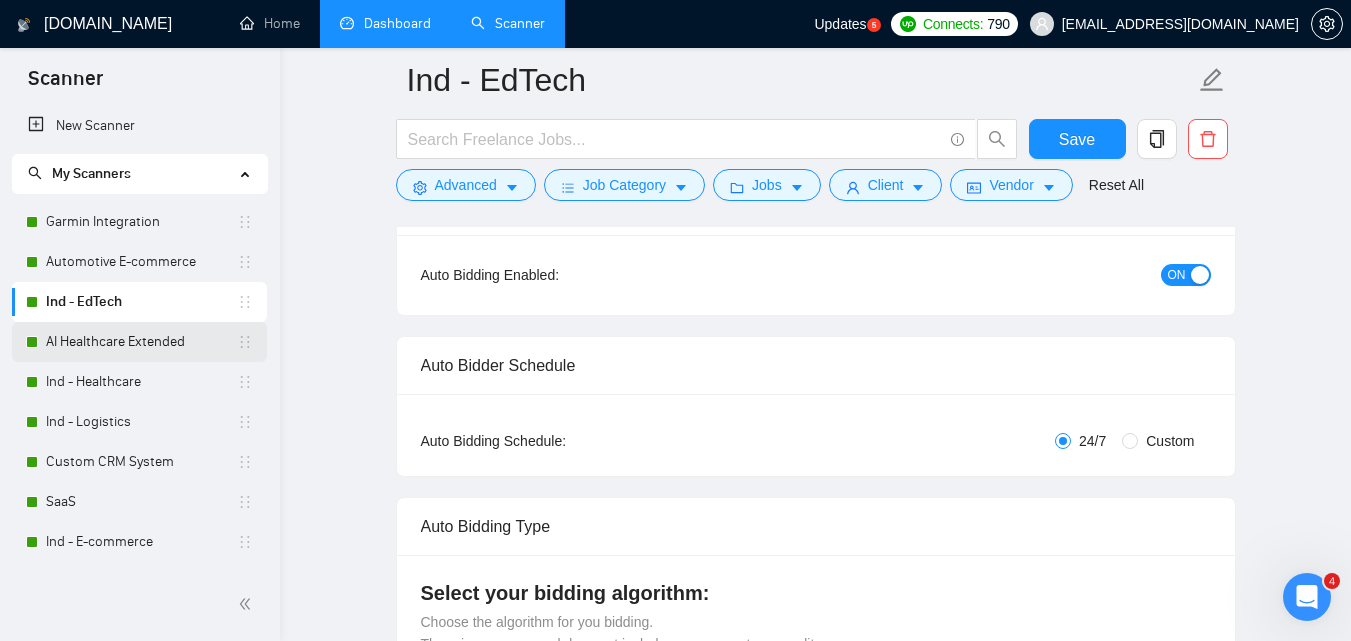 click on "AI Healthcare Extended" at bounding box center (141, 342) 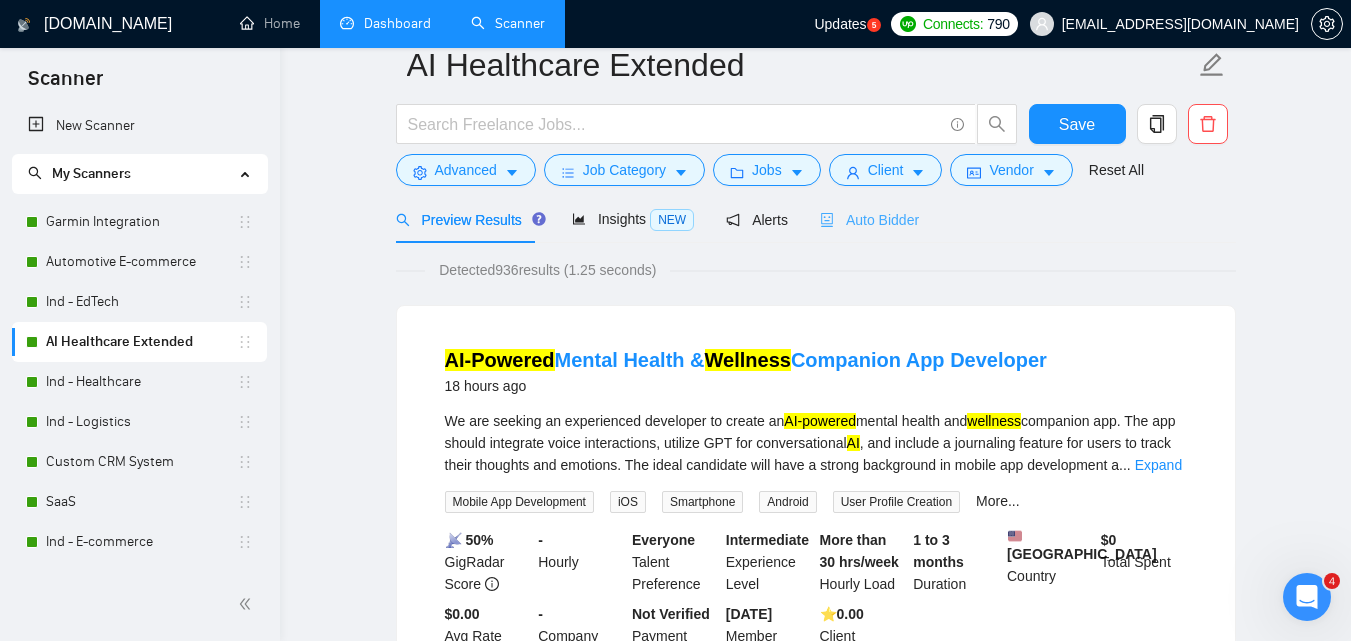scroll, scrollTop: 0, scrollLeft: 0, axis: both 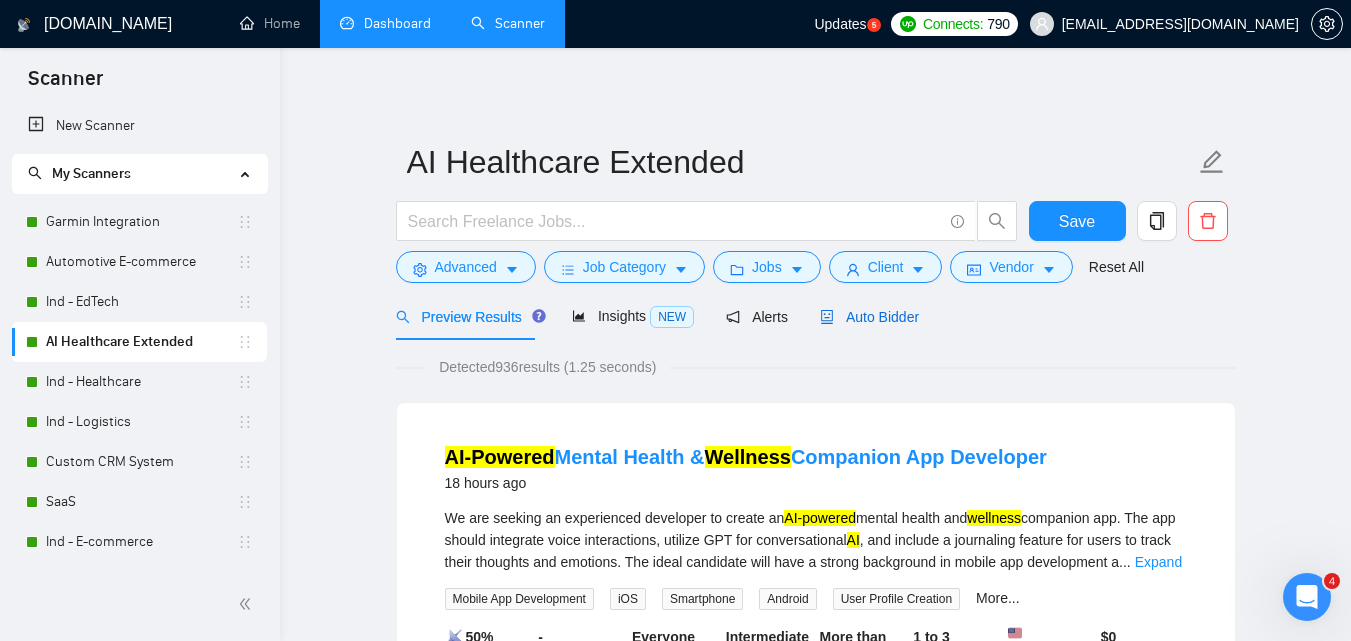 click on "Auto Bidder" at bounding box center (869, 317) 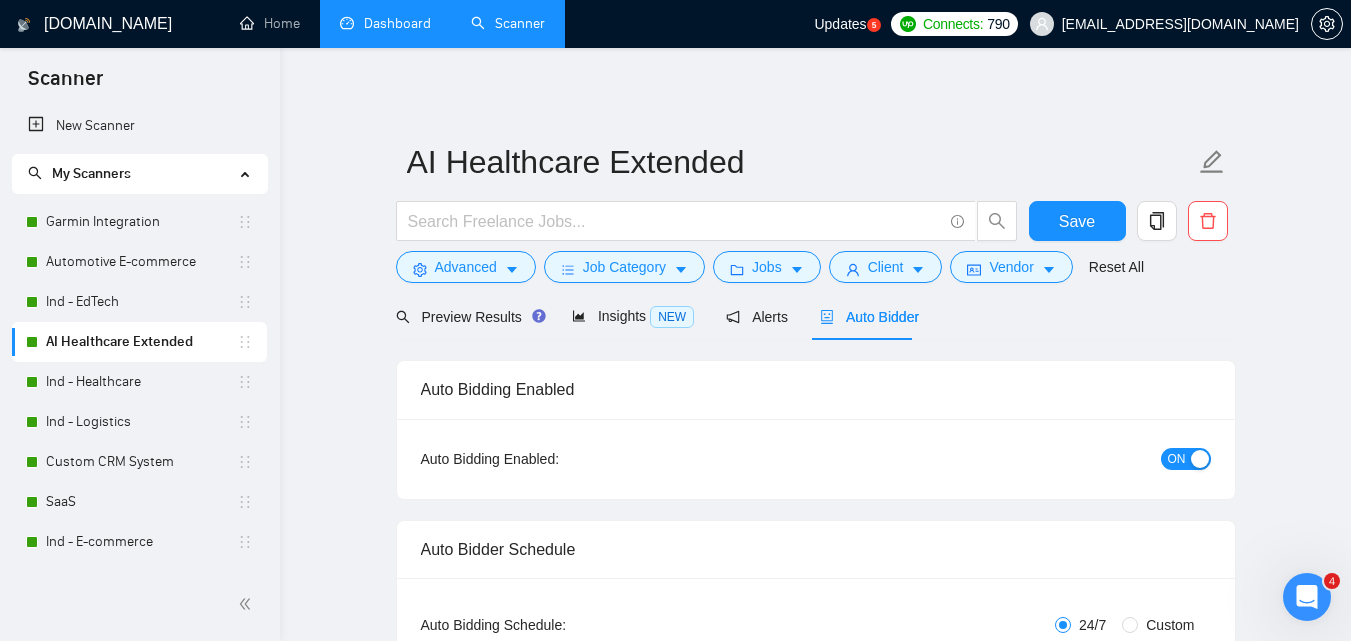 click on "ON" at bounding box center (1078, 459) 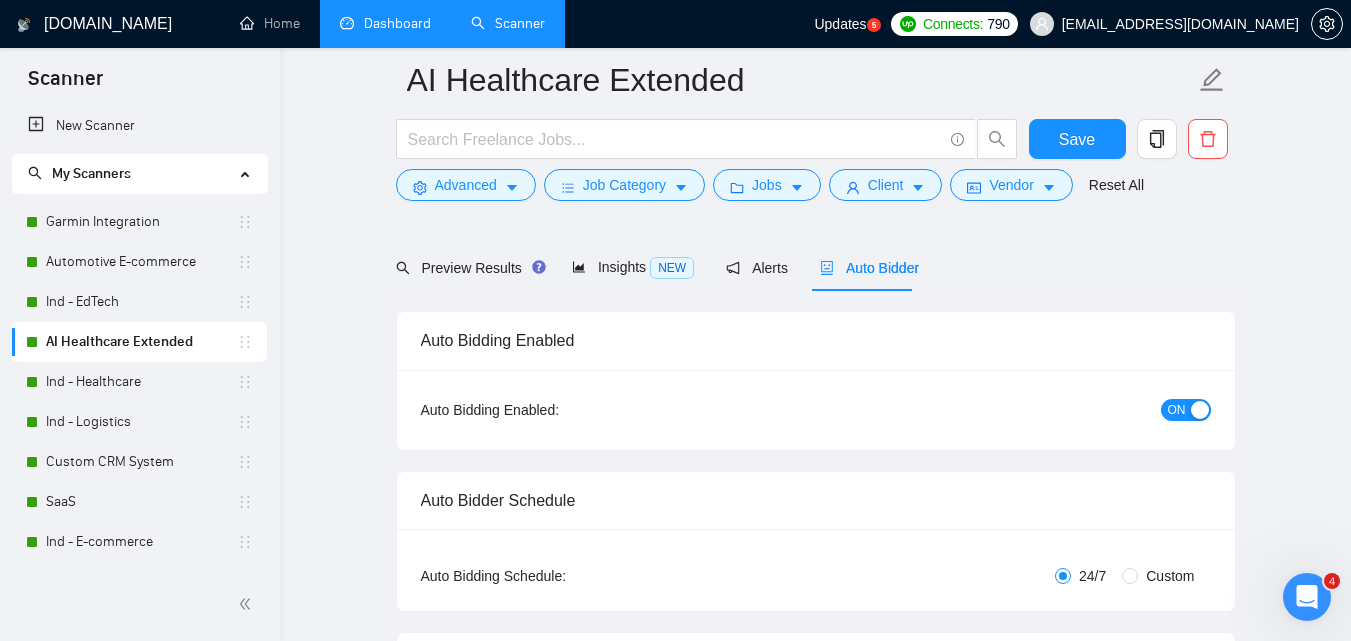 scroll, scrollTop: 100, scrollLeft: 0, axis: vertical 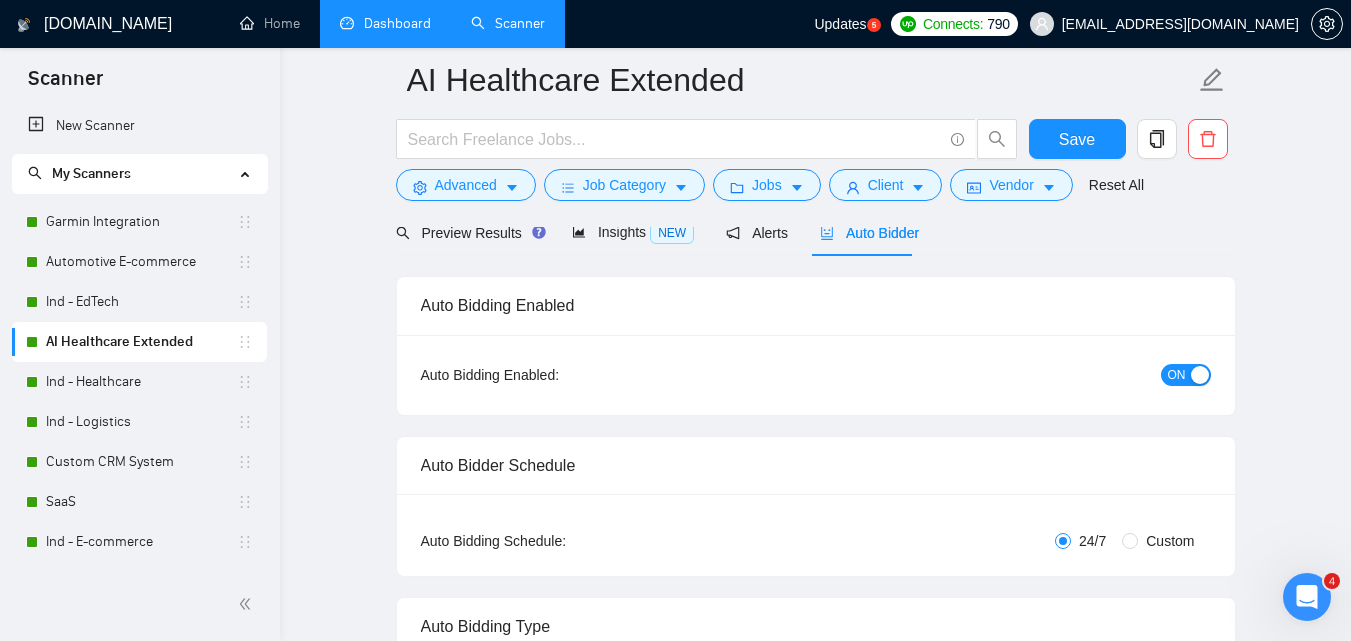click on "ON" at bounding box center [1186, 375] 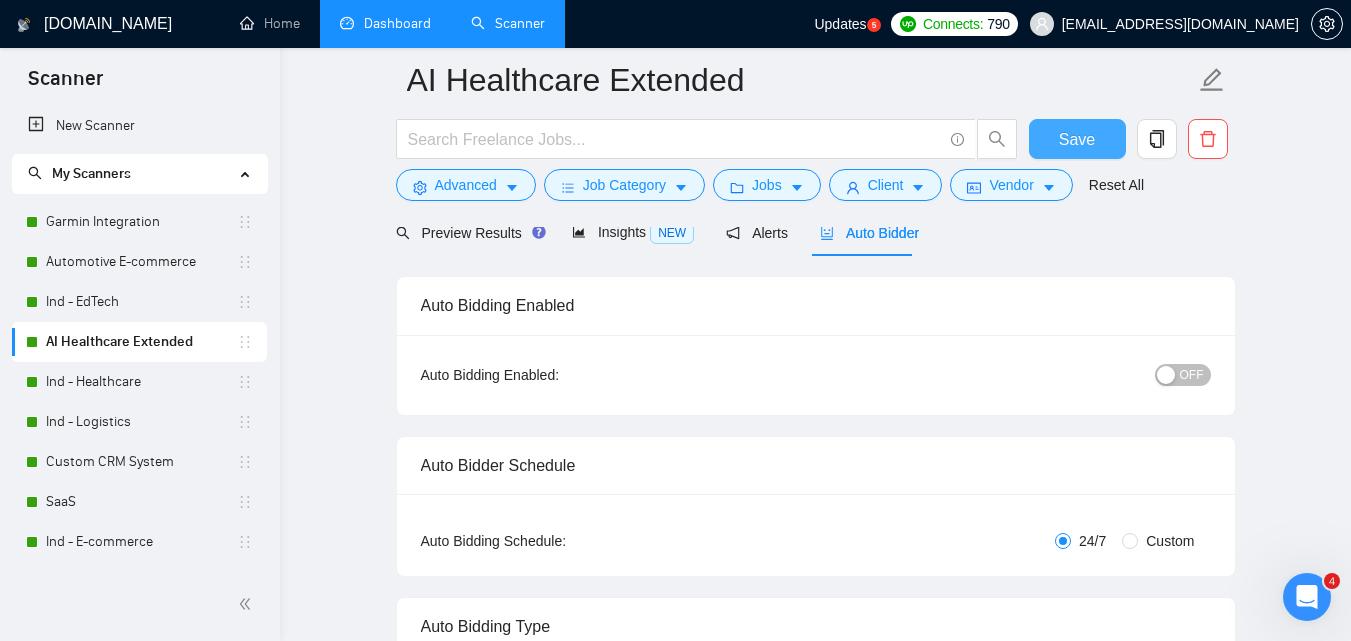 click on "Save" at bounding box center [1077, 139] 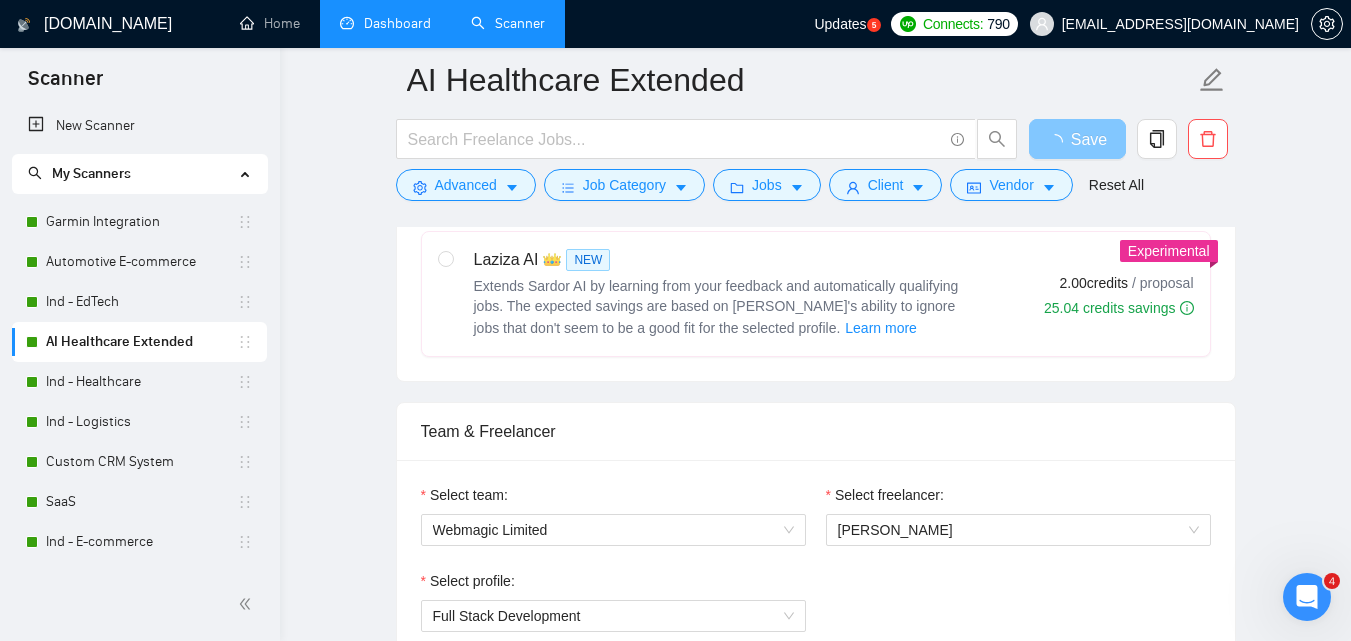 scroll, scrollTop: 1300, scrollLeft: 0, axis: vertical 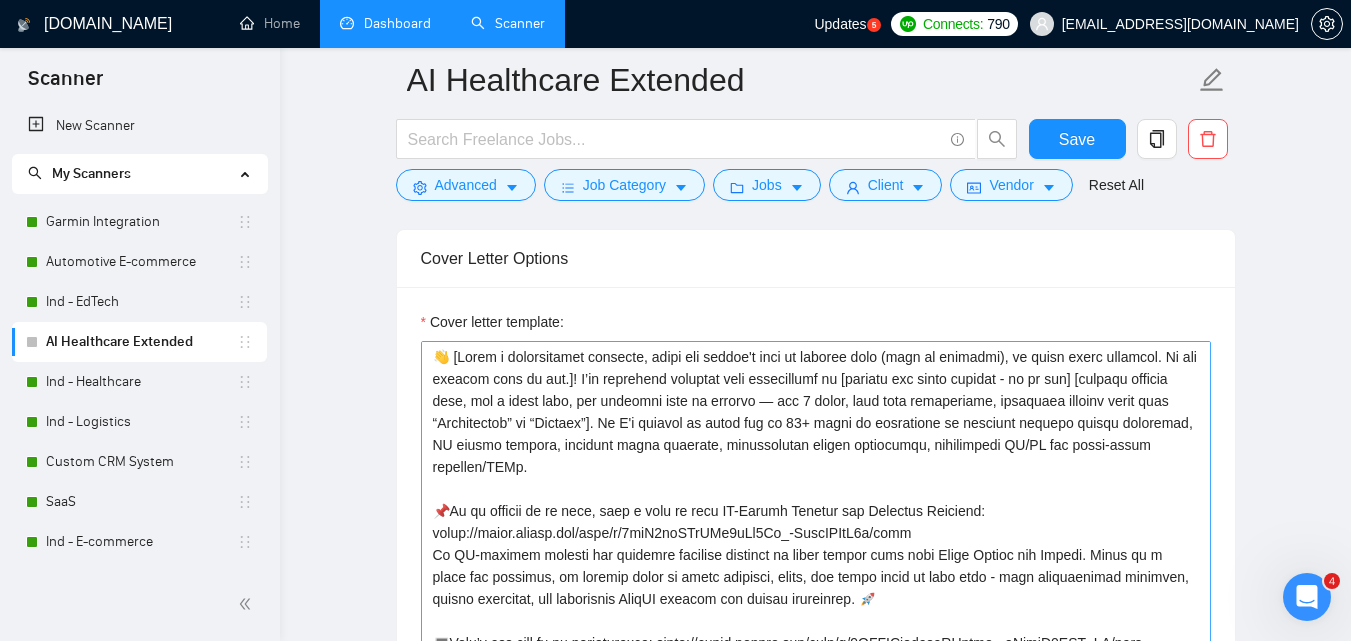 drag, startPoint x: 907, startPoint y: 494, endPoint x: 437, endPoint y: 483, distance: 470.1287 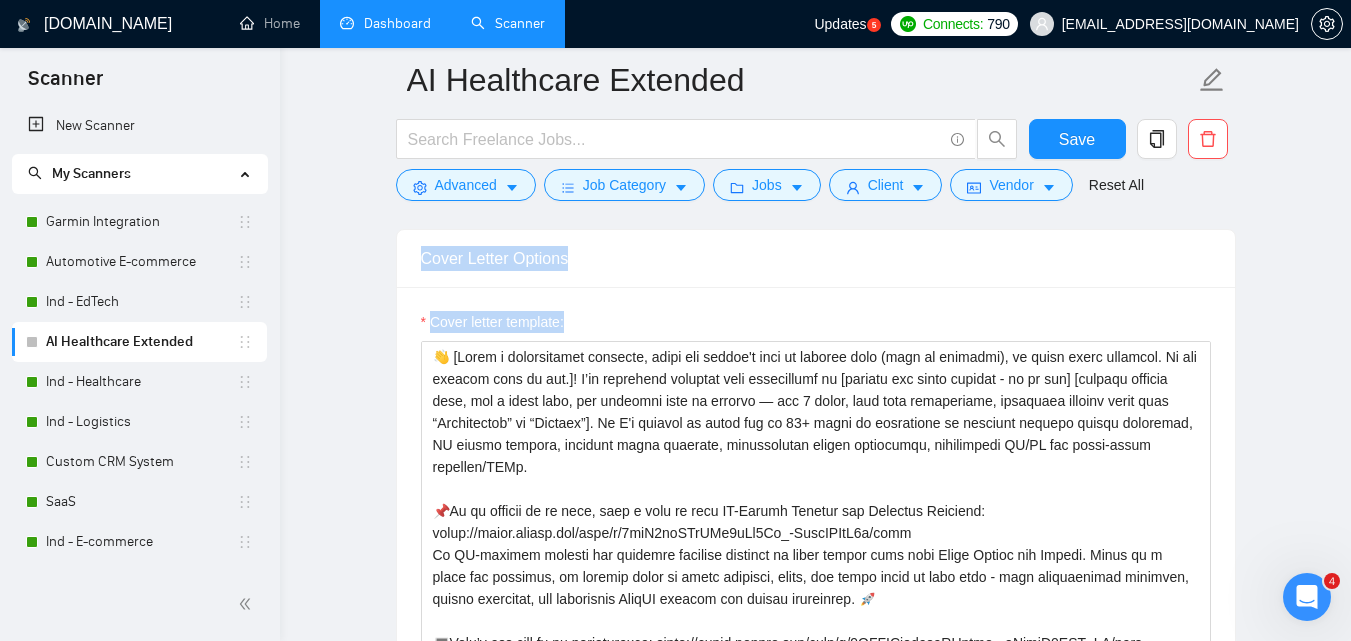 type 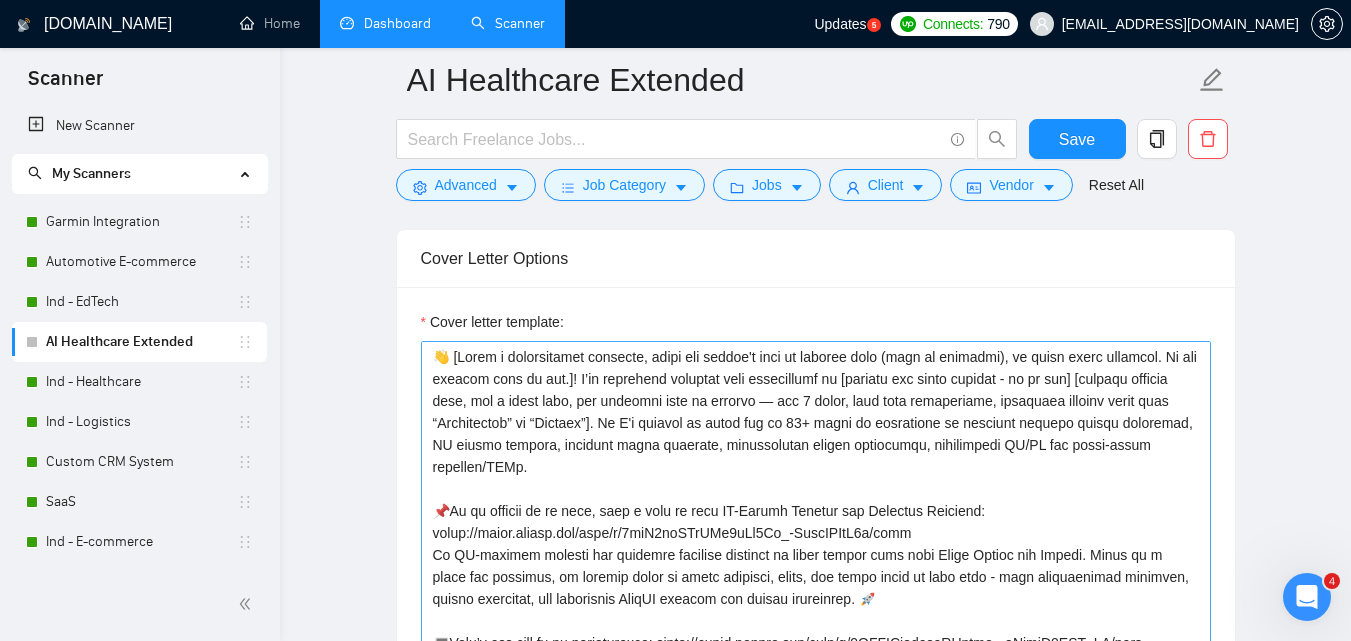 scroll, scrollTop: 1500, scrollLeft: 0, axis: vertical 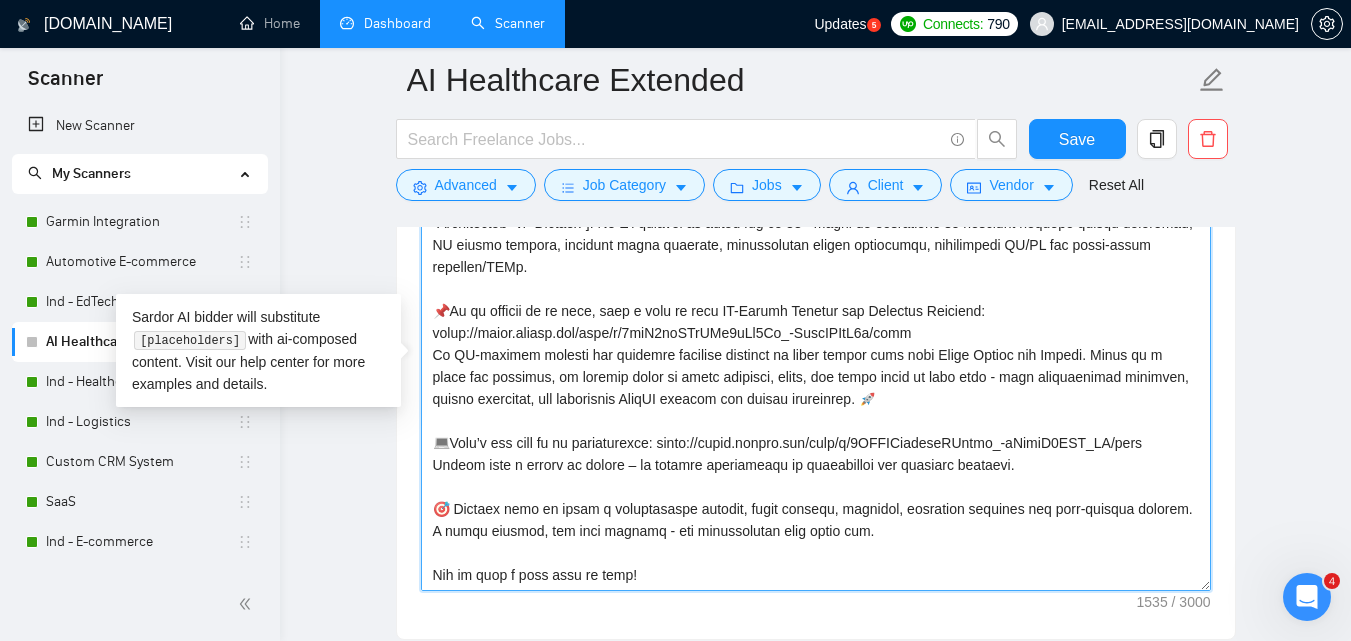 drag, startPoint x: 908, startPoint y: 332, endPoint x: 435, endPoint y: 330, distance: 473.00424 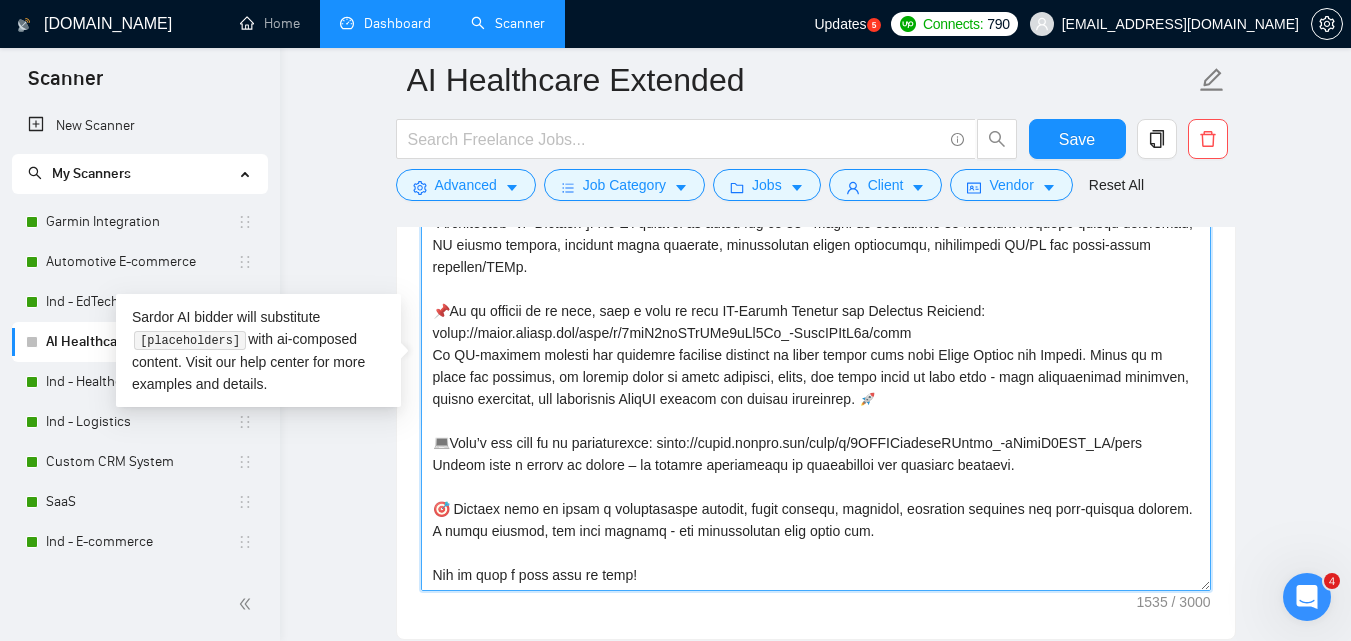 click on "Cover letter template:" at bounding box center (816, 366) 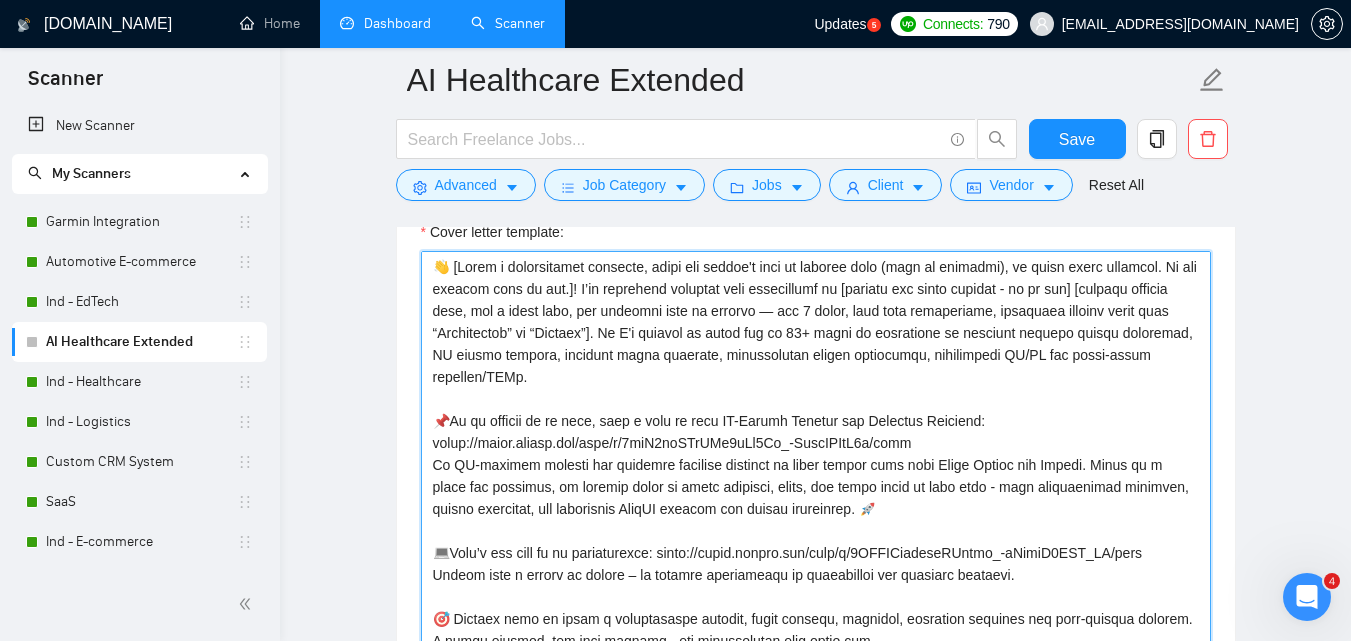 scroll, scrollTop: 1300, scrollLeft: 0, axis: vertical 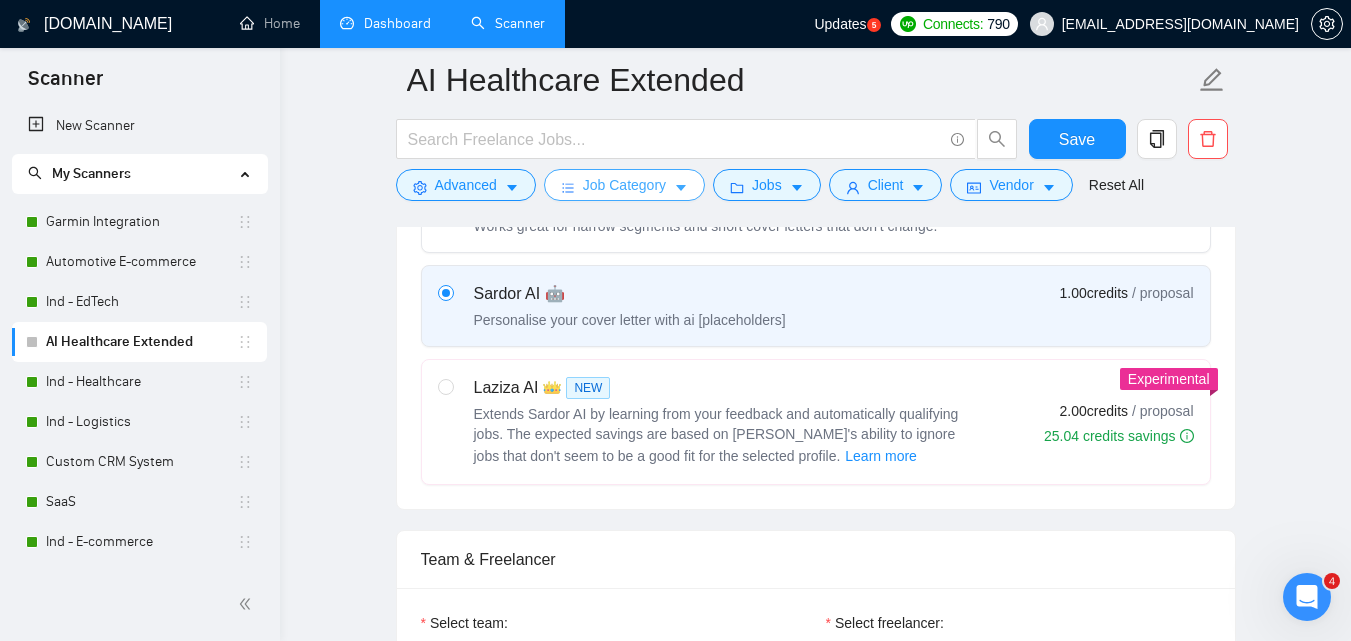 click on "Job Category" at bounding box center [624, 185] 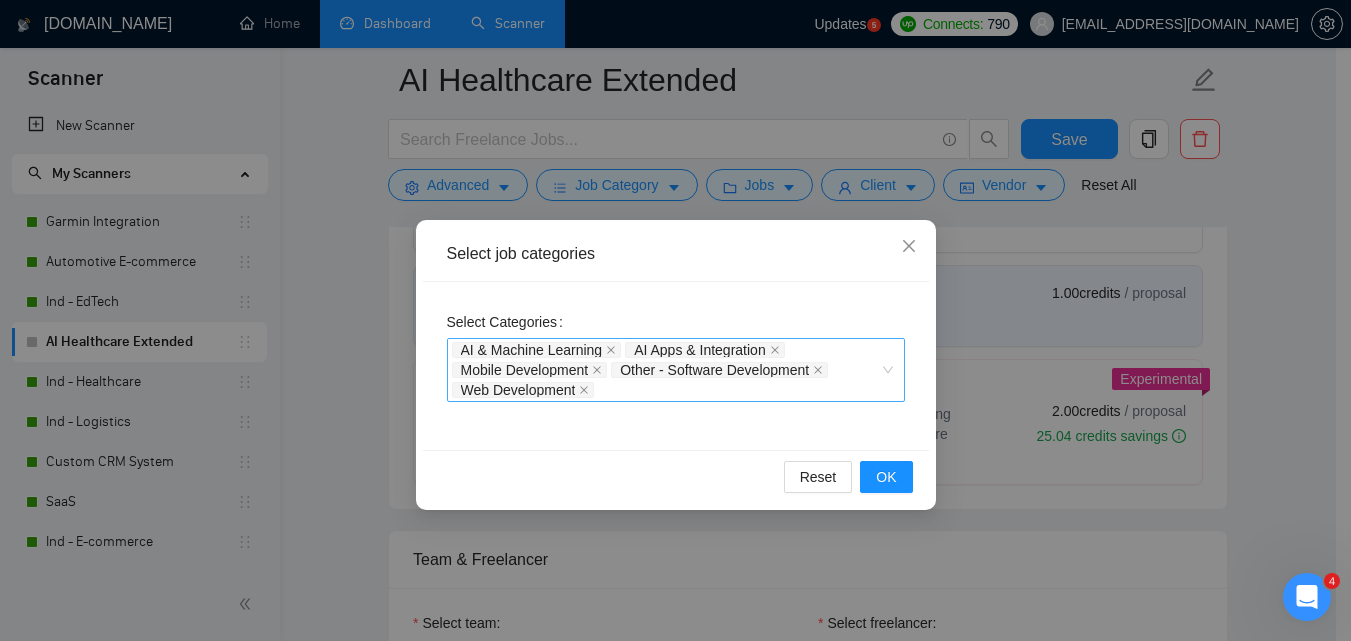 click on "AI & Machine Learning AI Apps & Integration Mobile Development Other - Software Development Web Development" at bounding box center [666, 370] 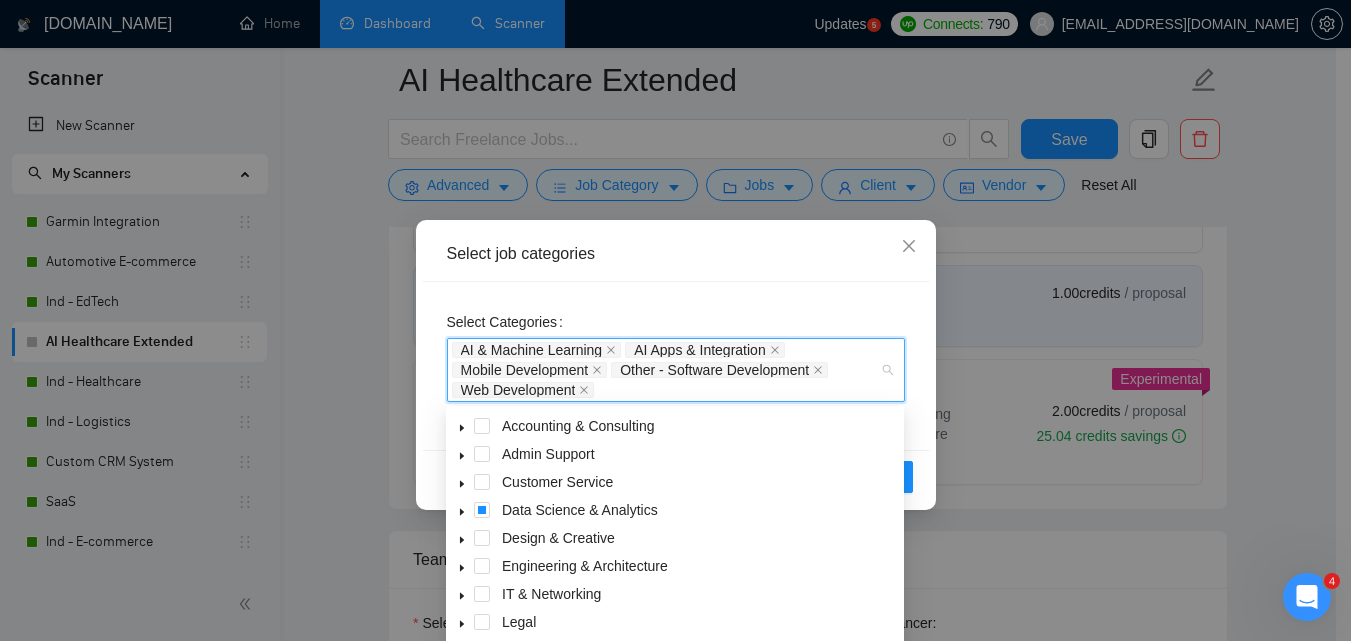 scroll, scrollTop: 78, scrollLeft: 0, axis: vertical 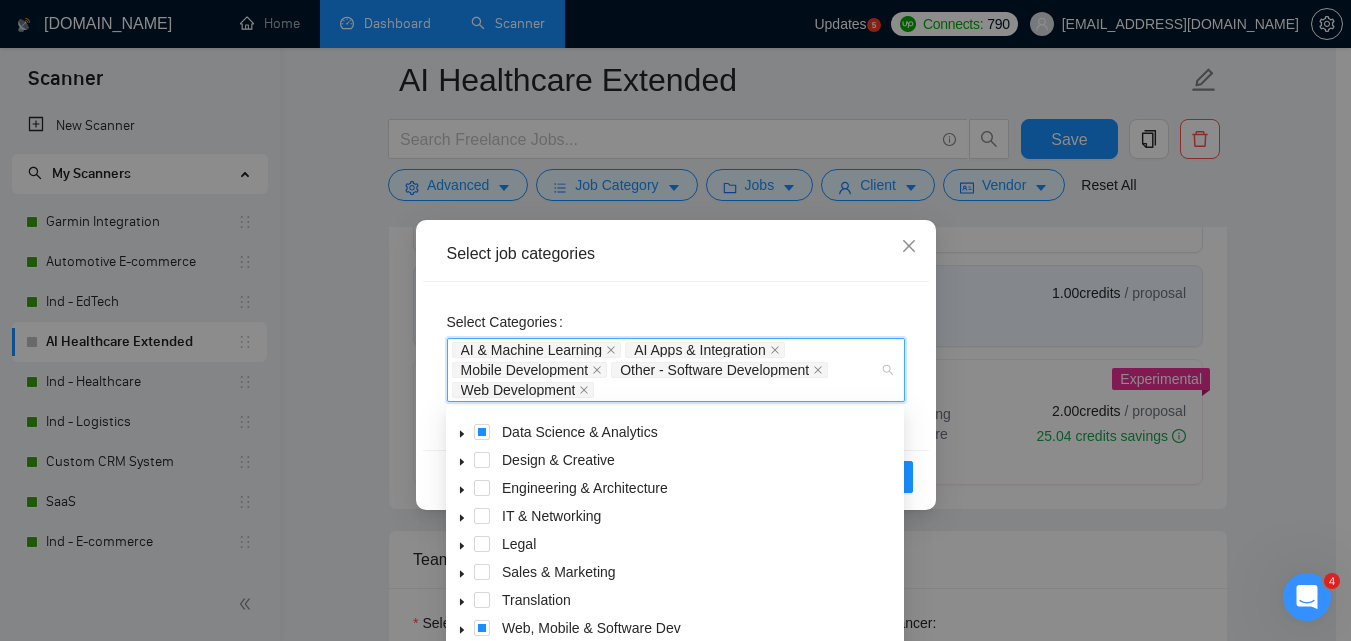 click 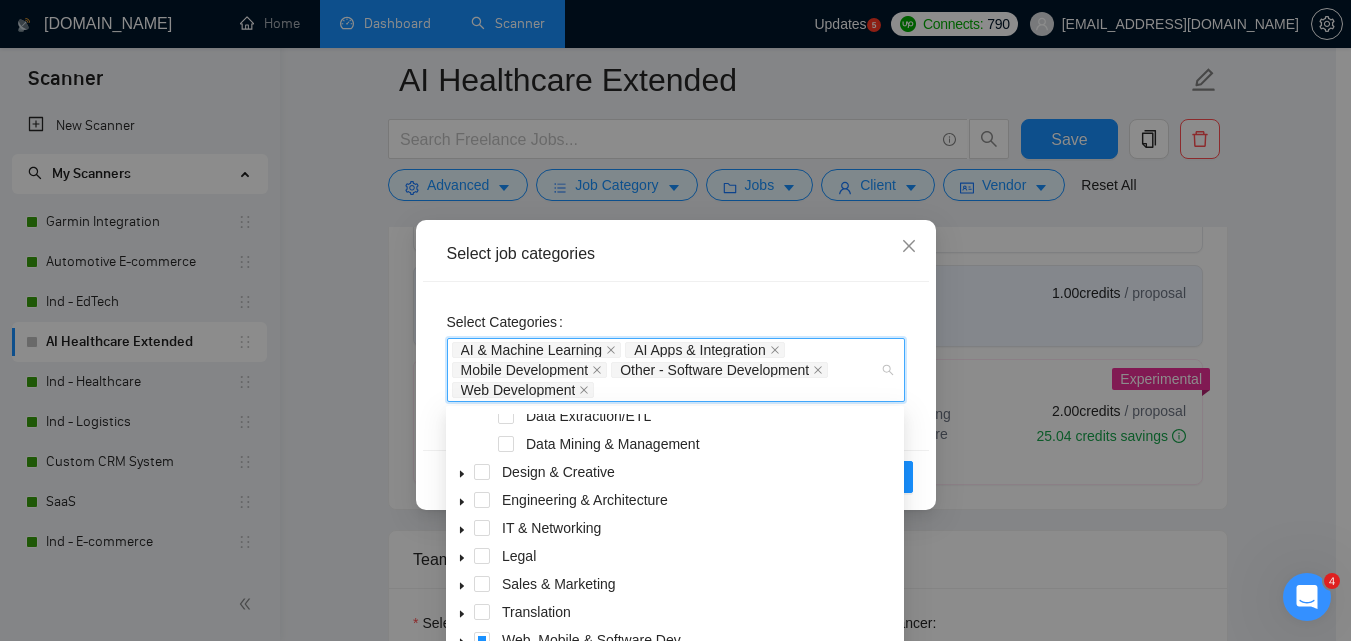 scroll, scrollTop: 192, scrollLeft: 0, axis: vertical 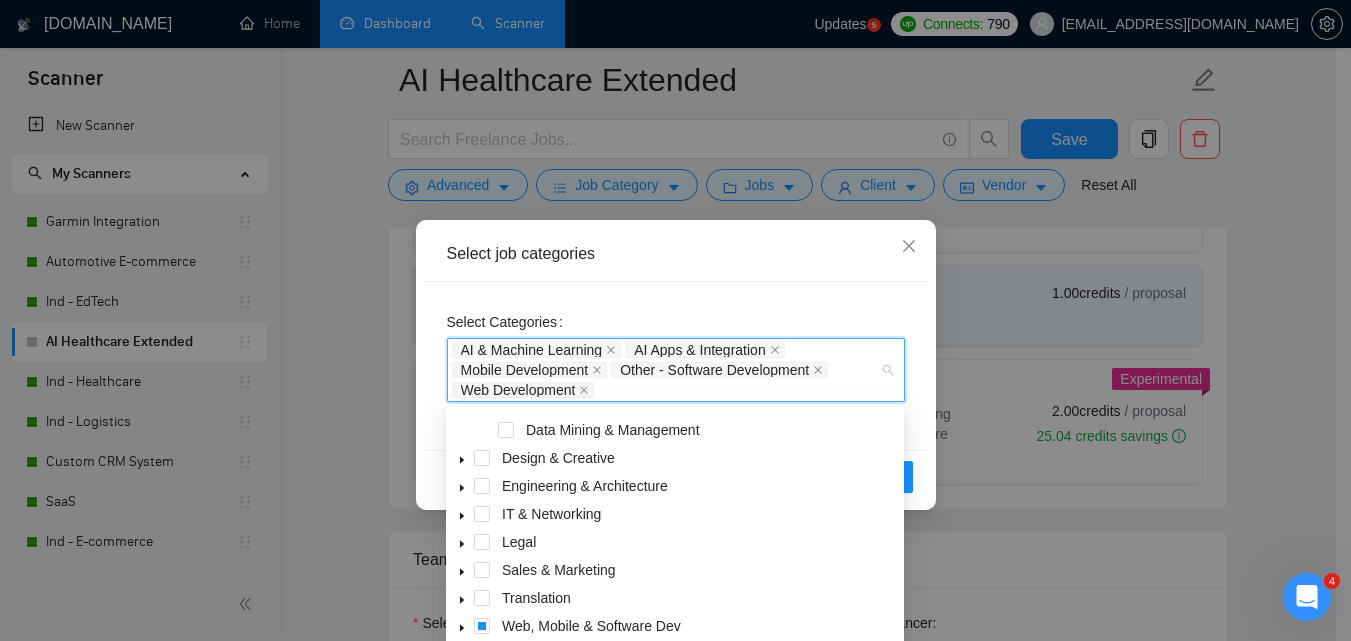 click 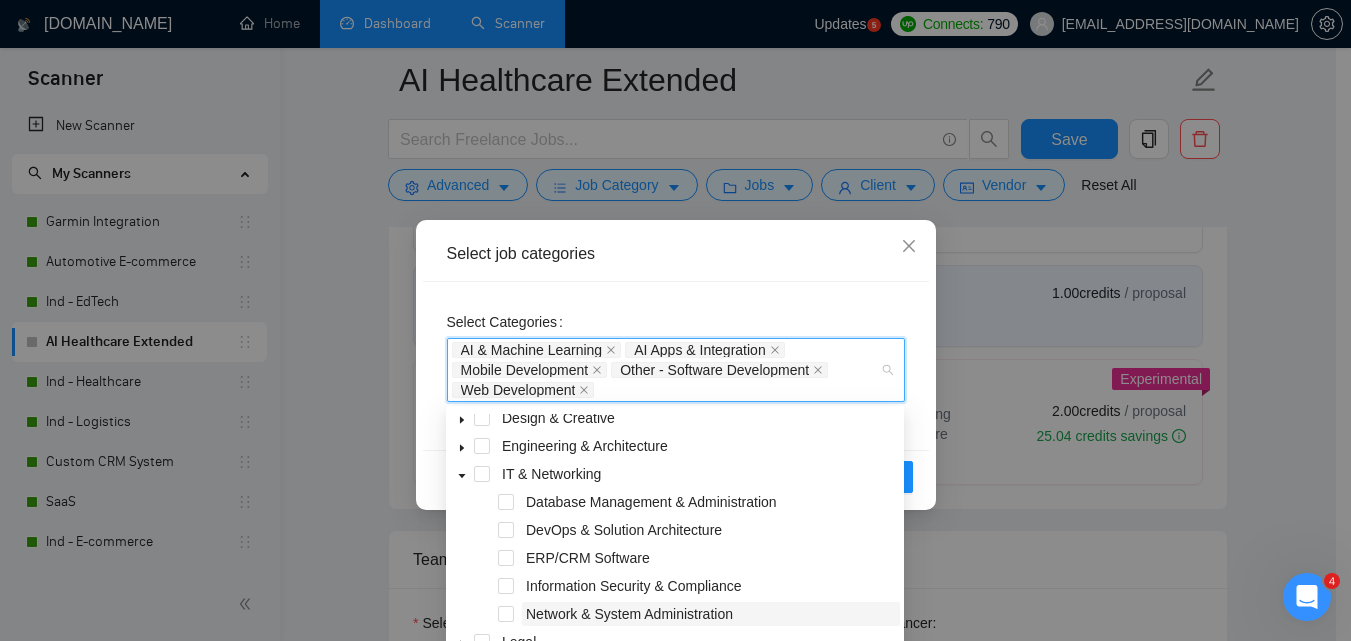 scroll, scrollTop: 332, scrollLeft: 0, axis: vertical 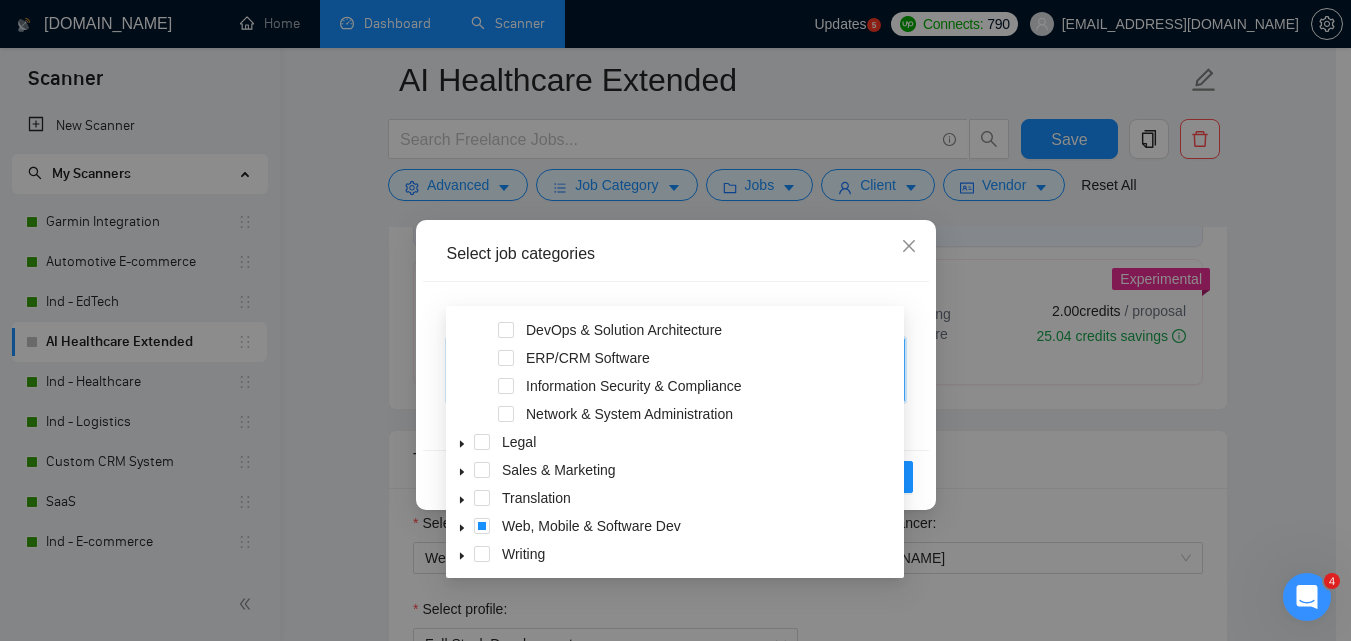 click 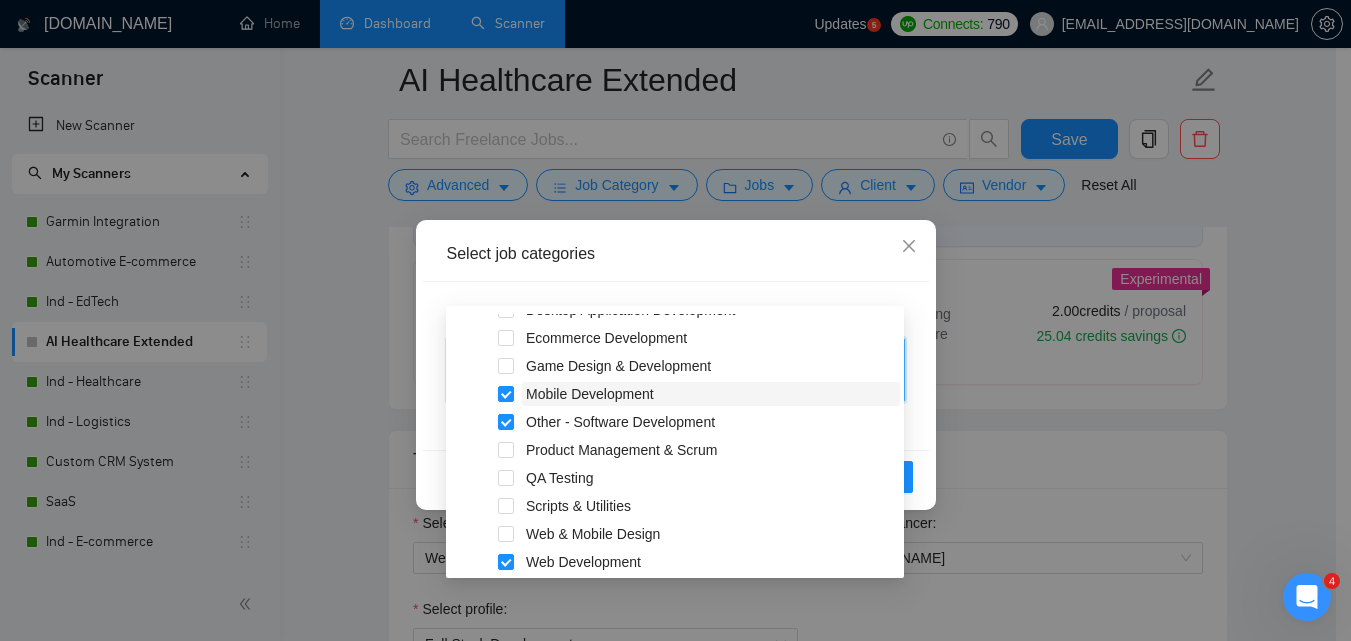 scroll, scrollTop: 532, scrollLeft: 0, axis: vertical 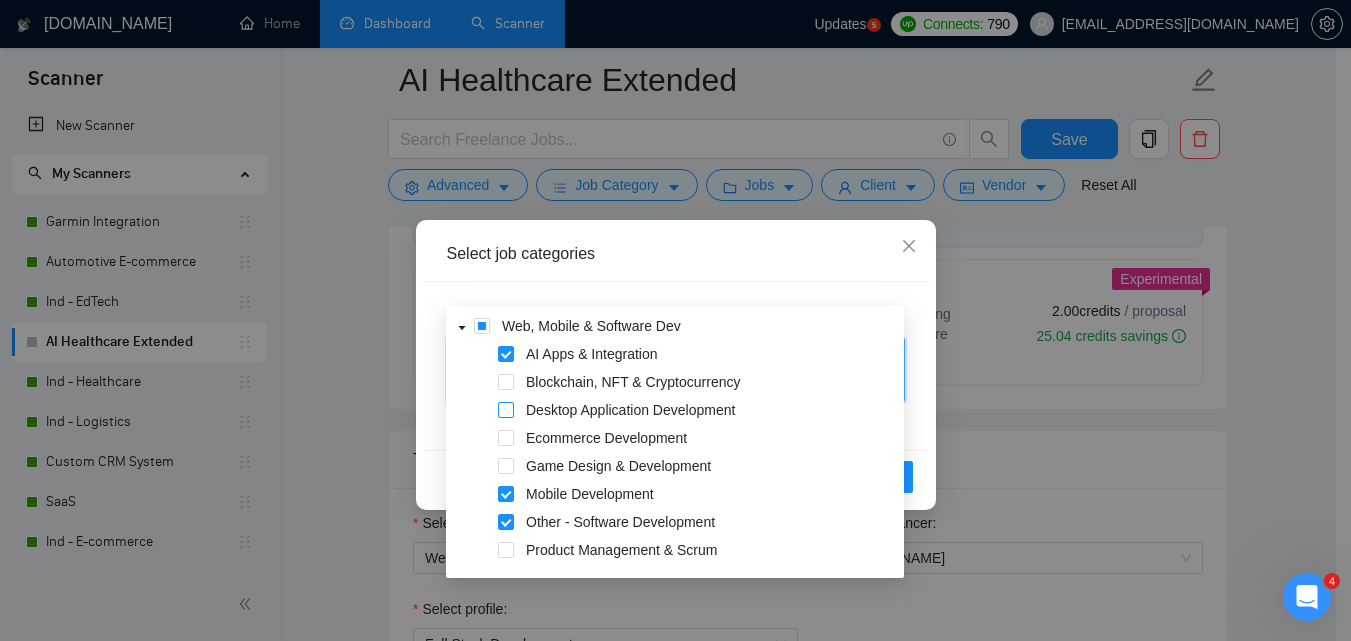 click at bounding box center [506, 410] 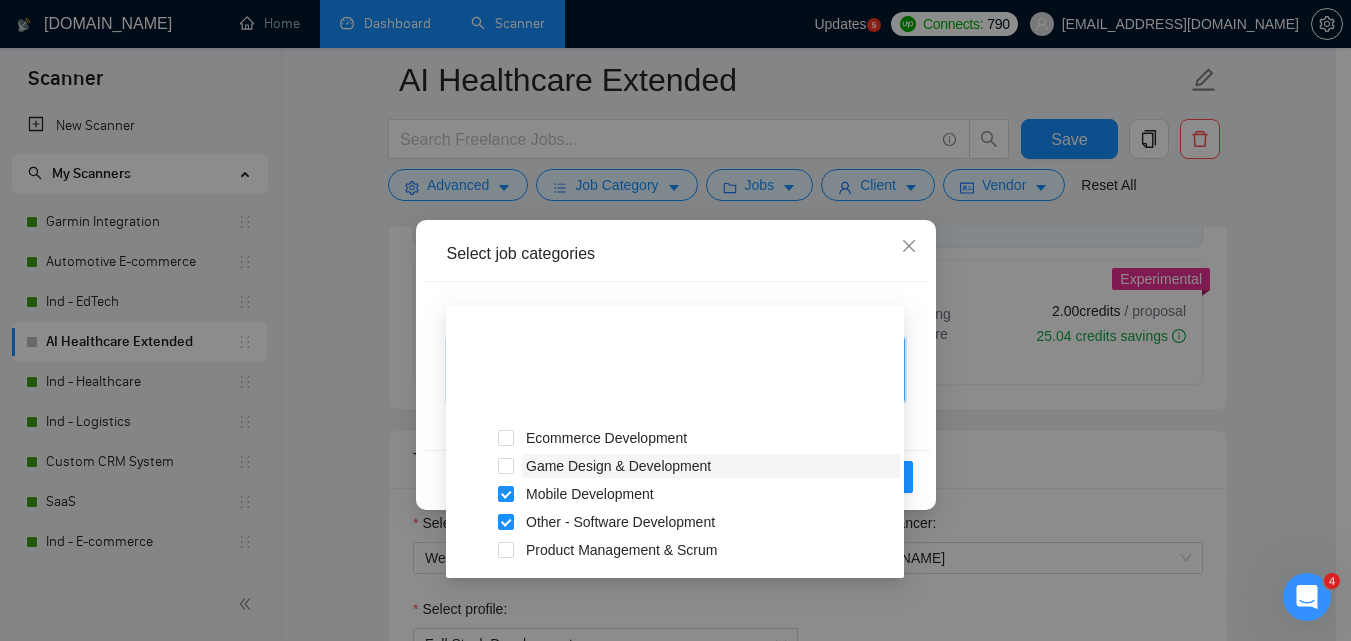 scroll, scrollTop: 668, scrollLeft: 0, axis: vertical 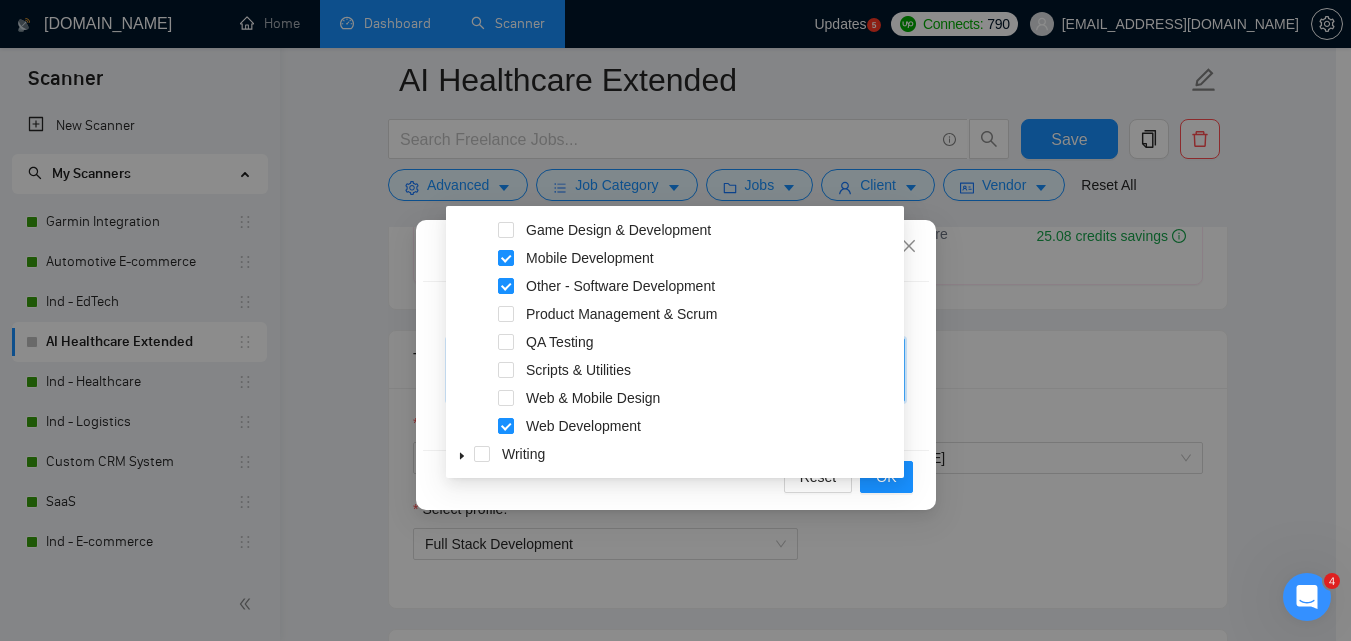 click on "Select Categories AI & Machine Learning AI Apps & Integration Mobile Development Other - Software Development Web Development Desktop Application Development" at bounding box center [676, 366] 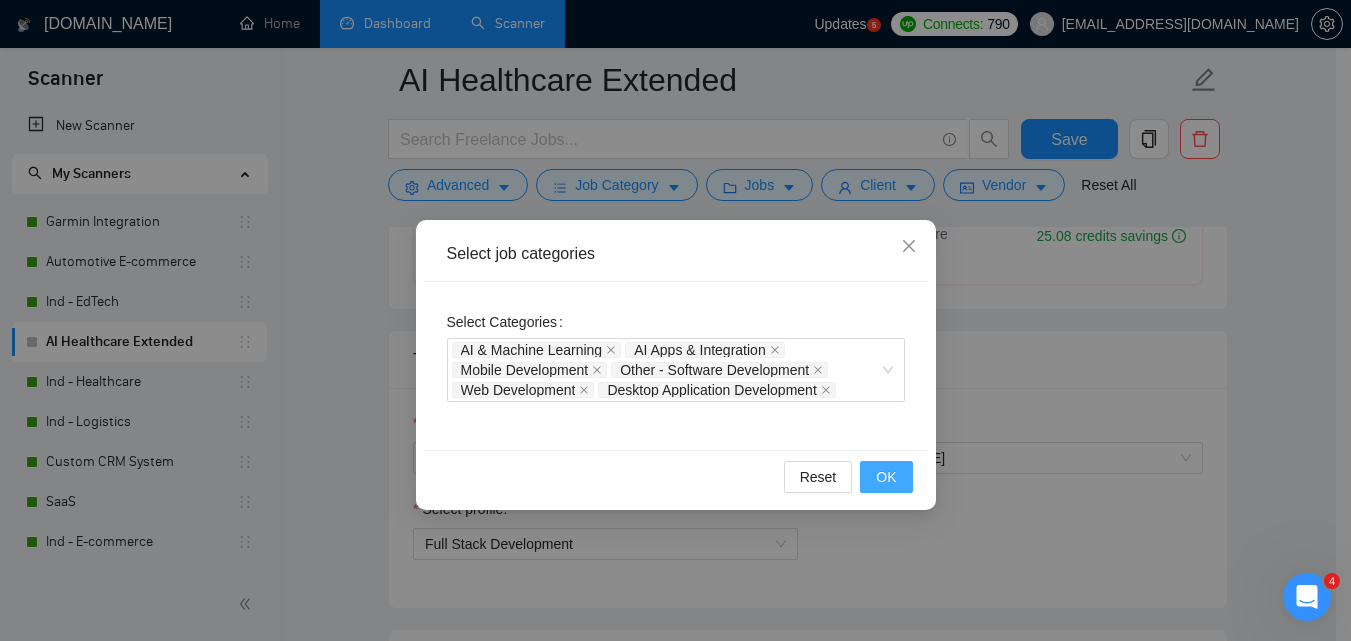 click on "OK" at bounding box center (886, 477) 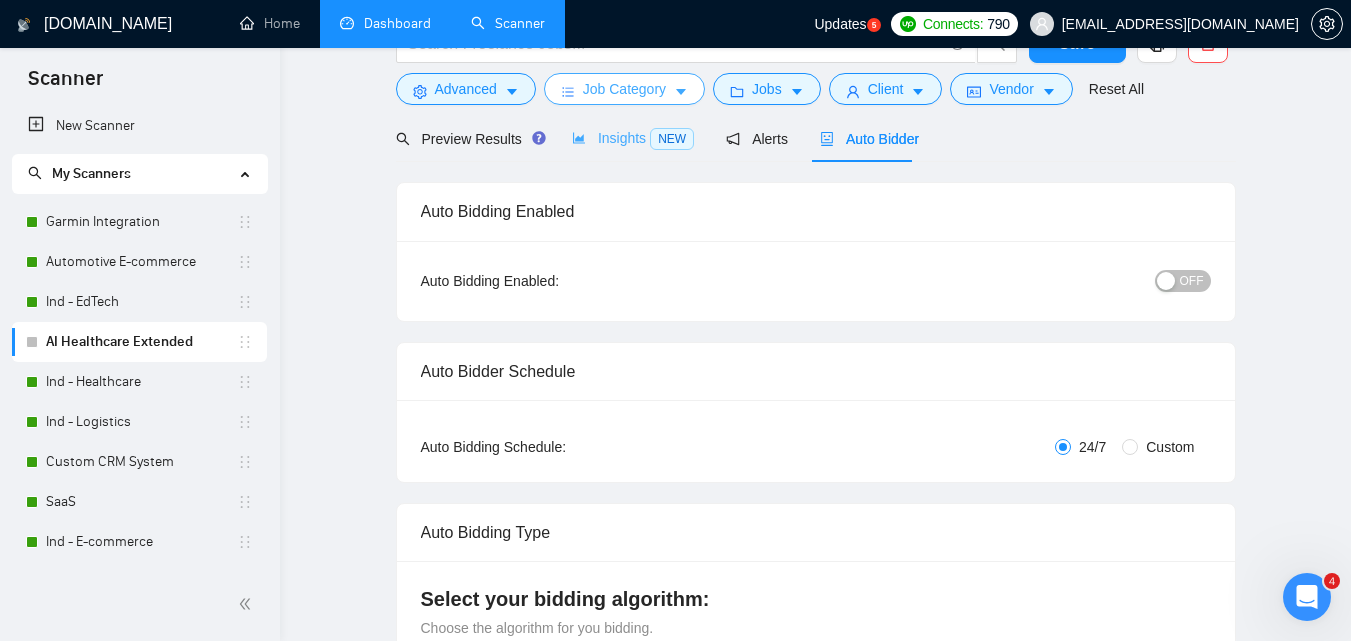 scroll, scrollTop: 0, scrollLeft: 0, axis: both 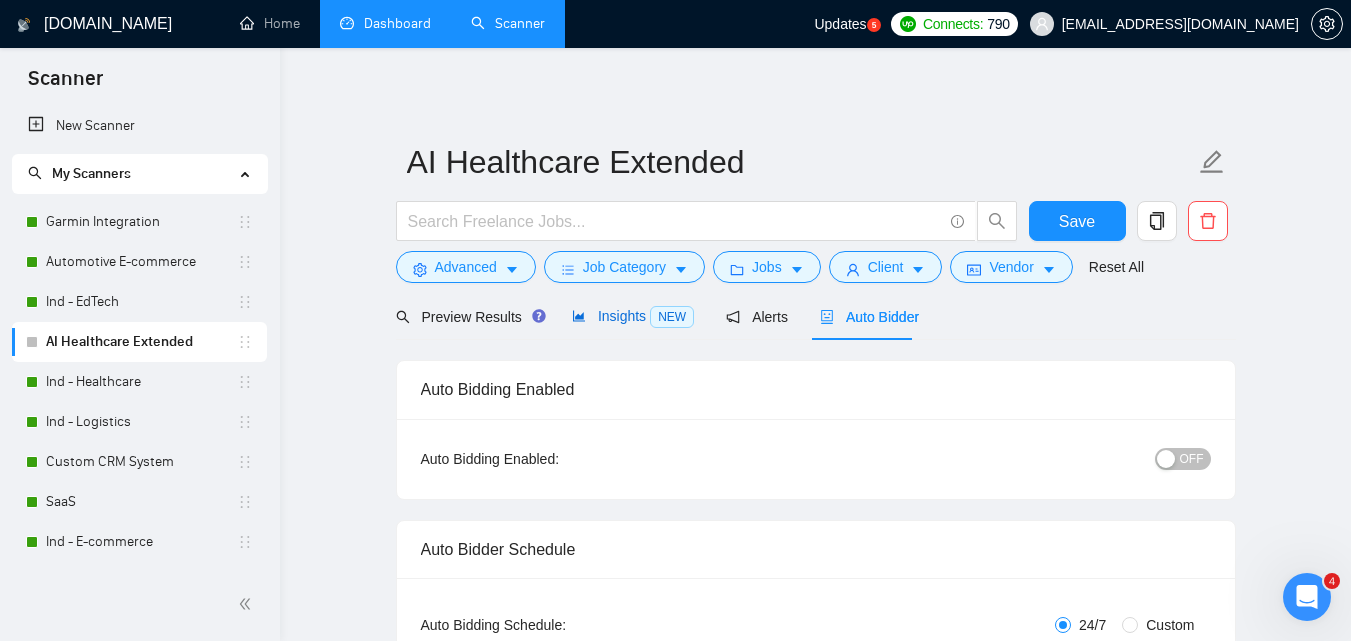 click on "Insights NEW" at bounding box center [633, 316] 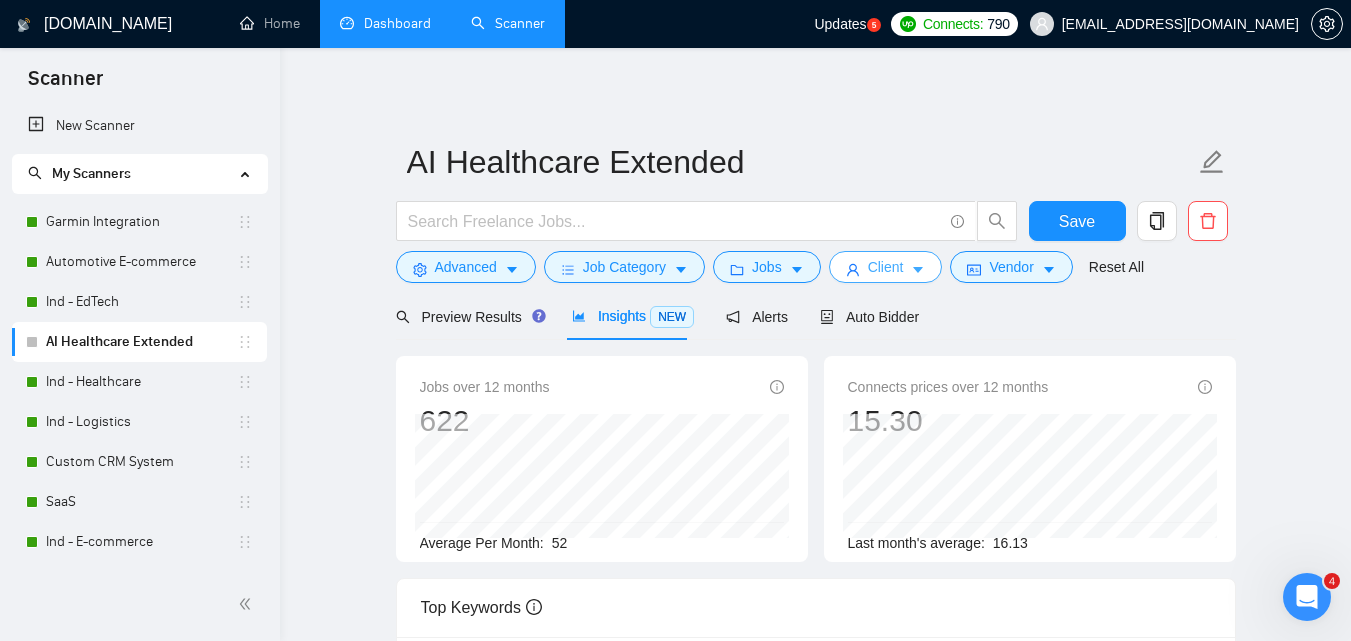 click on "Client" at bounding box center (886, 267) 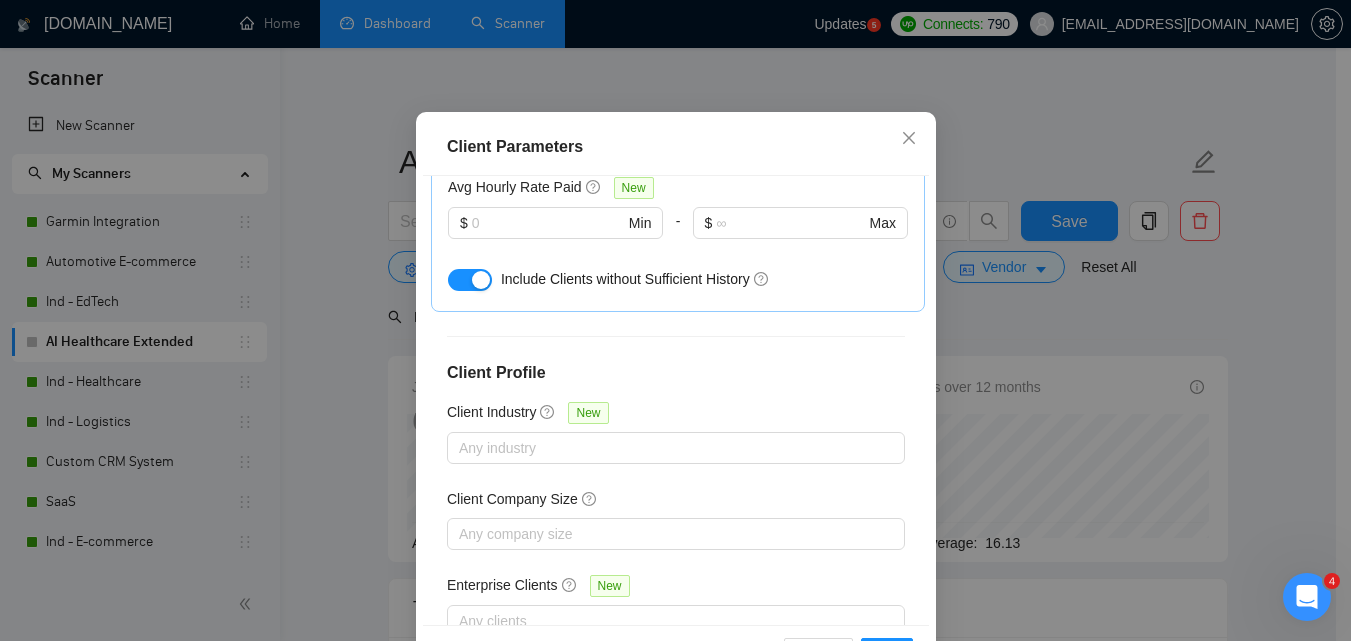 scroll, scrollTop: 823, scrollLeft: 0, axis: vertical 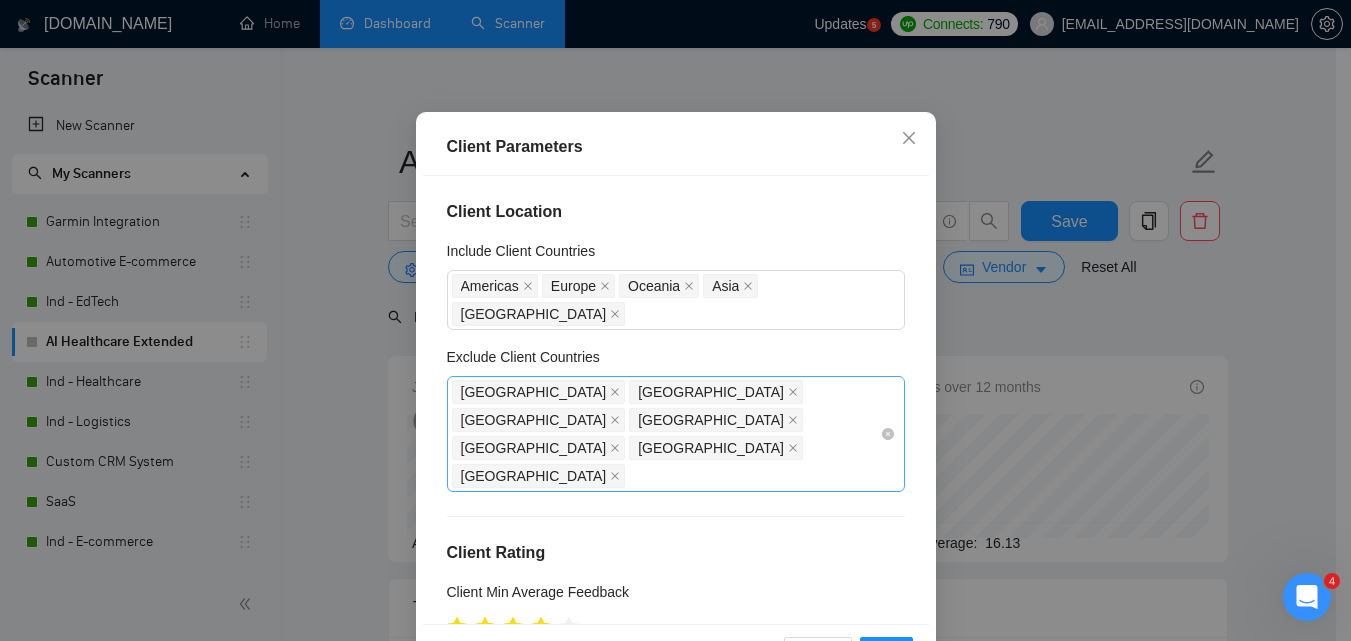 click on "[GEOGRAPHIC_DATA] [GEOGRAPHIC_DATA] [GEOGRAPHIC_DATA] [GEOGRAPHIC_DATA] [GEOGRAPHIC_DATA] [GEOGRAPHIC_DATA] [GEOGRAPHIC_DATA]" at bounding box center [666, 434] 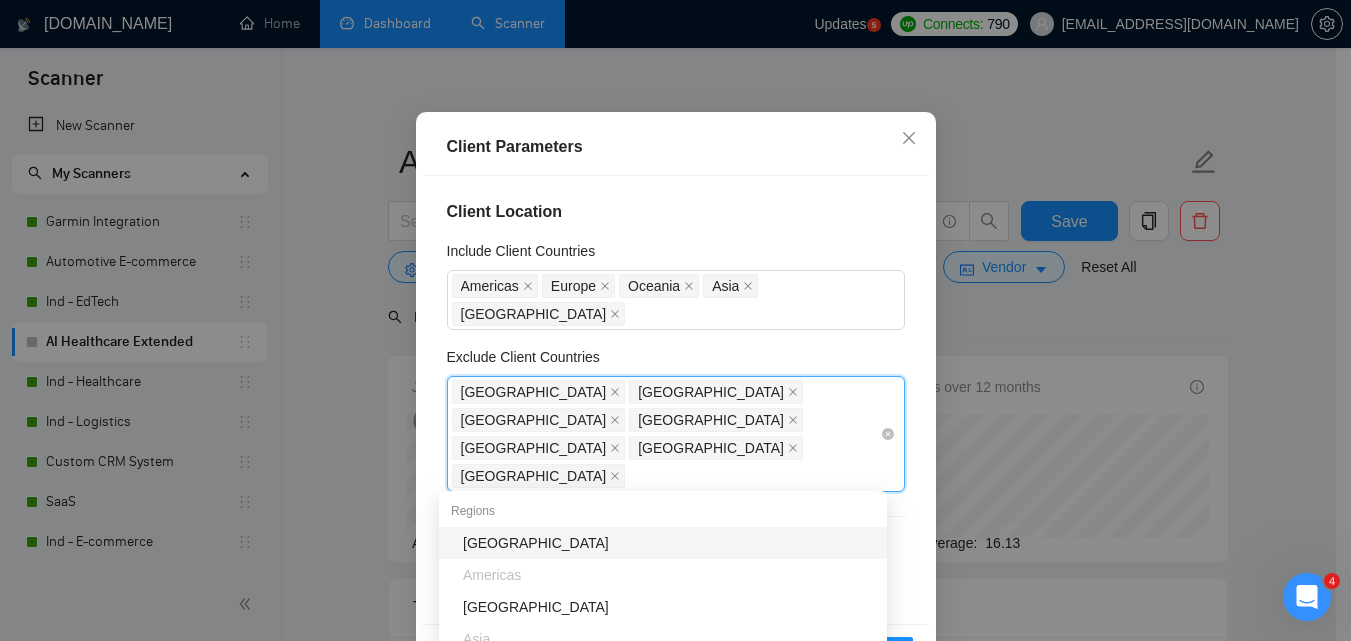 type on "І" 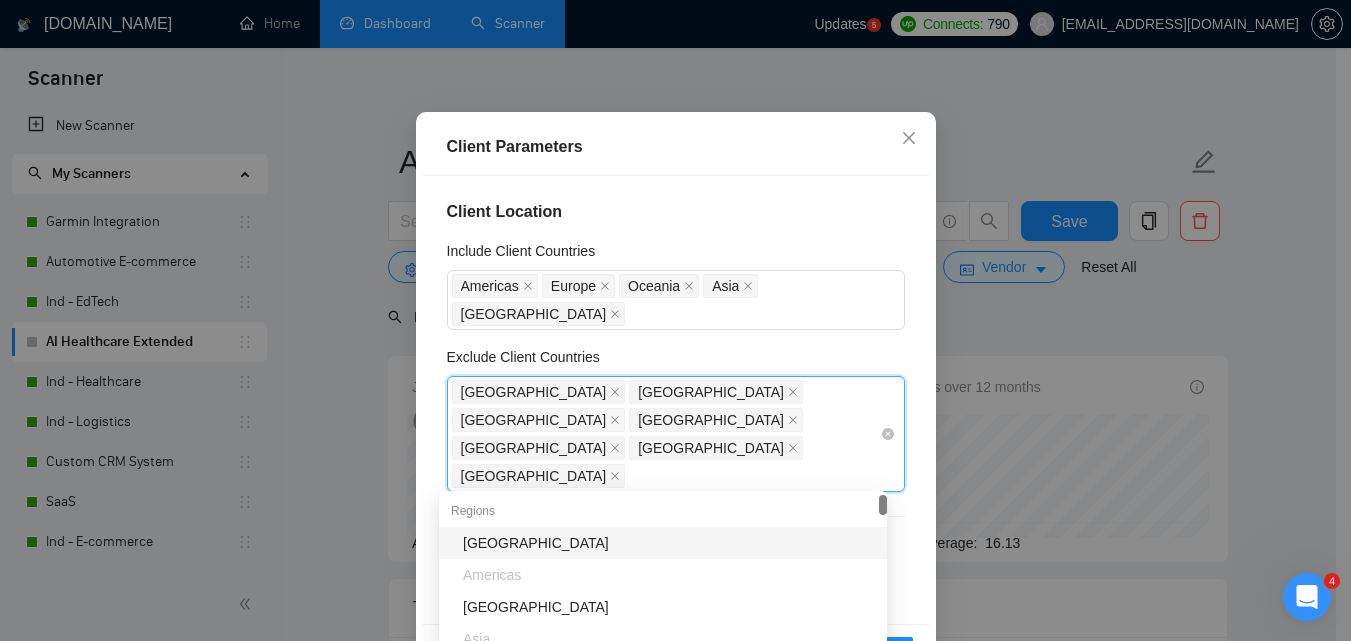 type on "Ф" 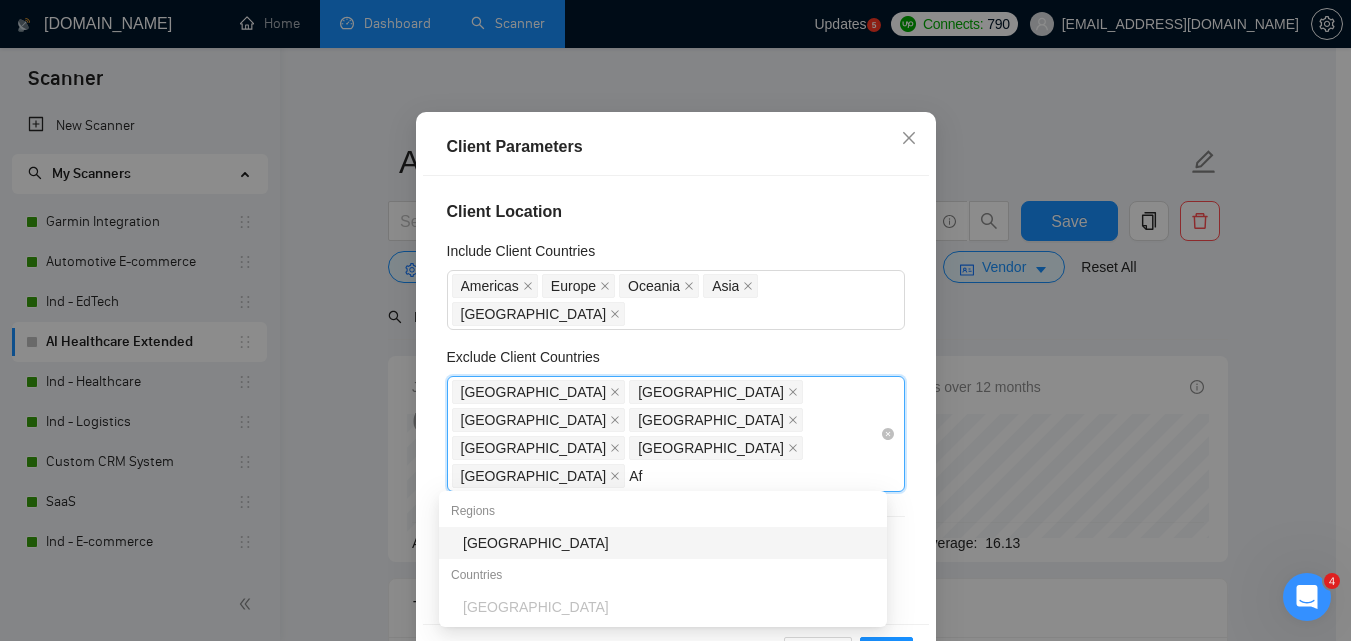 type on "Afr" 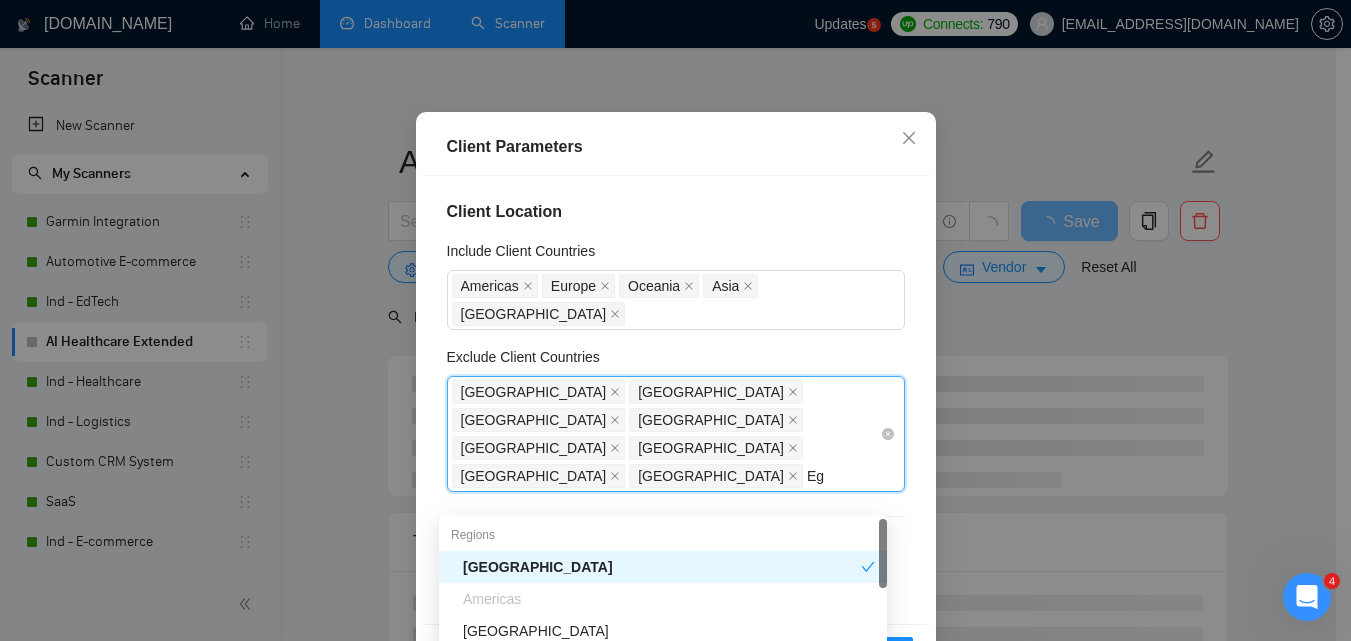 type on "Egy" 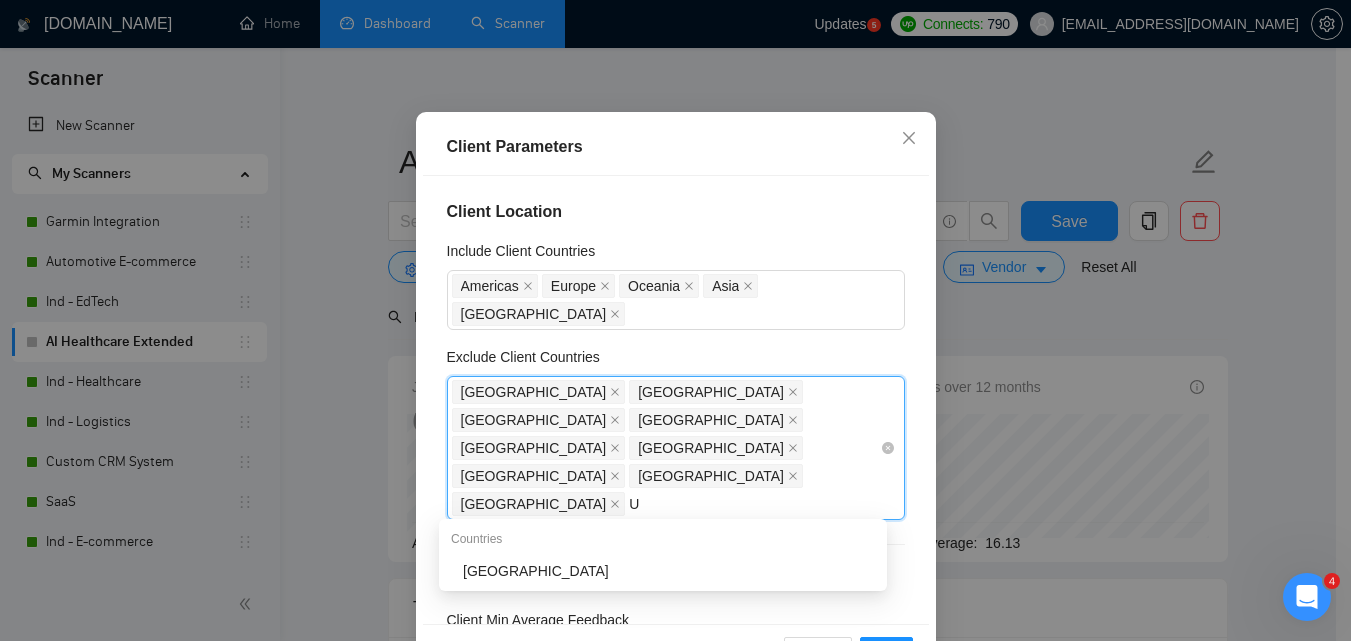 type on "Uk" 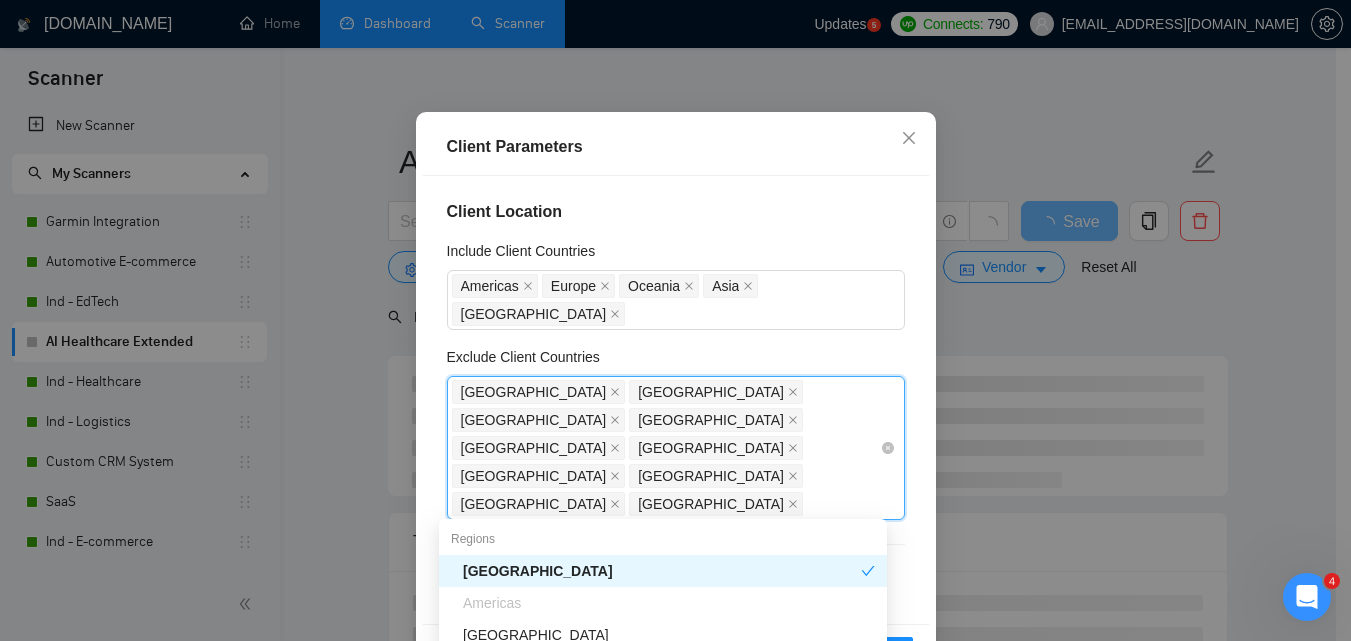 type on "V" 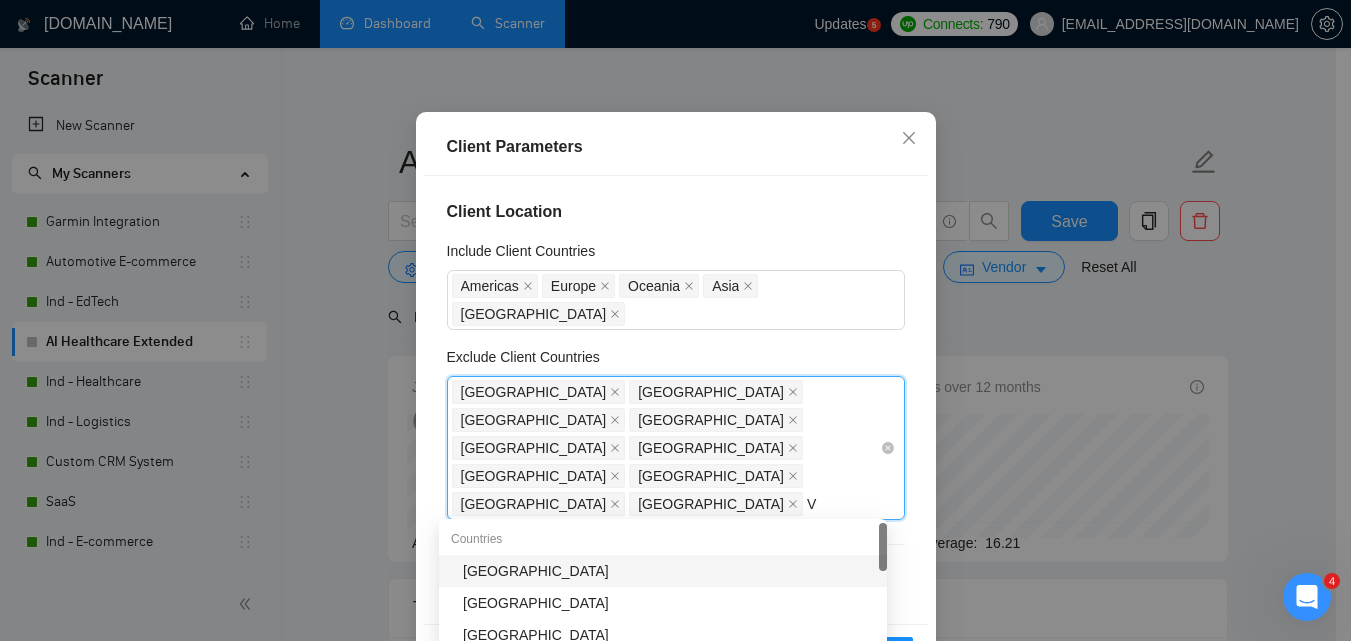type 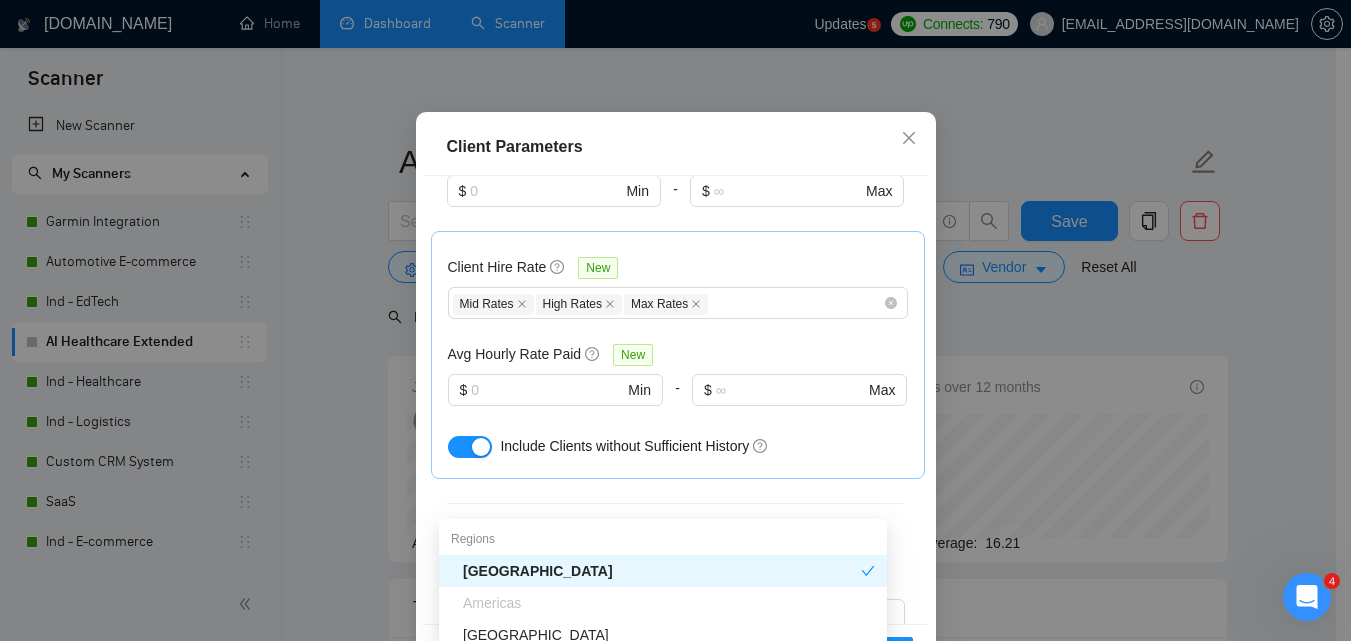 click on "Client Location Include Client Countries [GEOGRAPHIC_DATA] [GEOGRAPHIC_DATA] [GEOGRAPHIC_DATA] [GEOGRAPHIC_DATA] [GEOGRAPHIC_DATA]   Exclude Client Countries [GEOGRAPHIC_DATA], [GEOGRAPHIC_DATA], [GEOGRAPHIC_DATA], [GEOGRAPHIC_DATA], [GEOGRAPHIC_DATA], [GEOGRAPHIC_DATA], [GEOGRAPHIC_DATA], [GEOGRAPHIC_DATA], [GEOGRAPHIC_DATA], [GEOGRAPHIC_DATA], [GEOGRAPHIC_DATA] [GEOGRAPHIC_DATA] [GEOGRAPHIC_DATA] [GEOGRAPHIC_DATA] [GEOGRAPHIC_DATA] [GEOGRAPHIC_DATA] [GEOGRAPHIC_DATA] [GEOGRAPHIC_DATA] [GEOGRAPHIC_DATA] [GEOGRAPHIC_DATA] [GEOGRAPHIC_DATA] [GEOGRAPHIC_DATA]   Client Rating Client Min Average Feedback Include clients with no feedback Client Payment Details Payment Verified Hire Rate Stats   Client Total Spent $ Min - $ Max Client Hire Rate New Mid Rates High Rates Max Rates     Avg Hourly Rate Paid New $ Min - $ Max Include Clients without Sufficient History Client Profile Client Industry New   Any industry Client Company Size   Any company size Enterprise Clients New   Any clients" at bounding box center (676, 400) 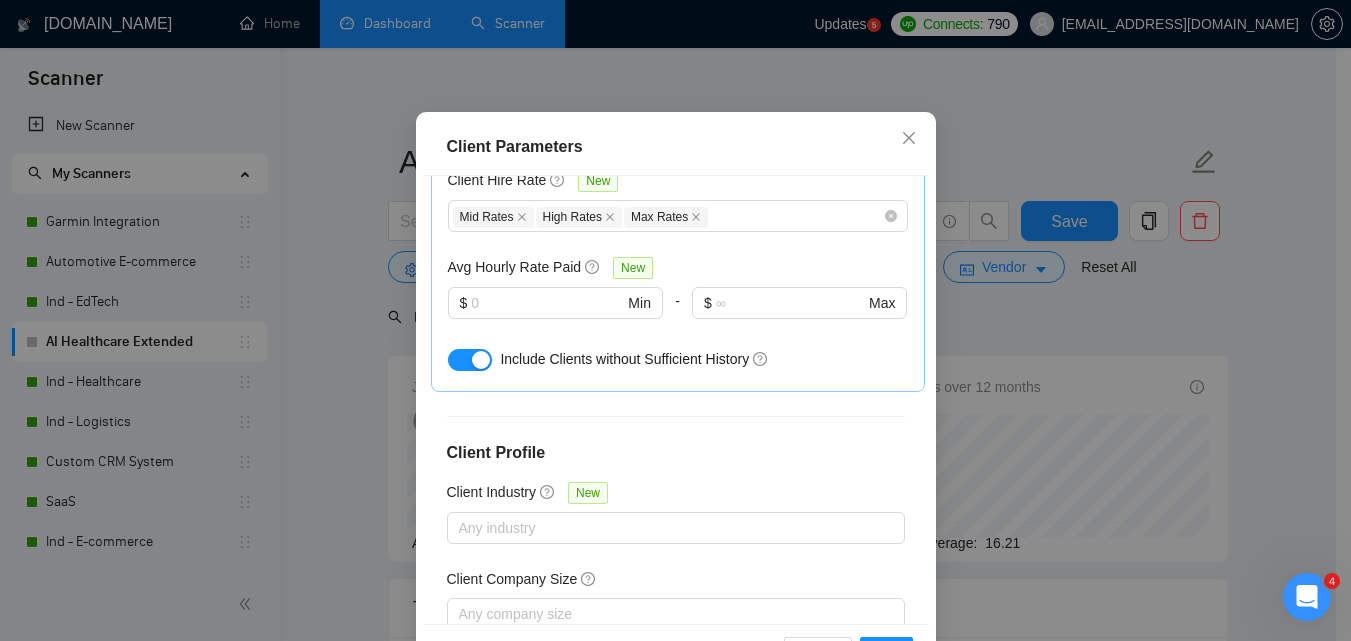 scroll, scrollTop: 851, scrollLeft: 0, axis: vertical 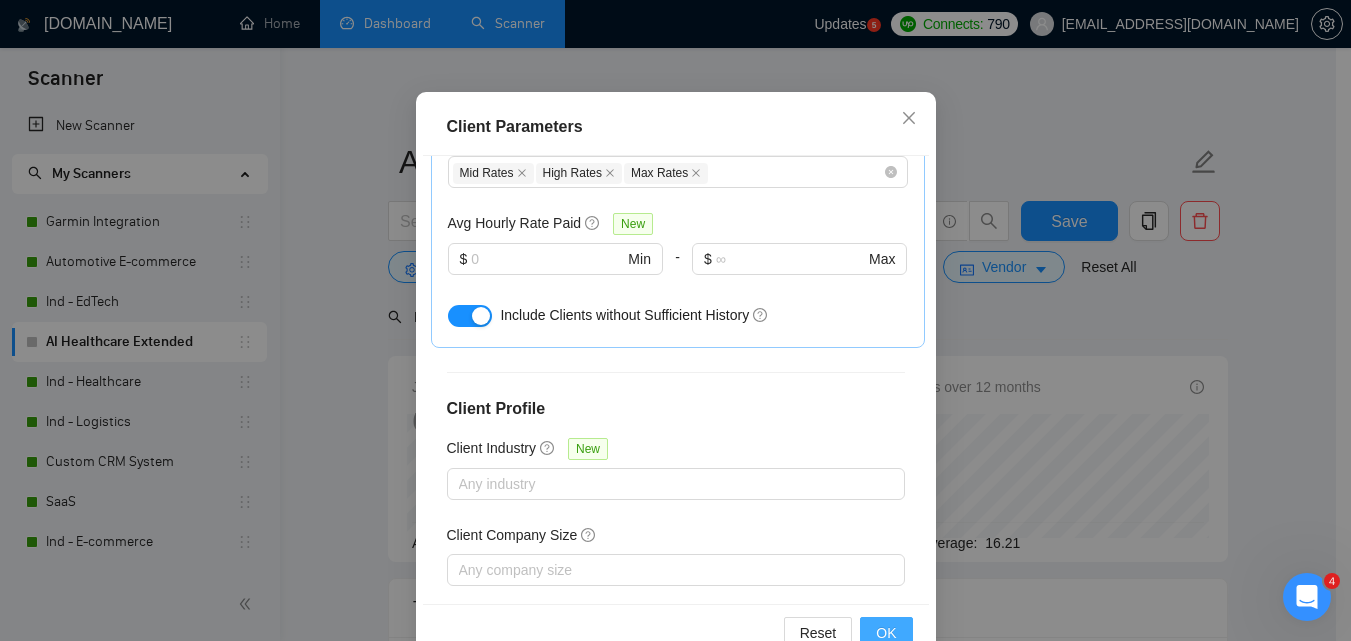 click on "OK" at bounding box center [886, 633] 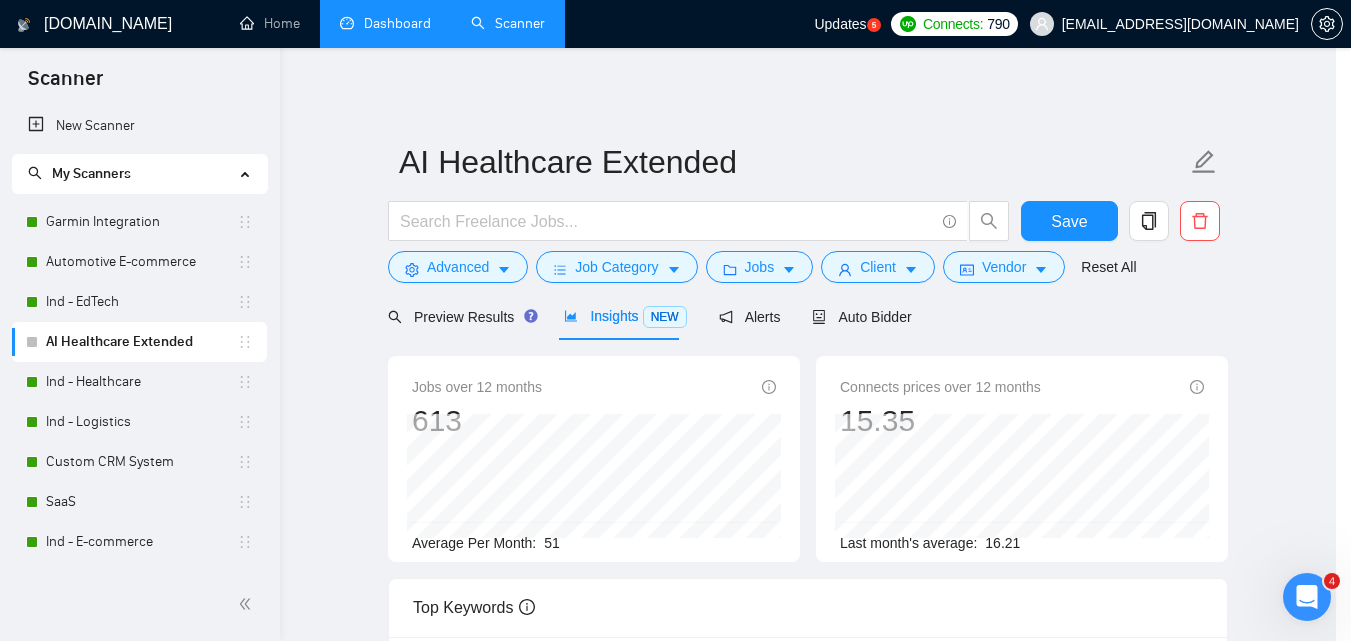 scroll, scrollTop: 80, scrollLeft: 0, axis: vertical 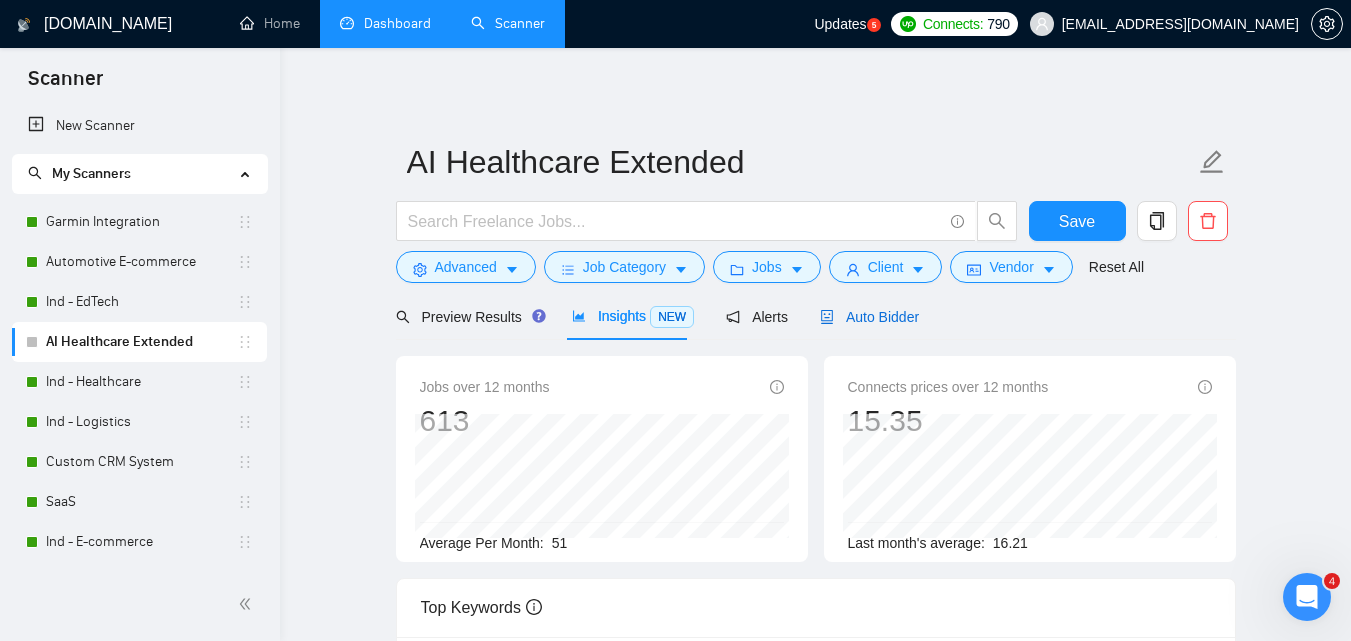 click on "Auto Bidder" at bounding box center (869, 317) 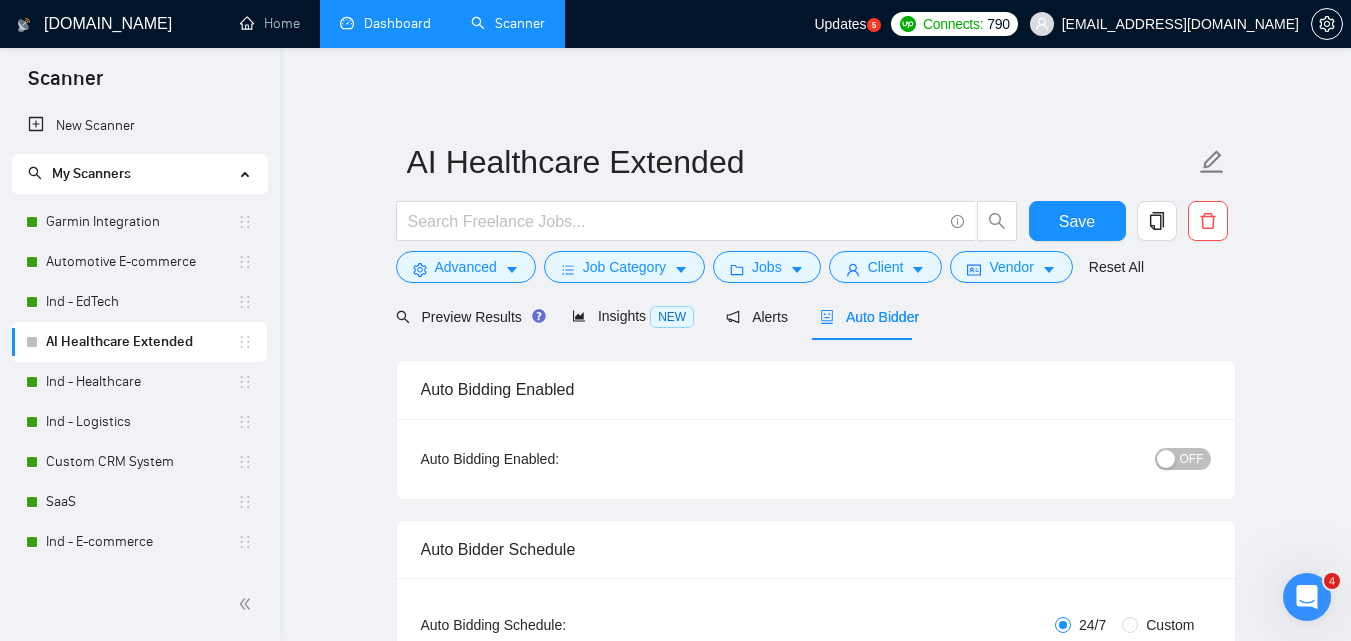 click on "OFF" at bounding box center [1192, 459] 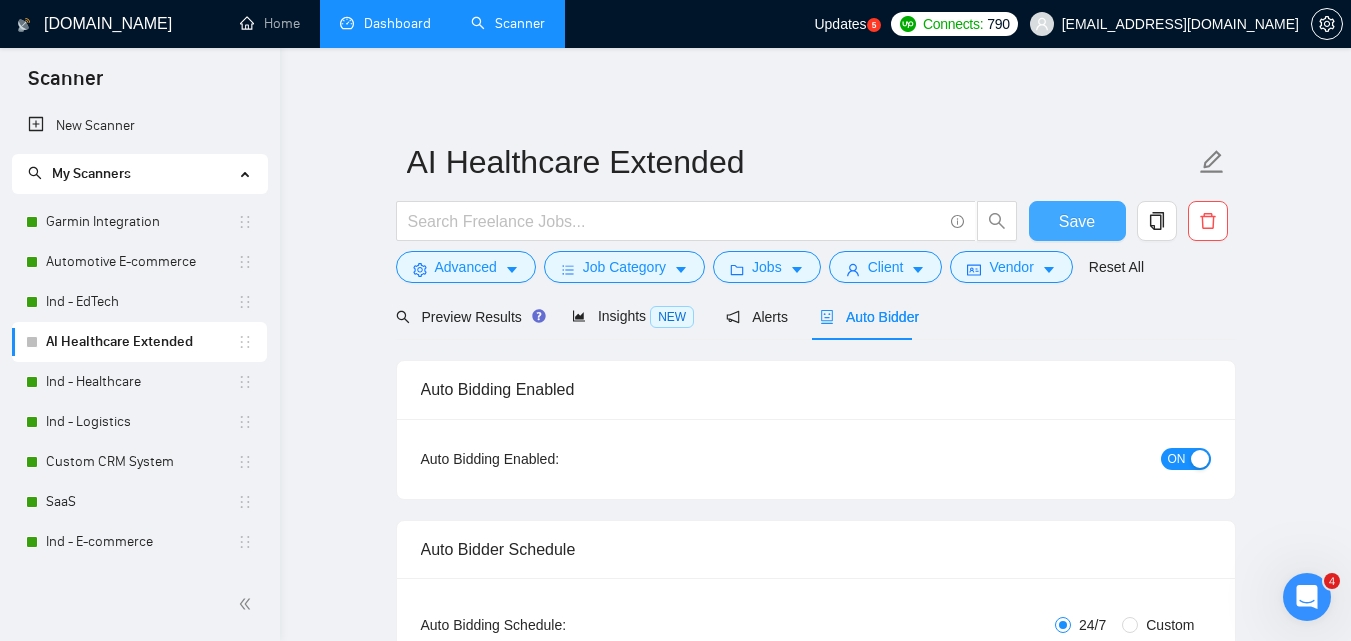 click on "Save" at bounding box center [1077, 221] 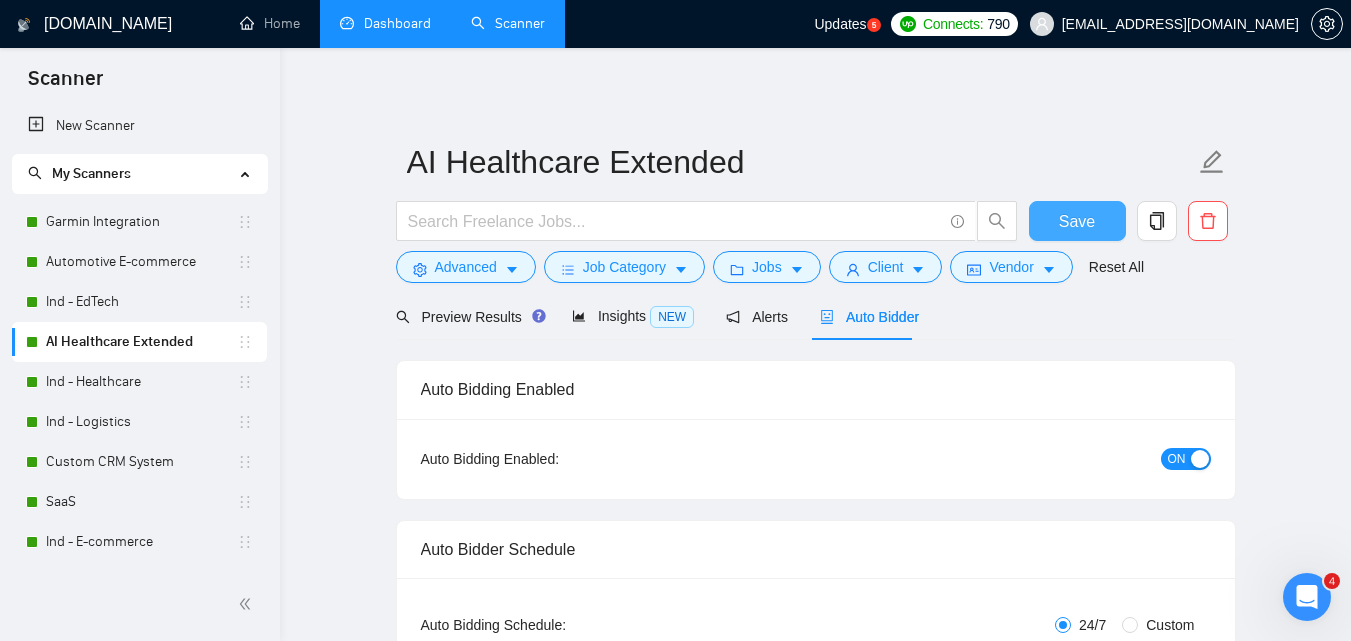 type 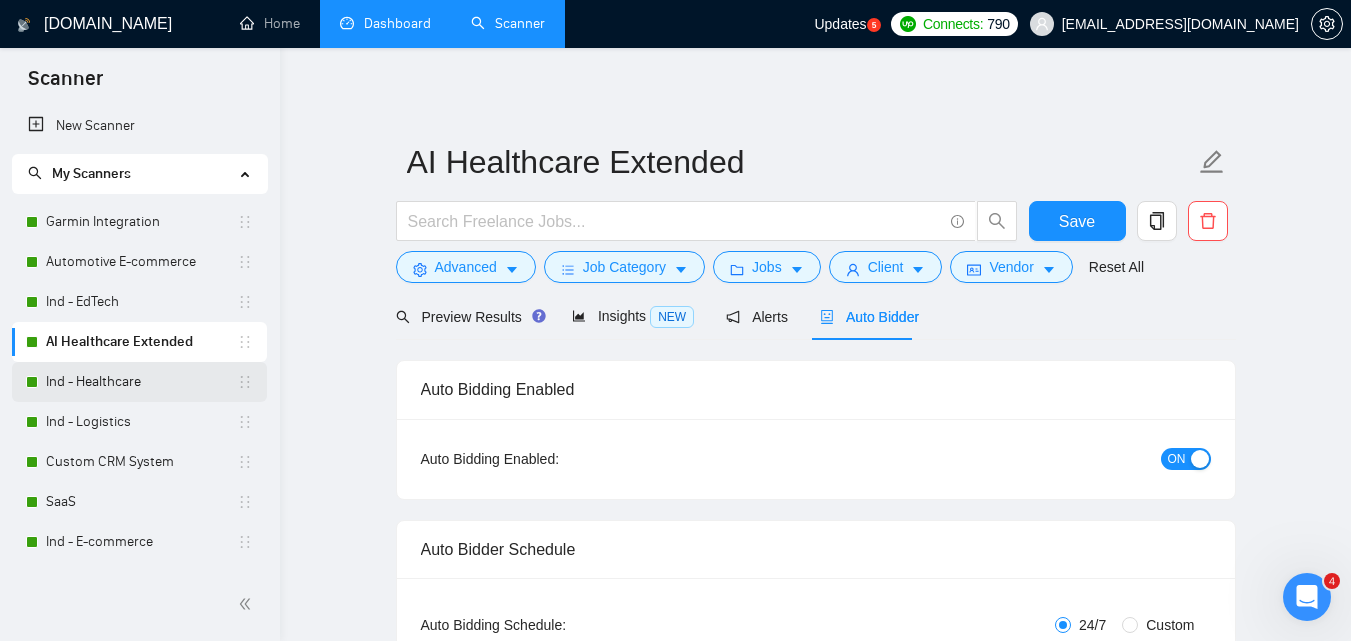 click on "Ind - Healthcare" at bounding box center (141, 382) 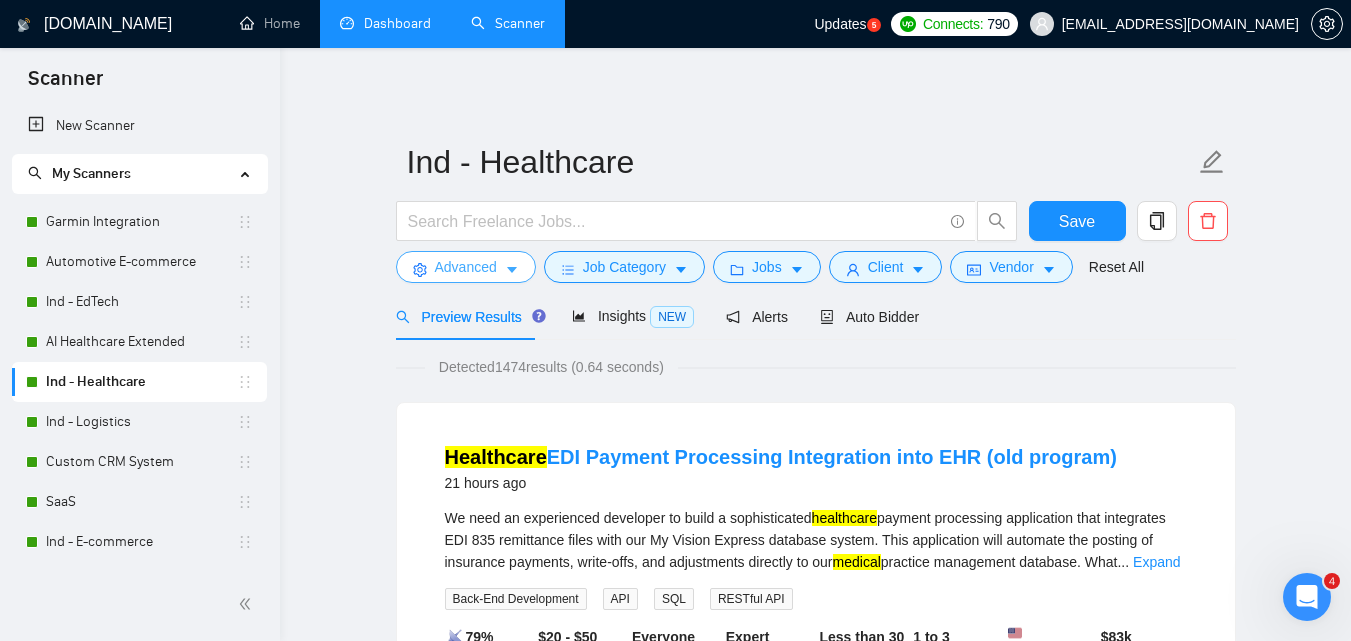 click on "Advanced" at bounding box center [466, 267] 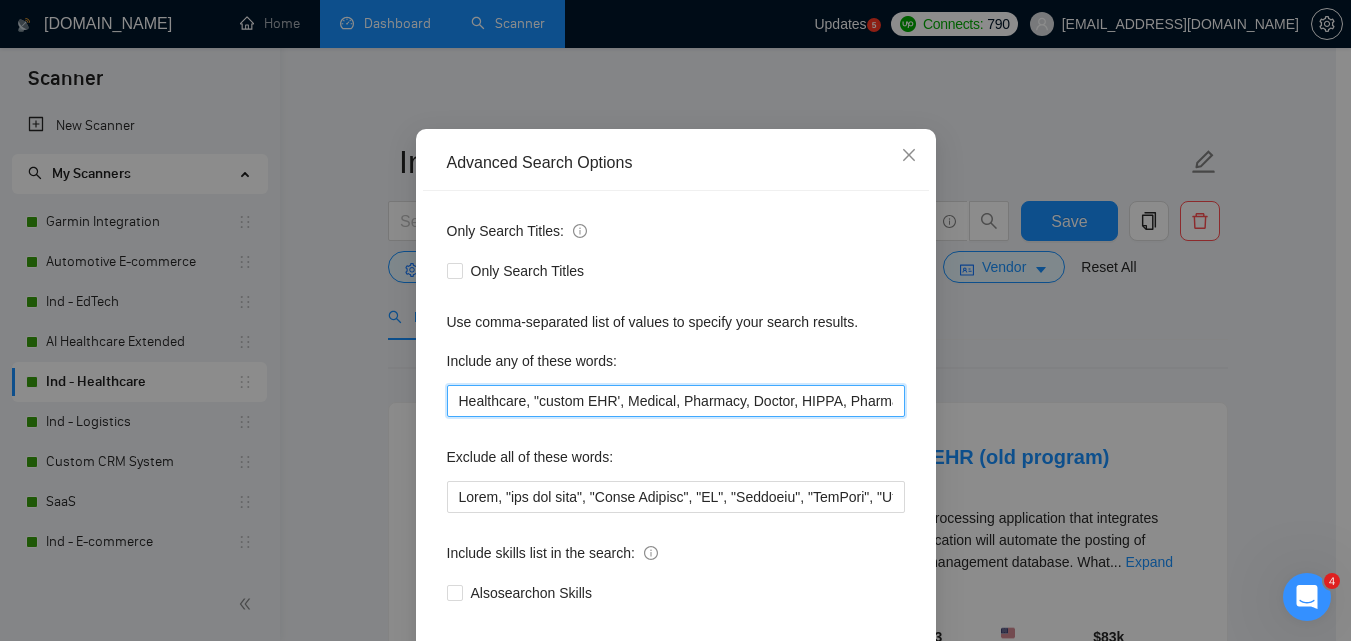 click on "Healthcare, "custom EHR', Medical, Pharmacy, Doctor, HIPPA, Pharmaceutical, (teleh*), Clinical, HealthTech, Wellness" at bounding box center (676, 401) 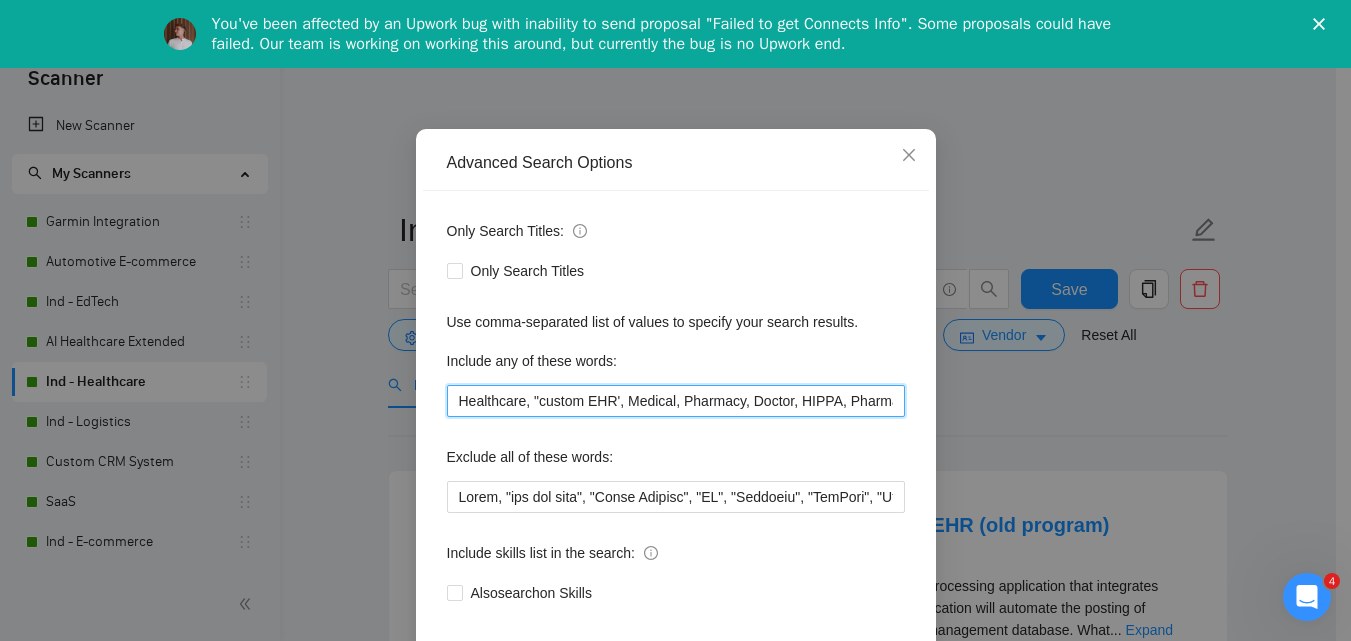 scroll, scrollTop: 0, scrollLeft: 0, axis: both 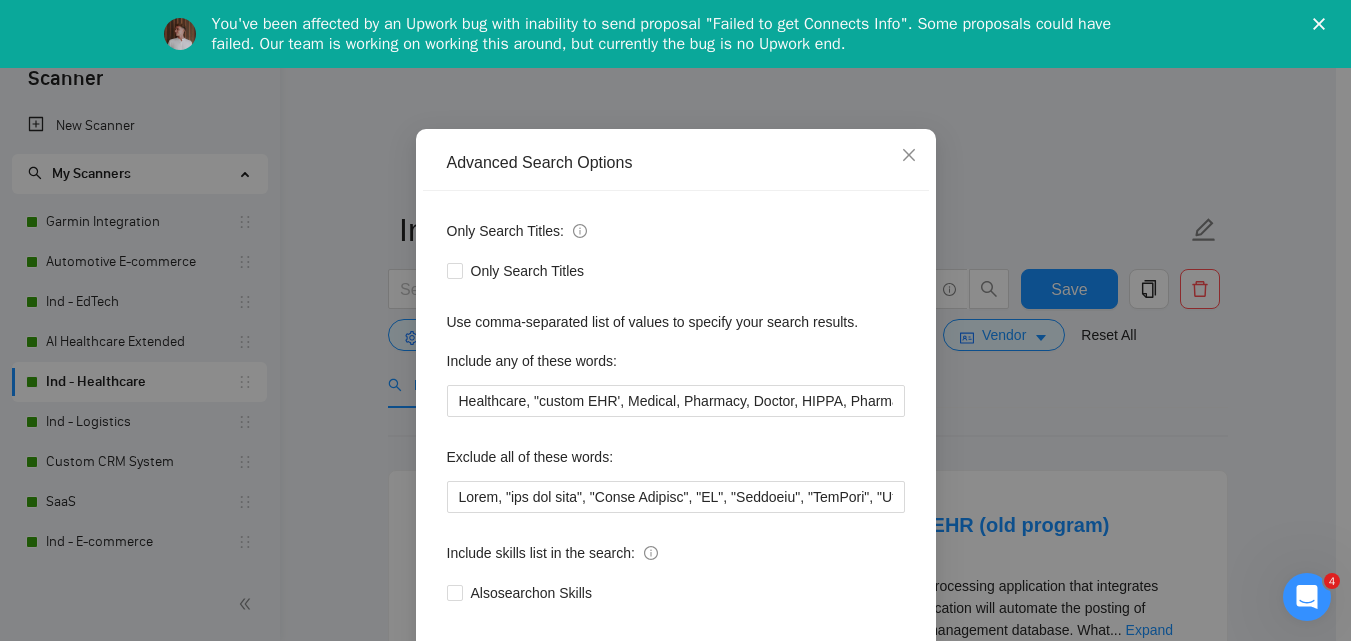 click on "You've been affected by an Upwork bug with inability to send proposal "Failed to get Connects Info". Some proposals could have failed. Our team is working on working this around, but currently the bug is no Upwork end." at bounding box center [675, 34] 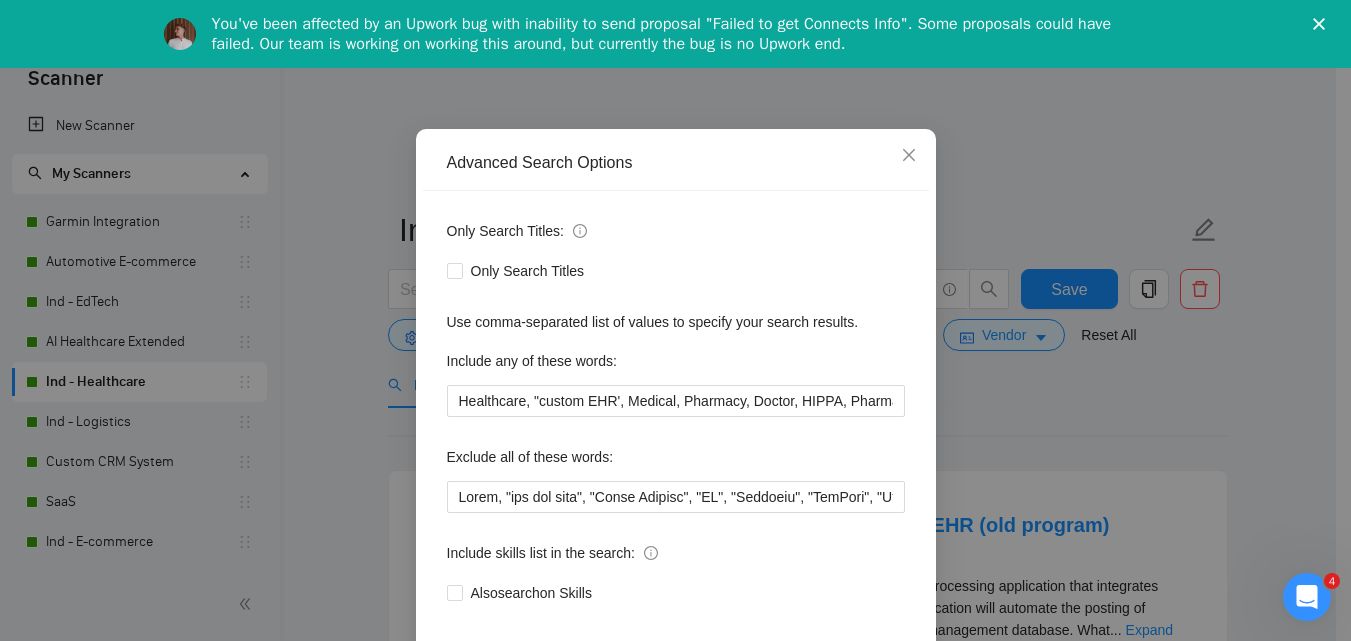 click 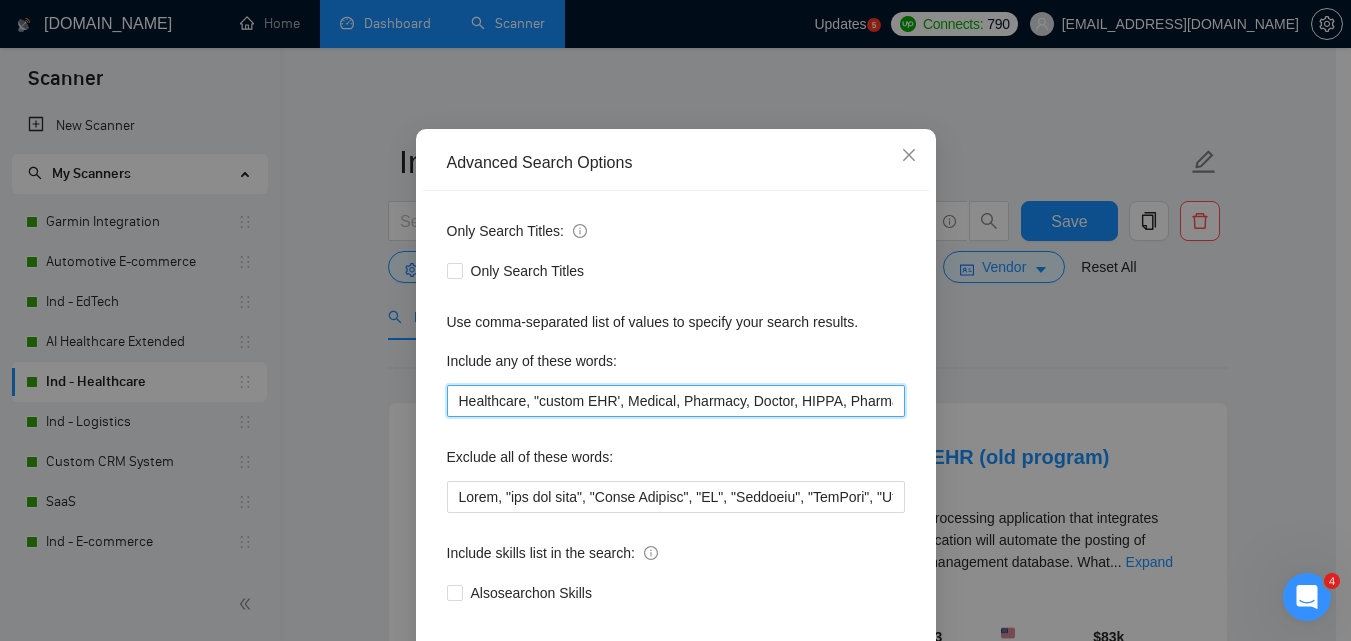 click on "Healthcare, "custom EHR', Medical, Pharmacy, Doctor, HIPPA, Pharmaceutical, (teleh*), Clinical, HealthTech, Wellness" at bounding box center (676, 401) 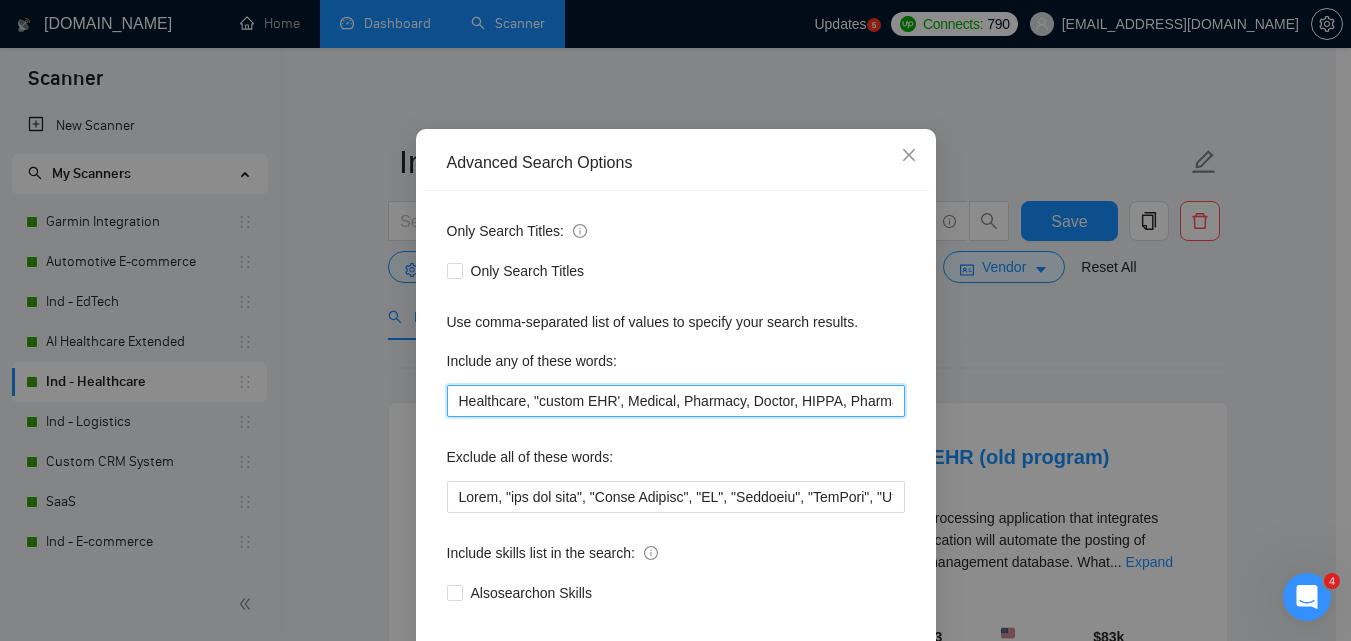 paste on "", Medical, Pharmacy, Doctor, HIPPA, Pharmaceutical, (teleh*), Clinical, HealthTech, Wellness, "Health tech", "Healthcare software", "Medical app", "Healthcare platform", "Patient portal", "Doctor portal", "Hospital management system", "Custom EMR", "Custom EHR", "Telehealth", "Telemedicine", "Teleconsultation", "HIPAA-compliant", "HL7 integration", "FHIR integration", "Medical records system", "Medical CRM", "Patient tracking system", "Electronic prescription system", "Pharmacy management system", "Pharmaceutical logistics", "Remote patient monitoring", "Wellness tracking app", "Health monitoring app", "Virtual doctor visit", "Online clinic platform", "Health assessment platform", "Medical imaging platform", "Health data dashboard", "Clinical trial management system", "Appointment scheduling for doctors", "Healthcare SaaS"" 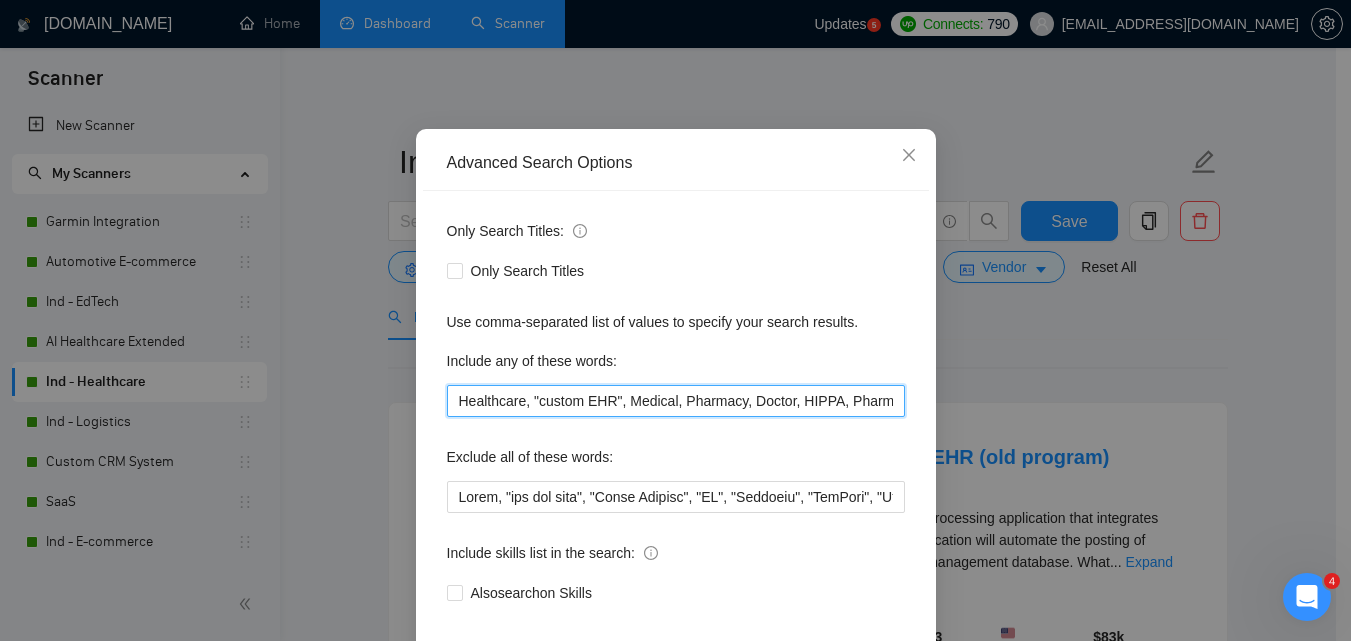 scroll, scrollTop: 0, scrollLeft: 4872, axis: horizontal 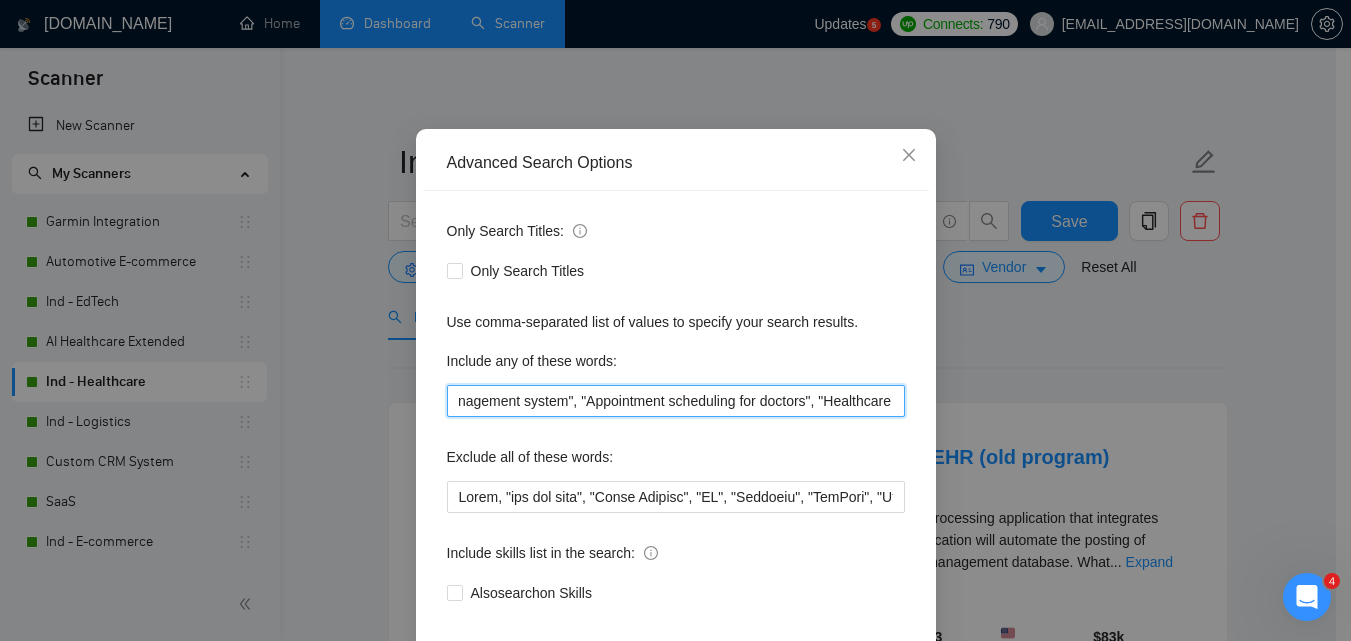 click on "Healthcare, "custom EHR", Medical, Pharmacy, Doctor, HIPPA, Pharmaceutical, (teleh*), Clinical, HealthTech, Wellness, "Health tech", "Healthcare software", "Medical app", "Healthcare platform", "Patient portal", "Doctor portal", "Hospital management system", "Custom EMR", "Custom EHR", "Telehealth", "Telemedicine", "Teleconsultation", "HIPAA-compliant", "HL7 integration", "FHIR integration", "Medical records system", "Medical CRM", "Patient tracking system", "Electronic prescription system", "Pharmacy management system", "Pharmaceutical logistics", "Remote patient monitoring", "Wellness tracking app", "Health monitoring app", "Virtual doctor visit", "Online clinic platform", "Health assessment platform", "Medical imaging platform", "Health data dashboard", "Clinical trial management system", "Appointment scheduling for doctors", "Healthcare SaaS"" at bounding box center [676, 401] 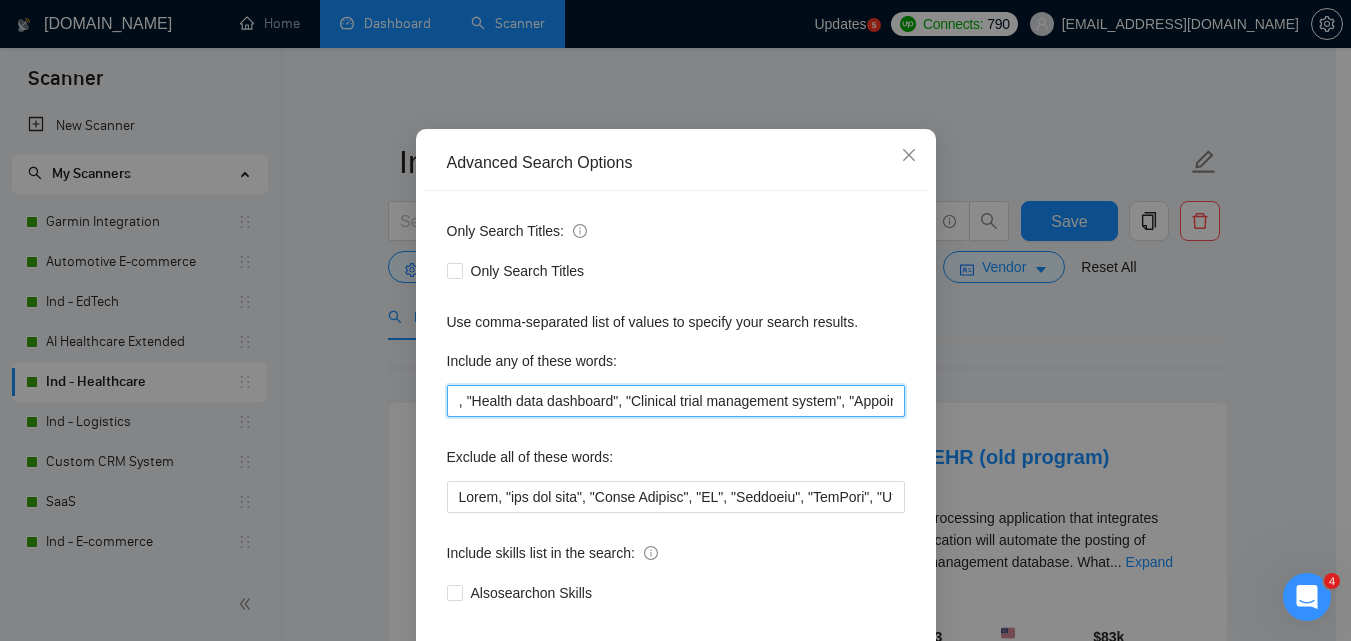 scroll, scrollTop: 0, scrollLeft: 4589, axis: horizontal 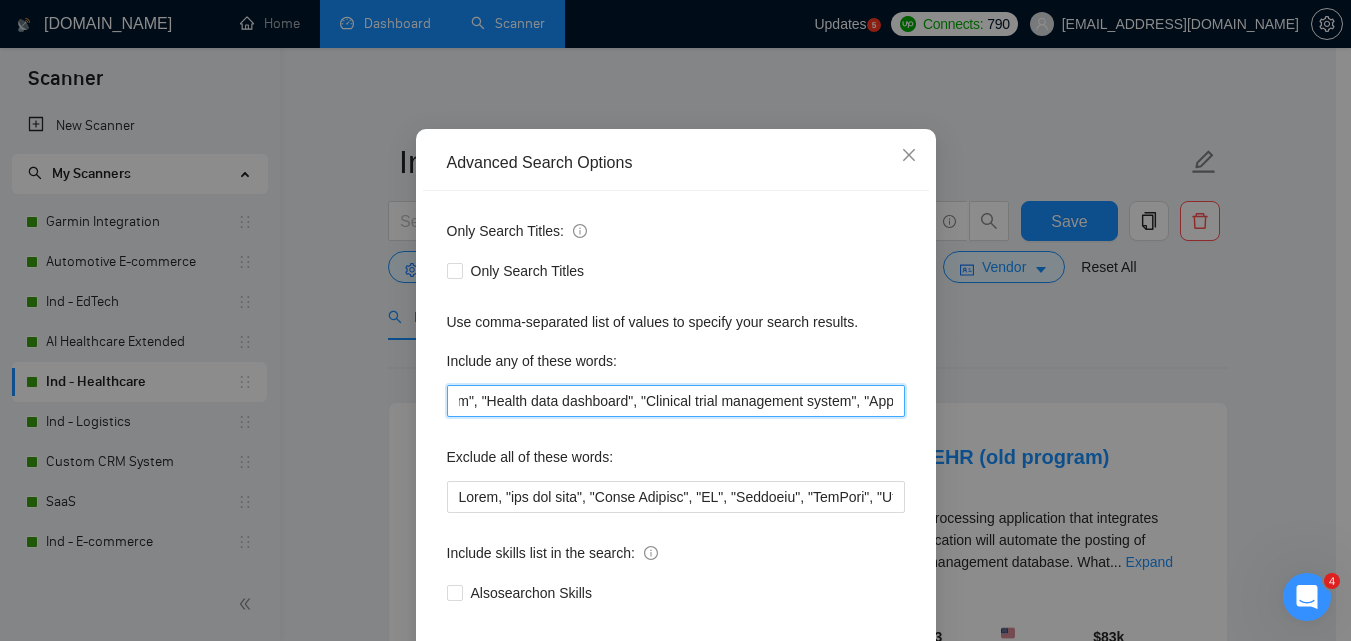 click on "Healthcare, "custom EHR", Medical, Pharmacy, Doctor, HIPPA, Pharmaceutical, (teleh*), Clinical, HealthTech, Wellness, "Health tech", "Healthcare software", "Medical app", "Healthcare platform", "Patient portal", "Doctor portal", "Hospital management system", "Custom EMR", "Custom EHR", "Telehealth", "Telemedicine", "Teleconsultation", "HIPAA-compliant", "HL7 integration", "FHIR integration", "Medical records system", "Medical CRM", "Patient tracking system", "Electronic prescription system", "Pharmacy management system", "Pharmaceutical logistics", "Remote patient monitoring", "Wellness tracking app", "Health monitoring app", "Virtual doctor visit", "Online clinic platform", "Health assessment platform", "Medical imaging platform", "Health data dashboard", "Clinical trial management system", "Appointment scheduling for doctors", "Healthcare SaaS"" at bounding box center [676, 401] 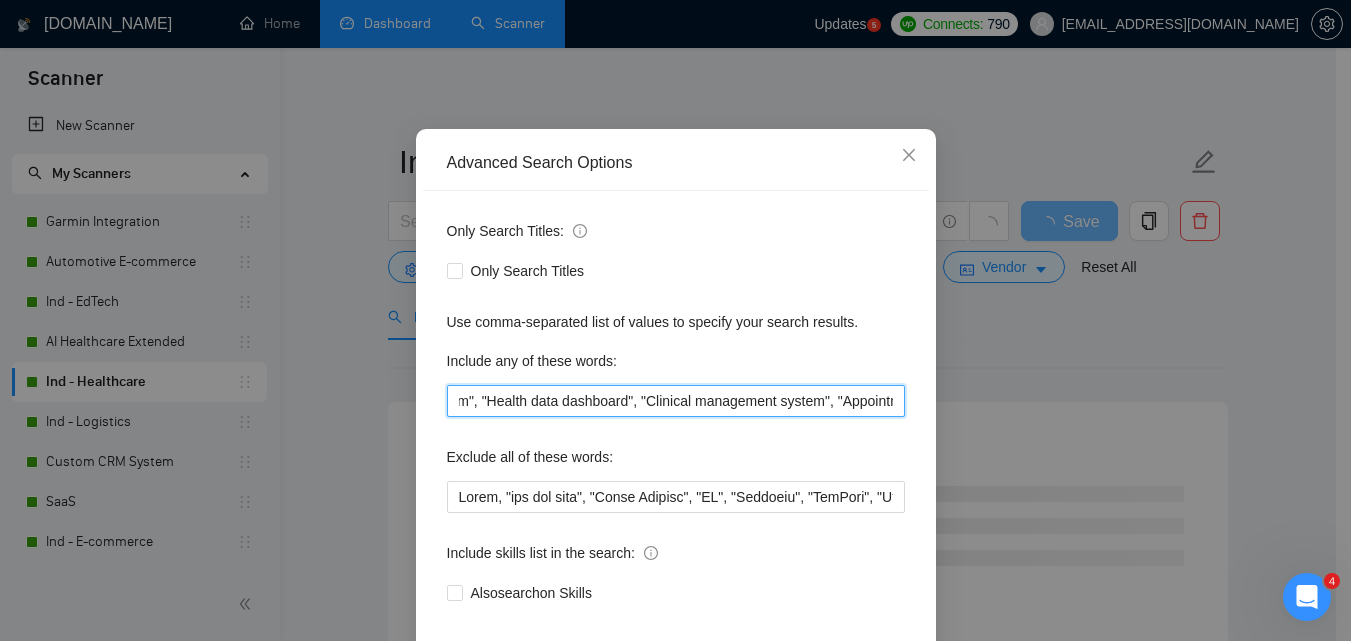 click on "Healthcare, "custom EHR", Medical, Pharmacy, Doctor, HIPPA, Pharmaceutical, (teleh*), Clinical, HealthTech, Wellness, "Health tech", "Healthcare software", "Medical app", "Healthcare platform", "Patient portal", "Doctor portal", "Hospital management system", "Custom EMR", "Custom EHR", "Telehealth", "Telemedicine", "Teleconsultation", "HIPAA-compliant", "HL7 integration", "FHIR integration", "Medical records system", "Medical CRM", "Patient tracking system", "Electronic prescription system", "Pharmacy management system", "Pharmaceutical logistics", "Remote patient monitoring", "Wellness tracking app", "Health monitoring app", "Virtual doctor visit", "Online clinic platform", "Health assessment platform", "Medical imaging platform", "Health data dashboard", "Clinical management system", "Appointment scheduling for doctors", "Healthcare SaaS"" at bounding box center (676, 401) 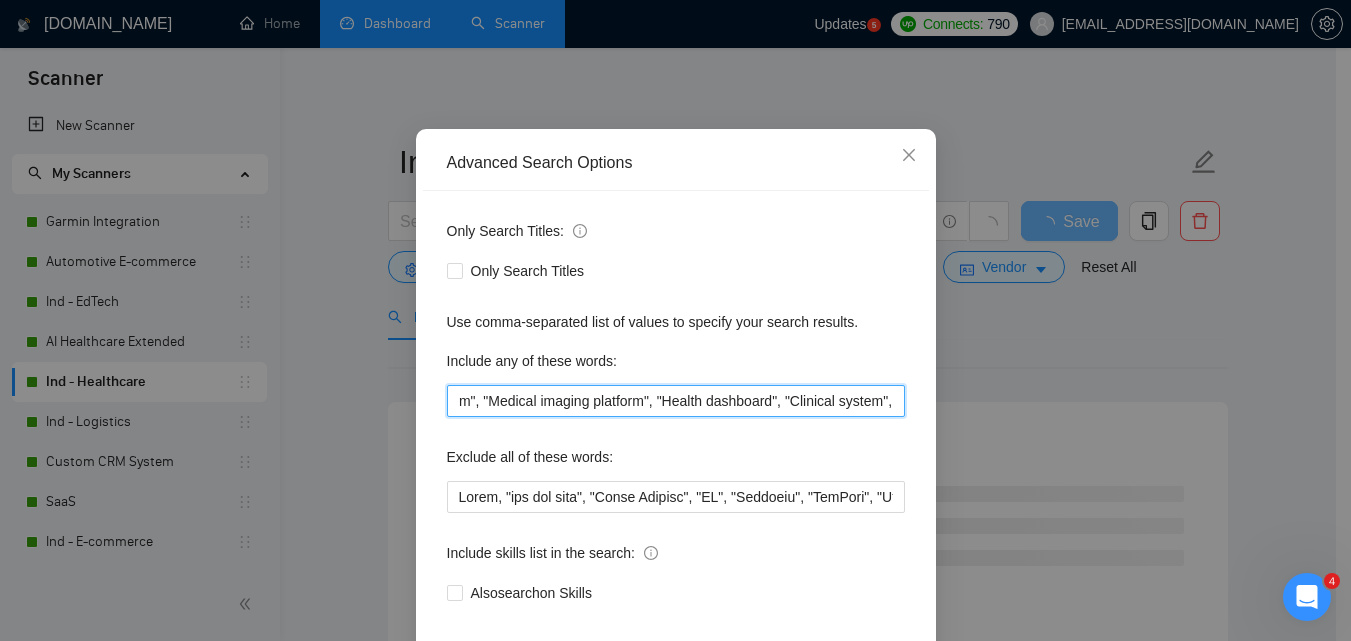 scroll, scrollTop: 0, scrollLeft: 4372, axis: horizontal 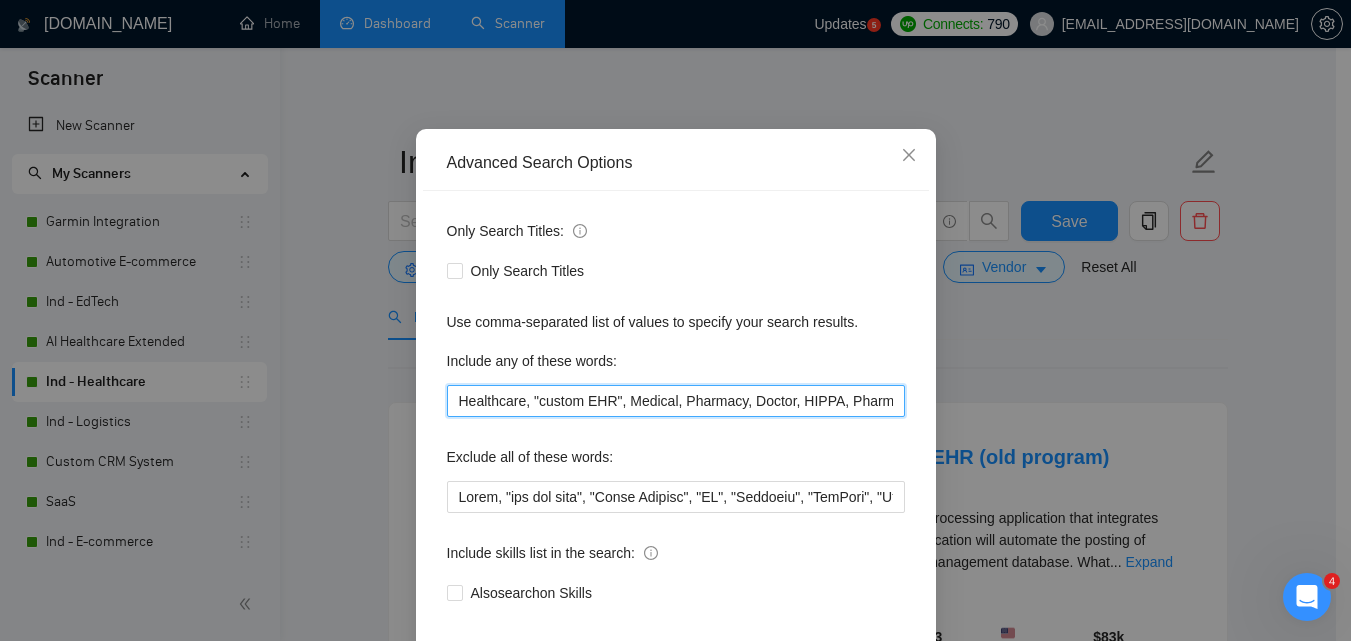 click on "Healthcare, "custom EHR", Medical, Pharmacy, Doctor, HIPPA, Pharmaceutical, (teleh*), Clinical, HealthTech, Wellness, "Health tech", "Healthcare software", "Medical app", "Healthcare platform", "Patient portal", "Doctor portal", "Hospital management system", "Custom EMR", "Custom EHR", "Telehealth", "Telemedicine", "Teleconsultation", "HIPAA-compliant", "HL7 integration", "FHIR integration", "Medical records system", "Medical CRM", "Patient tracking system", "Electronic prescription system", "Pharmacy management system", "Pharmaceutical logistics", "Remote patient monitoring", "Wellness tracking app", "Health monitoring app", "Virtual doctor visit", "Online clinic platform", "Health assessment platform", "Medical imaging platform", "Health dashboard", "Clinical system", "Appointment scheduling for doctors", "Healthcare SaaS"" at bounding box center [676, 401] 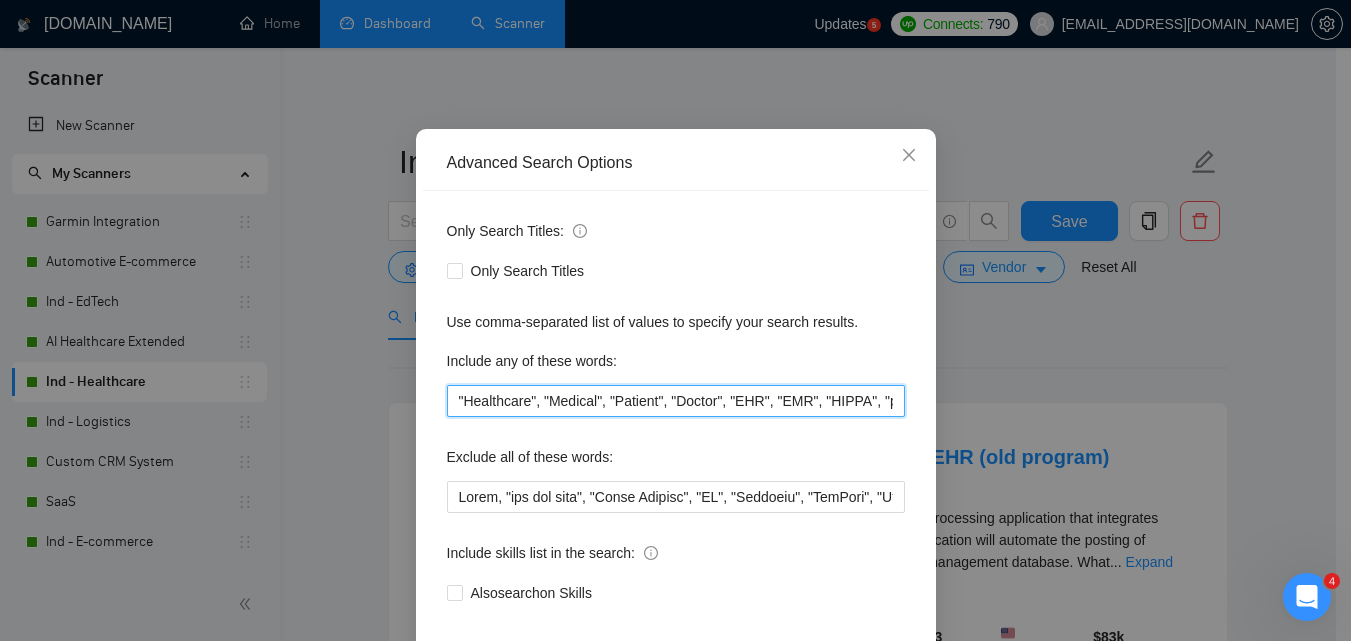 scroll, scrollTop: 0, scrollLeft: 1356, axis: horizontal 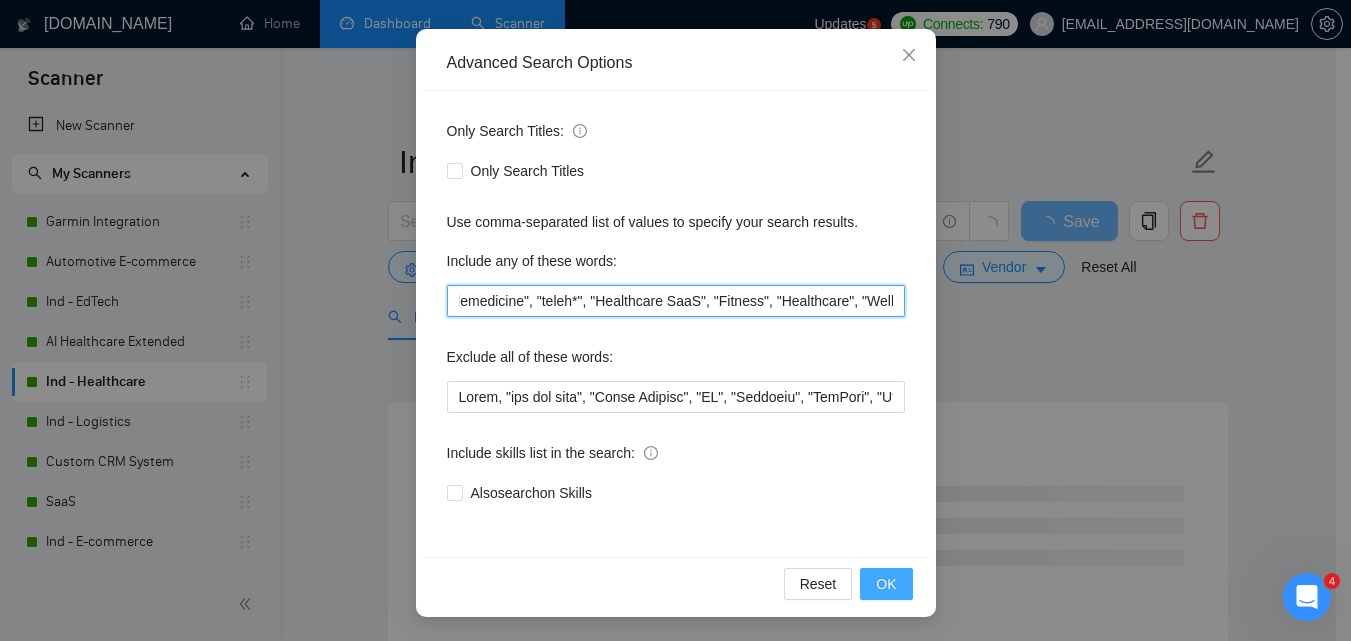 type on ""Healthcare", "Medical", "Patient", "Doctor", "EHR", "EMR", "HIPPA", "prescription system", "Pharmacy",  "Pharmaceutical", "Clinical", "Clinic", "HealthTech", "Wellness", "Health", "scheduling for doctors", "Telehealth", "Telemedicine", "teleh*", "Healthcare SaaS", "Fitness", "Healthcare", "Wellness"" 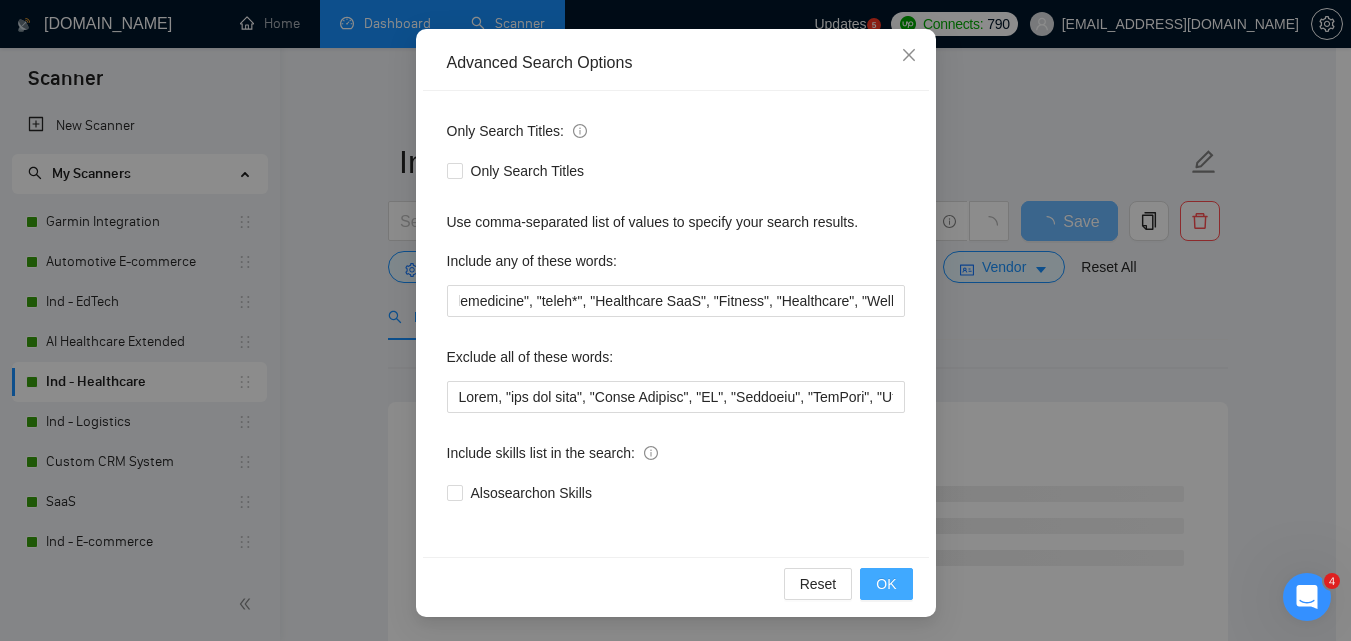 click on "OK" at bounding box center [886, 584] 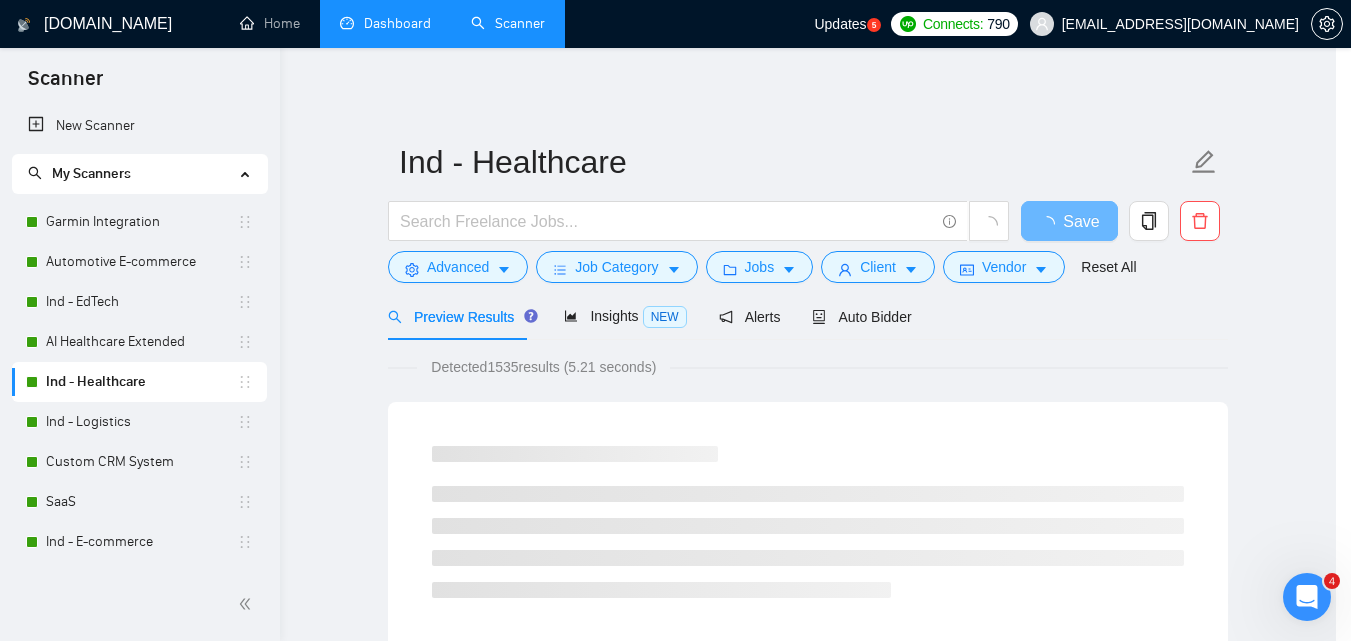 scroll, scrollTop: 91, scrollLeft: 0, axis: vertical 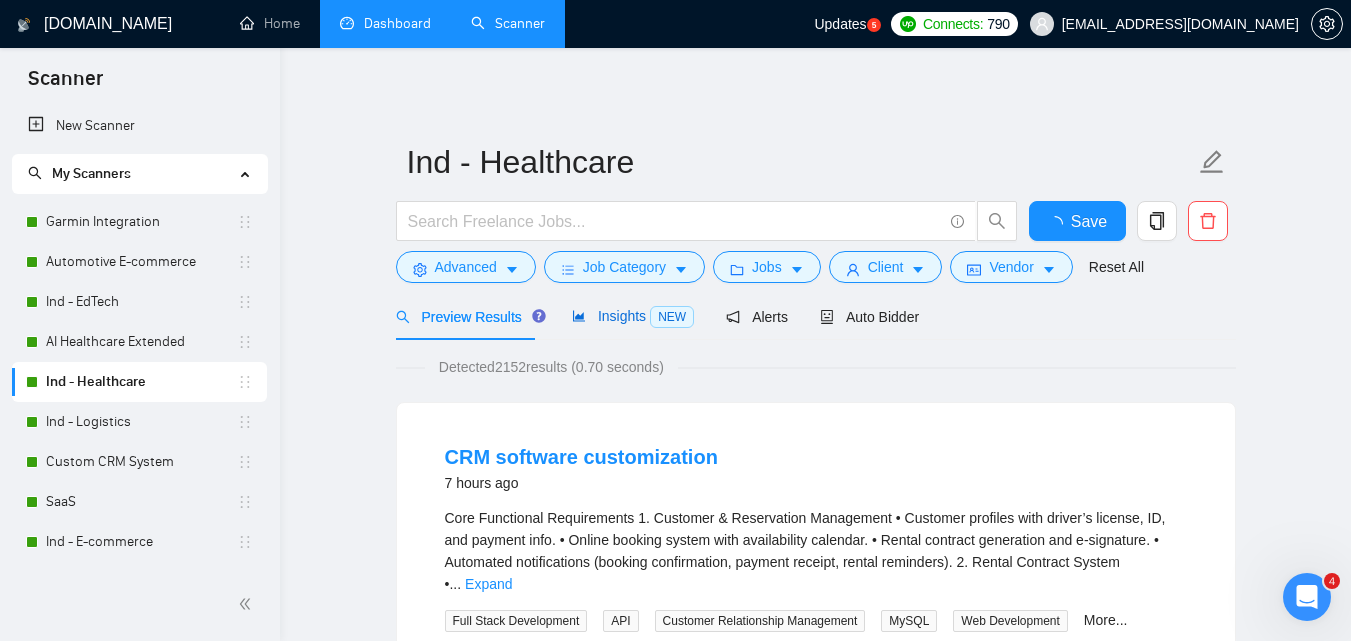 click on "Insights NEW" at bounding box center (633, 316) 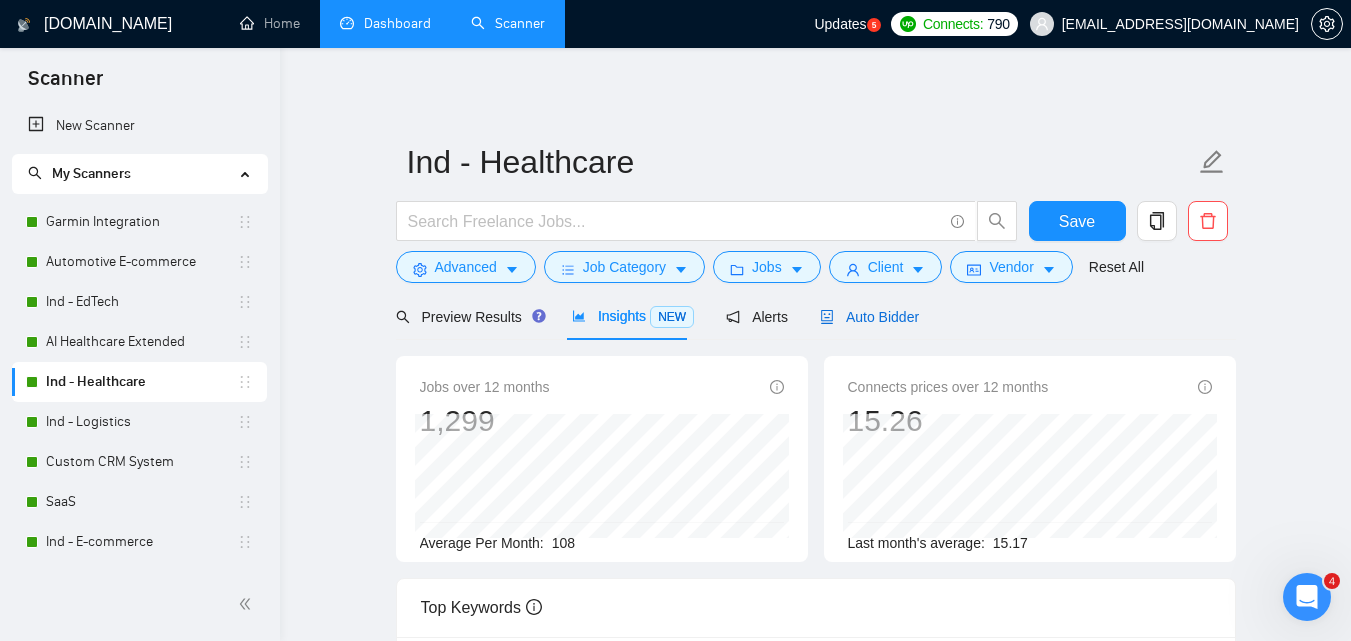 click on "Auto Bidder" at bounding box center [869, 317] 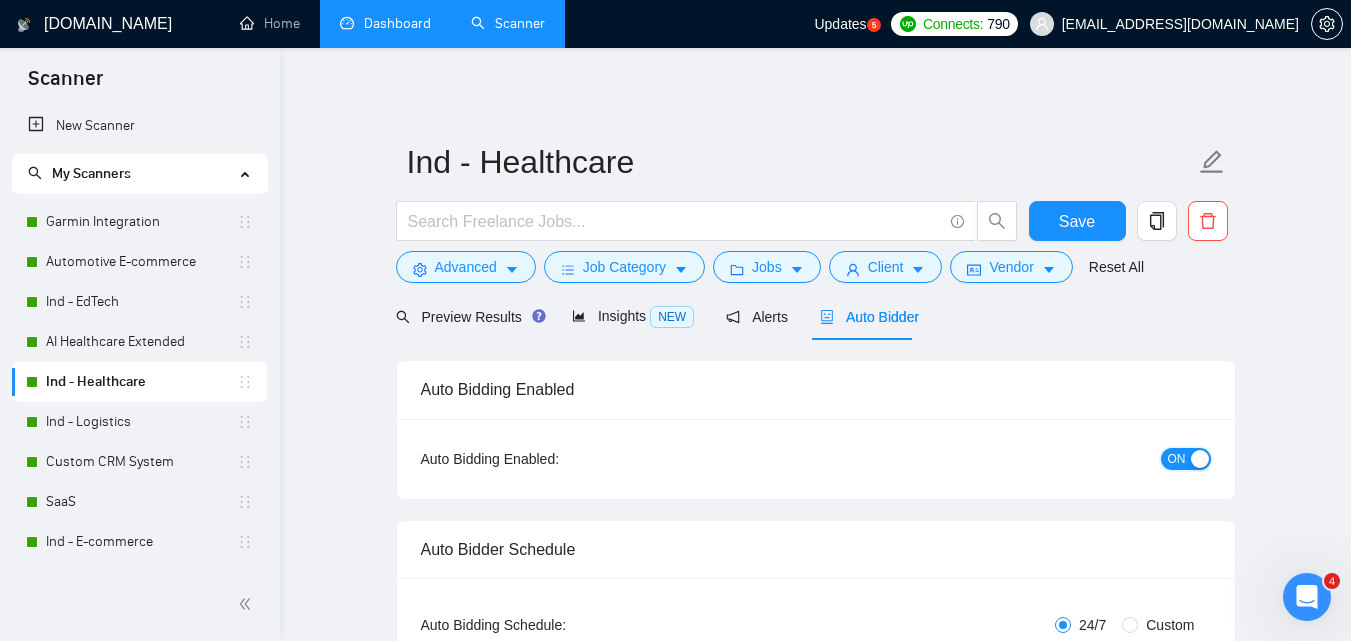 click on "ON" at bounding box center (1177, 459) 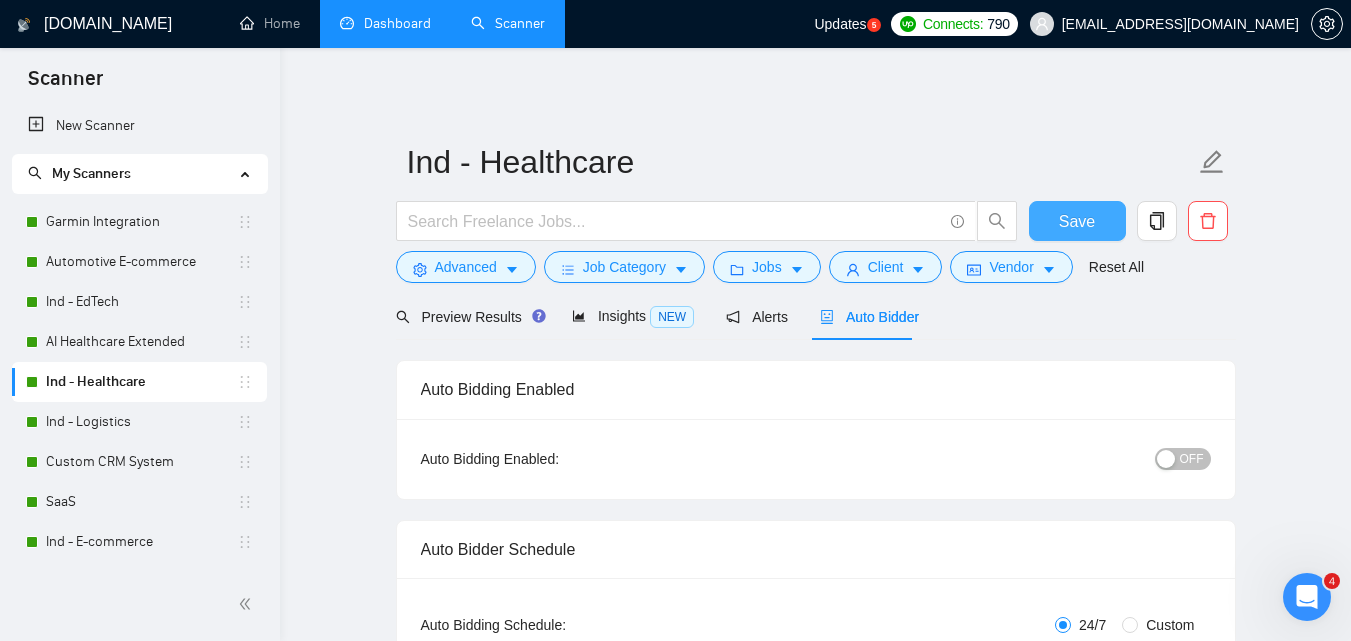 click on "Save" at bounding box center (1077, 221) 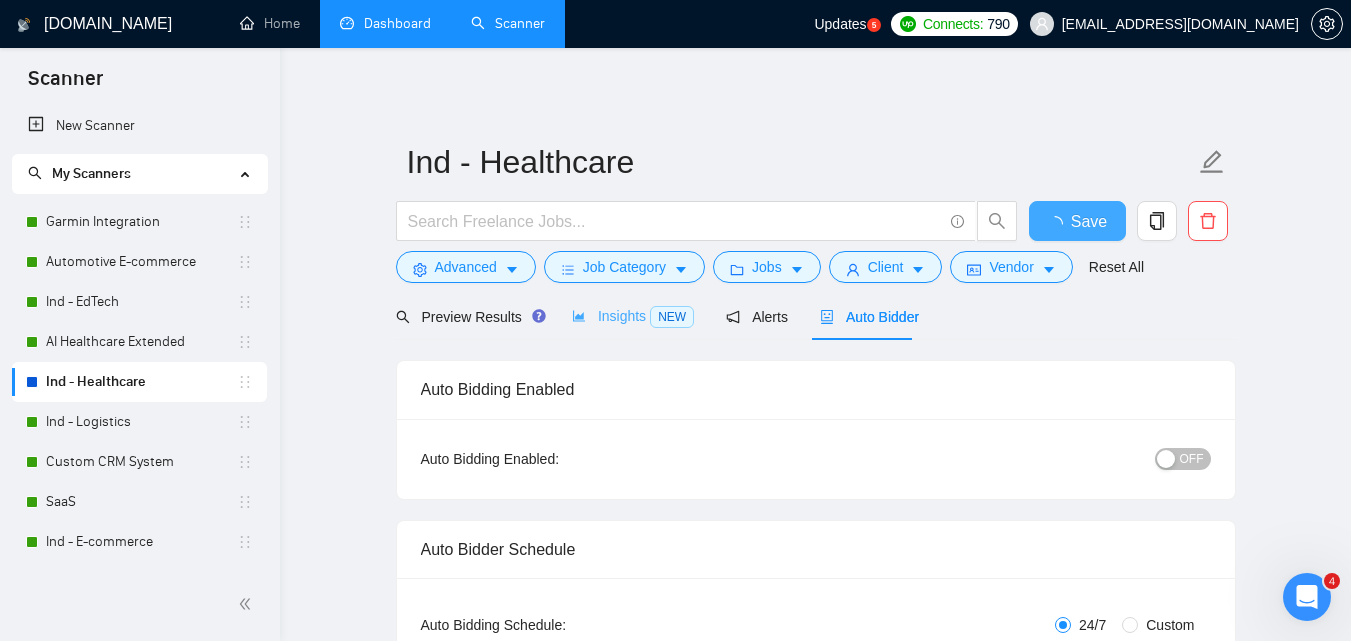 type 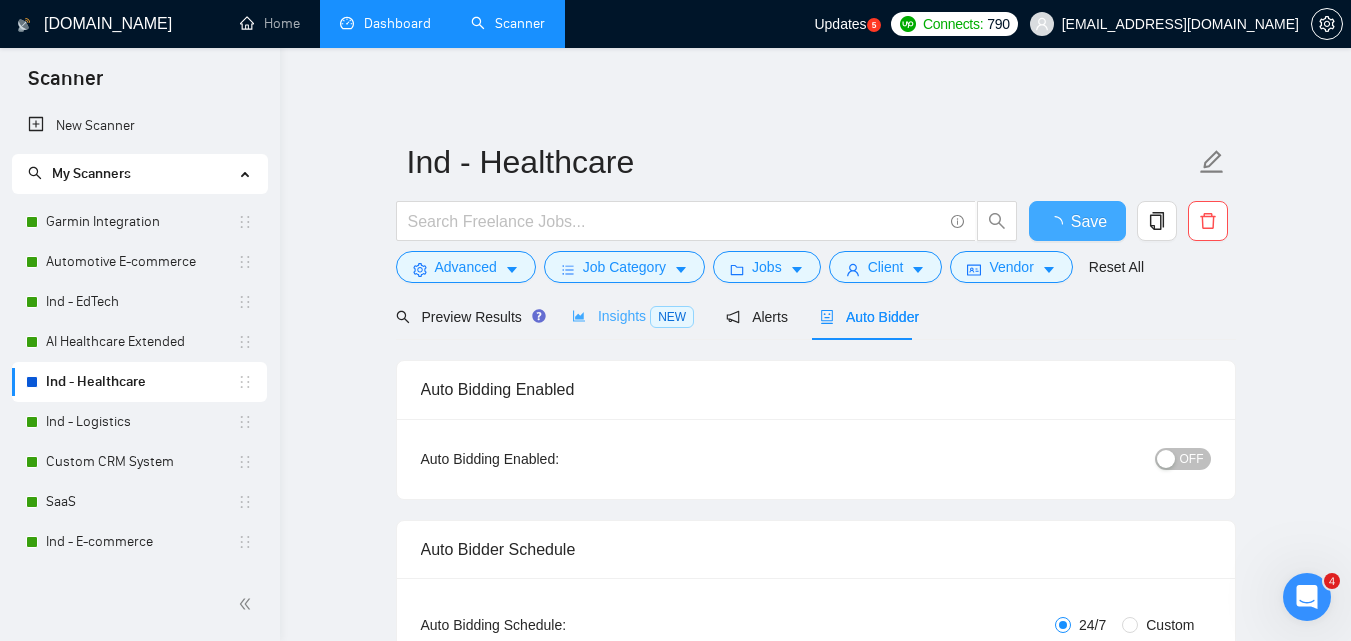 checkbox on "true" 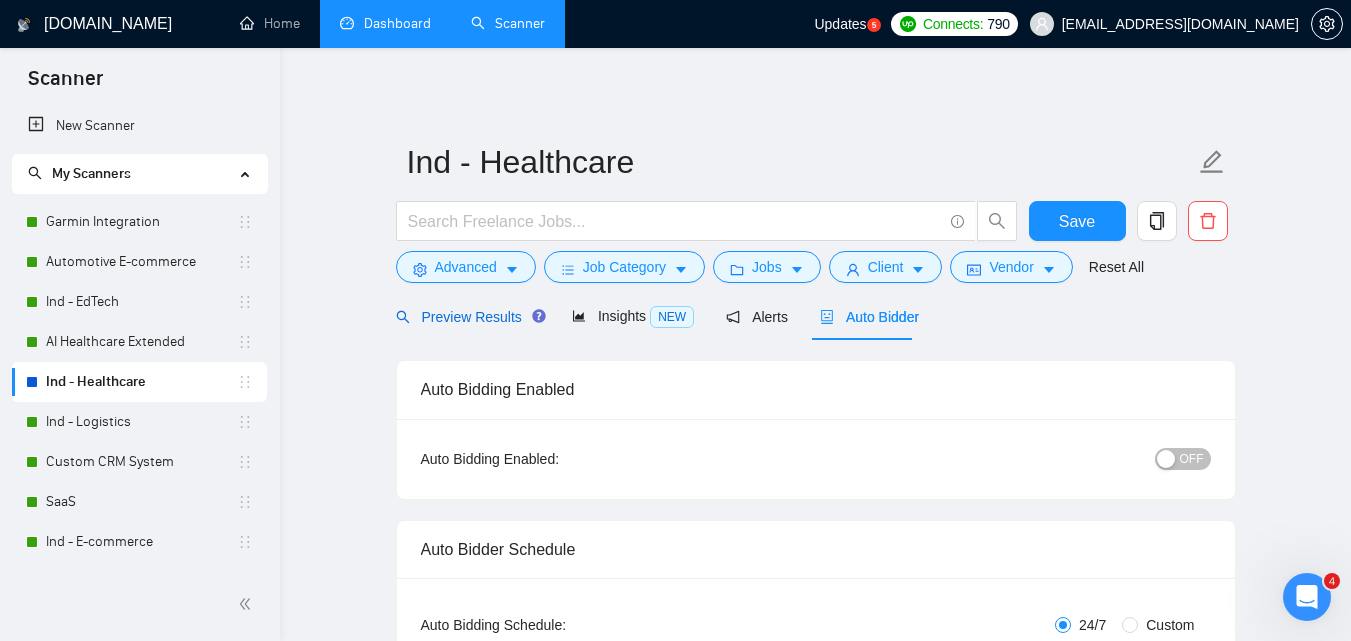 click on "Preview Results" at bounding box center (468, 317) 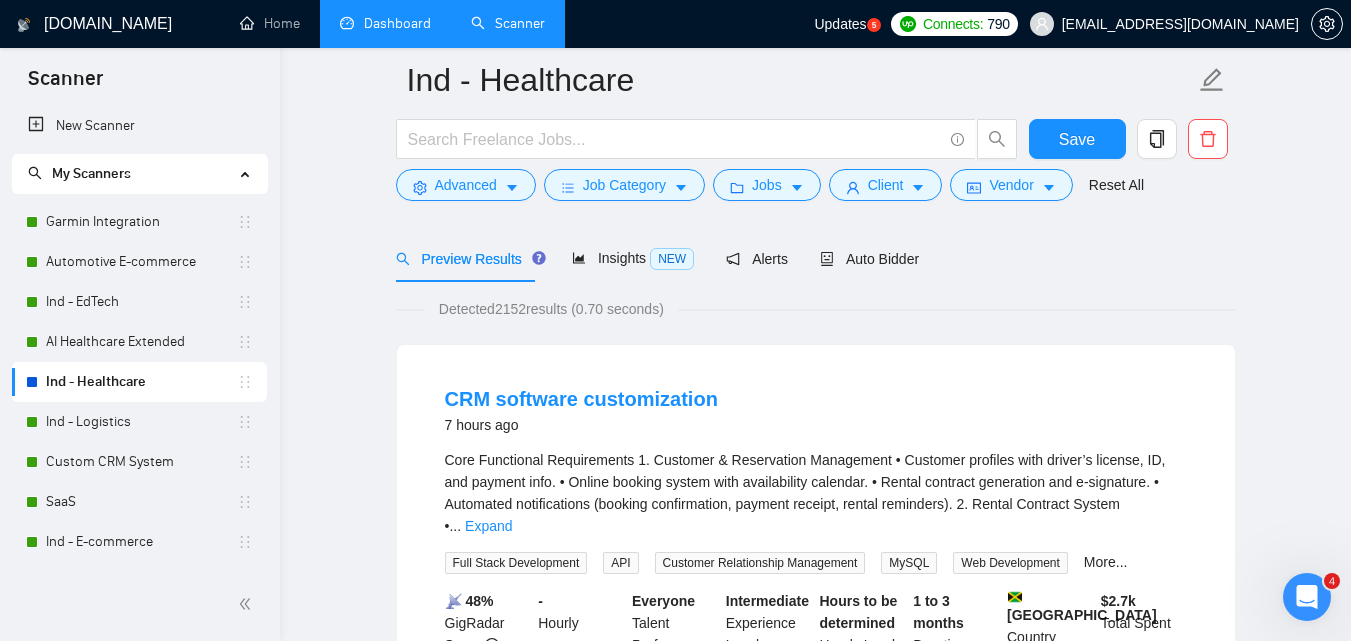 scroll, scrollTop: 100, scrollLeft: 0, axis: vertical 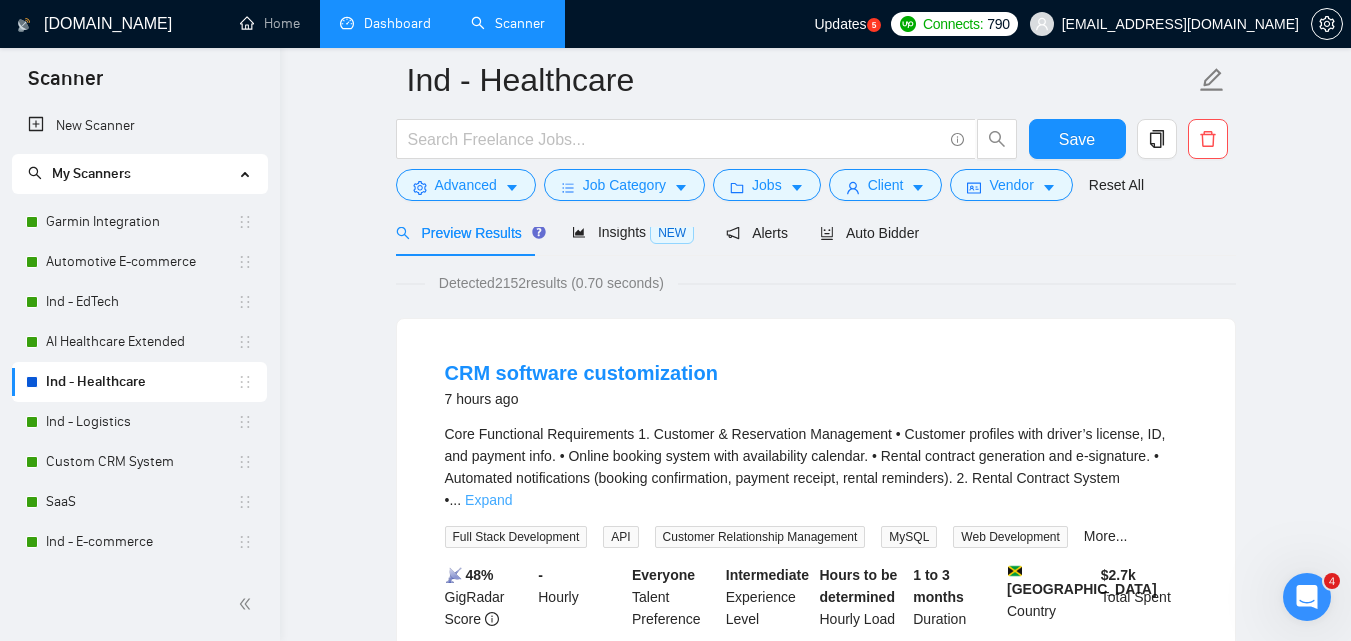 click on "Expand" at bounding box center (488, 500) 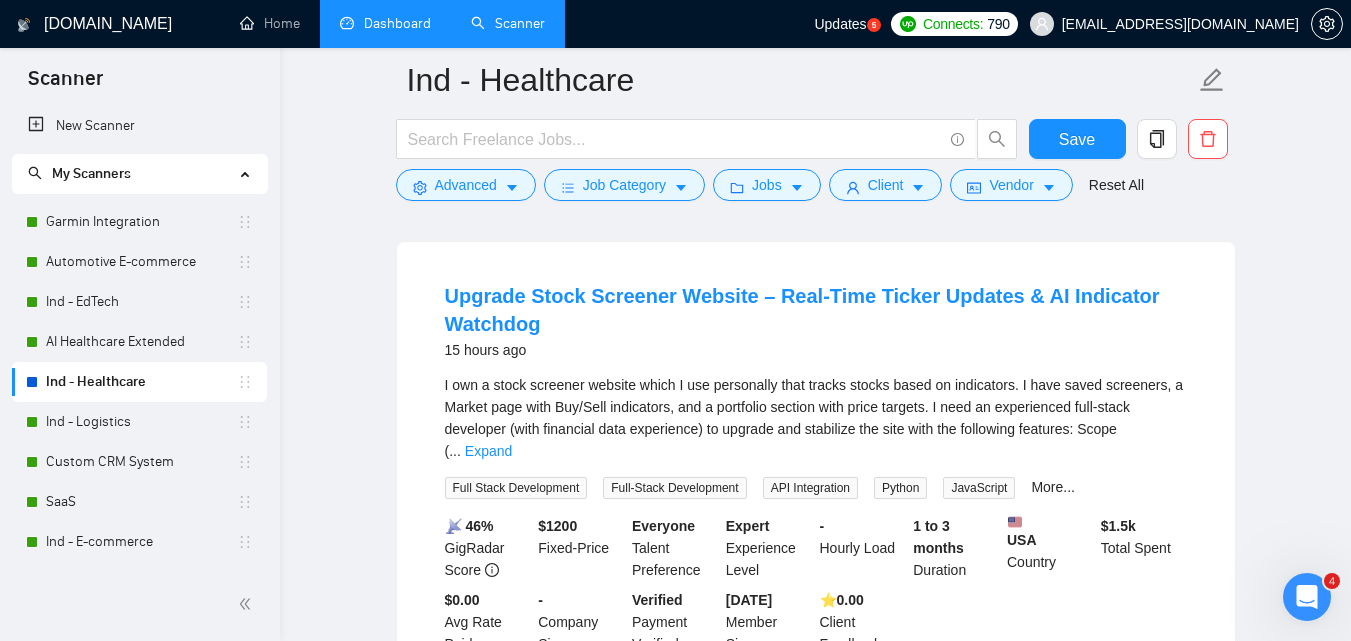 scroll, scrollTop: 1000, scrollLeft: 0, axis: vertical 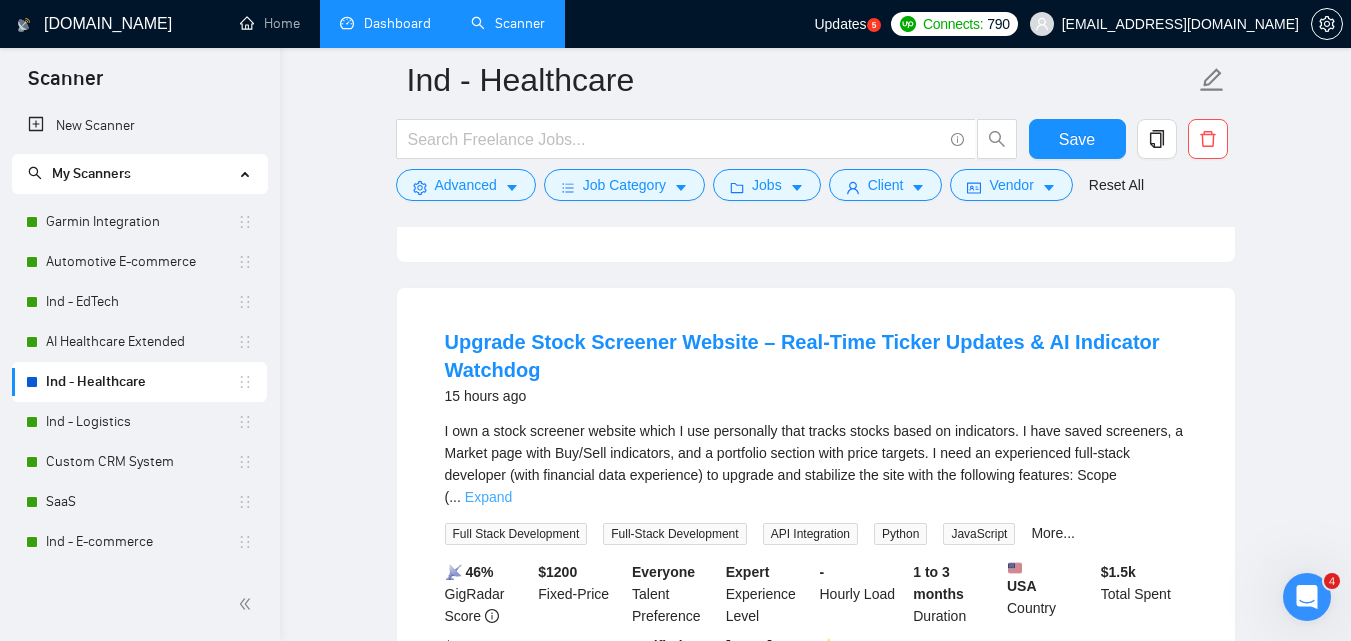 click on "Expand" at bounding box center [488, 497] 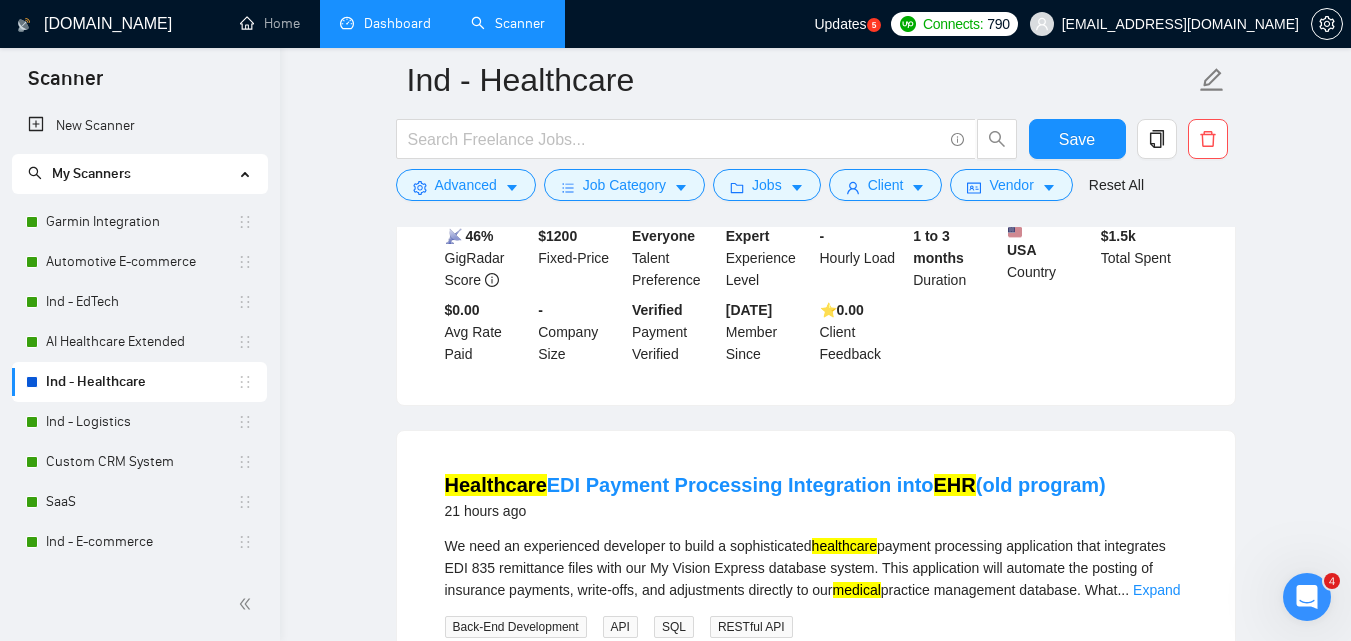 scroll, scrollTop: 1700, scrollLeft: 0, axis: vertical 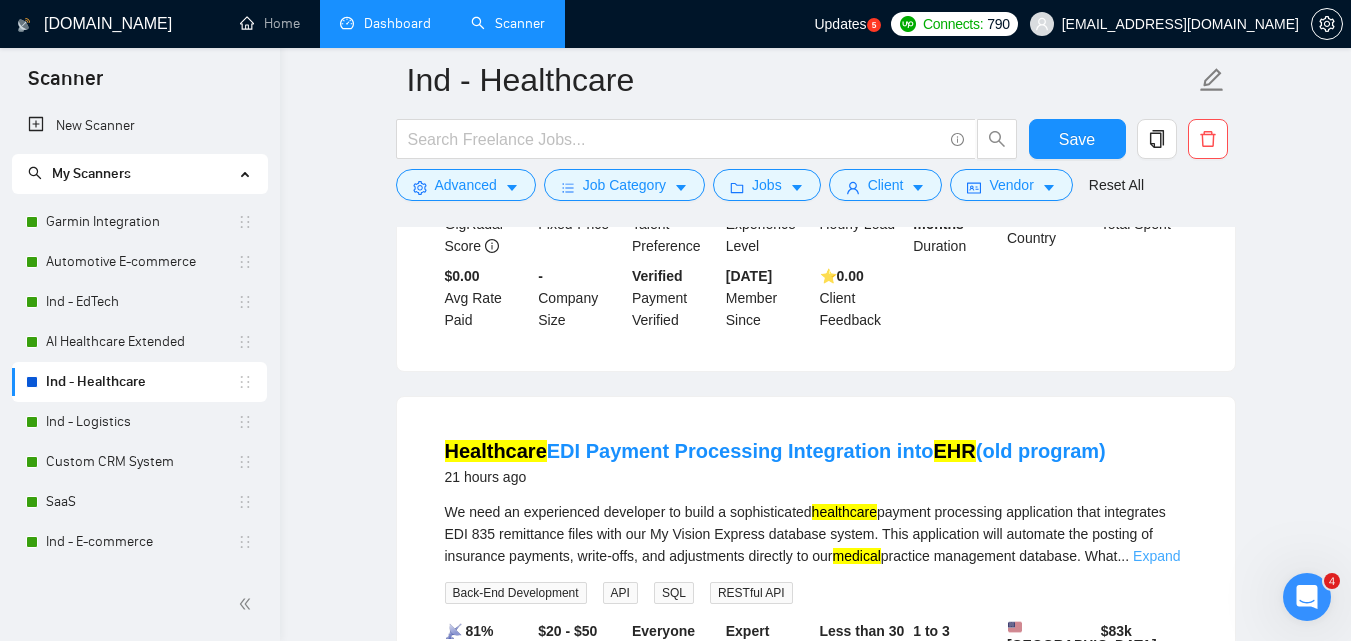 click on "Expand" at bounding box center [1156, 556] 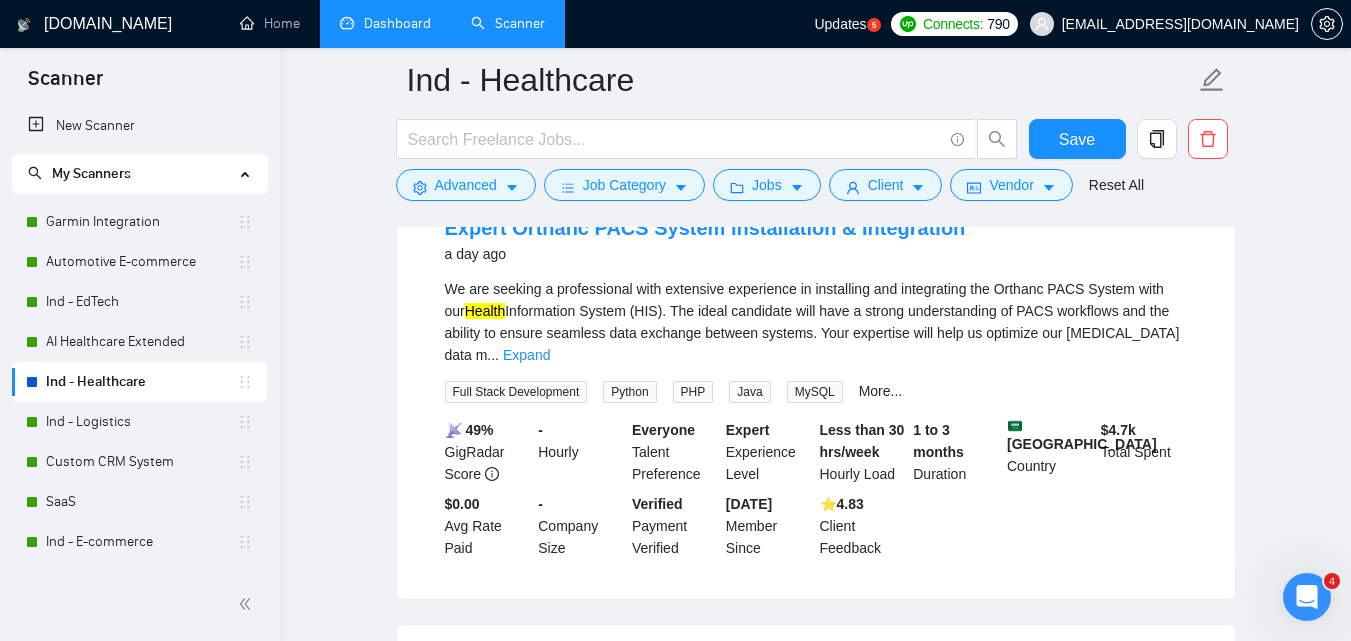 scroll, scrollTop: 3000, scrollLeft: 0, axis: vertical 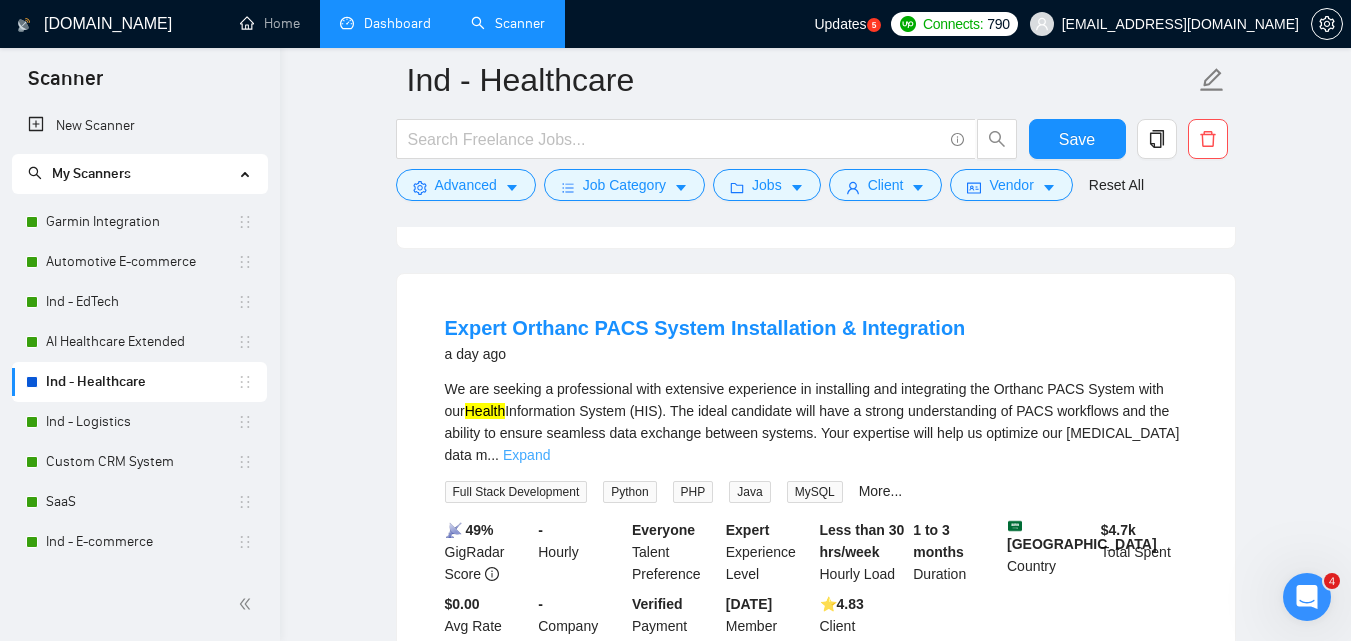 click on "Expand" at bounding box center (526, 455) 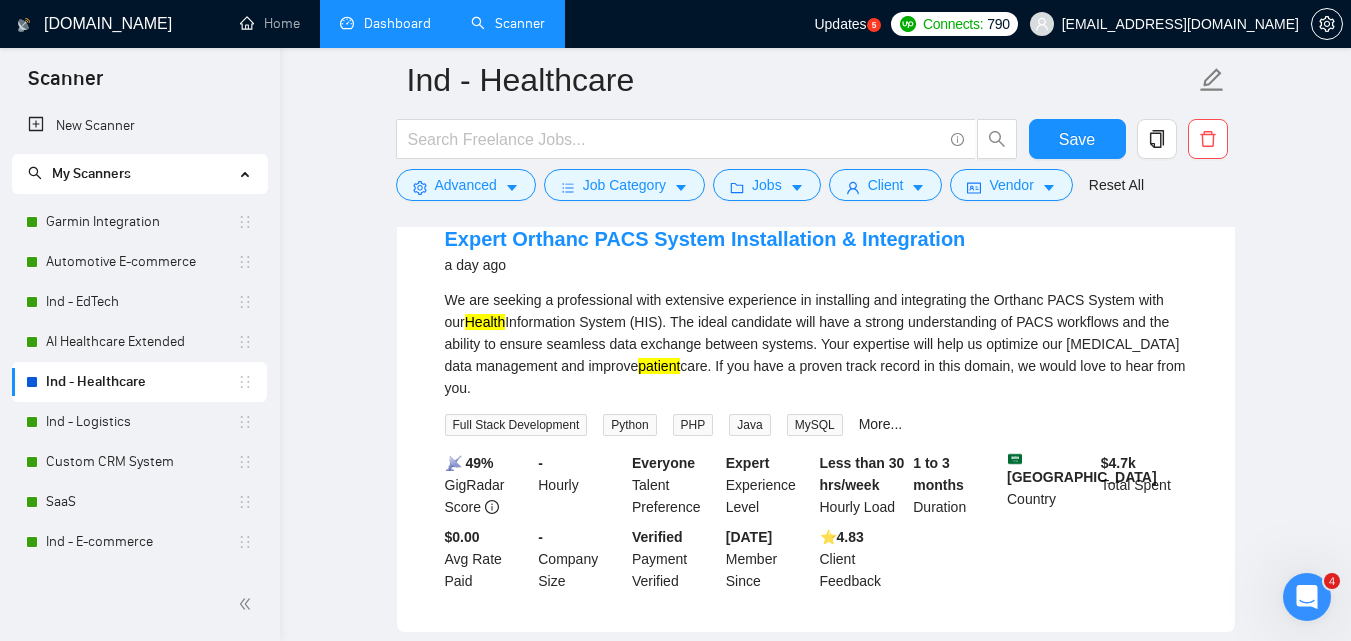 scroll, scrollTop: 3300, scrollLeft: 0, axis: vertical 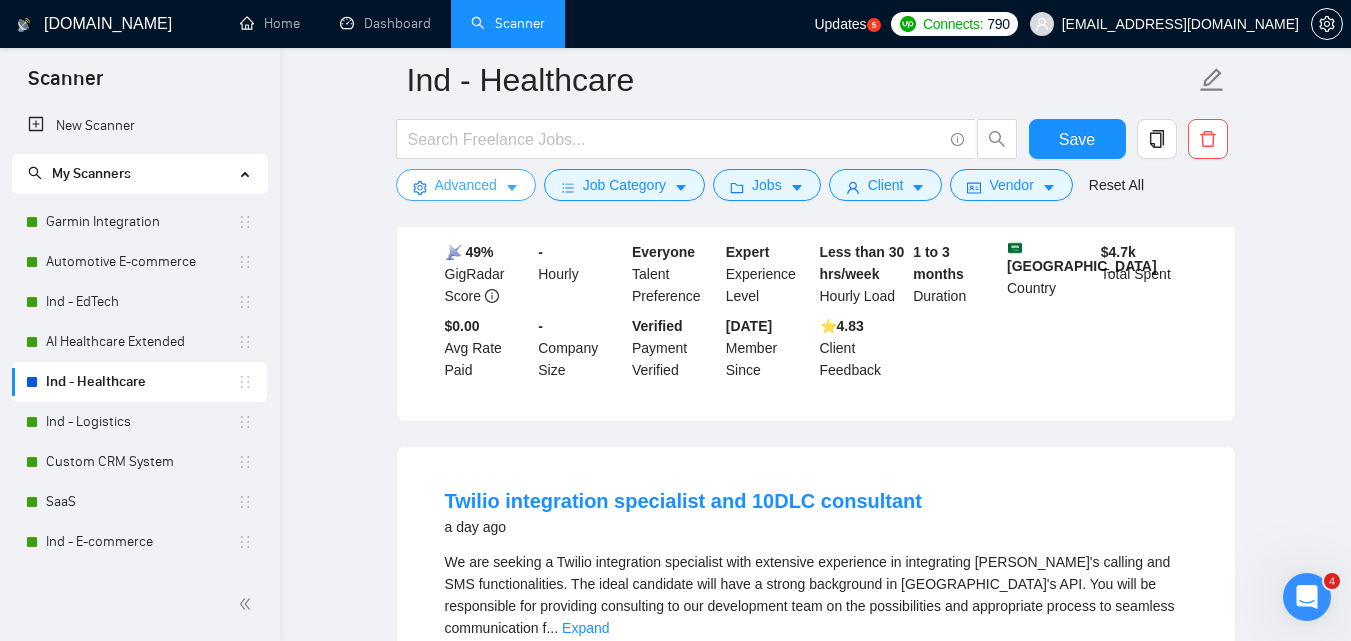 click on "Advanced" at bounding box center [466, 185] 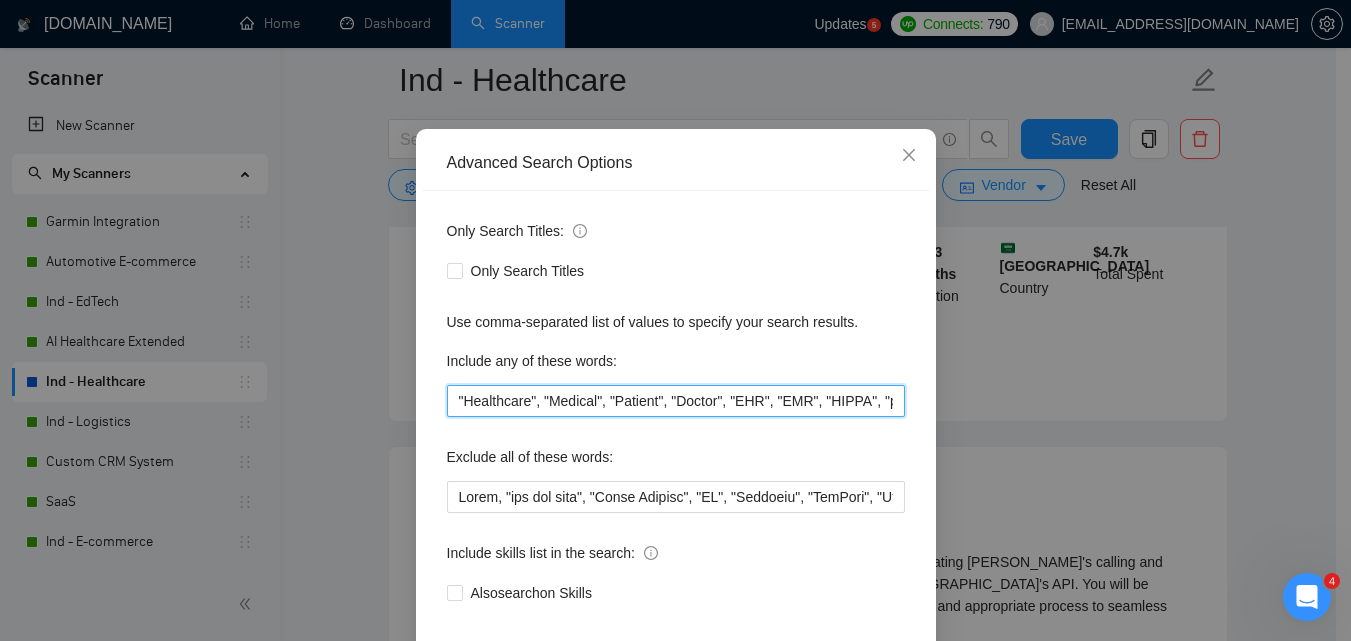 click on ""Healthcare", "Medical", "Patient", "Doctor", "EHR", "EMR", "HIPPA", "prescription system", "Pharmacy",  "Pharmaceutical", "Clinical", "Clinic", "HealthTech", "Wellness", "Health", "scheduling for doctors", "Telehealth", "Telemedicine", "teleh*", "Healthcare SaaS", "Fitness", "Healthcare", "Wellness"" at bounding box center (676, 401) 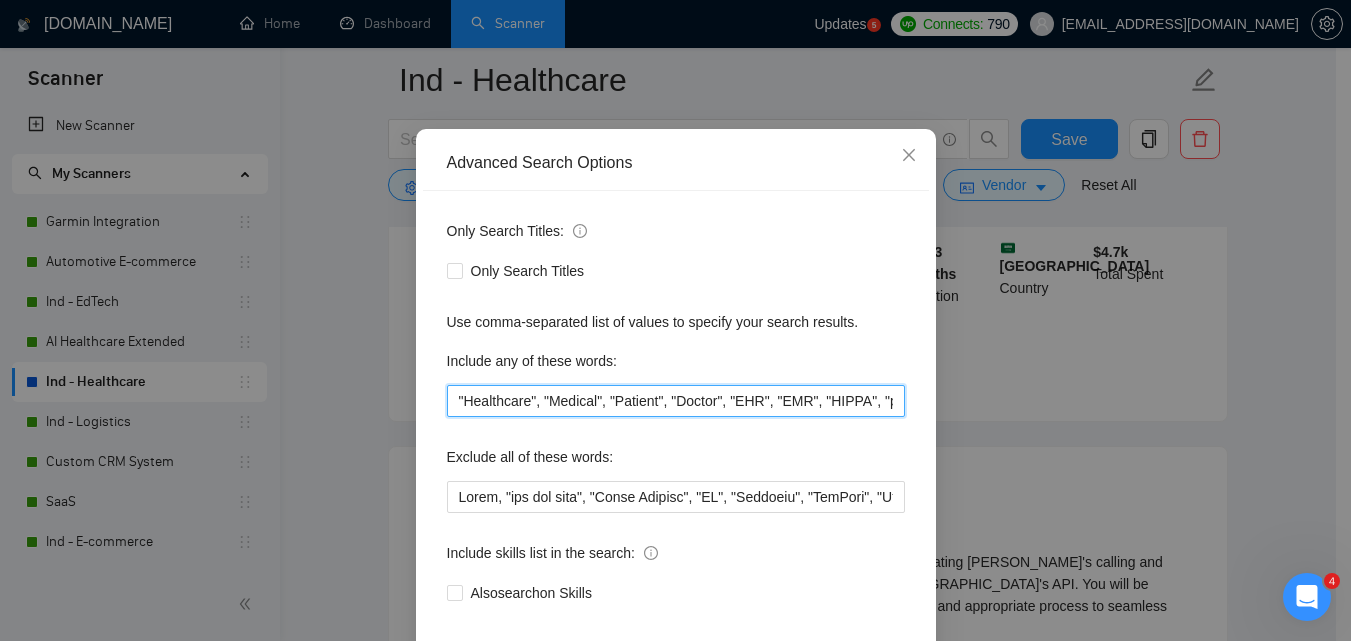 paste on "Medical app", "Patient portal", "Doctor", "Custom EMR", "Custom EHR", "teleh*", "Telehealth", "Telemedicine", "Medical CRM", "Patient system", "prescription system", "Pharmacy system", "Pharmaceutical logistics", "Patient monitoring", "Wellness app", "Wellness Web App", "Wellness Platform", "Online clinic platform", "Health assessment platform", "scheduling for doctors", "Healthcare SaaS" 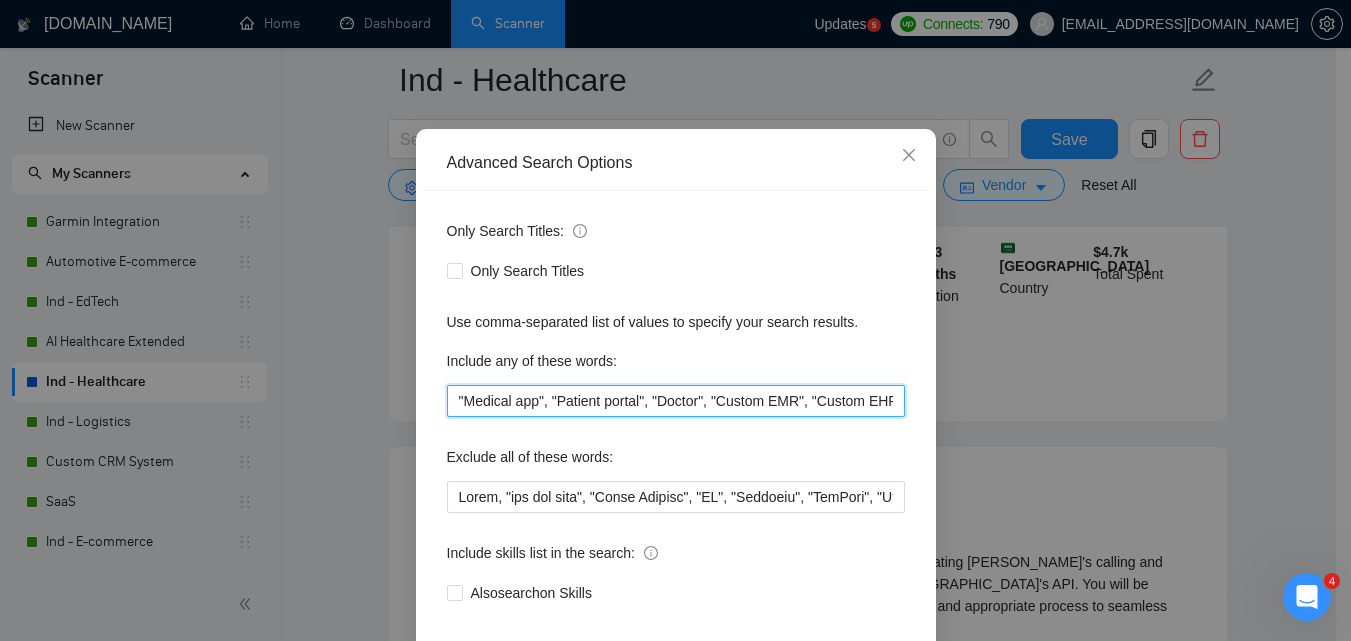 scroll, scrollTop: 0, scrollLeft: 1978, axis: horizontal 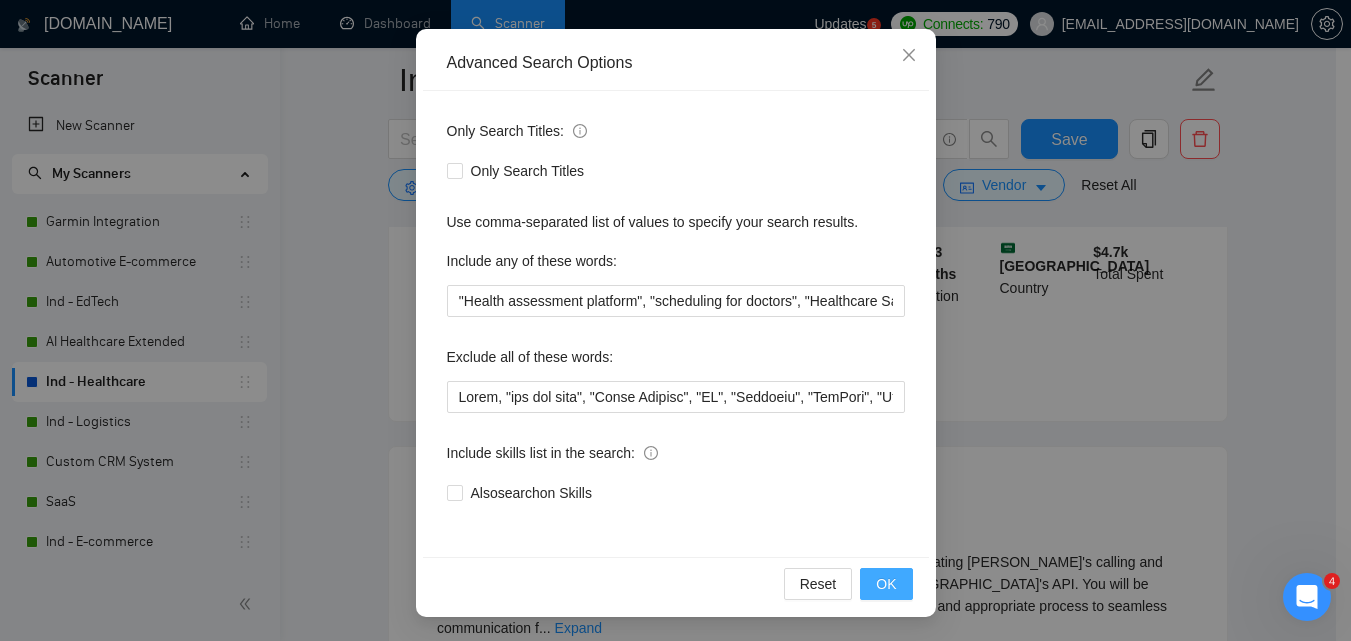 click on "OK" at bounding box center [886, 584] 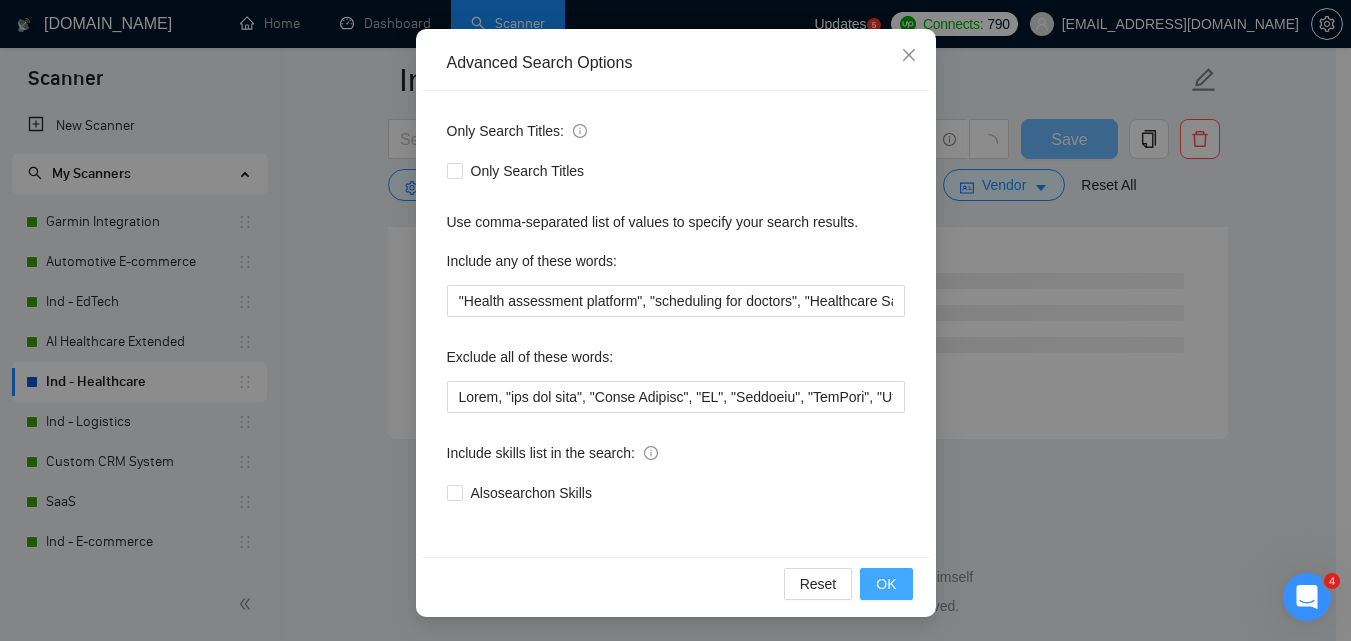 scroll, scrollTop: 2694, scrollLeft: 0, axis: vertical 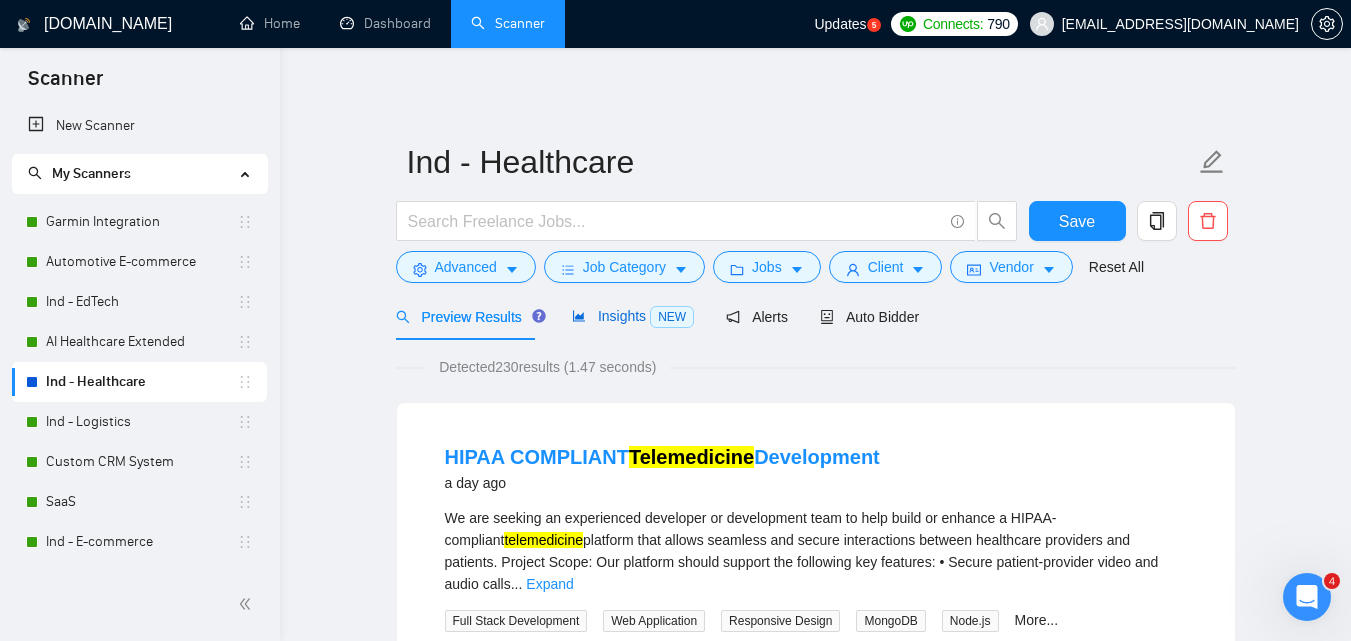 click on "Insights NEW" at bounding box center [633, 316] 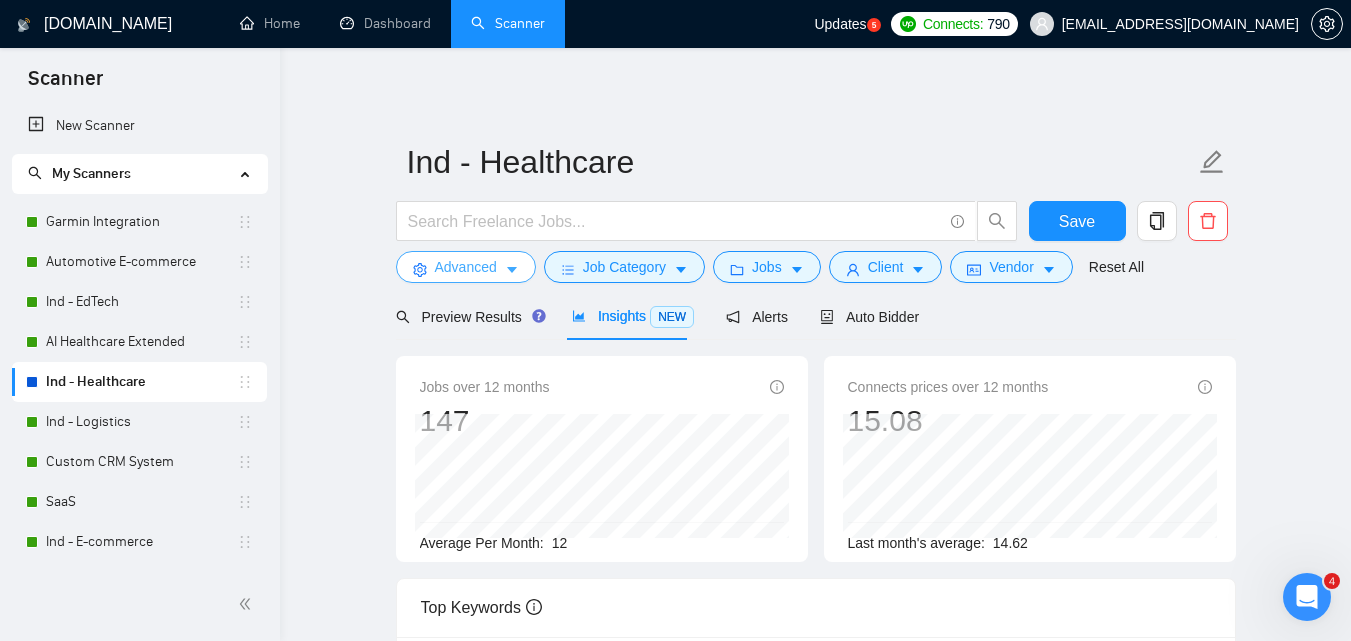 click 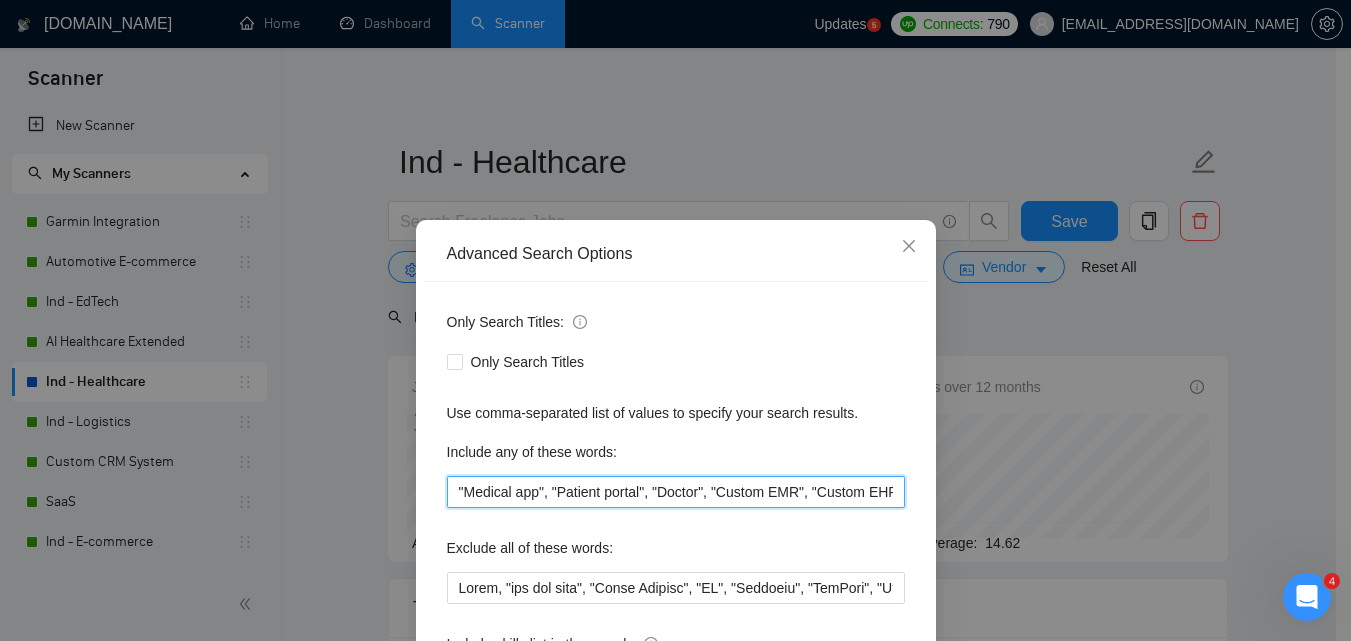 click on ""Medical app", "Patient portal", "Doctor", "Custom EMR", "Custom EHR", "teleh*", "Telehealth", "Telemedicine", "Medical CRM", "Patient system", "prescription system", "Pharmacy system", "Pharmaceutical logistics", "Patient monitoring", "Wellness app", "Wellness Web App", "Wellness Platform", "Online clinic platform", "Health assessment platform", "scheduling for doctors", "Healthcare SaaS"" at bounding box center [676, 492] 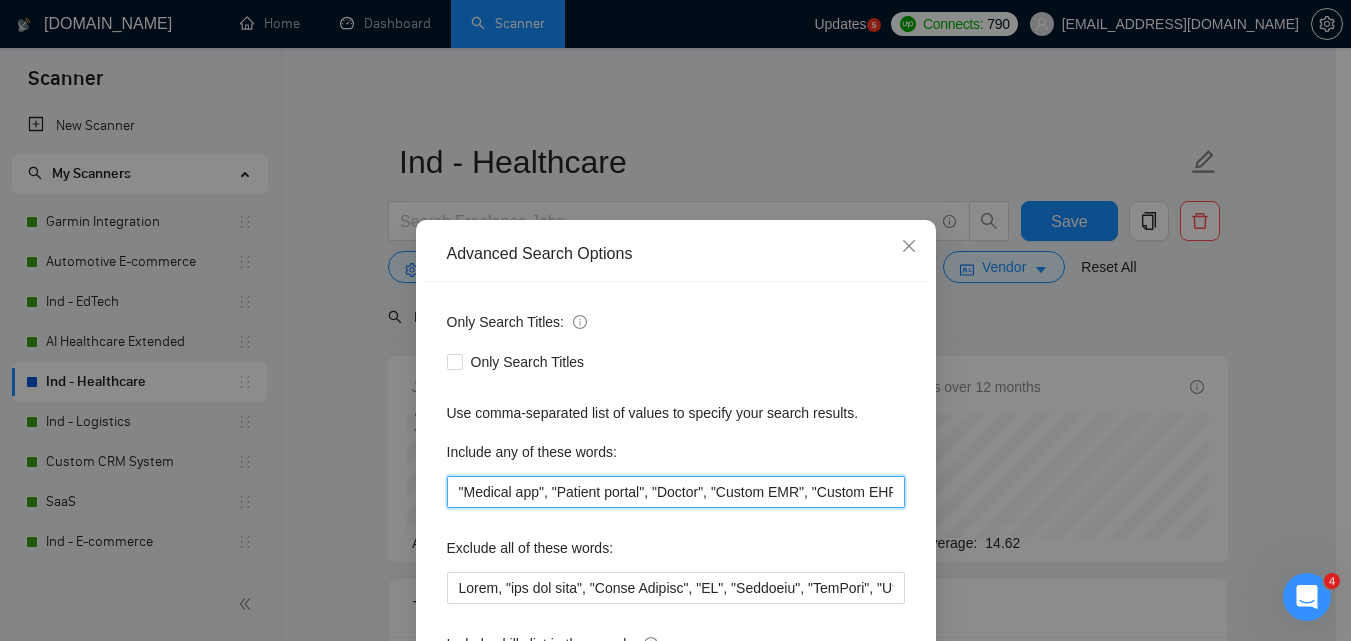 paste on "Healthcare, "custom EHR', Medical, Pharmacy, Doctor, HIPPA, Pharmaceutical, (teleh*), Clinical, HealthTech, Wellness" 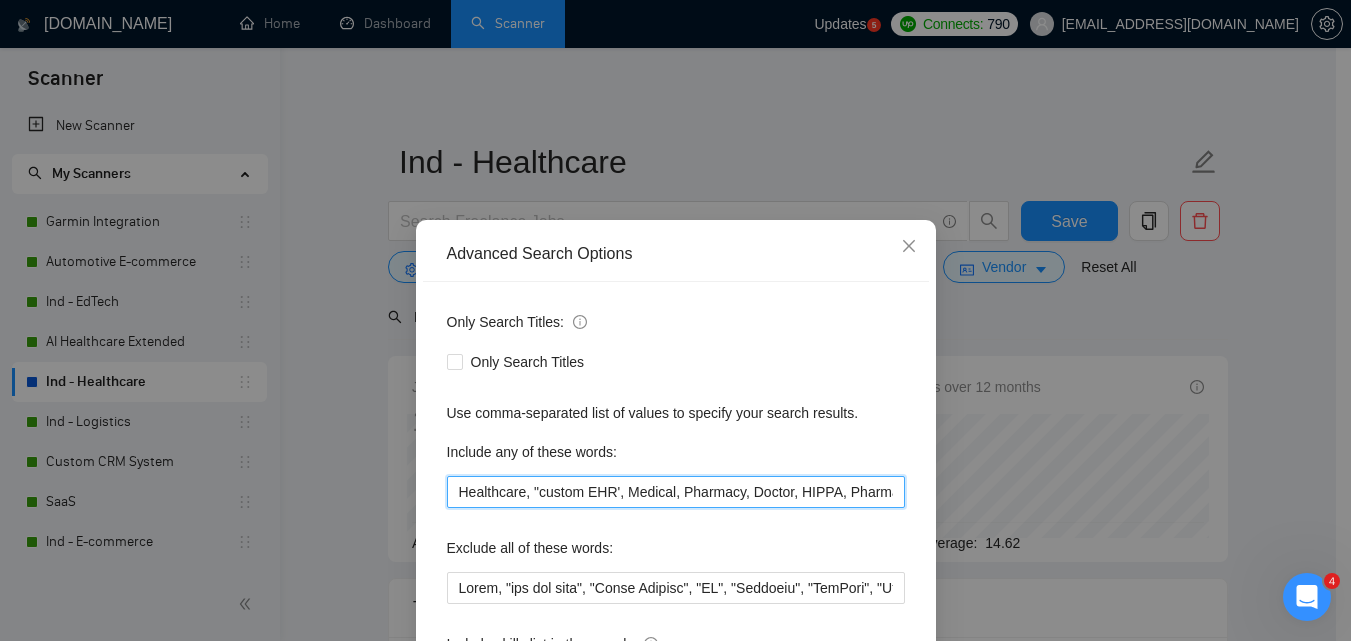 scroll, scrollTop: 0, scrollLeft: 280, axis: horizontal 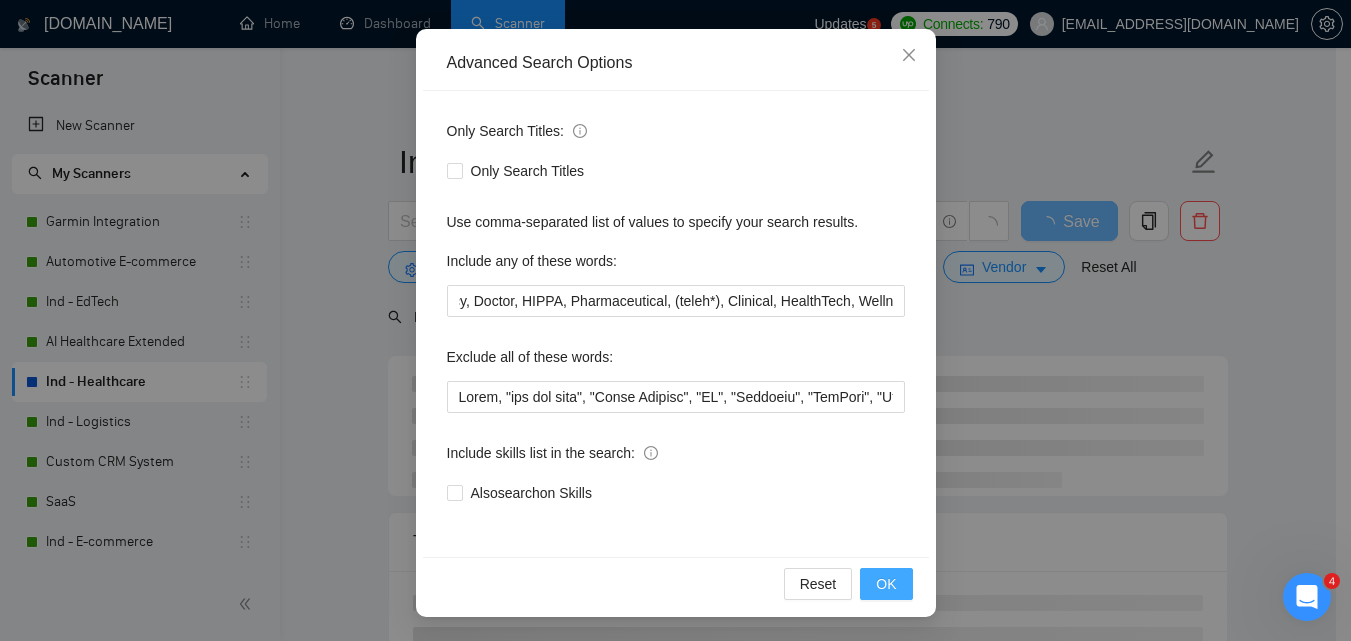 click on "OK" at bounding box center (886, 584) 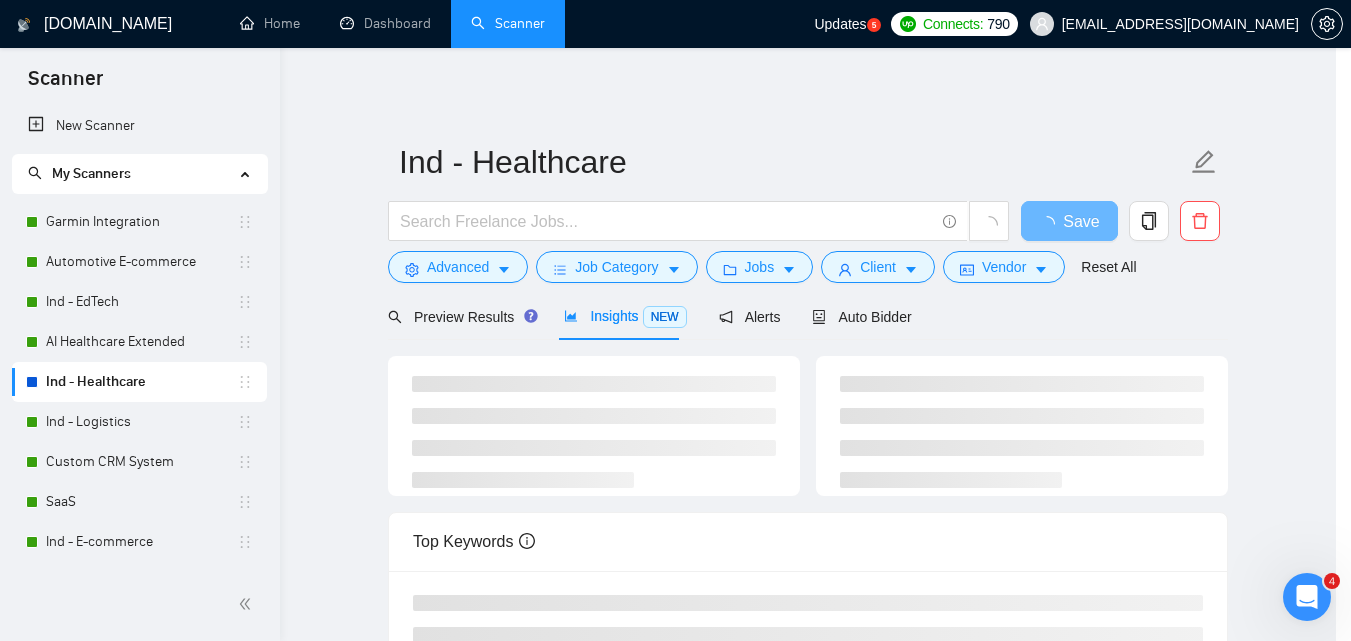 scroll, scrollTop: 91, scrollLeft: 0, axis: vertical 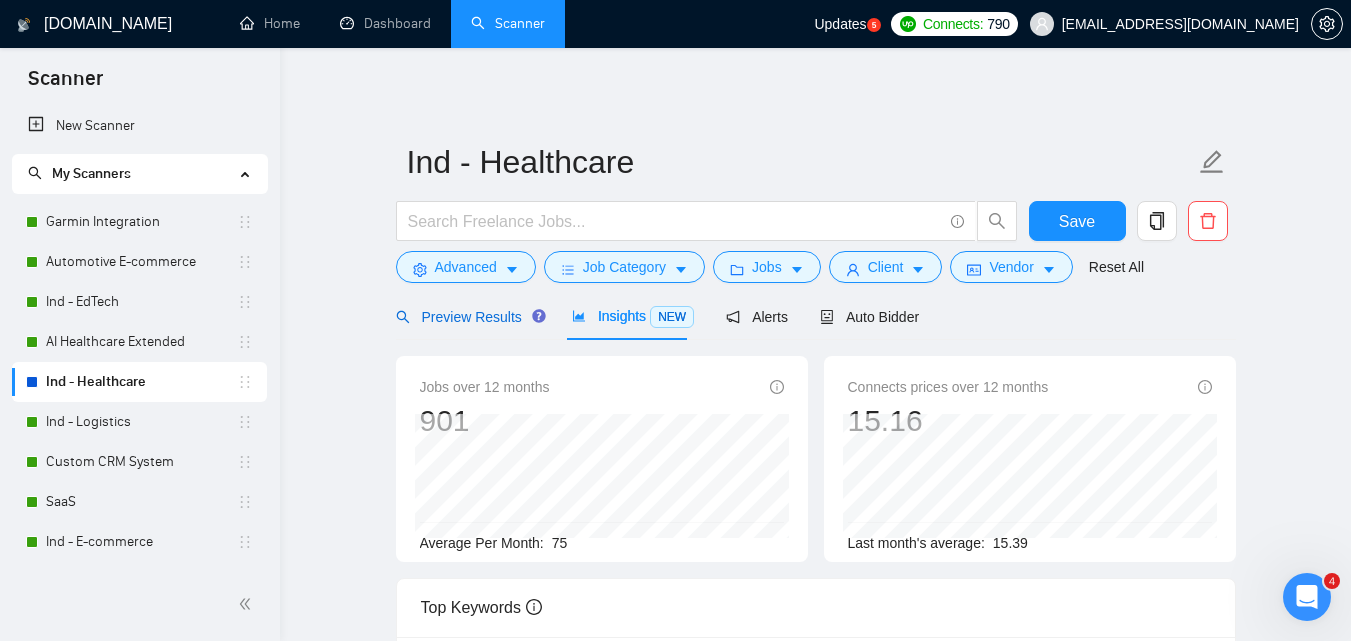 click on "Preview Results" at bounding box center [468, 317] 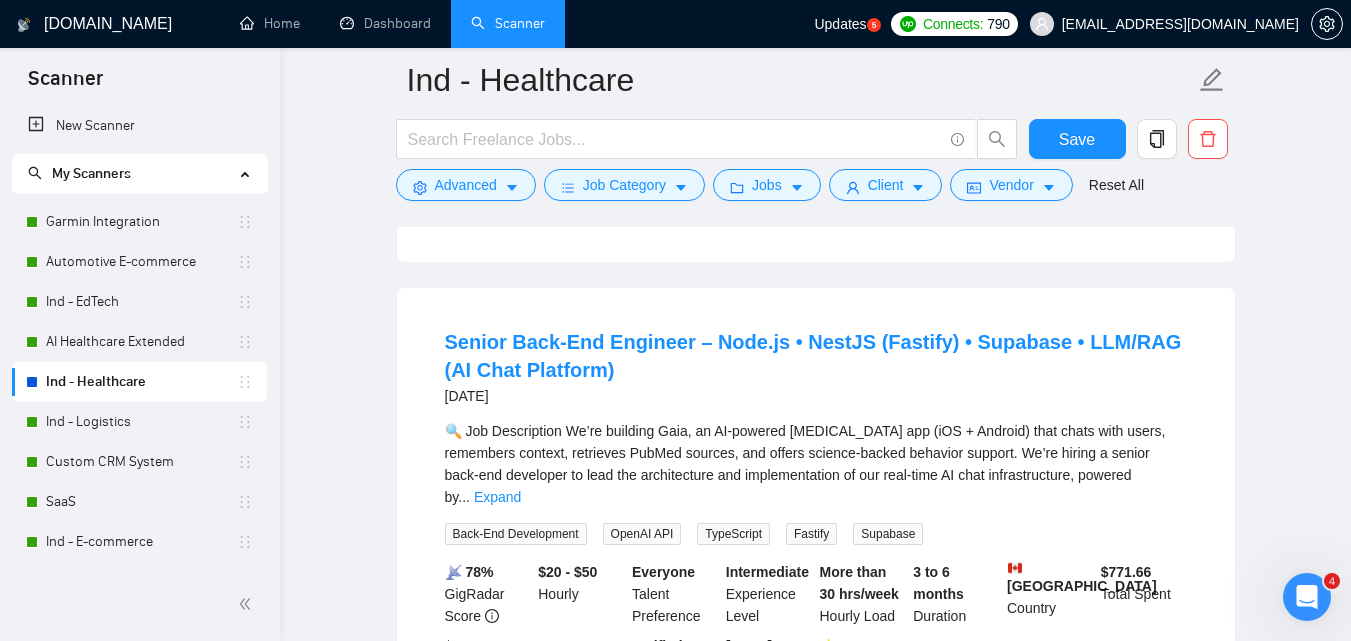 scroll, scrollTop: 4200, scrollLeft: 0, axis: vertical 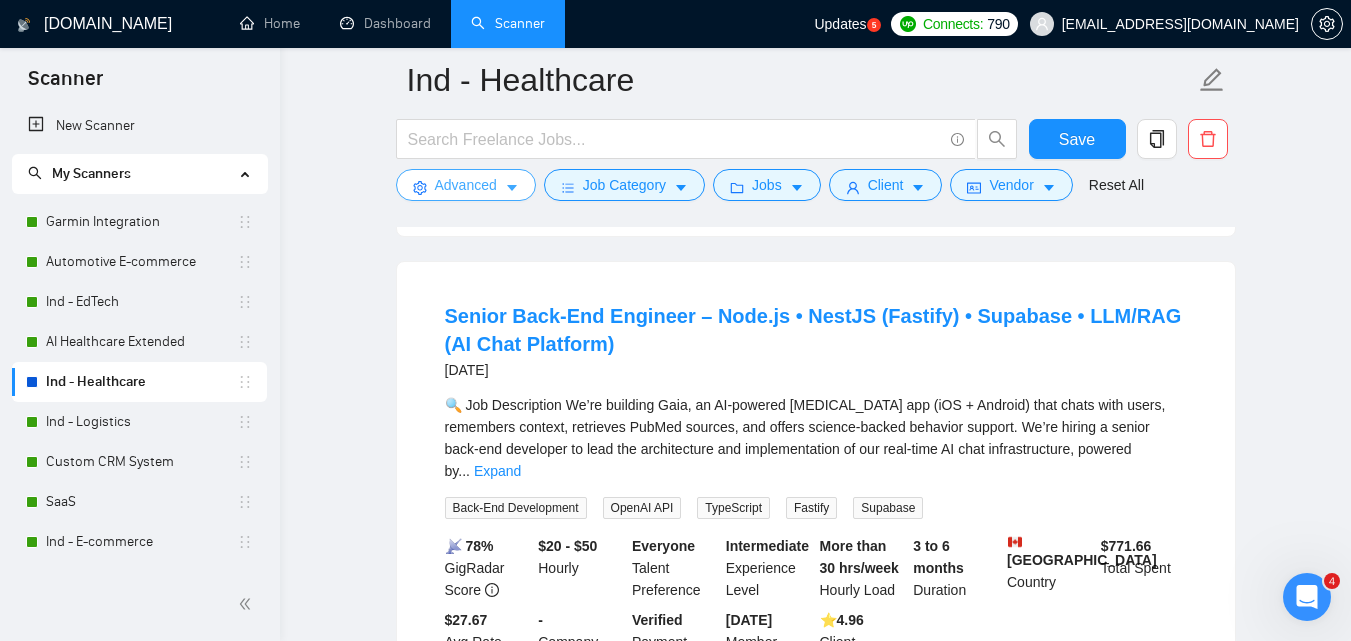 click on "Advanced" at bounding box center [466, 185] 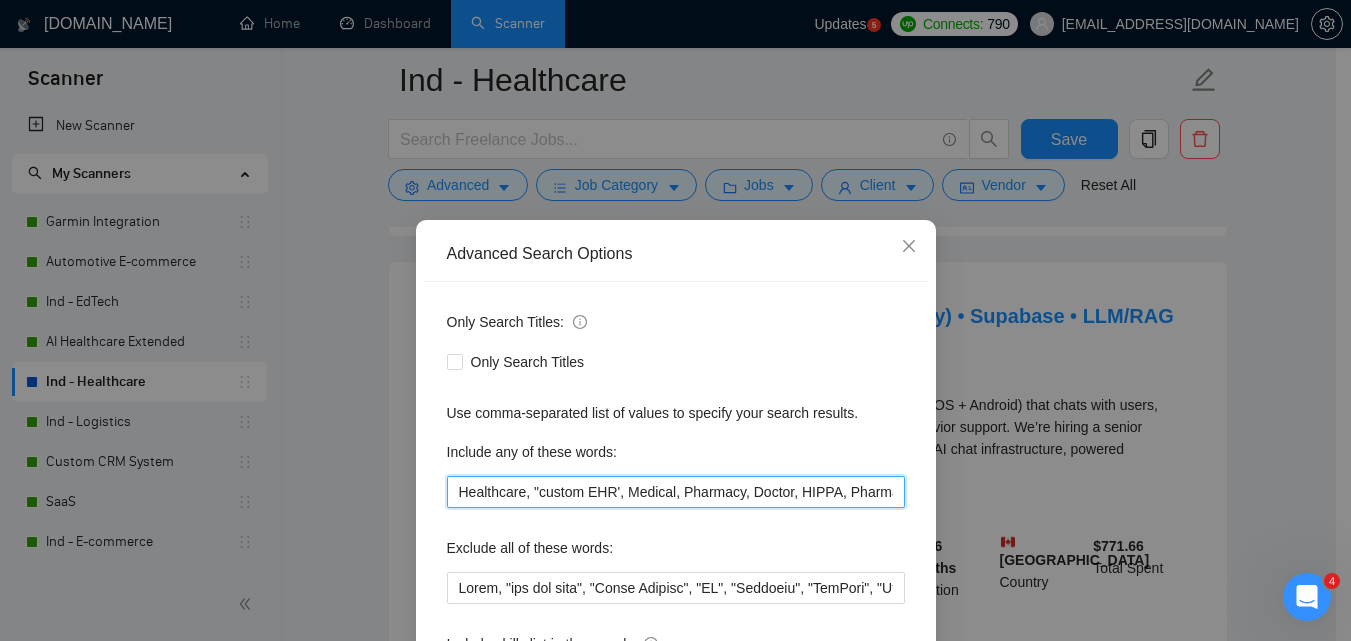 click on "Healthcare, "custom EHR', Medical, Pharmacy, Doctor, HIPPA, Pharmaceutical, (teleh*), Clinical, HealthTech, Wellness" at bounding box center (676, 492) 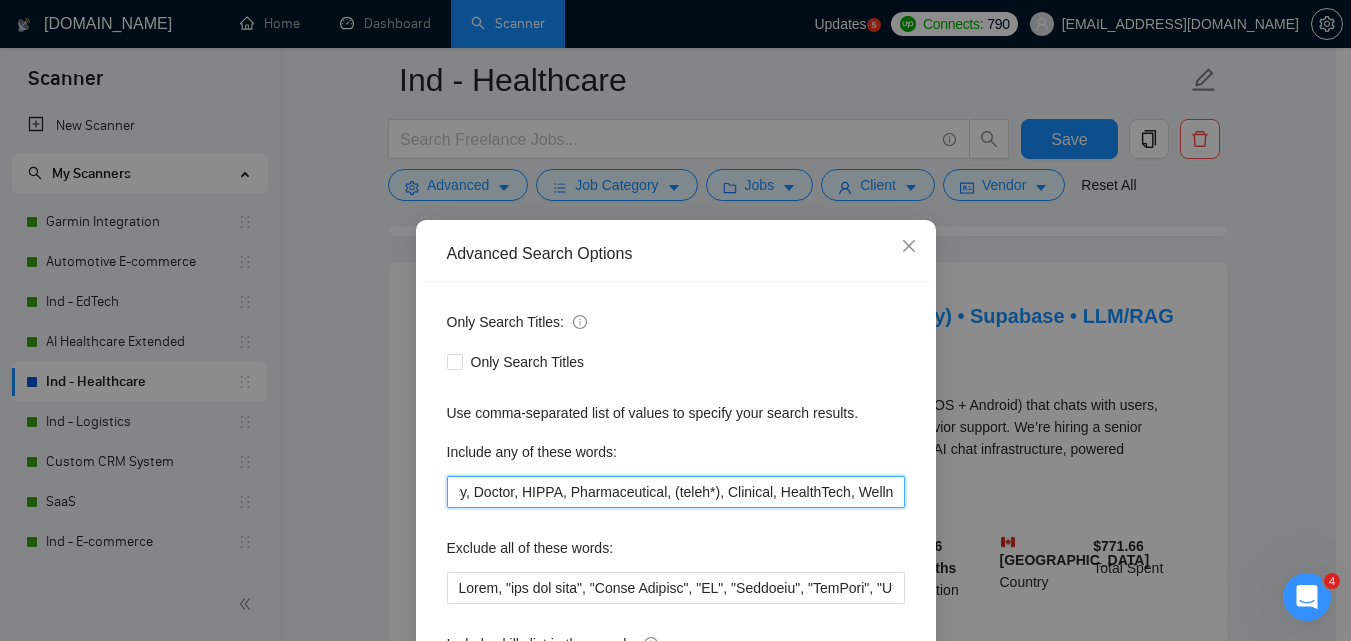 scroll, scrollTop: 0, scrollLeft: 289, axis: horizontal 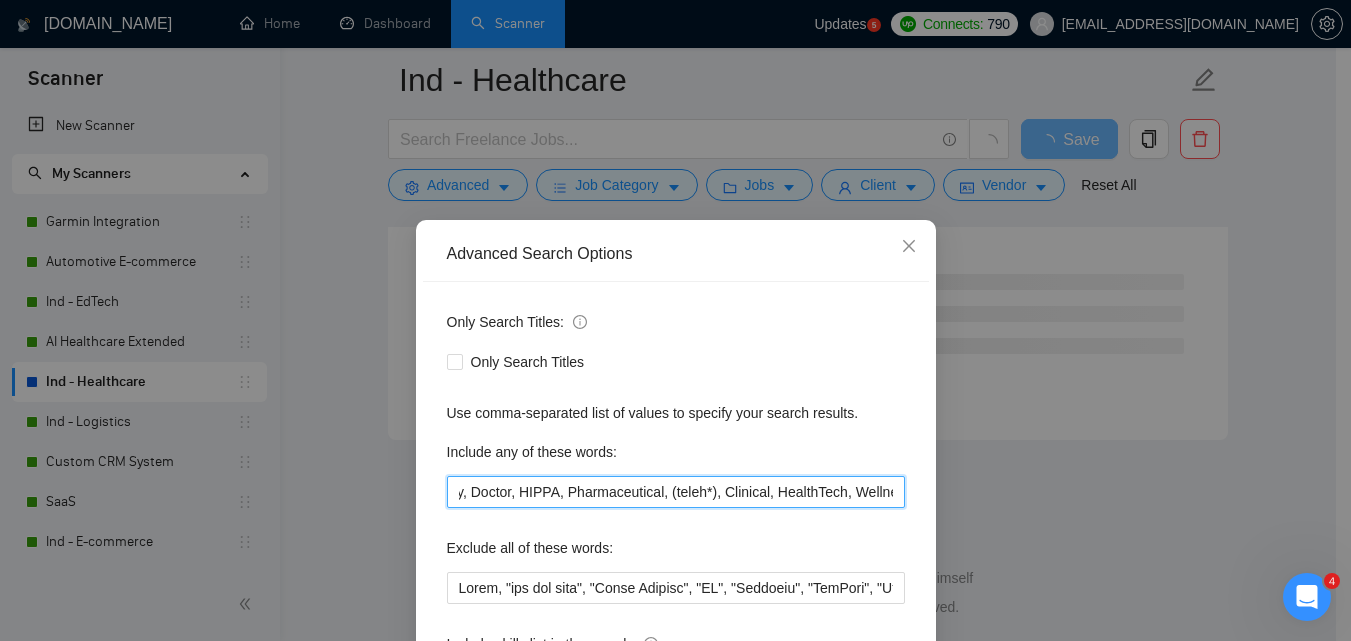 paste on ""Telehealth", "Telemedicine", "Healthcare SaaS", "Patient monitoring", Fitness" 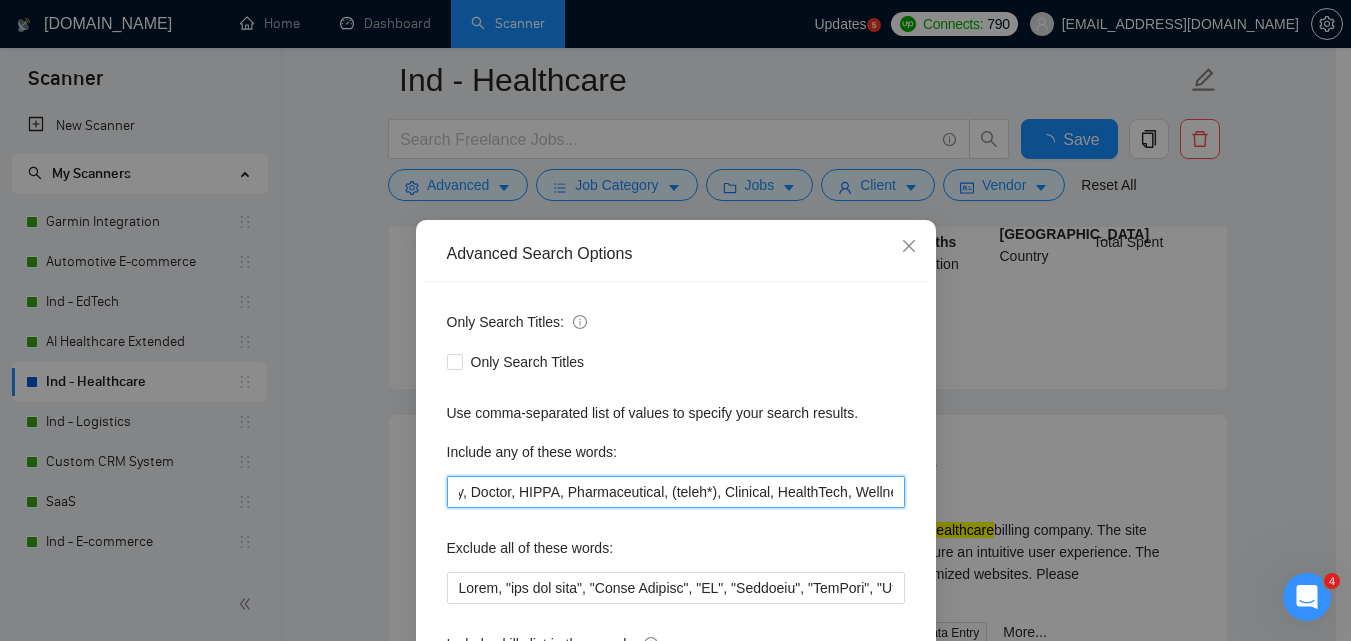 scroll, scrollTop: 0, scrollLeft: 754, axis: horizontal 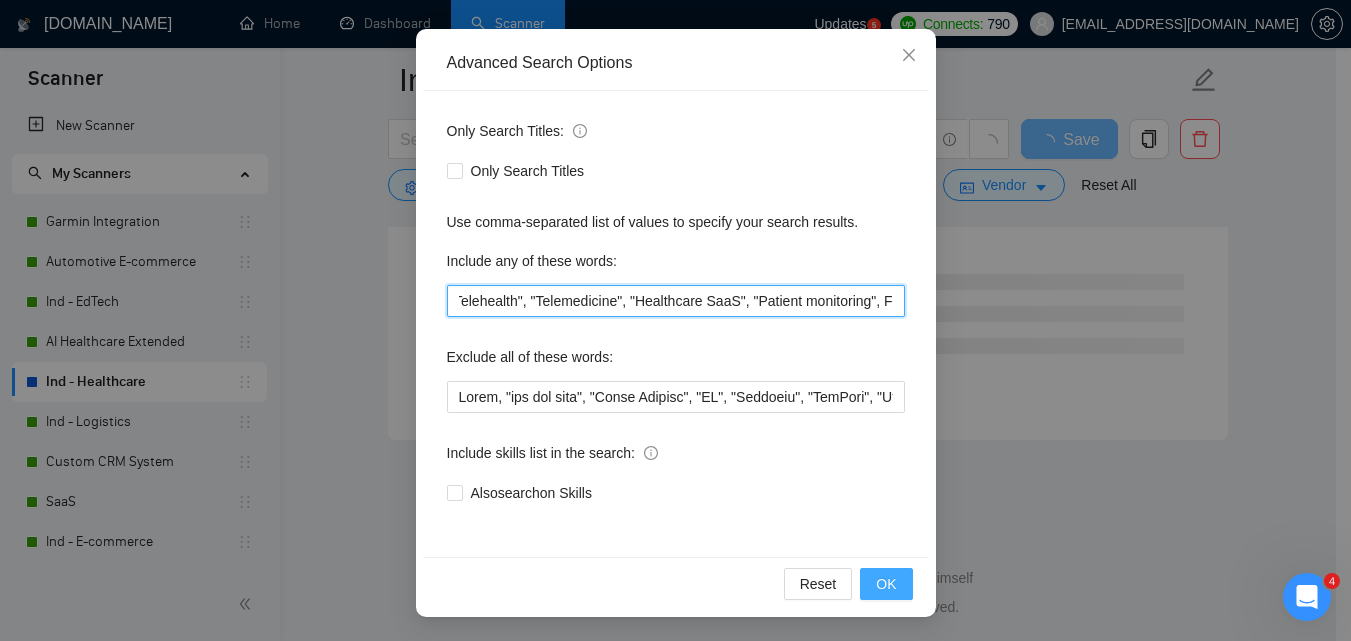 type on "Healthcare, "custom EHR', Medical, Pharmacy, Doctor, HIPPA, Pharmaceutical, (teleh*), Clinical, HealthTech, Wellness, "Telehealth", "Telemedicine", "Healthcare SaaS", "Patient monitoring", Fitness" 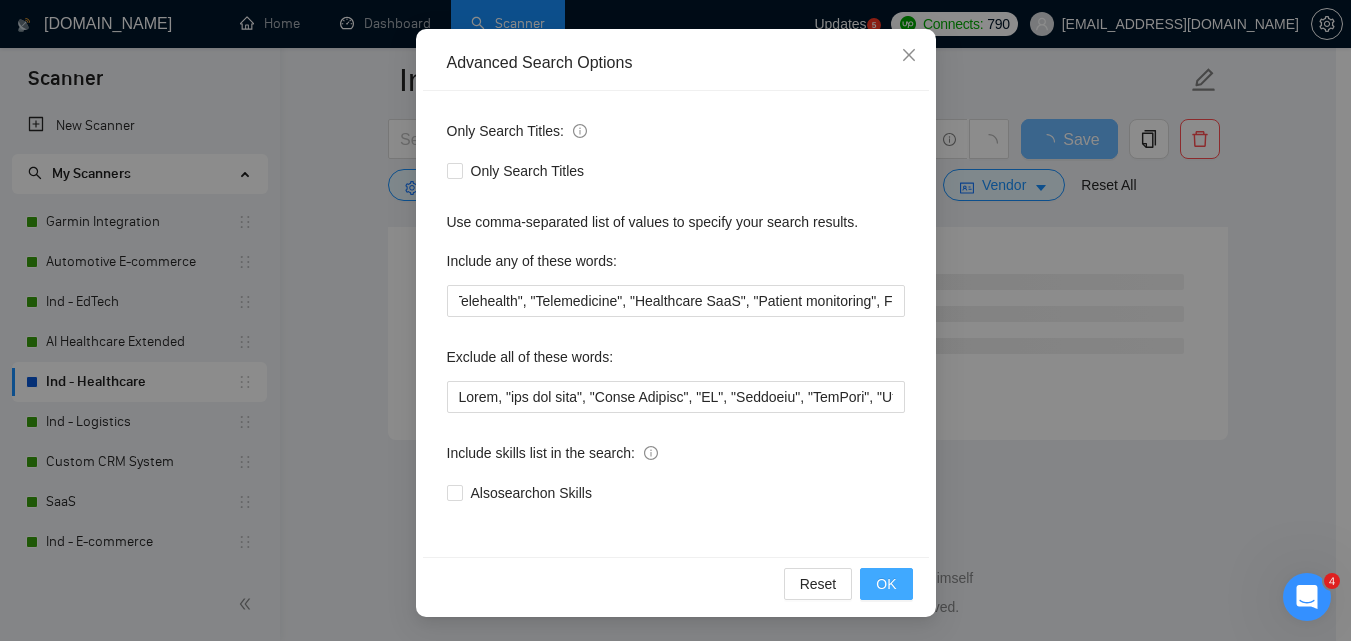 click on "OK" at bounding box center [886, 584] 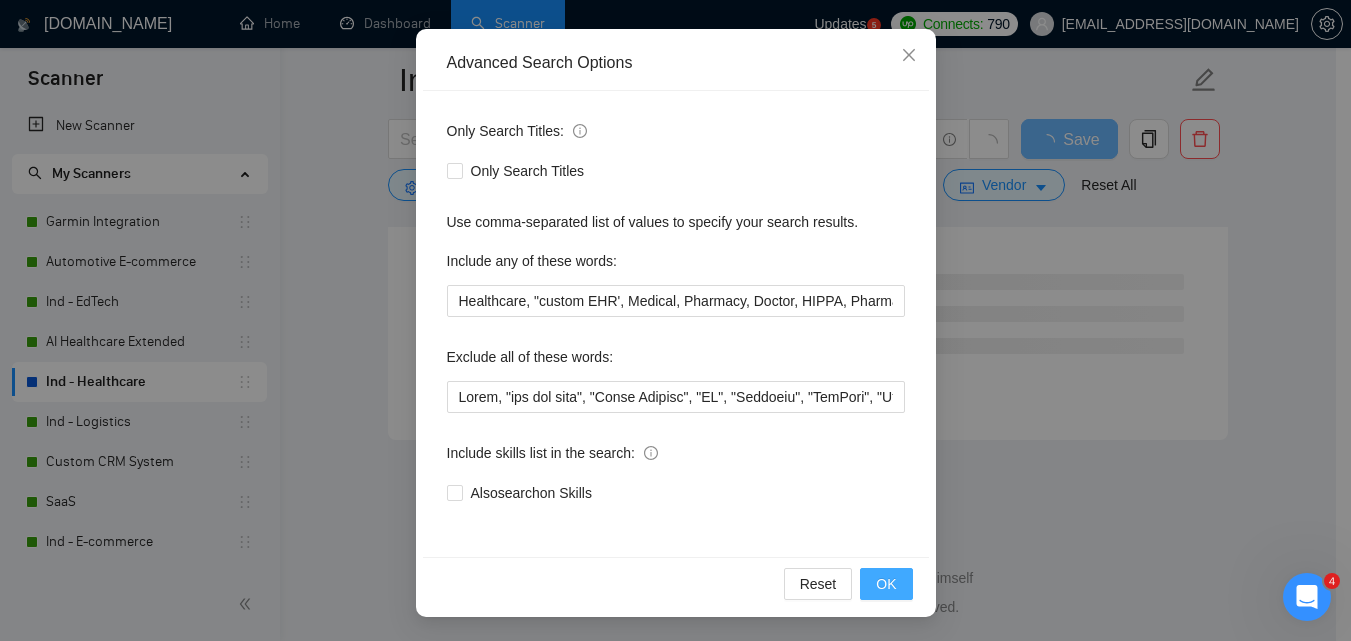 scroll, scrollTop: 91, scrollLeft: 0, axis: vertical 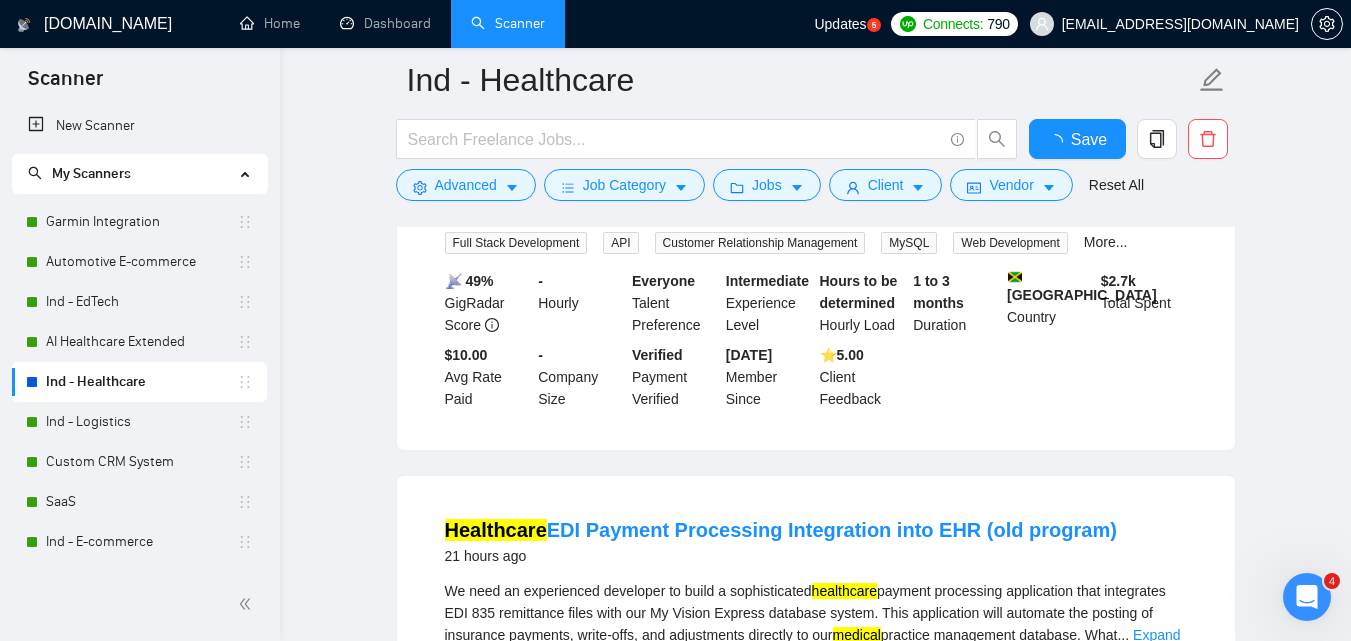 click on "Insights NEW" at bounding box center (633, -62) 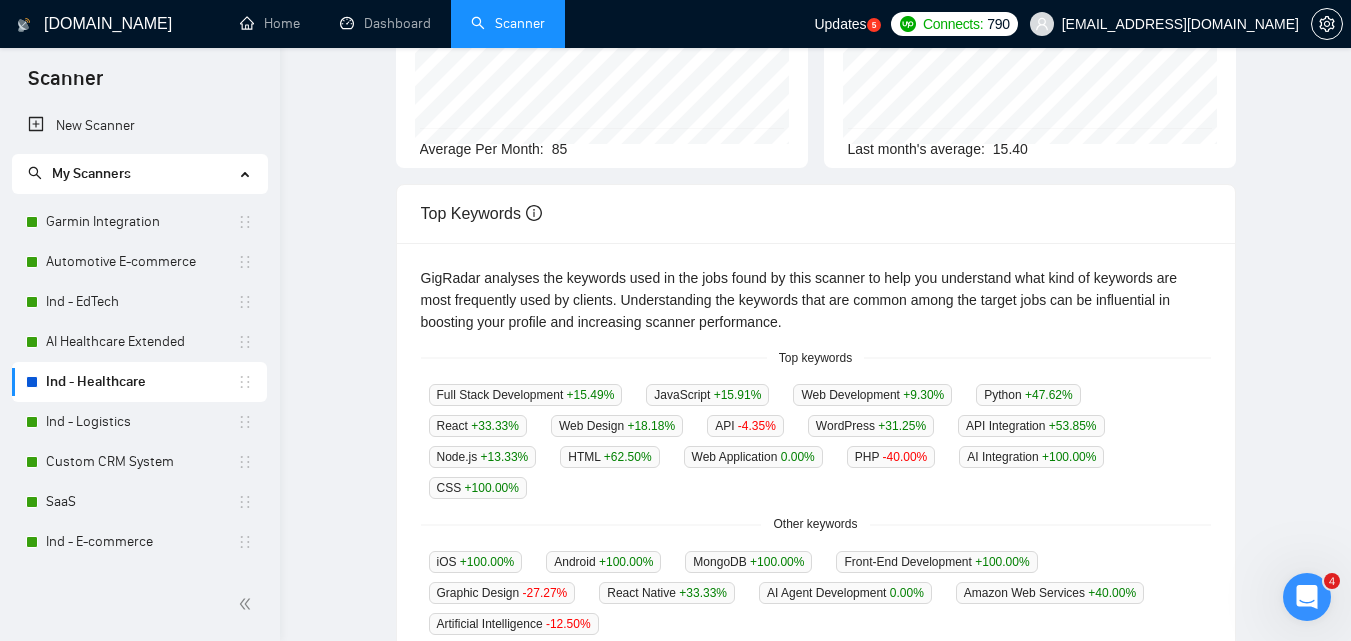 scroll, scrollTop: 0, scrollLeft: 0, axis: both 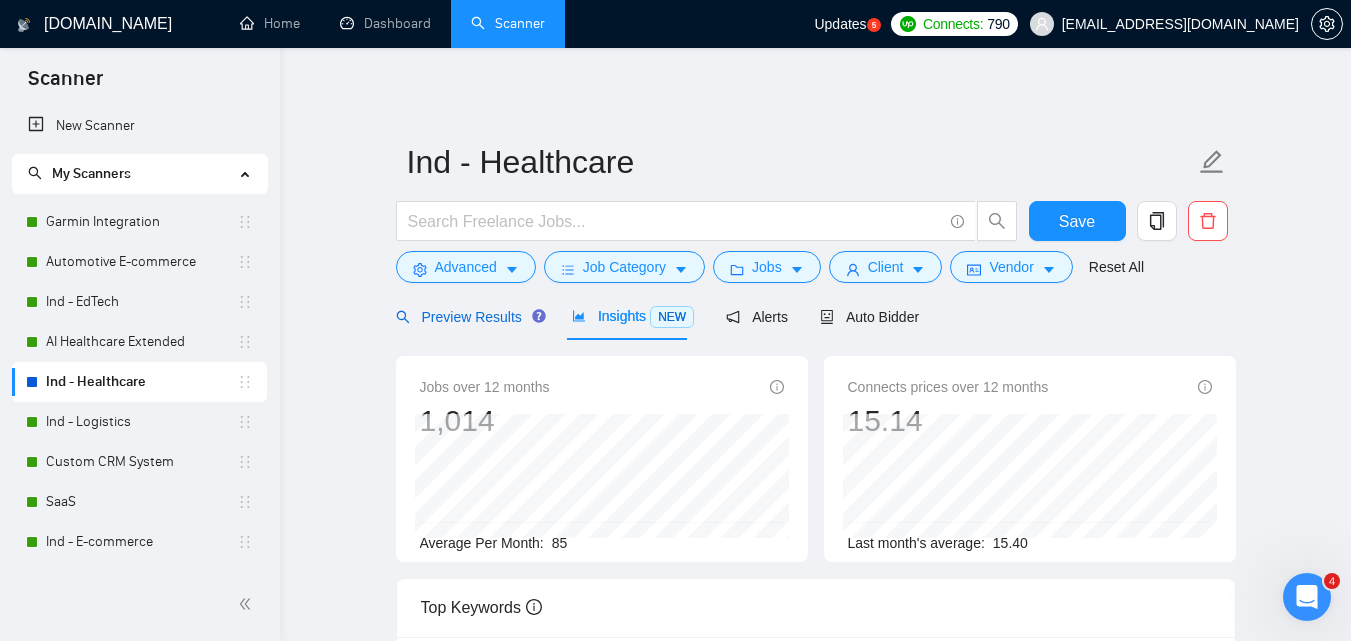 click on "Preview Results" at bounding box center [468, 317] 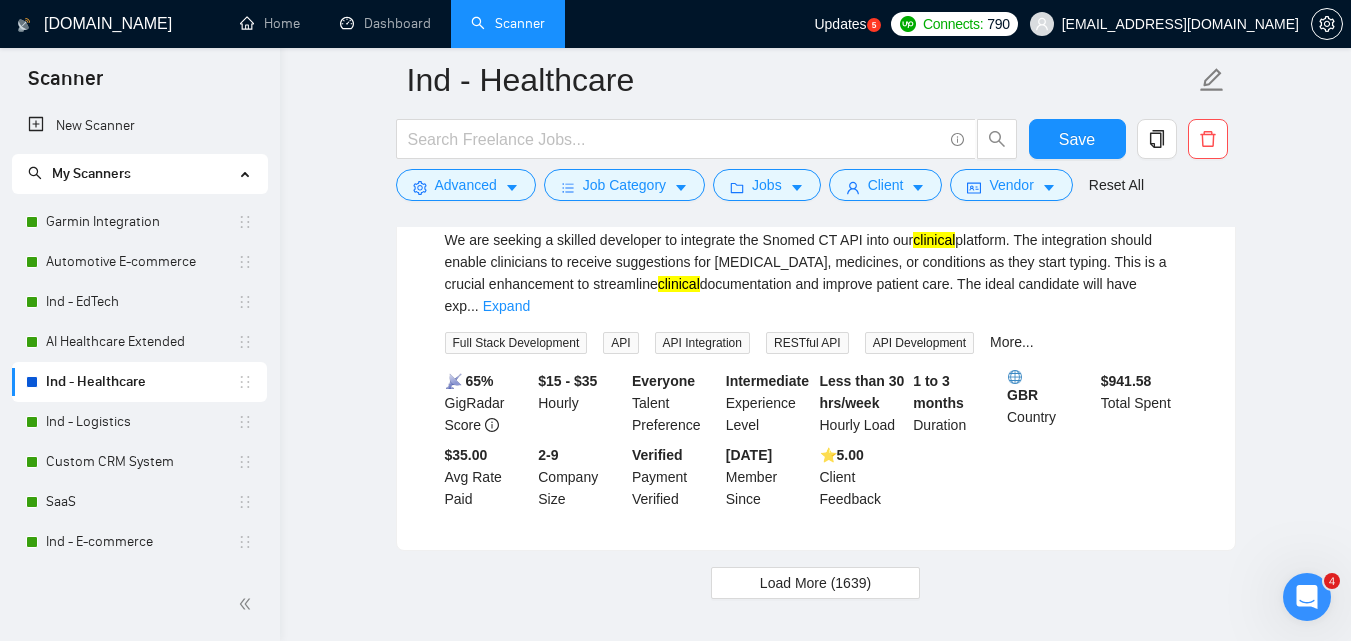 scroll, scrollTop: 4346, scrollLeft: 0, axis: vertical 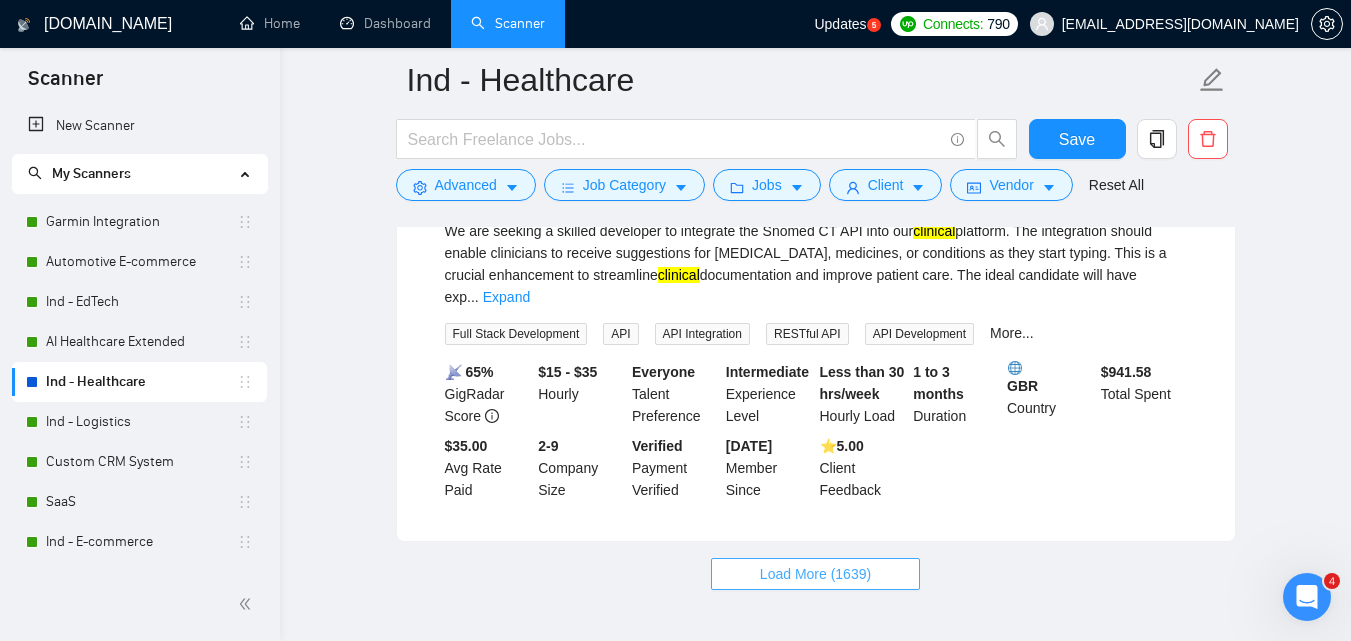 click on "Load More (1639)" at bounding box center (815, 574) 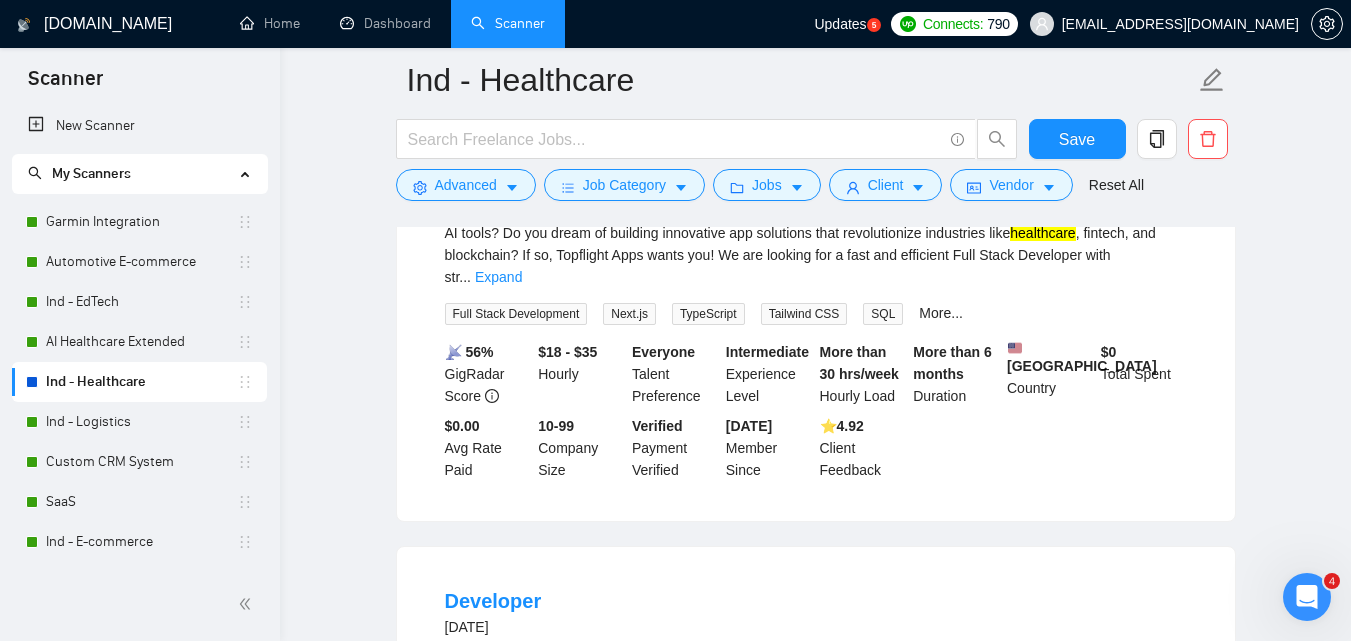 scroll, scrollTop: 5946, scrollLeft: 0, axis: vertical 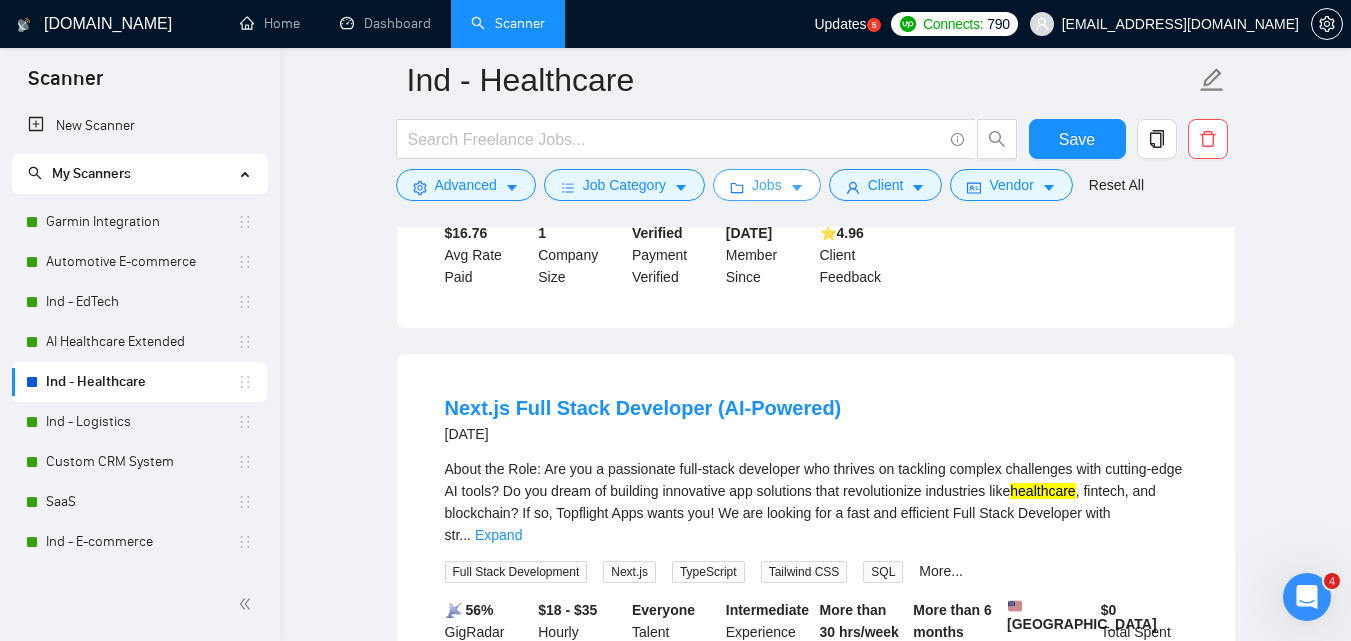 click on "Jobs" at bounding box center (767, 185) 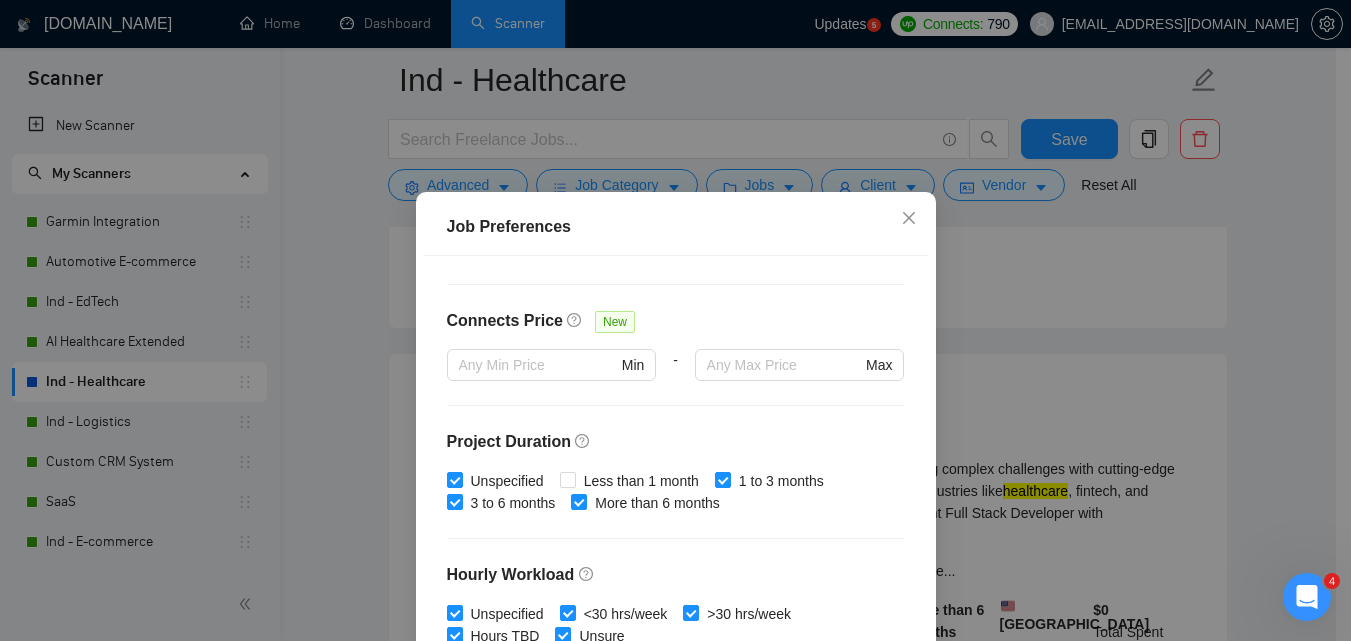 scroll, scrollTop: 678, scrollLeft: 0, axis: vertical 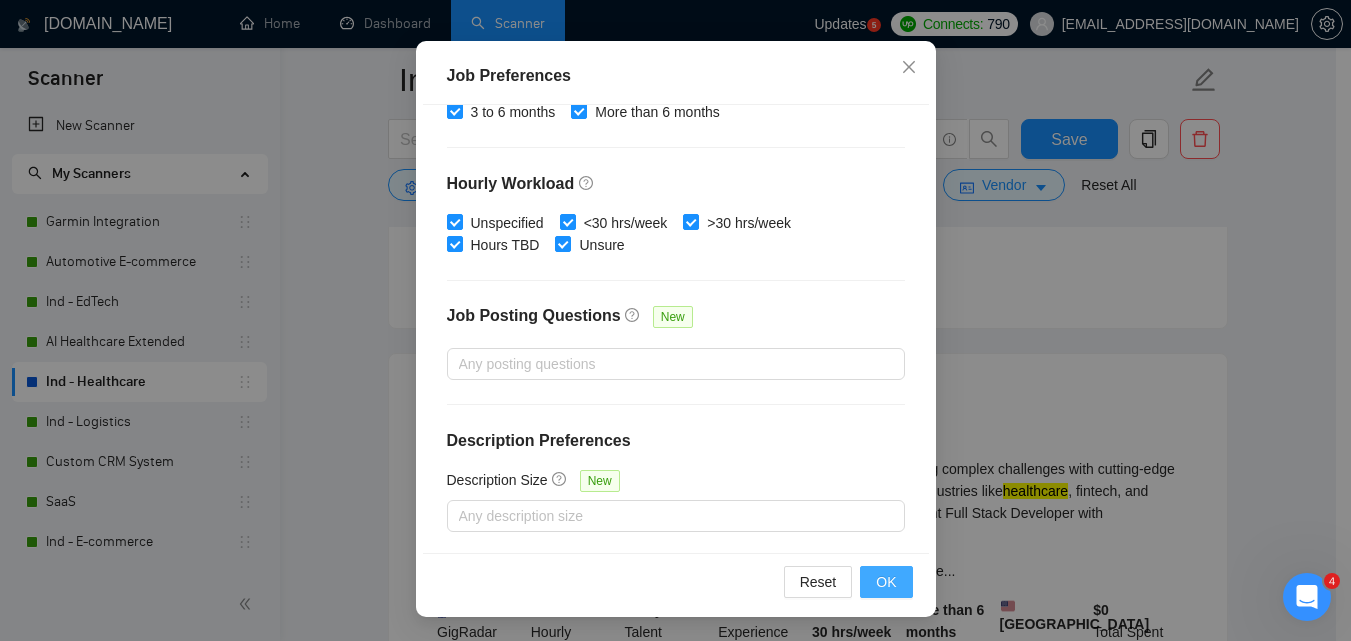 click on "OK" at bounding box center (886, 582) 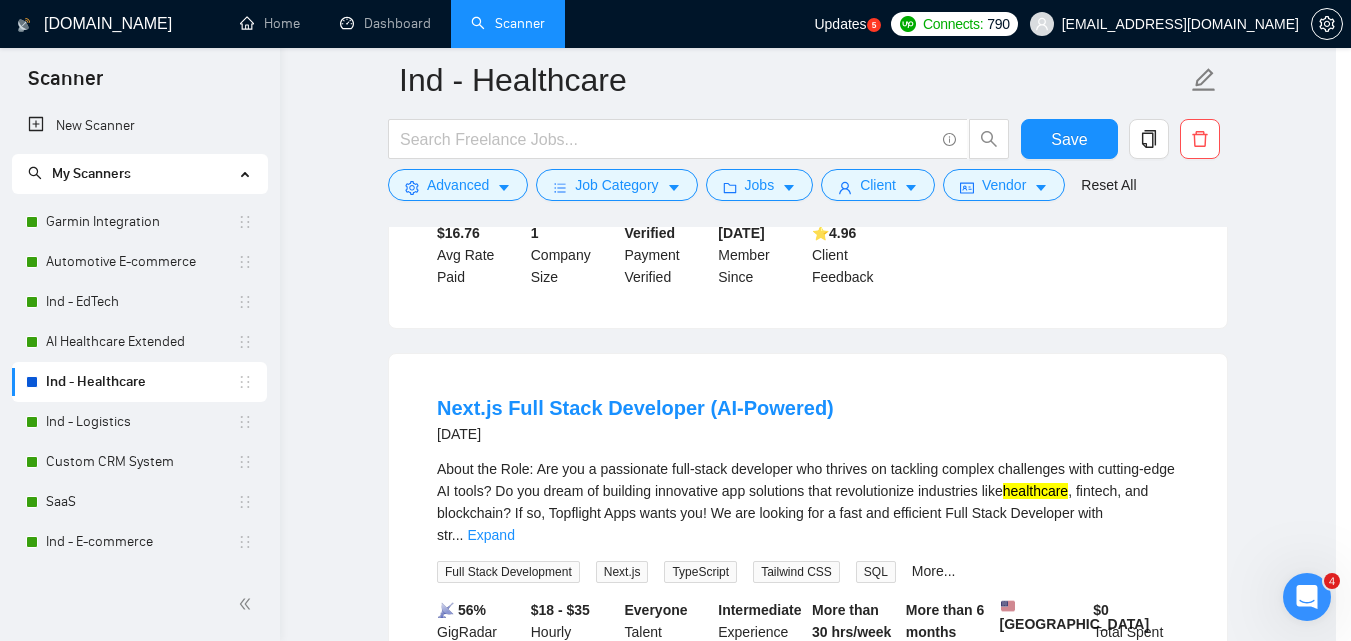 scroll, scrollTop: 80, scrollLeft: 0, axis: vertical 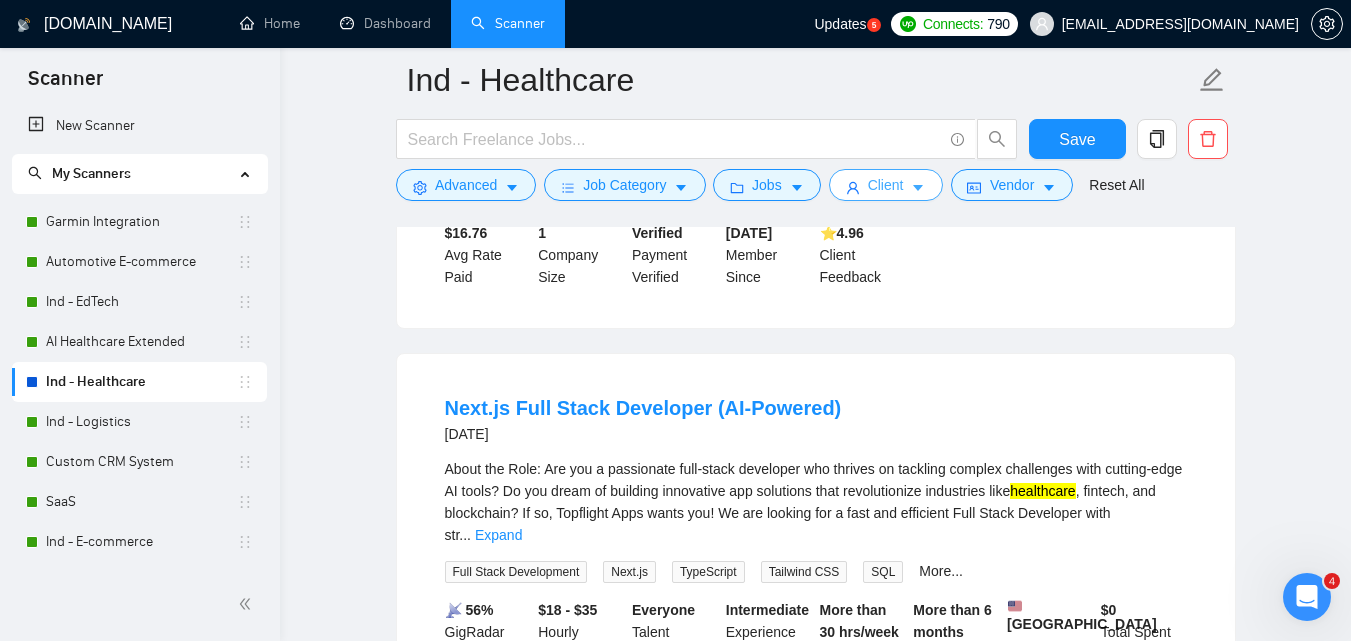 click on "Client" at bounding box center (886, 185) 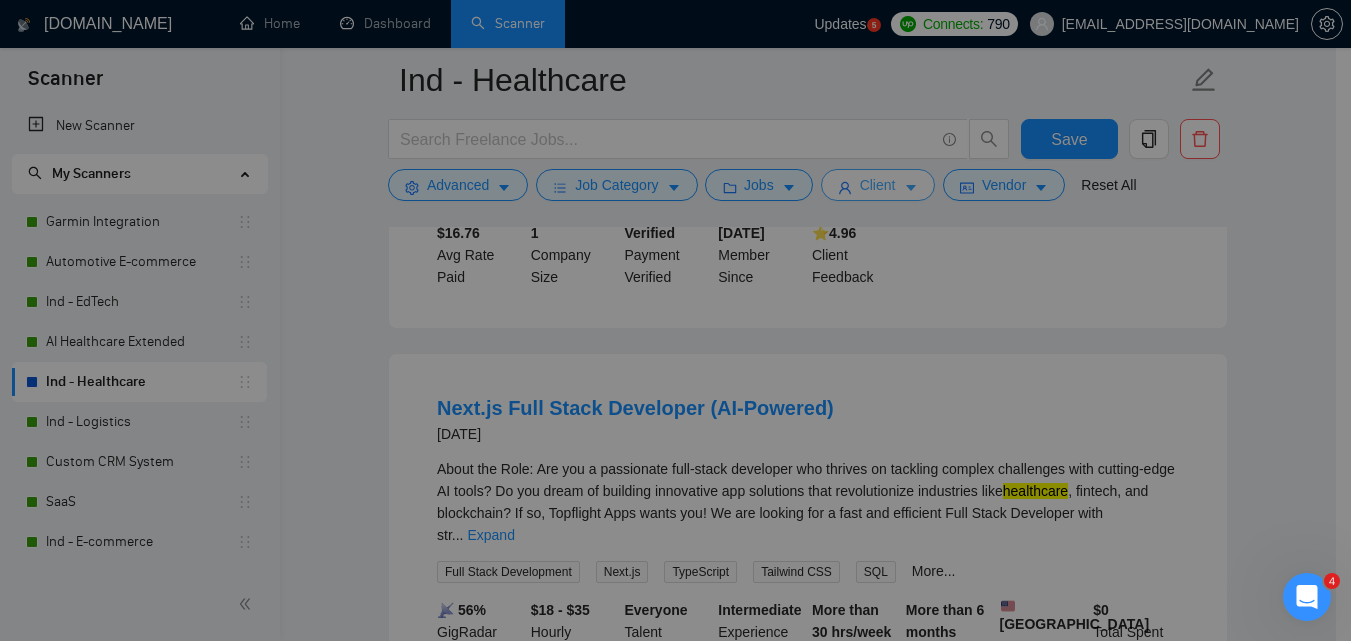 scroll, scrollTop: 823, scrollLeft: 0, axis: vertical 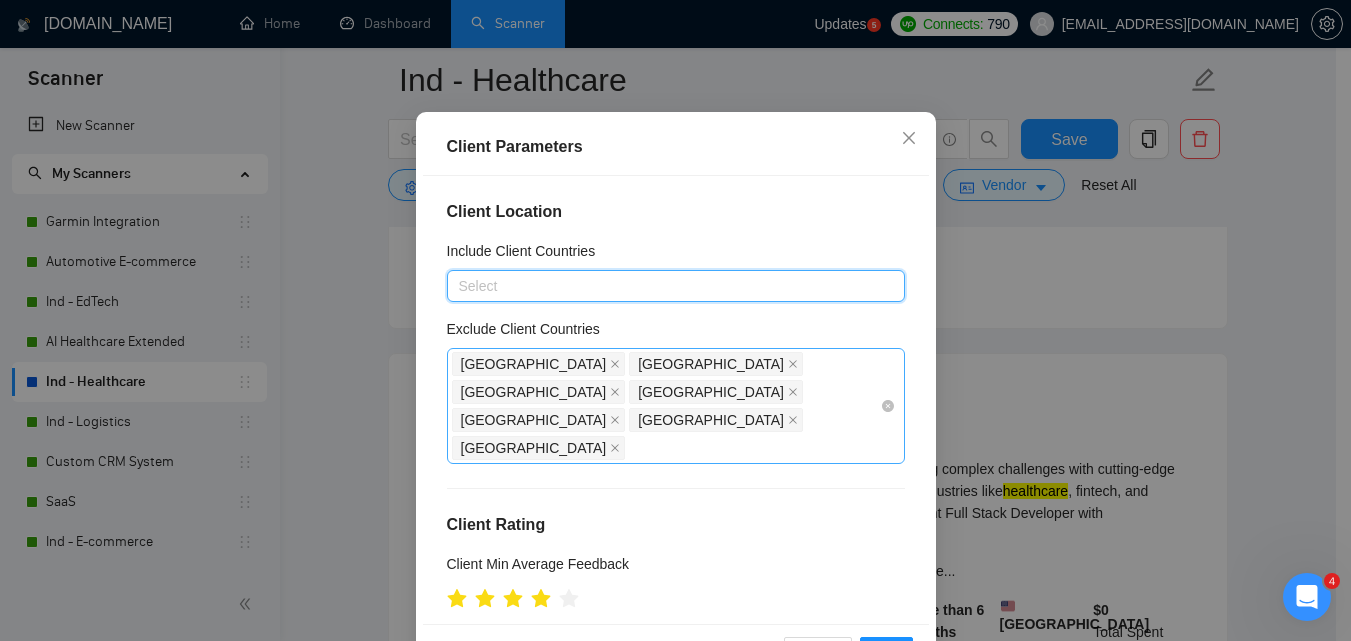 click on "[GEOGRAPHIC_DATA] [GEOGRAPHIC_DATA] [GEOGRAPHIC_DATA] [GEOGRAPHIC_DATA] [GEOGRAPHIC_DATA] [GEOGRAPHIC_DATA] [GEOGRAPHIC_DATA]" at bounding box center (666, 406) 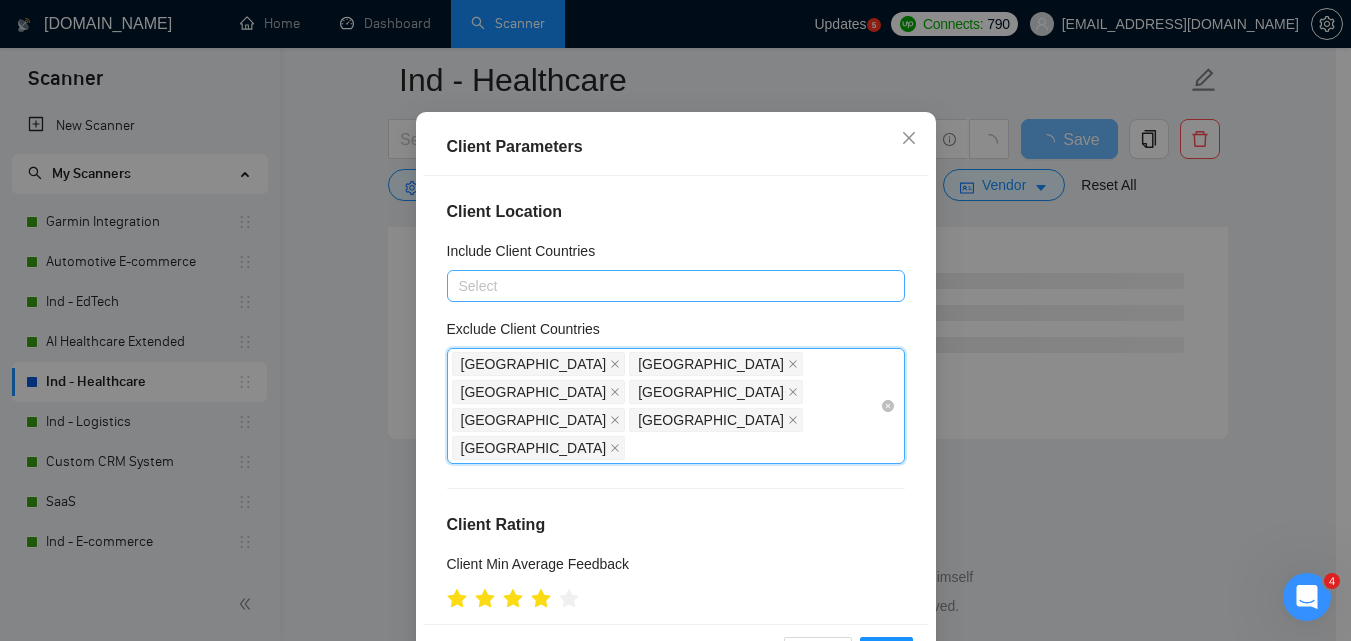 scroll, scrollTop: 5434, scrollLeft: 0, axis: vertical 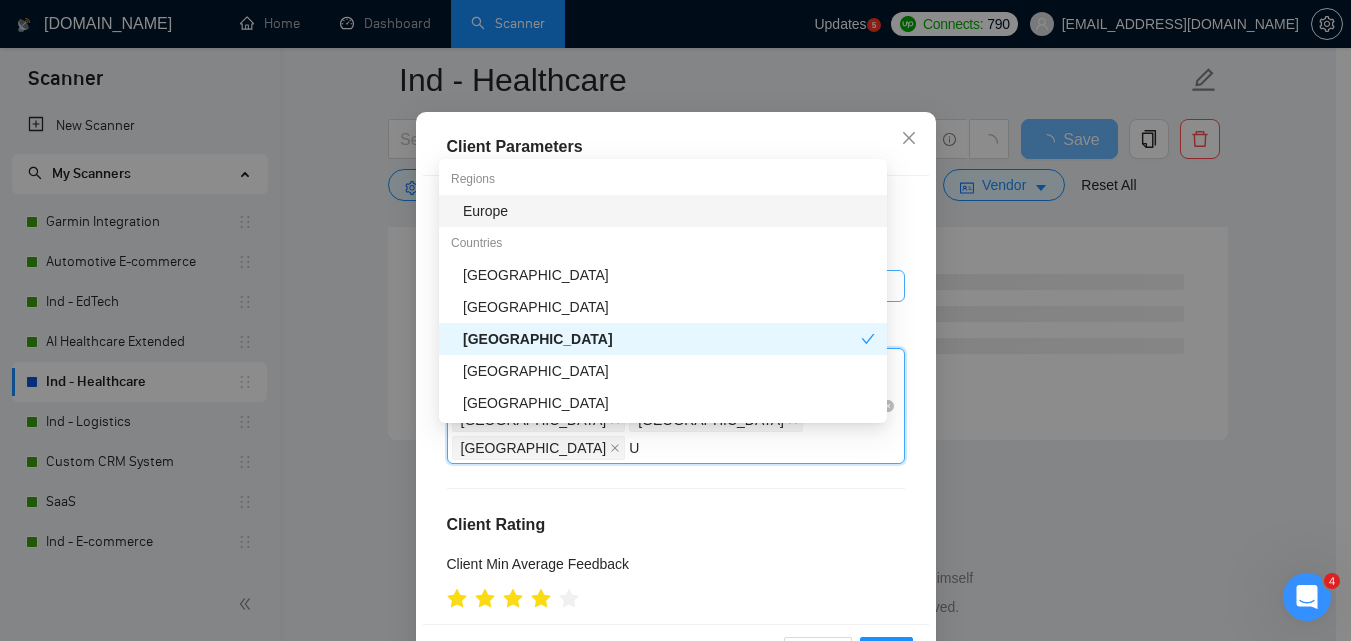 type on "Uk" 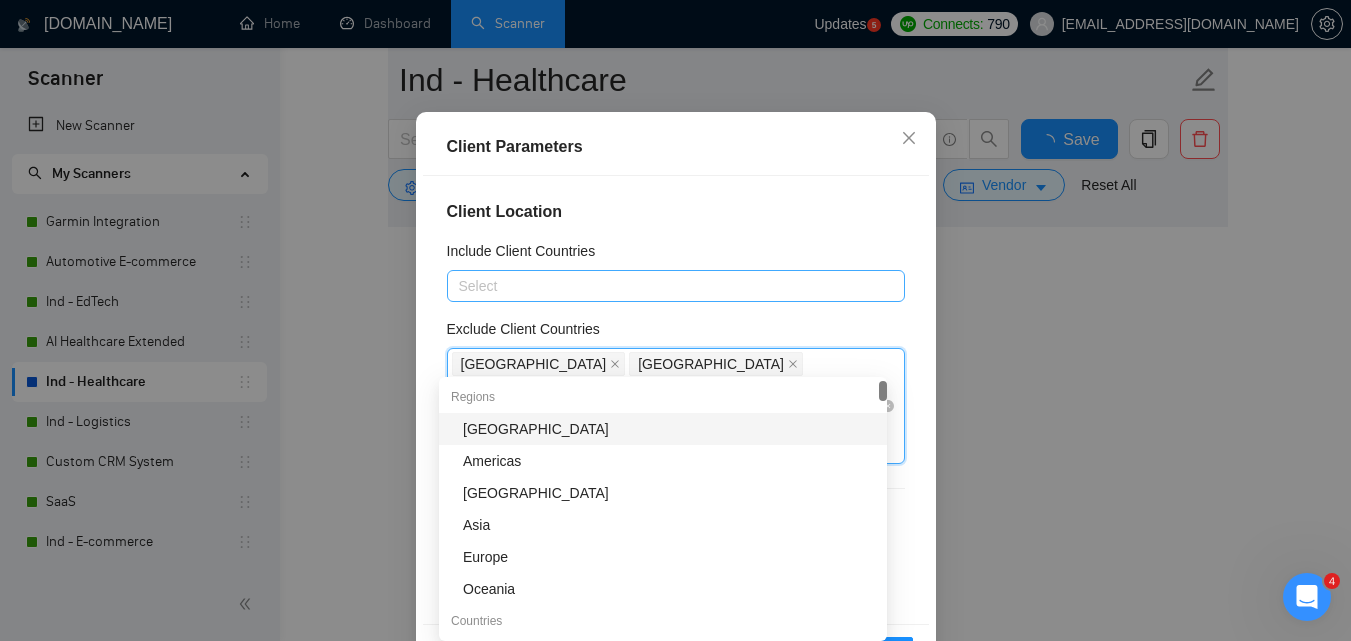 scroll, scrollTop: 5216, scrollLeft: 0, axis: vertical 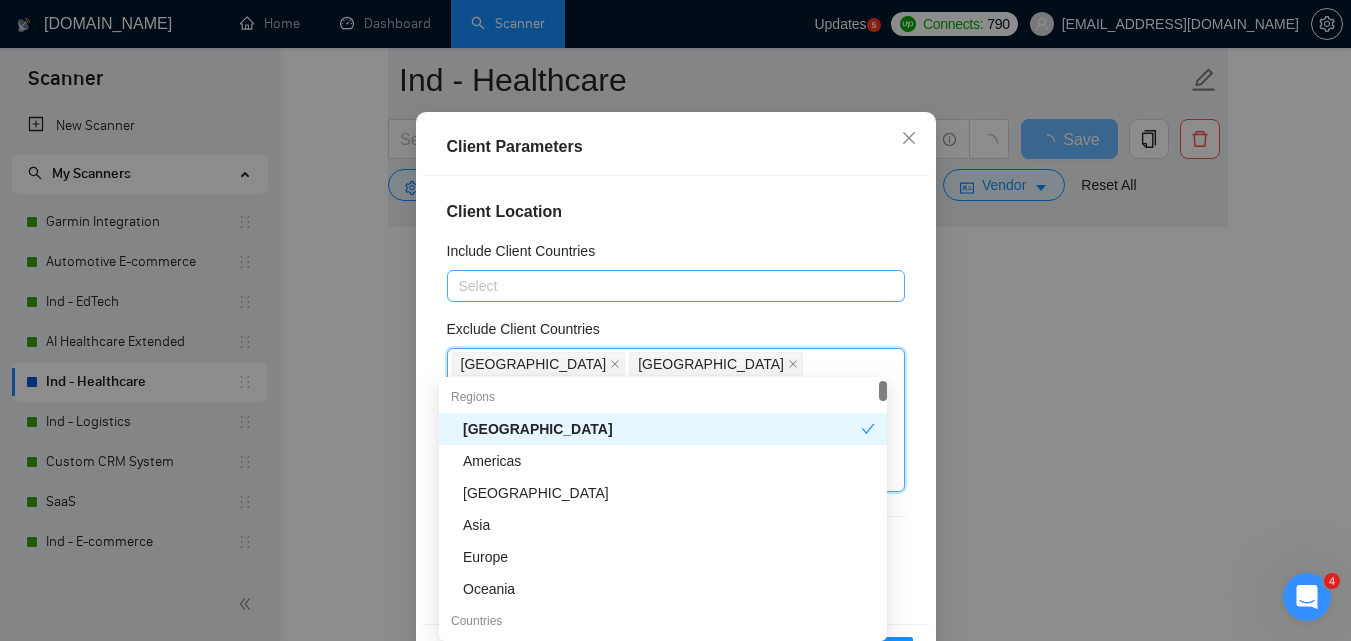 click on "Client Location Include Client Countries   Select Exclude Client Countries [GEOGRAPHIC_DATA] [GEOGRAPHIC_DATA] [GEOGRAPHIC_DATA] [GEOGRAPHIC_DATA] [GEOGRAPHIC_DATA] [GEOGRAPHIC_DATA] [GEOGRAPHIC_DATA] [GEOGRAPHIC_DATA] [GEOGRAPHIC_DATA]   Client Rating Client Min Average Feedback Include clients with no feedback Client Payment Details Payment Verified Hire Rate Stats   Client Total Spent $ Min - $ Max Client Hire Rate New Max Rates High Rates Mid Rates     Avg Hourly Rate Paid New $ Min - $ Max Include Clients without Sufficient History Client Profile Client Industry New   Any industry Client Company Size   Any company size Enterprise Clients New   Any clients" at bounding box center [676, 400] 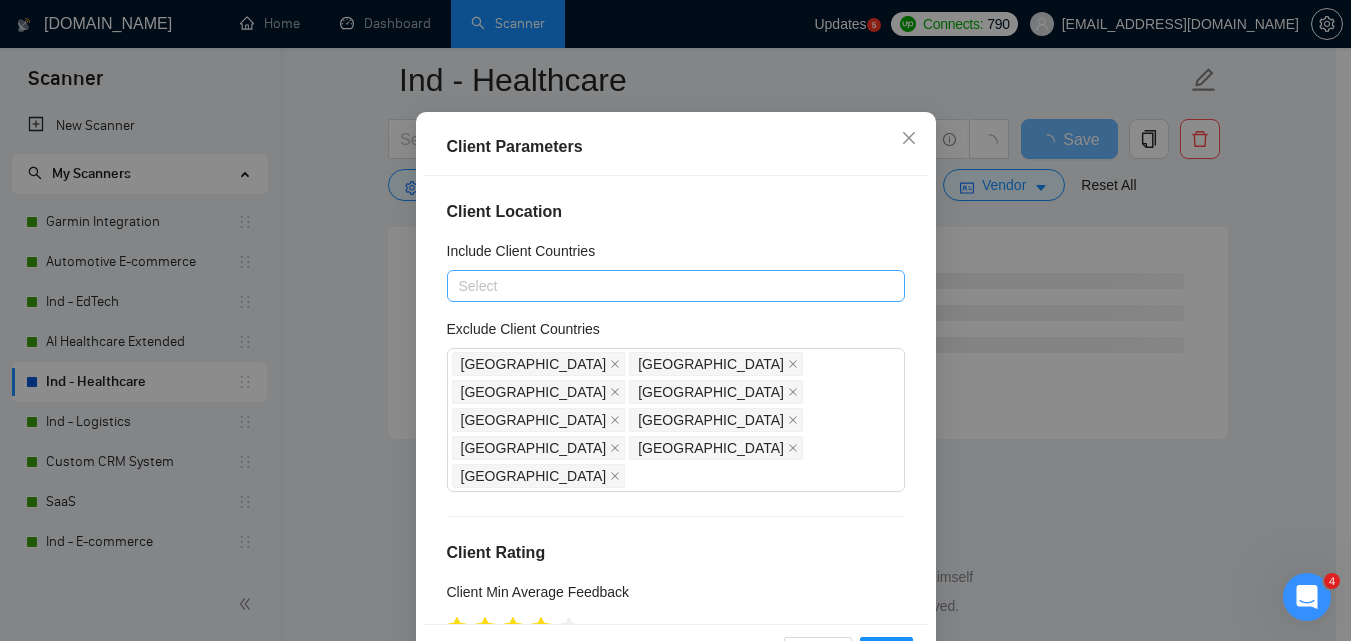 scroll, scrollTop: 2694, scrollLeft: 0, axis: vertical 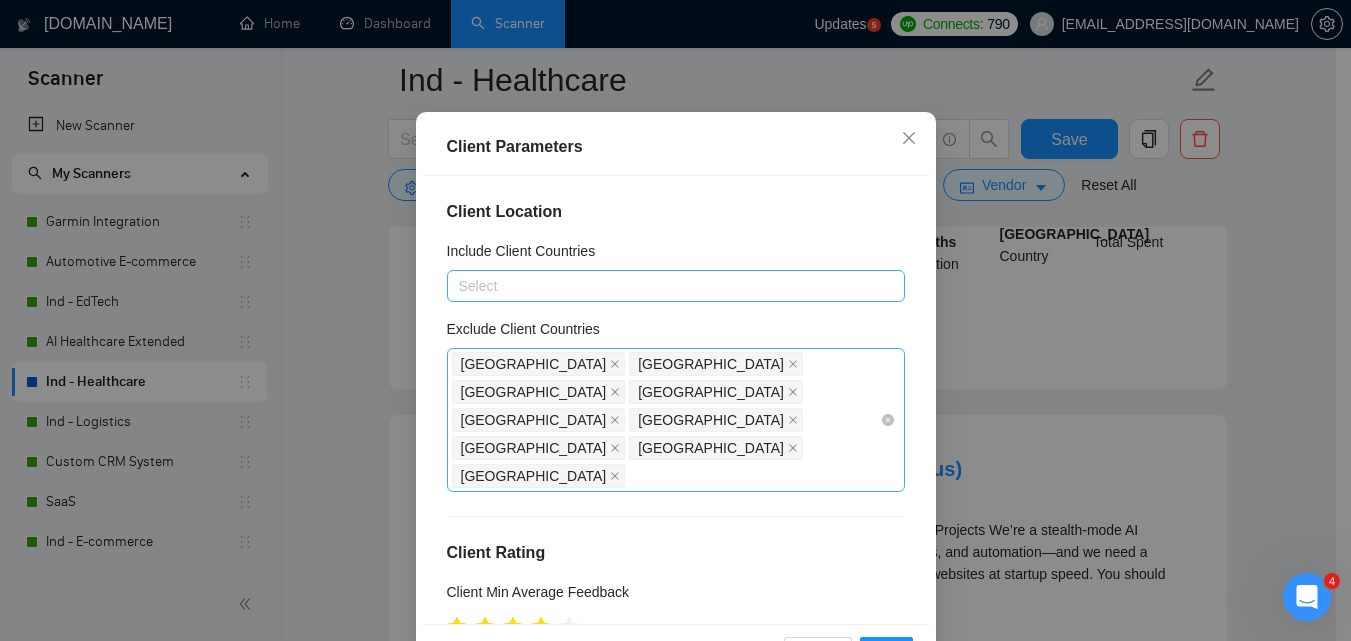 click on "[GEOGRAPHIC_DATA] [GEOGRAPHIC_DATA] [GEOGRAPHIC_DATA] [GEOGRAPHIC_DATA] [GEOGRAPHIC_DATA] [GEOGRAPHIC_DATA] [GEOGRAPHIC_DATA] [GEOGRAPHIC_DATA] [GEOGRAPHIC_DATA]" at bounding box center [666, 420] 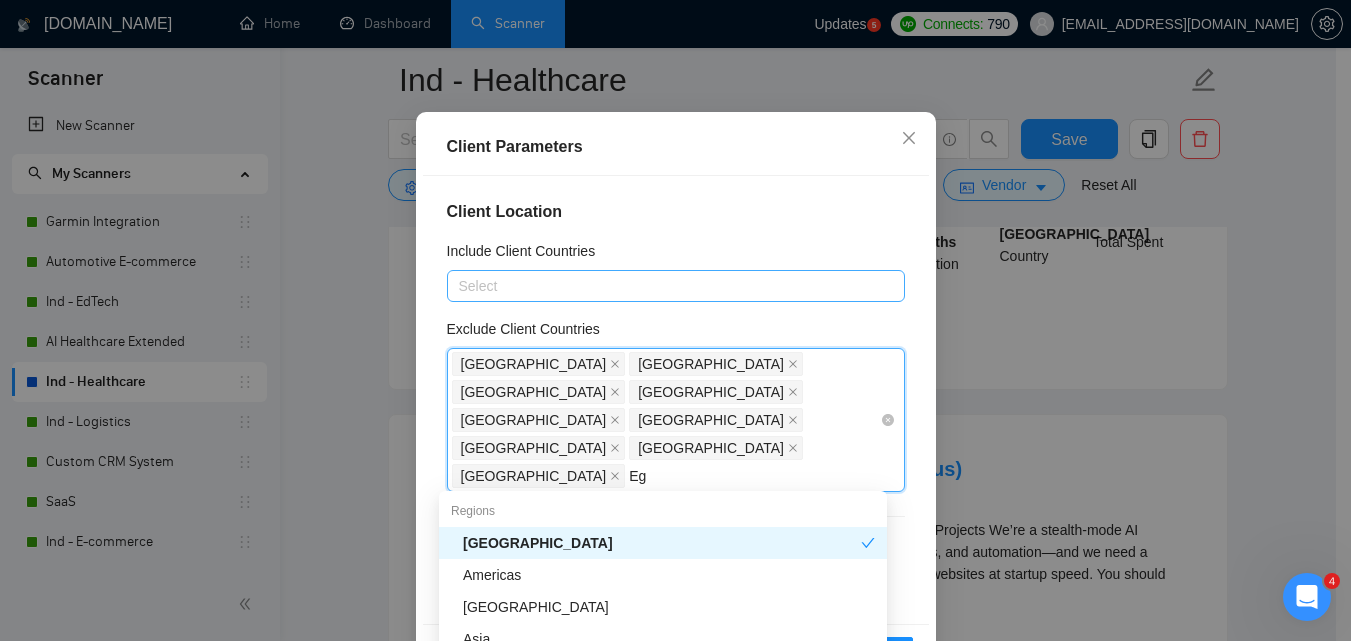 type on "Egy" 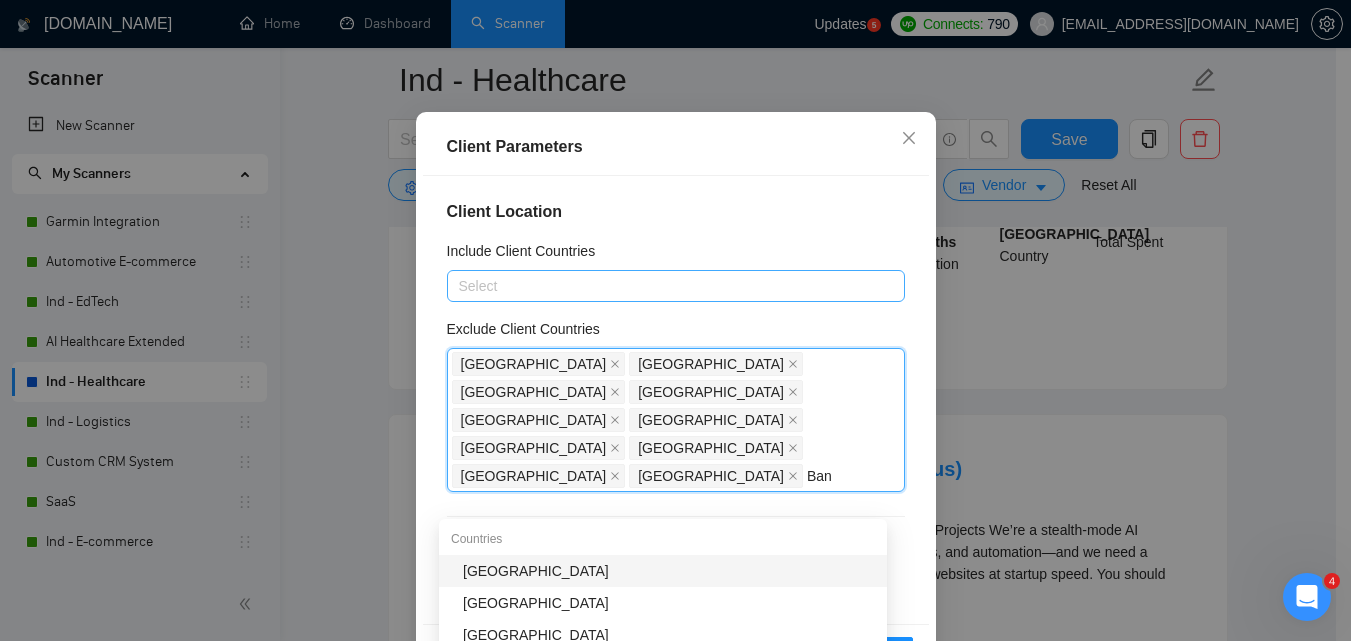 type on "Bang" 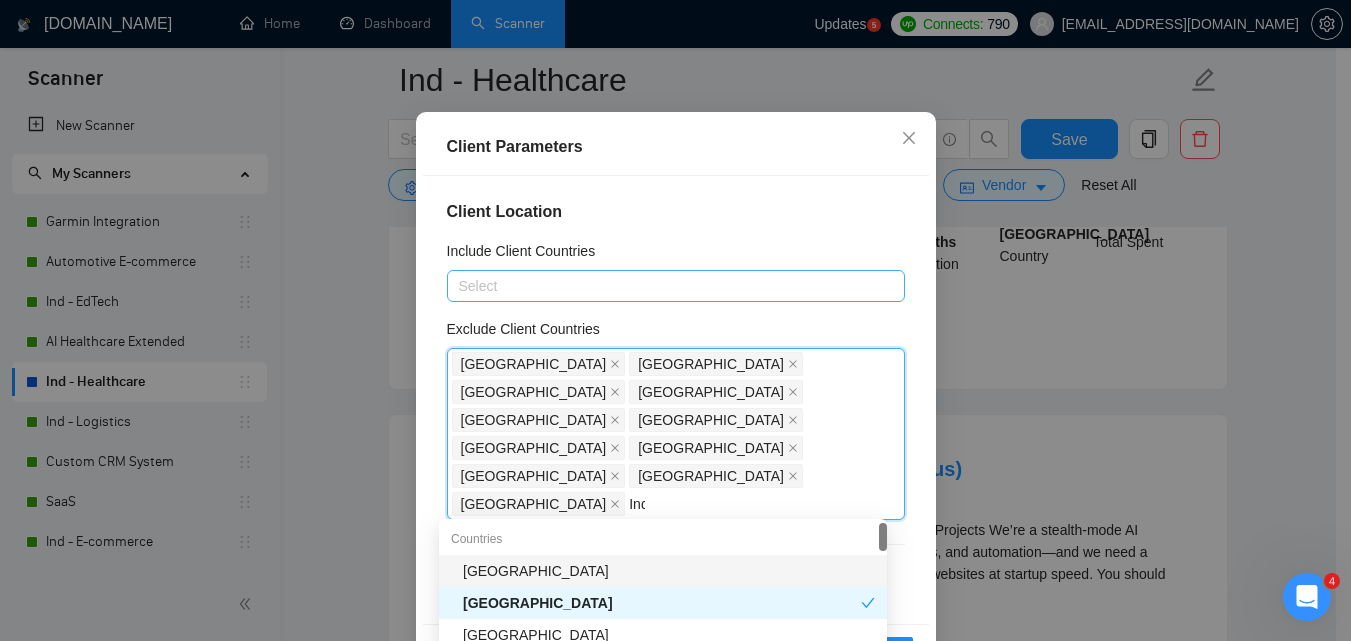 type on "Indi" 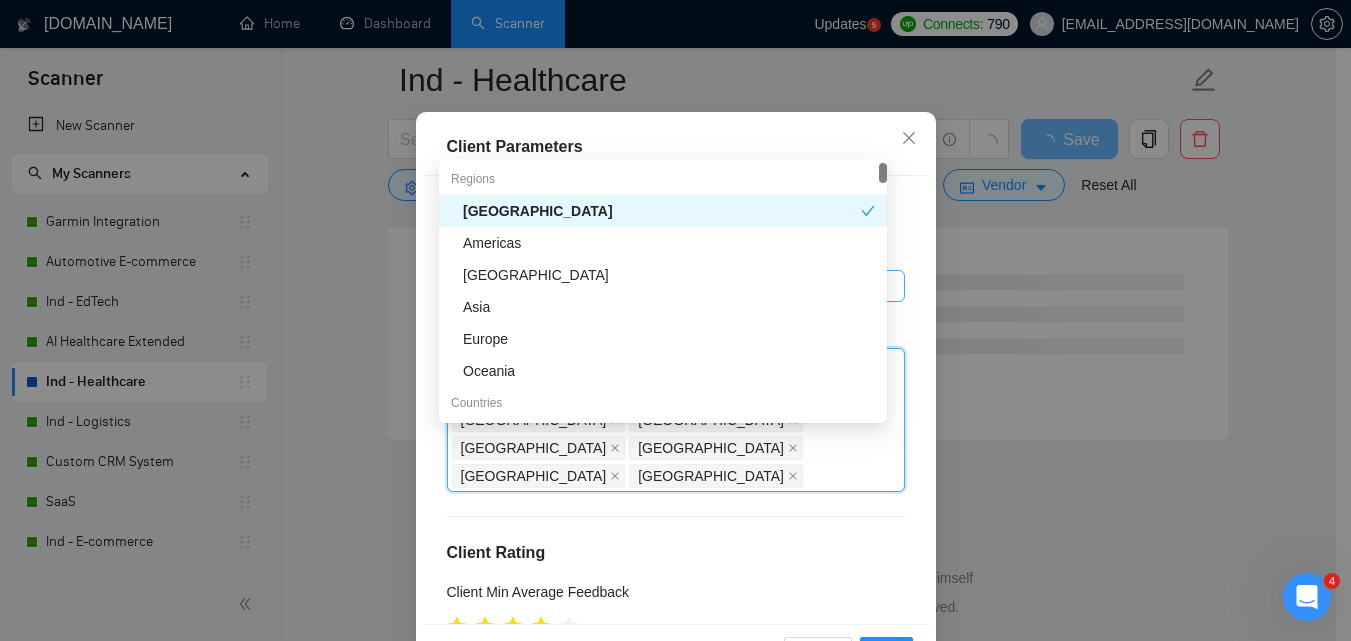 click on "Client Location Include Client Countries   Select Exclude Client Countries [GEOGRAPHIC_DATA] [GEOGRAPHIC_DATA] [GEOGRAPHIC_DATA] [GEOGRAPHIC_DATA] [GEOGRAPHIC_DATA] [GEOGRAPHIC_DATA] [GEOGRAPHIC_DATA] [GEOGRAPHIC_DATA] [GEOGRAPHIC_DATA] [GEOGRAPHIC_DATA]   Client Rating Client Min Average Feedback Include clients with no feedback Client Payment Details Payment Verified Hire Rate Stats   Client Total Spent $ Min - $ Max Client Hire Rate New Max Rates High Rates Mid Rates     Avg Hourly Rate Paid New $ Min - $ Max Include Clients without Sufficient History Client Profile Client Industry New   Any industry Client Company Size   Any company size Enterprise Clients New   Any clients" at bounding box center (676, 400) 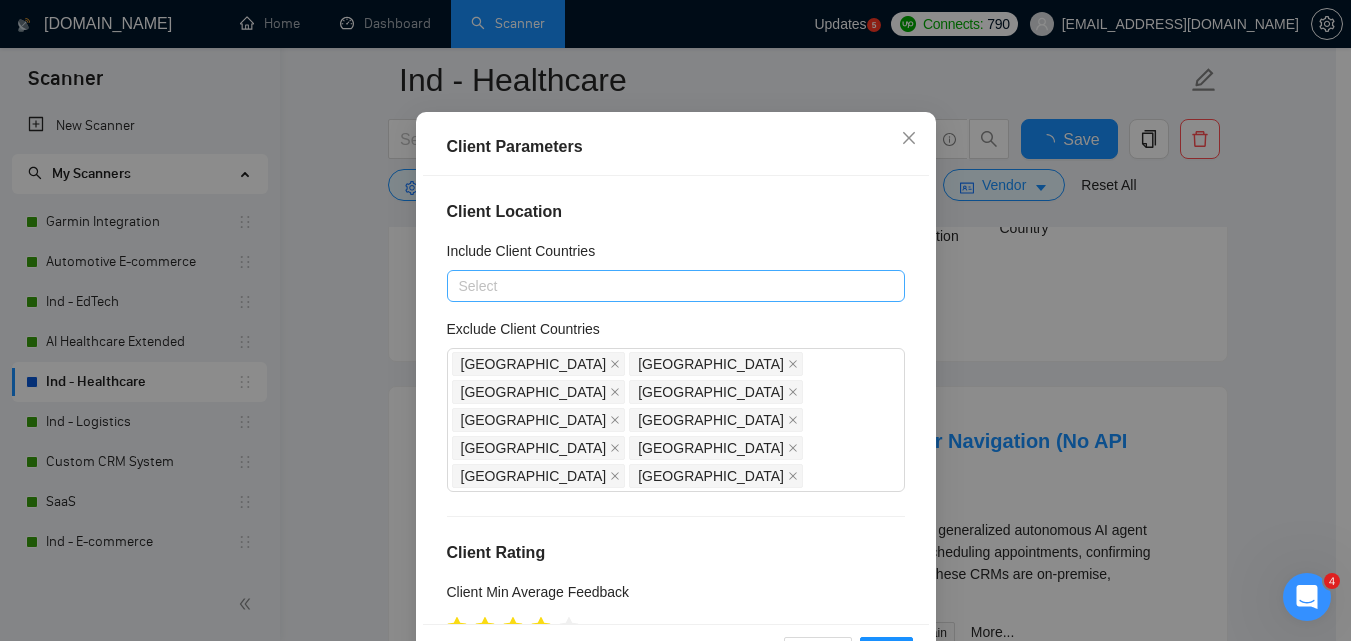scroll, scrollTop: 100, scrollLeft: 0, axis: vertical 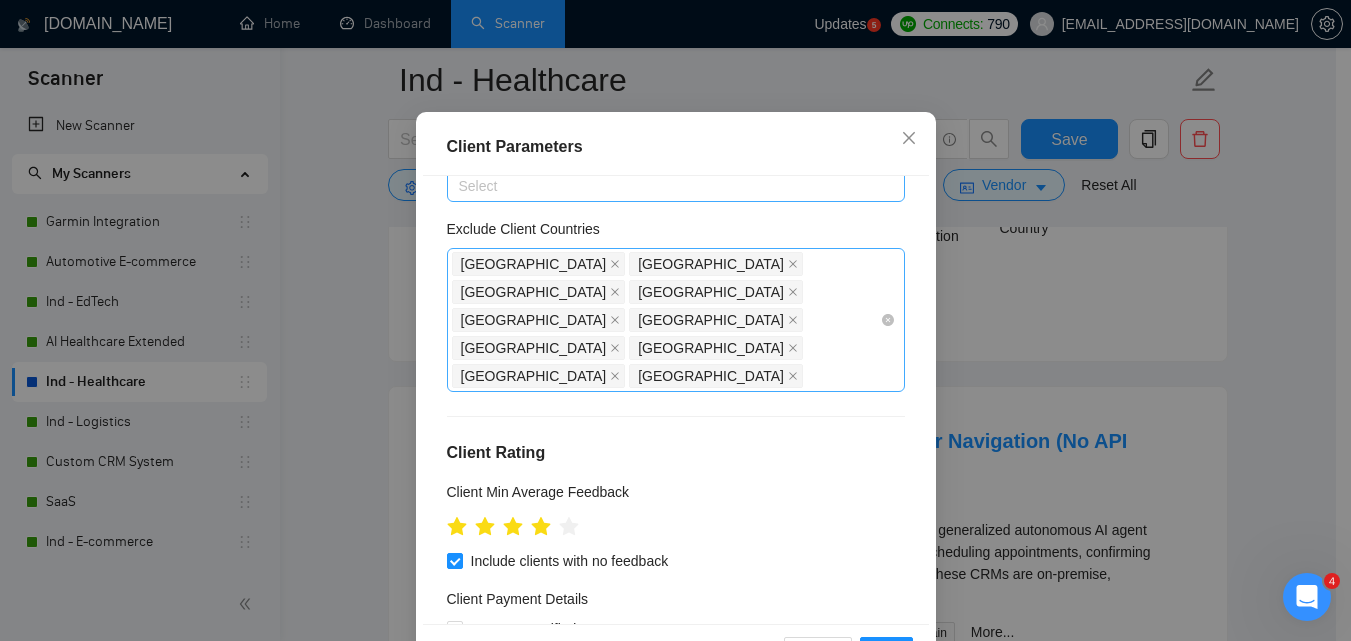 click on "[GEOGRAPHIC_DATA] [GEOGRAPHIC_DATA] [GEOGRAPHIC_DATA] [GEOGRAPHIC_DATA] [GEOGRAPHIC_DATA] [GEOGRAPHIC_DATA] [GEOGRAPHIC_DATA] [GEOGRAPHIC_DATA] [GEOGRAPHIC_DATA] [GEOGRAPHIC_DATA]" at bounding box center [666, 320] 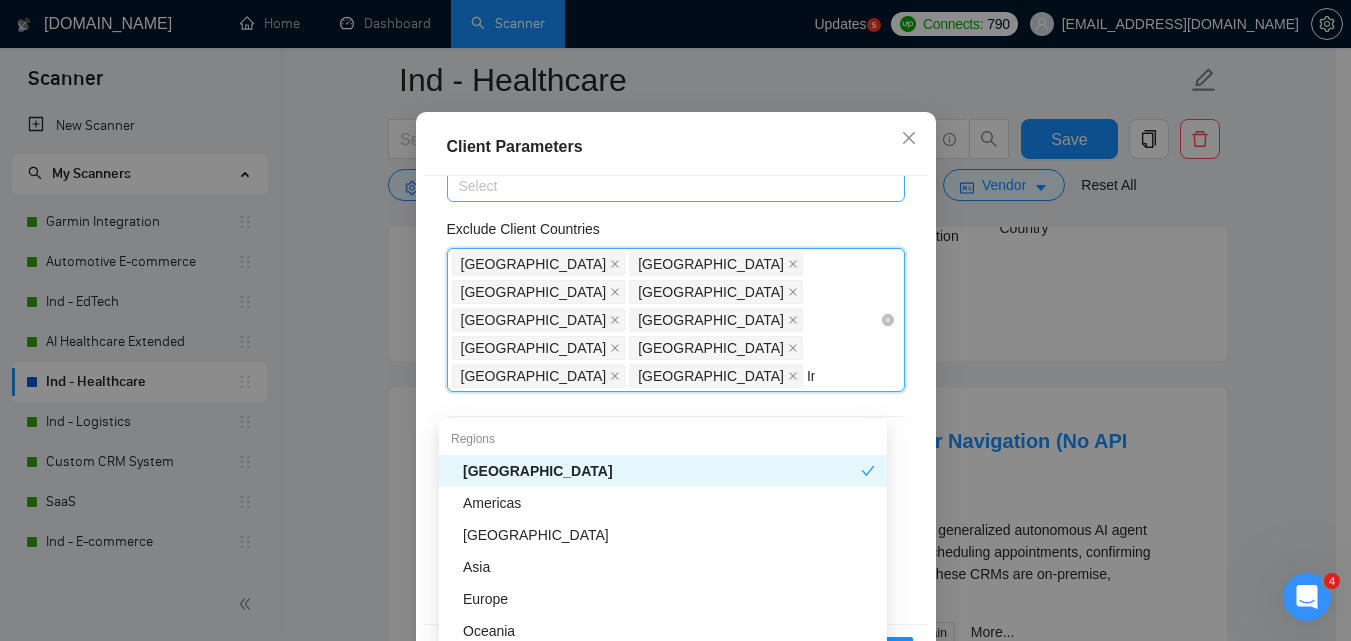 type on "Ind" 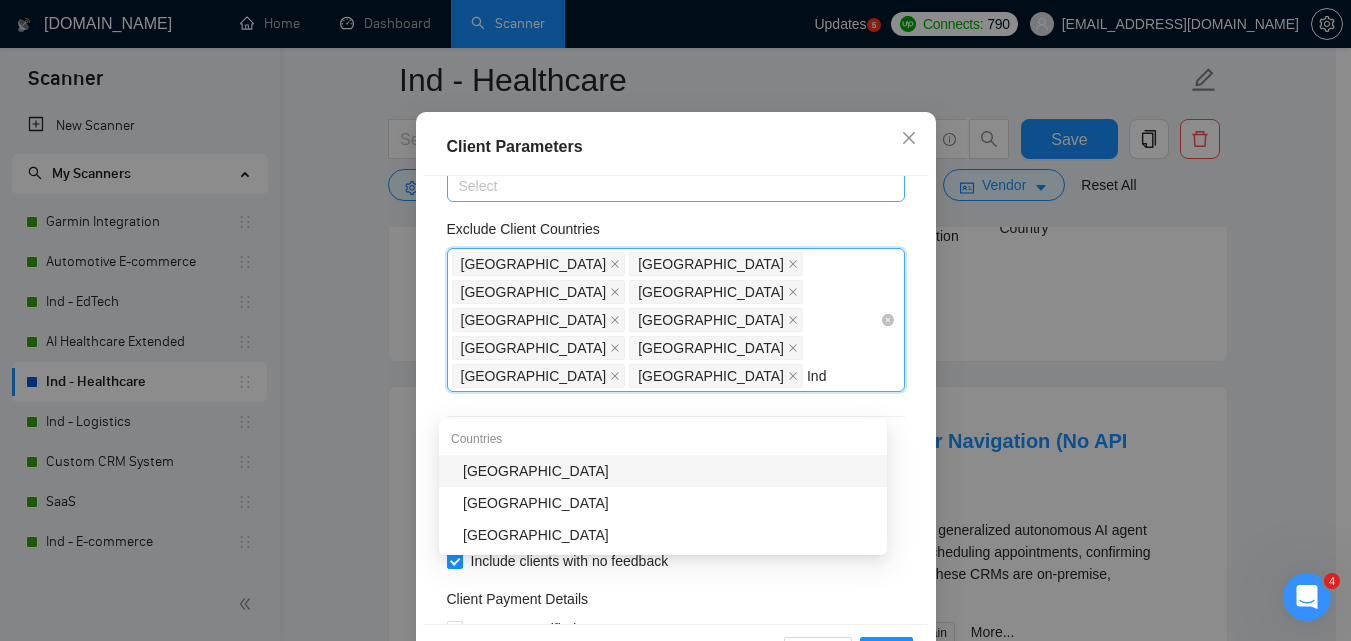 type 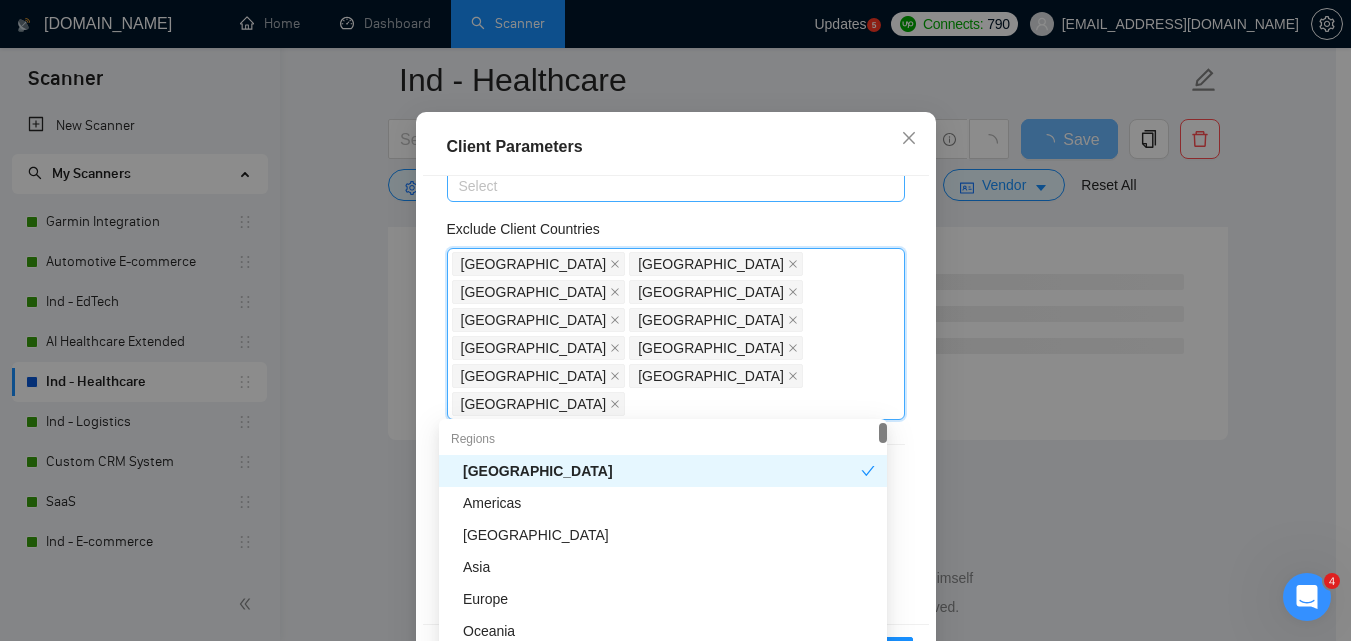 click on "Client Location Include Client Countries   Select Exclude Client Countries [GEOGRAPHIC_DATA] [GEOGRAPHIC_DATA] [GEOGRAPHIC_DATA] [GEOGRAPHIC_DATA] [GEOGRAPHIC_DATA] [GEOGRAPHIC_DATA] [GEOGRAPHIC_DATA] [GEOGRAPHIC_DATA] [GEOGRAPHIC_DATA] [GEOGRAPHIC_DATA] [GEOGRAPHIC_DATA]   Client Rating Client Min Average Feedback Include clients with no feedback Client Payment Details Payment Verified Hire Rate Stats   Client Total Spent $ Min - $ Max Client Hire Rate New Max Rates High Rates Mid Rates     Avg Hourly Rate Paid New $ Min - $ Max Include Clients without Sufficient History Client Profile Client Industry New   Any industry Client Company Size   Any company size Enterprise Clients New   Any clients" at bounding box center (676, 400) 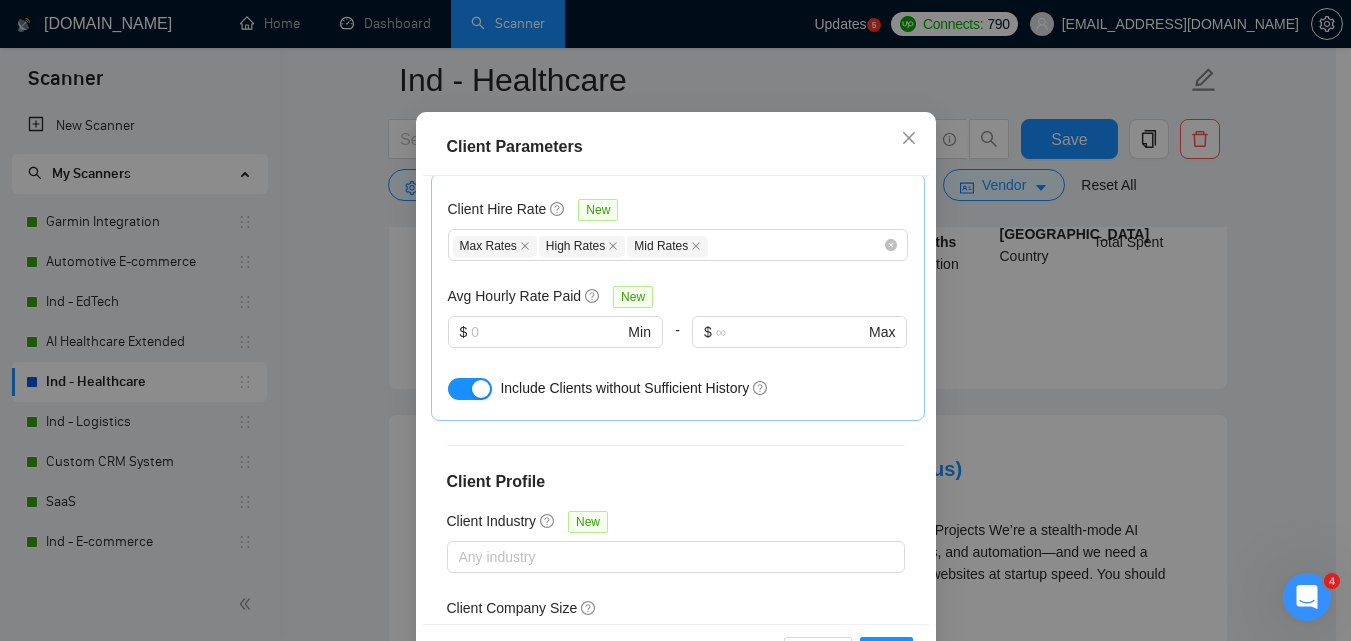 scroll, scrollTop: 851, scrollLeft: 0, axis: vertical 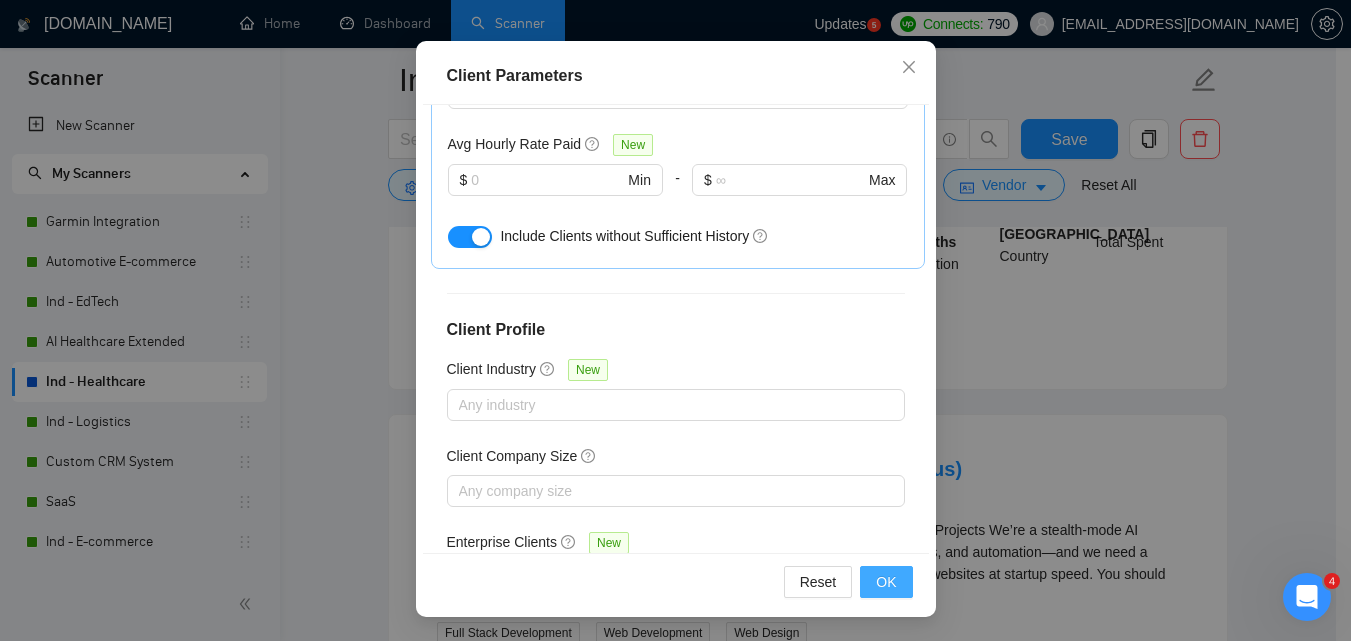 click on "OK" at bounding box center (886, 582) 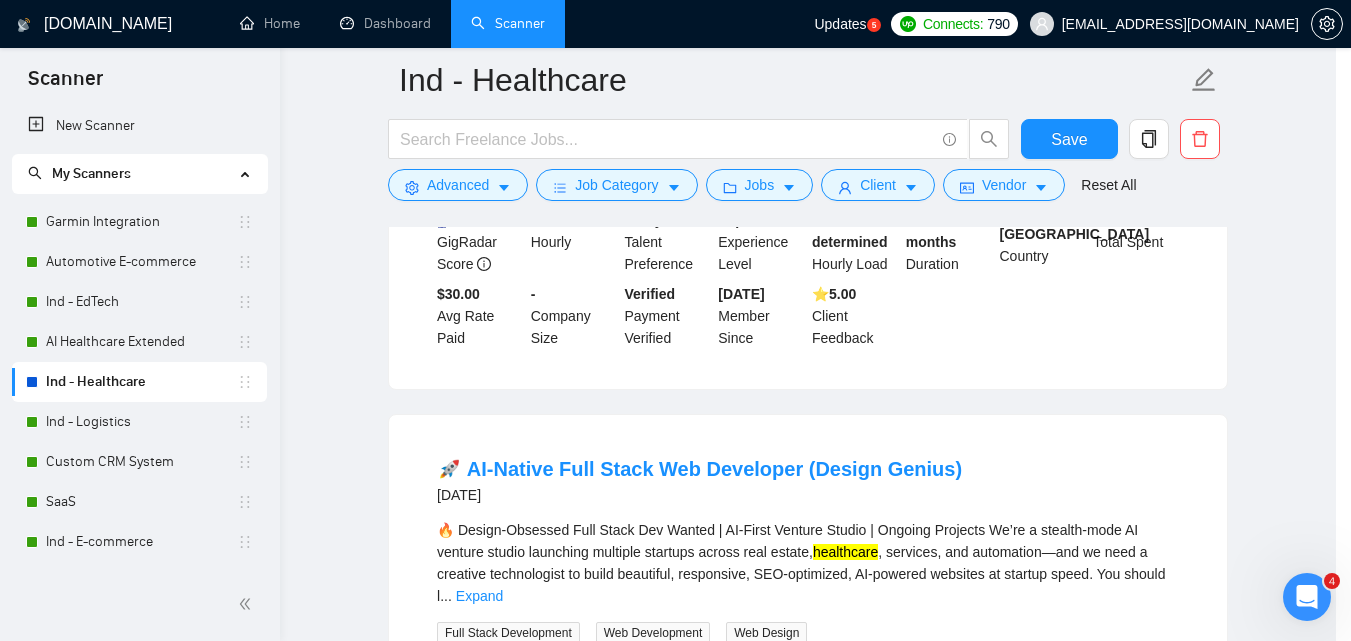 scroll, scrollTop: 80, scrollLeft: 0, axis: vertical 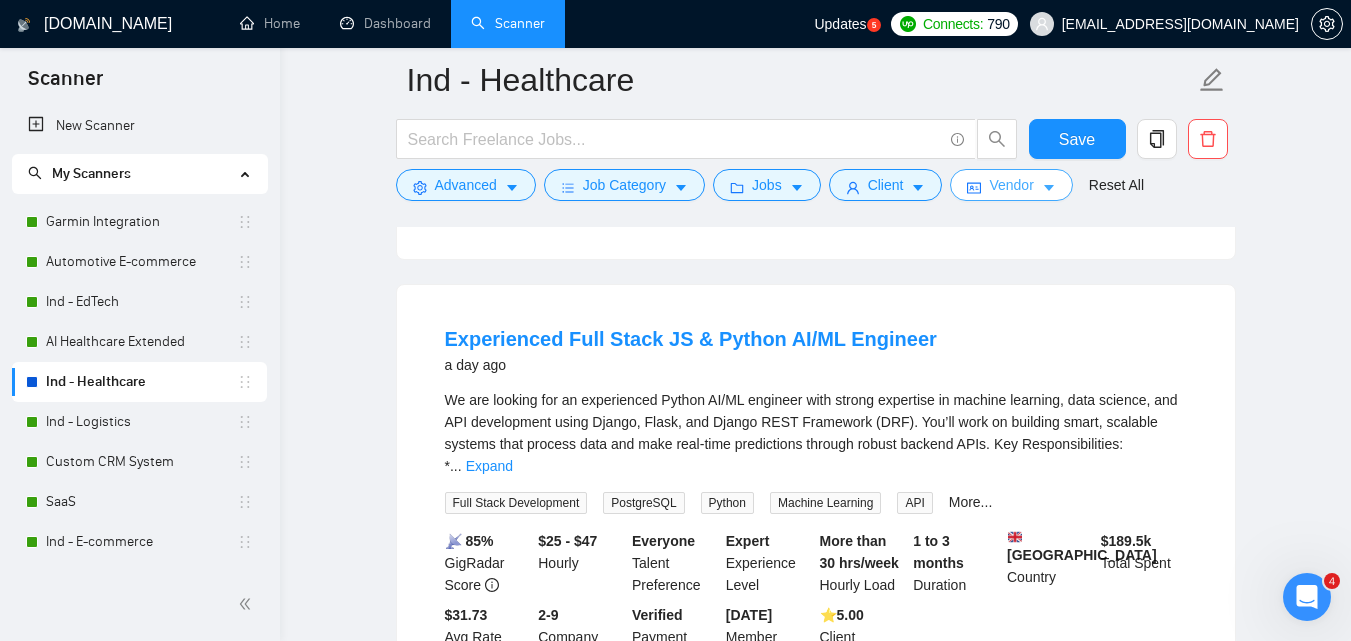 click on "Vendor" at bounding box center (1011, 185) 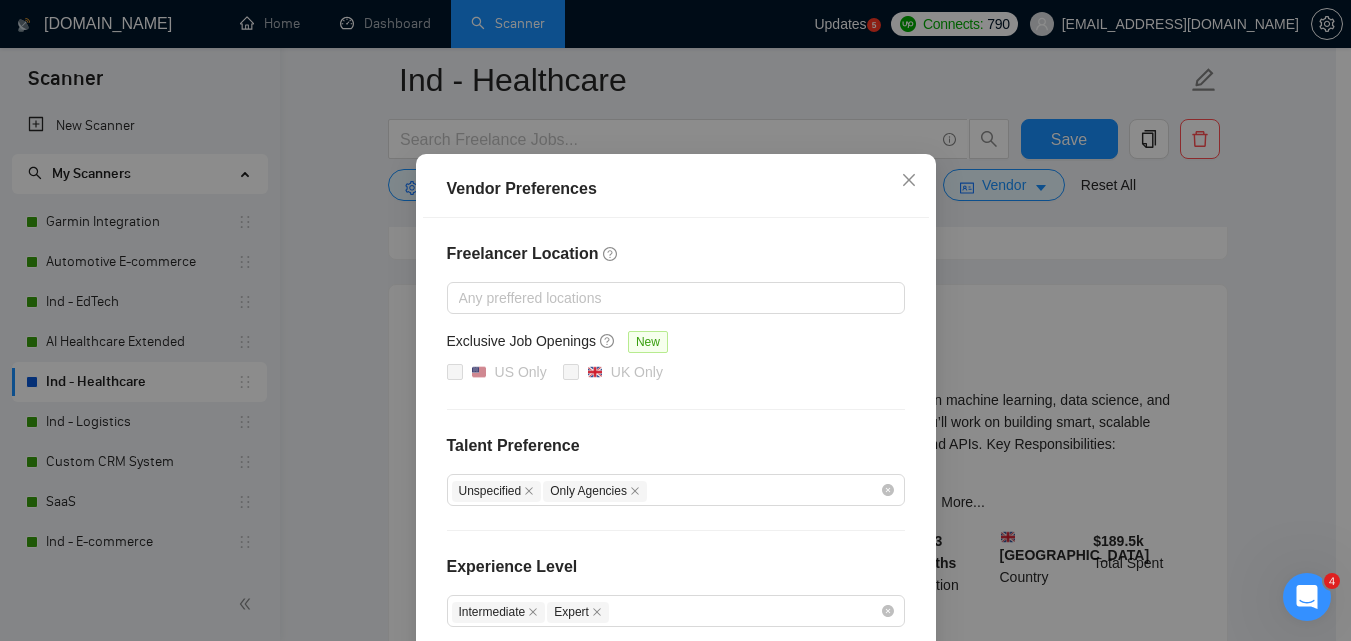 scroll, scrollTop: 284, scrollLeft: 0, axis: vertical 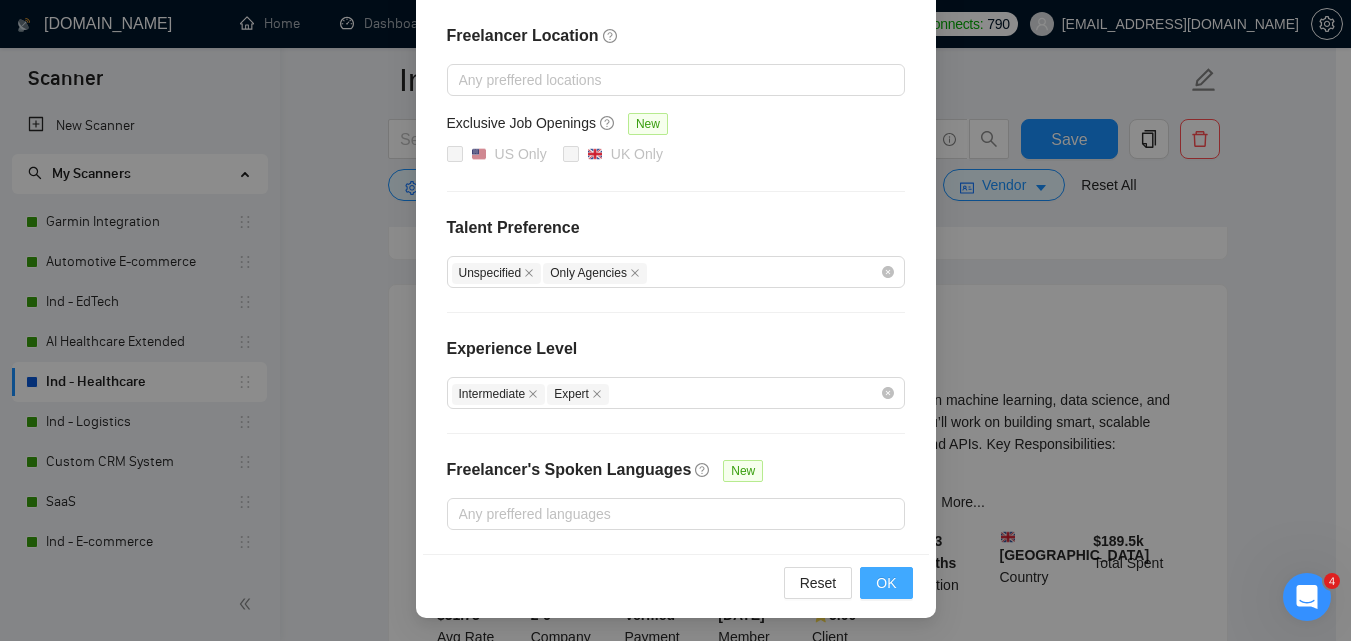 click on "OK" at bounding box center (886, 583) 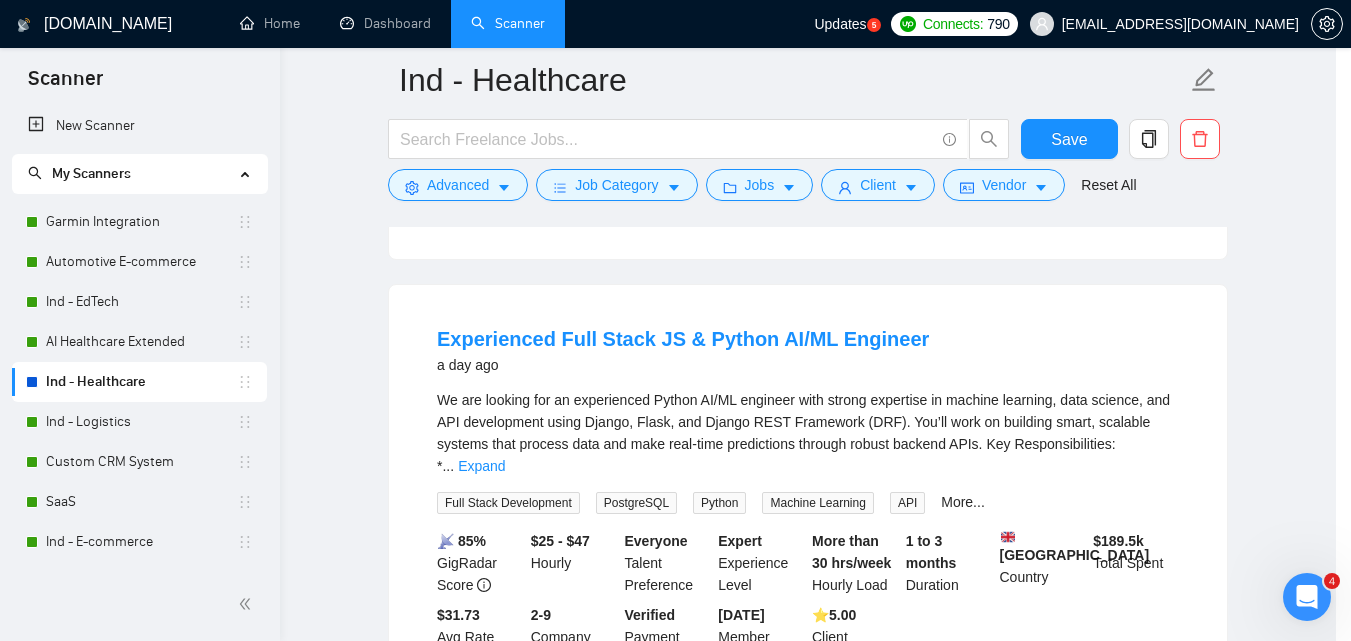scroll, scrollTop: 184, scrollLeft: 0, axis: vertical 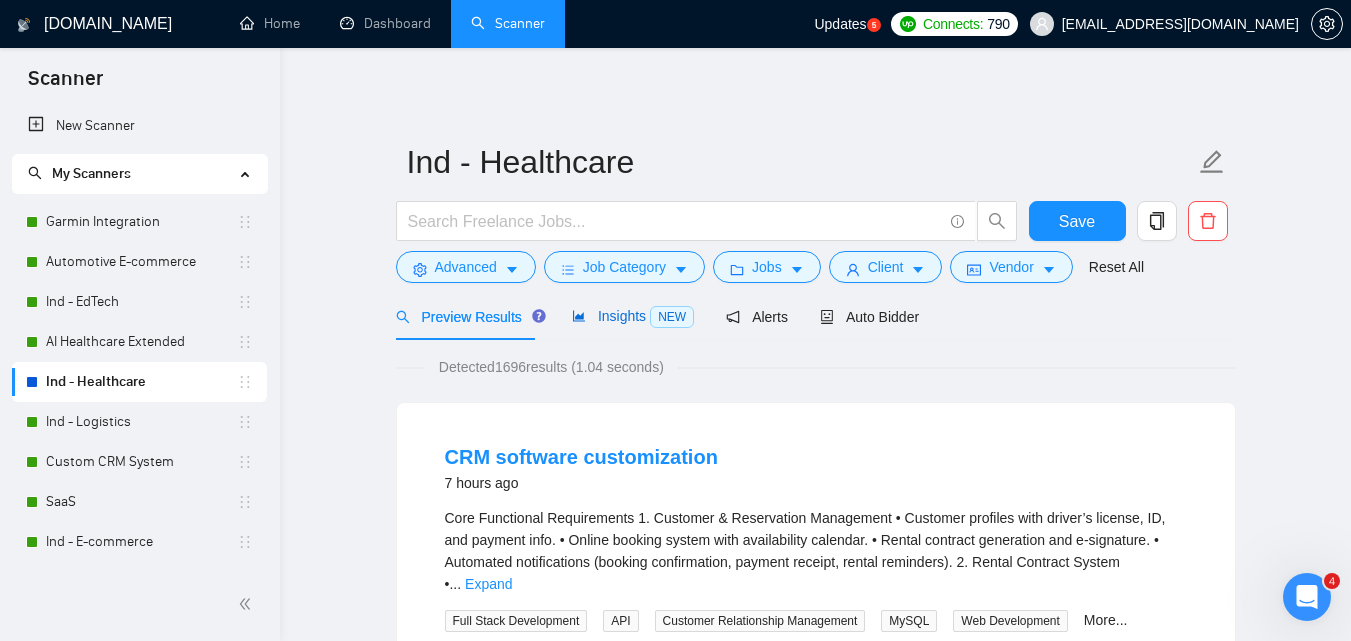 click on "Insights NEW" at bounding box center (633, 316) 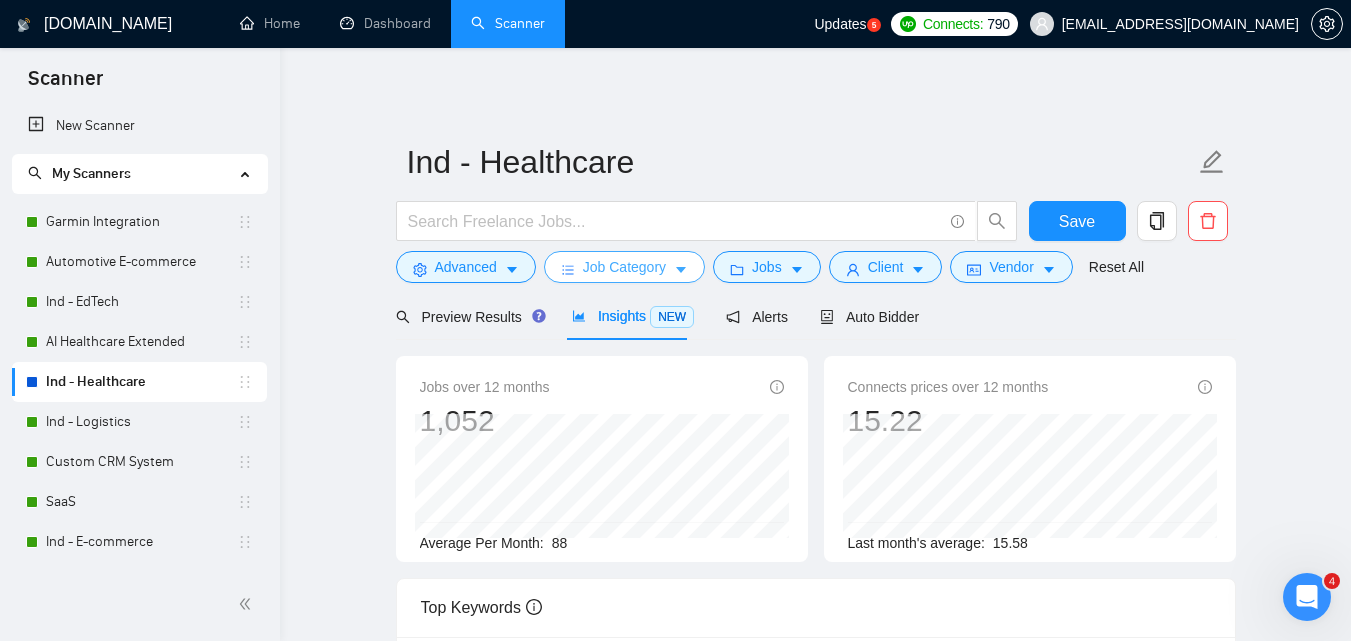 click on "Job Category" at bounding box center [624, 267] 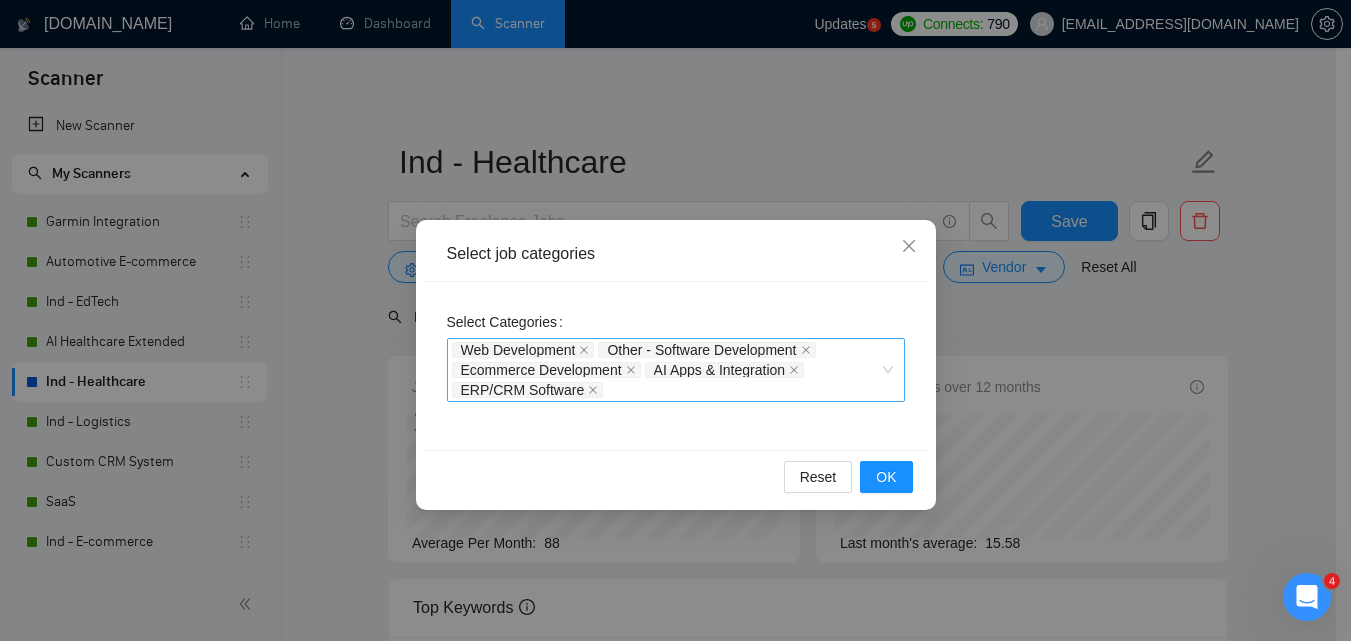 click on "Web Development Other - Software Development Ecommerce Development AI Apps & Integration ERP/CRM Software" at bounding box center [666, 370] 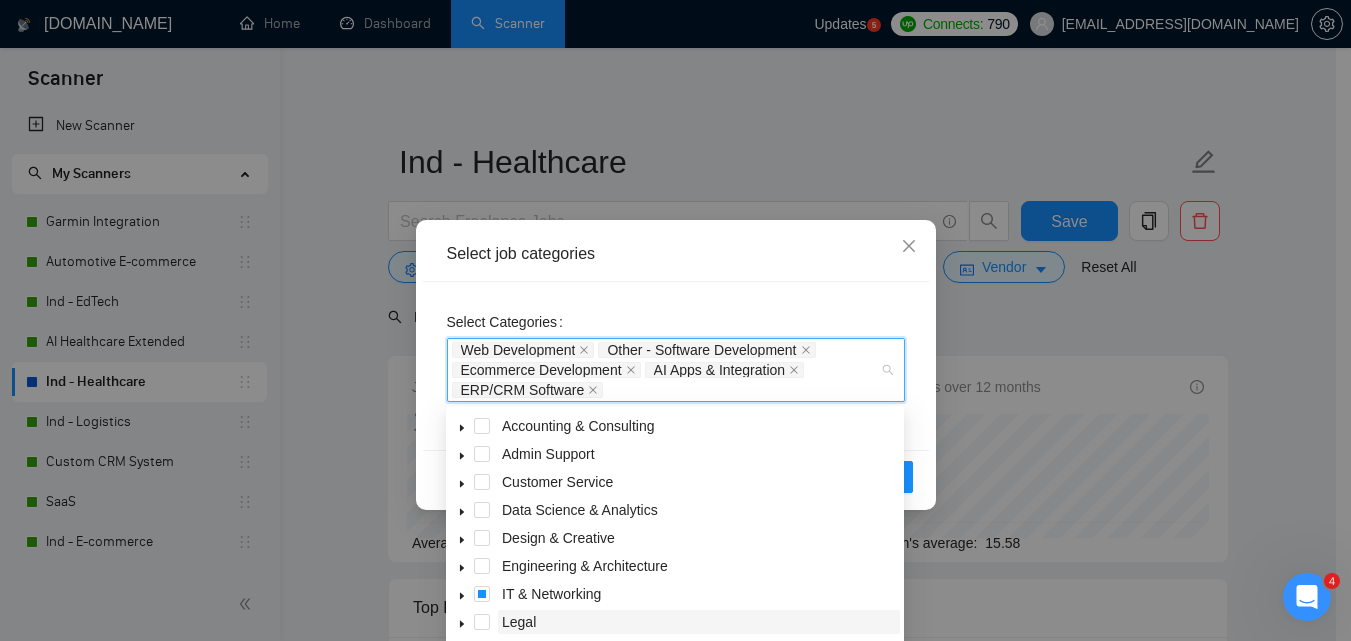 scroll, scrollTop: 80, scrollLeft: 0, axis: vertical 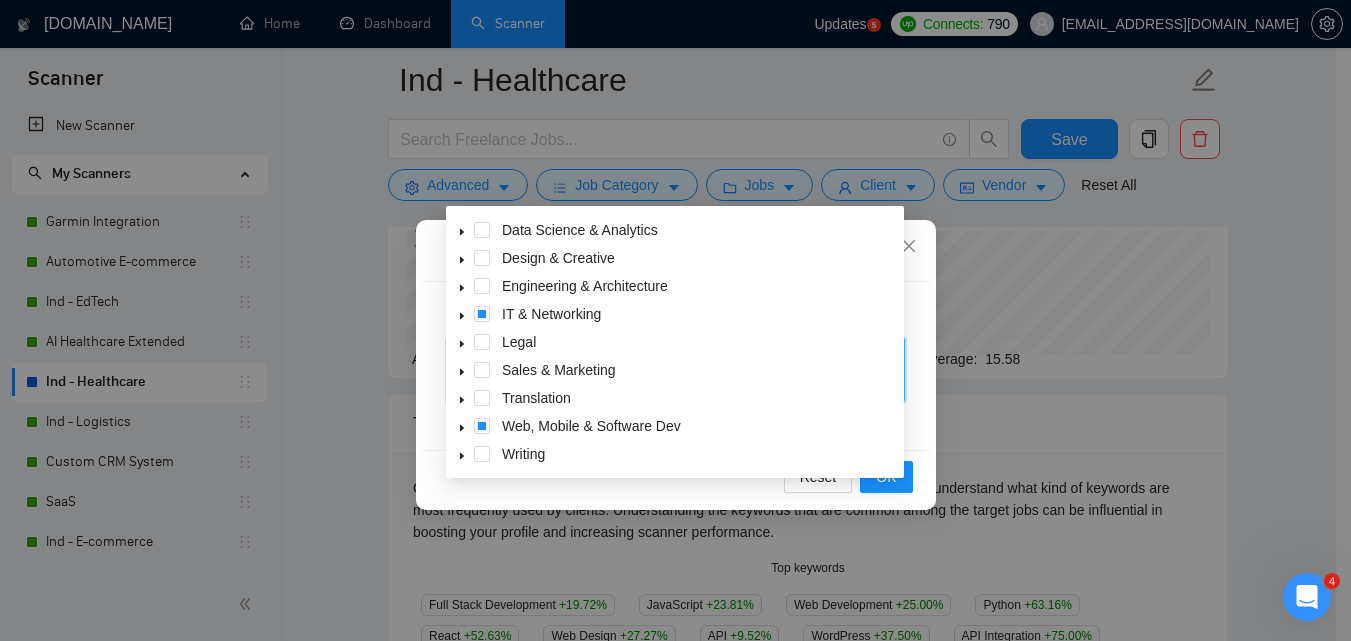 click at bounding box center (462, 426) 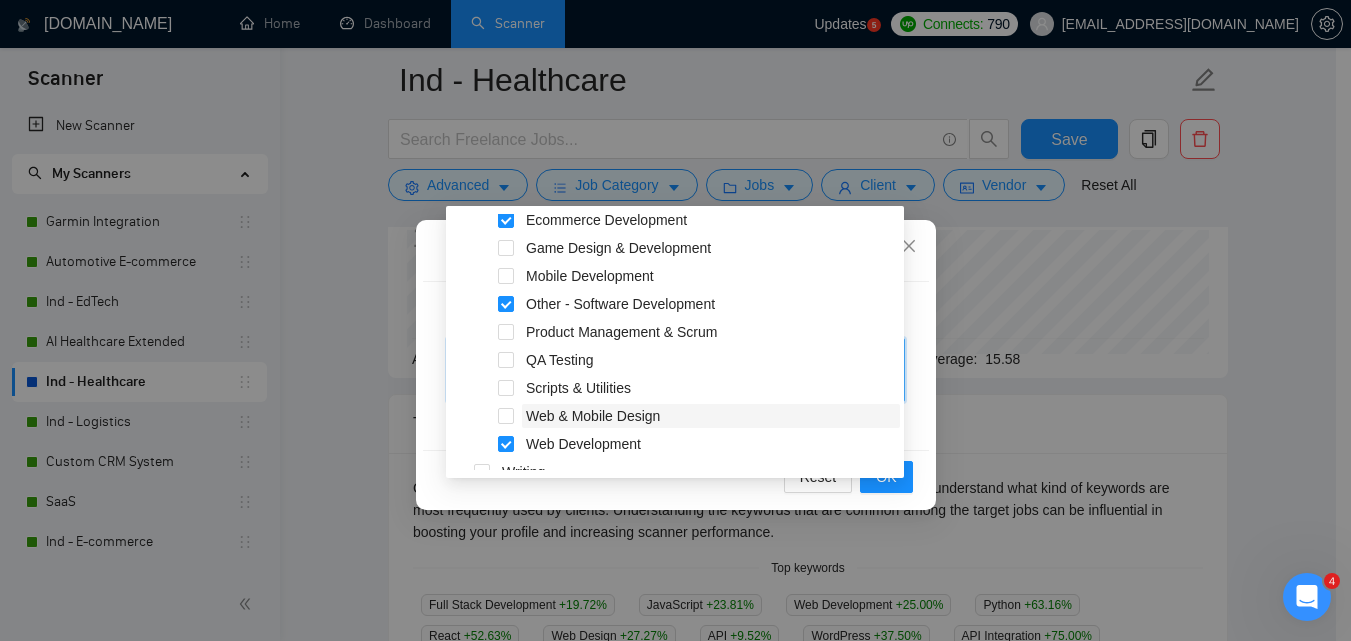 scroll, scrollTop: 416, scrollLeft: 0, axis: vertical 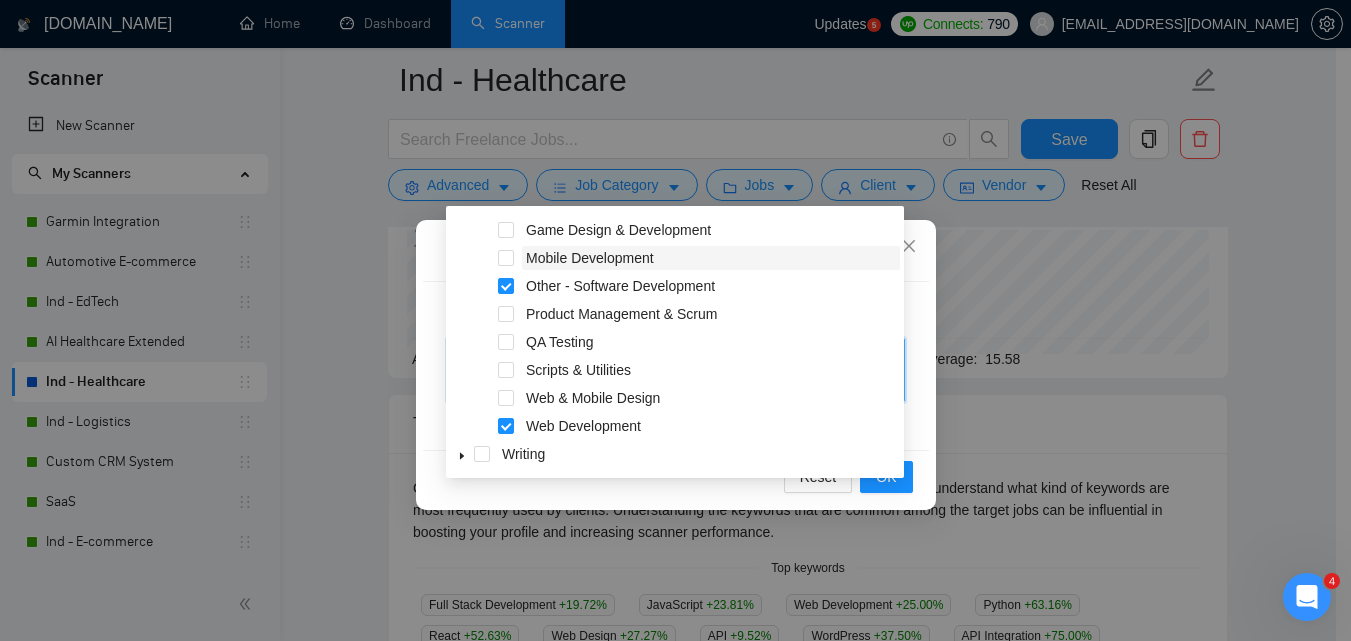 click on "Mobile Development" at bounding box center [590, 258] 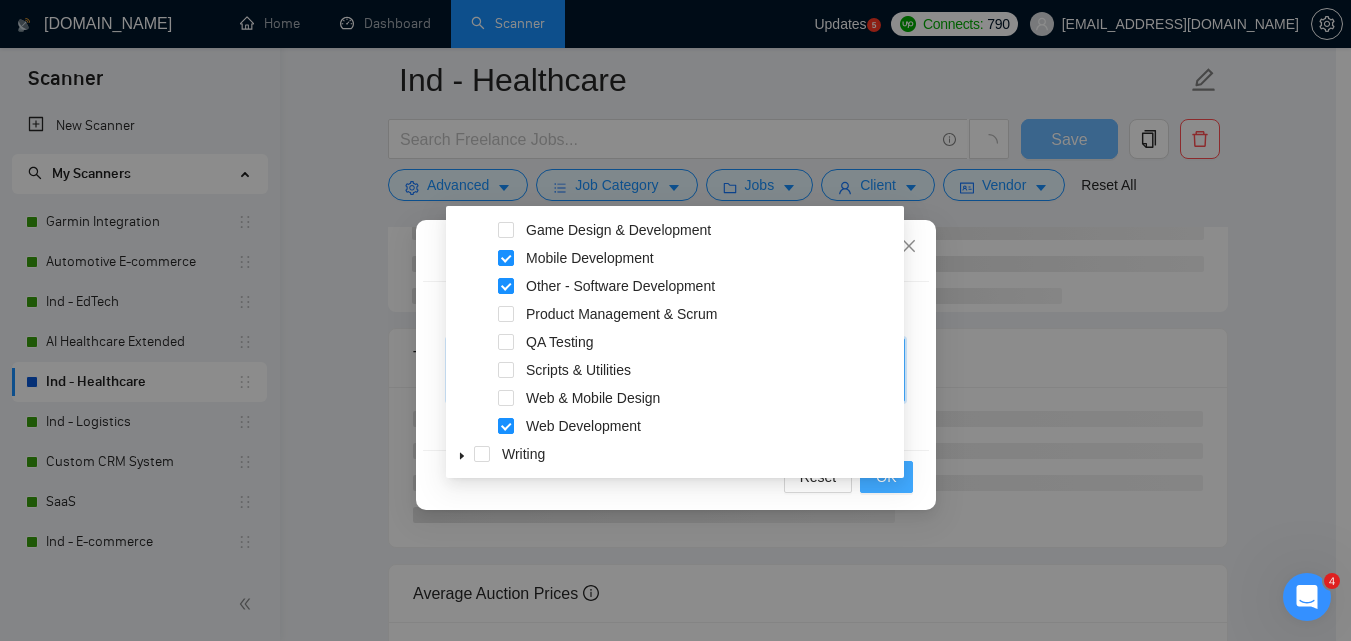 click on "OK" at bounding box center (886, 477) 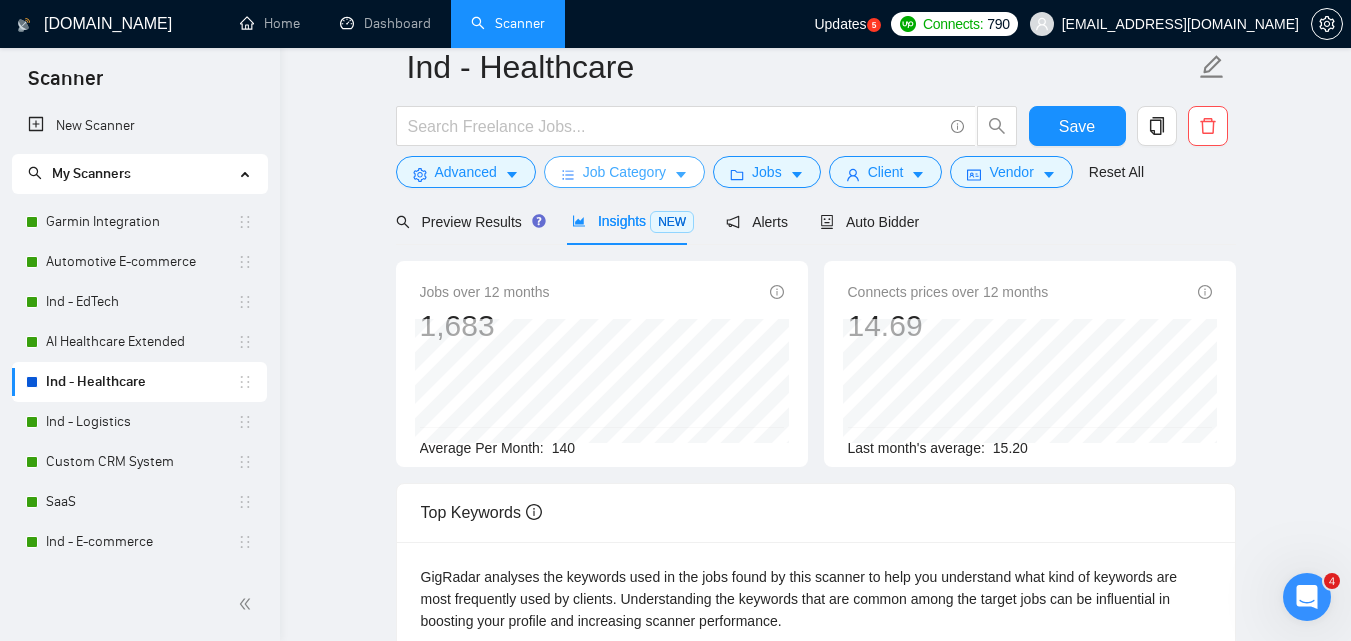 scroll, scrollTop: 0, scrollLeft: 0, axis: both 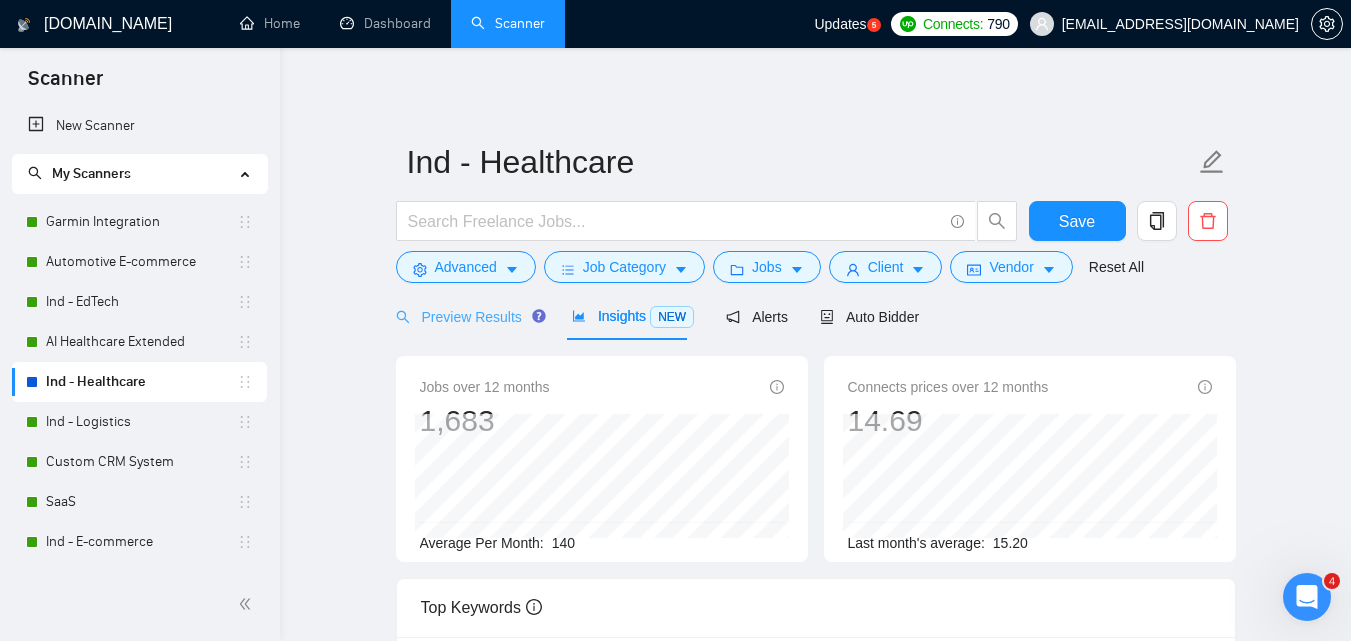 click on "Preview Results" at bounding box center [468, 316] 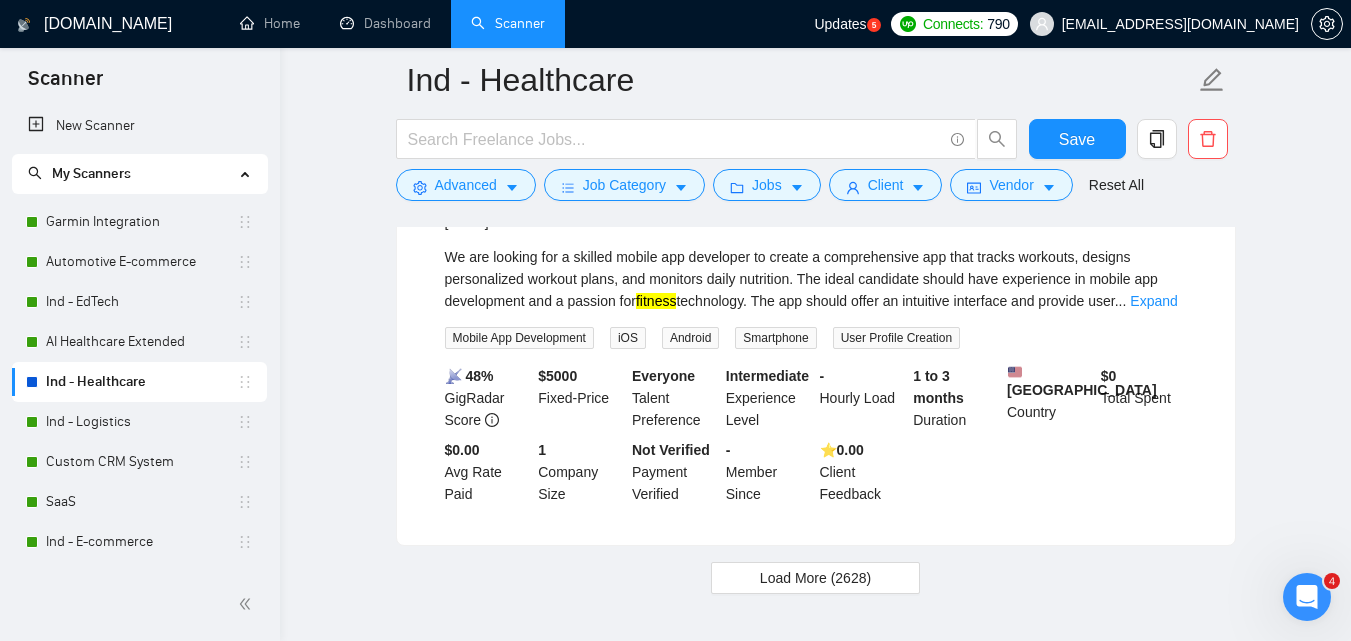 scroll, scrollTop: 4300, scrollLeft: 0, axis: vertical 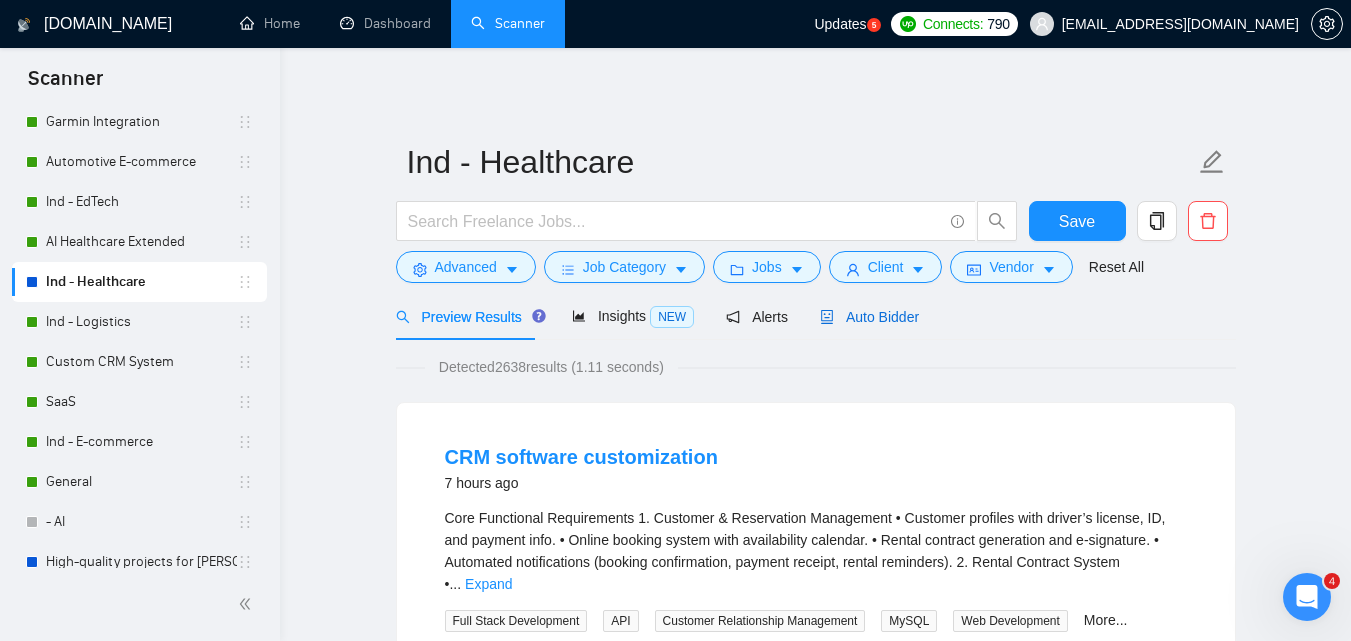 click on "Auto Bidder" at bounding box center [869, 317] 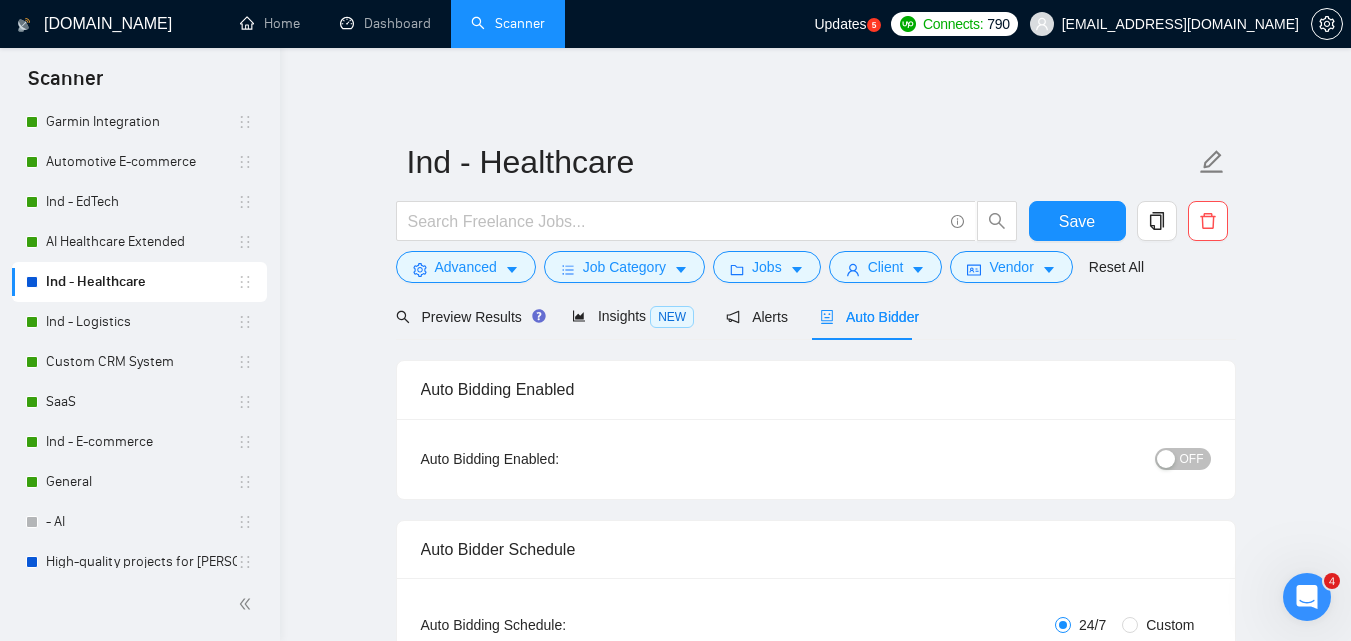 type 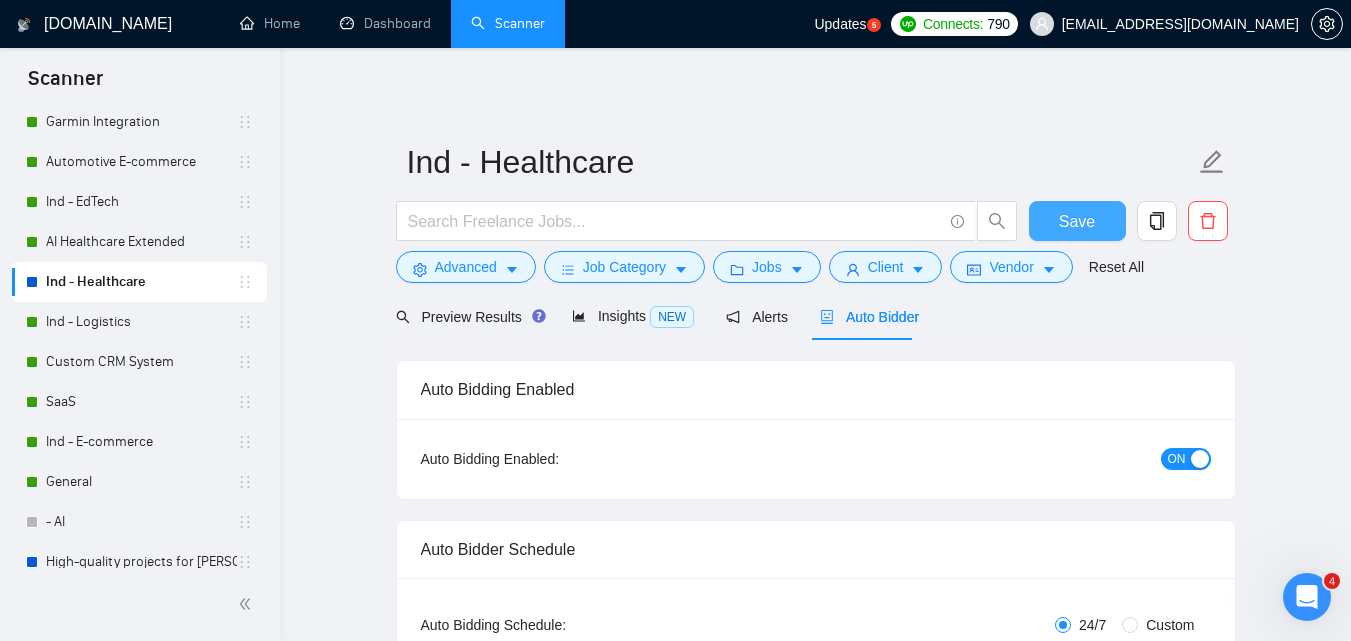 click on "Save" at bounding box center (1077, 221) 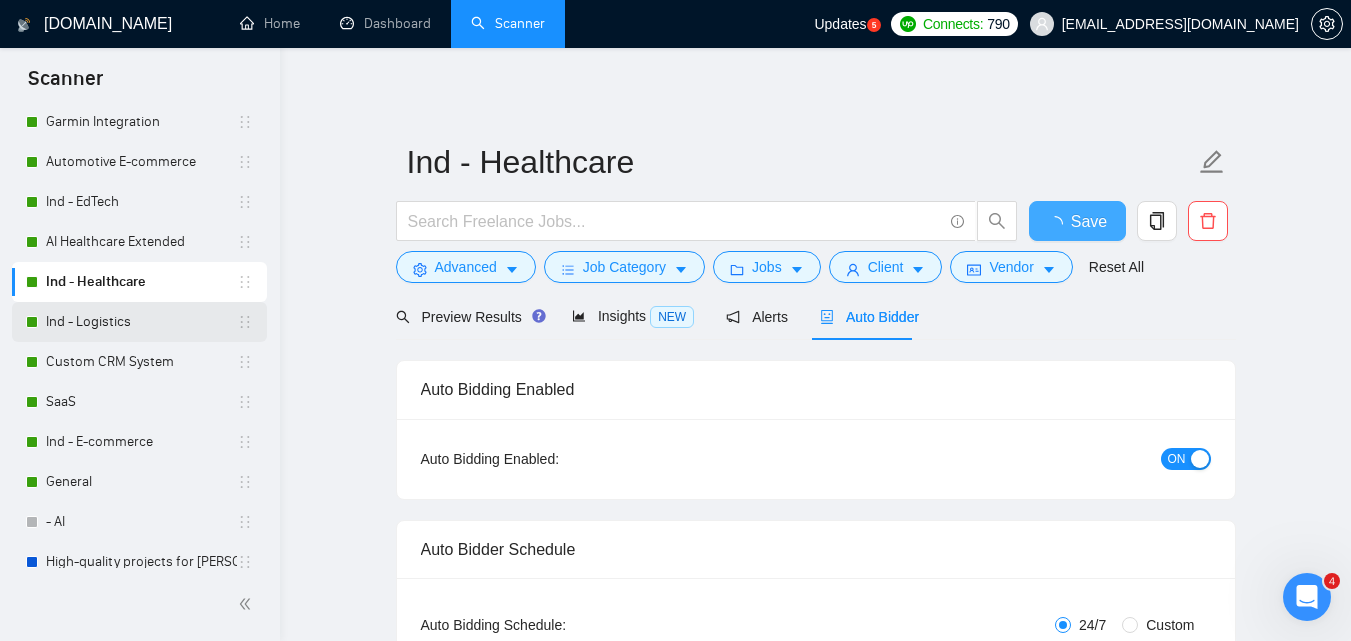 type 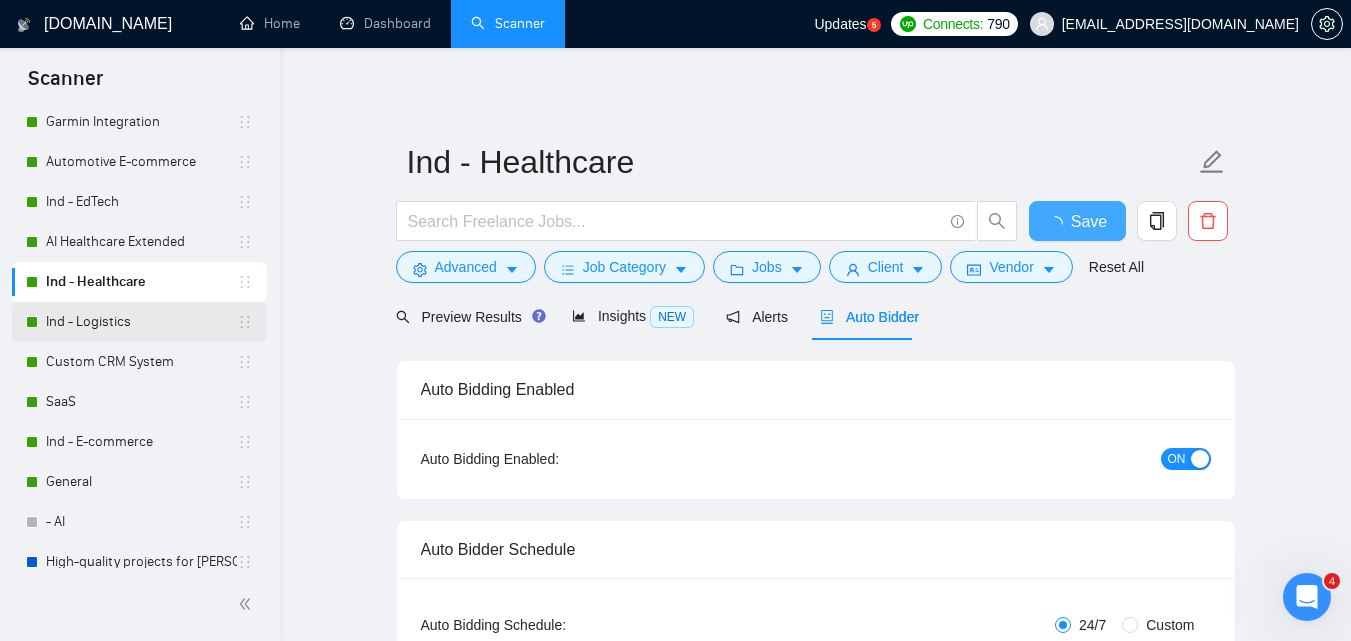 checkbox on "true" 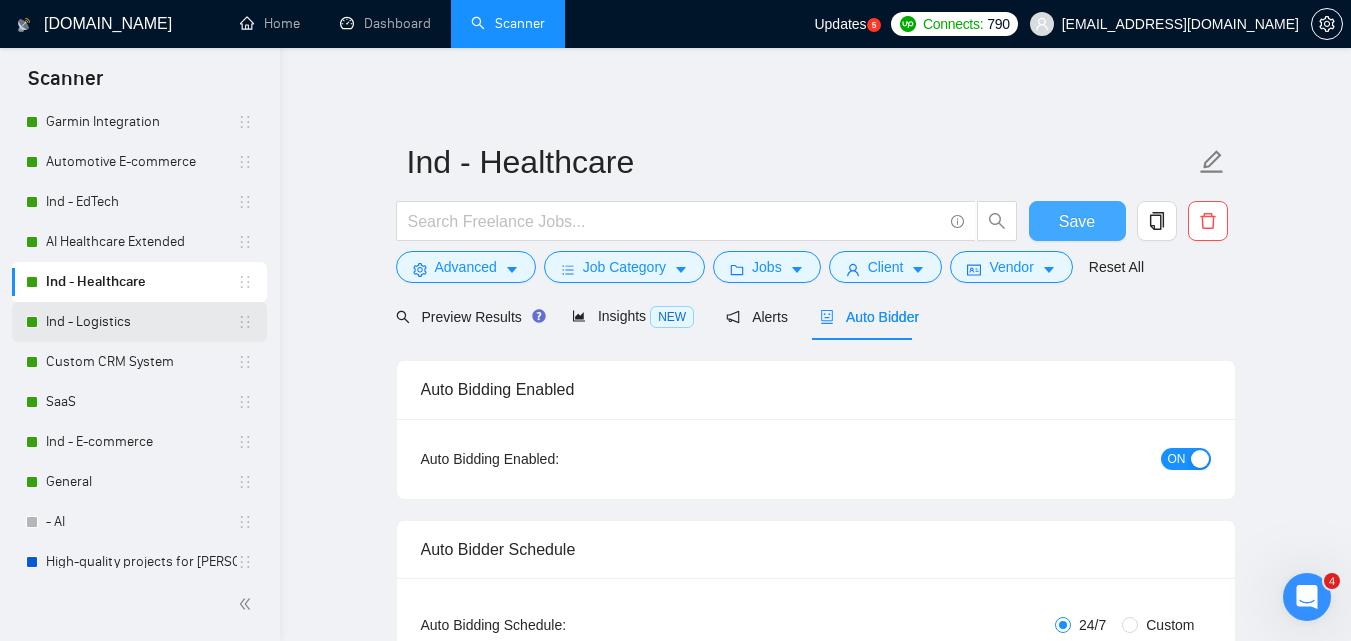 type 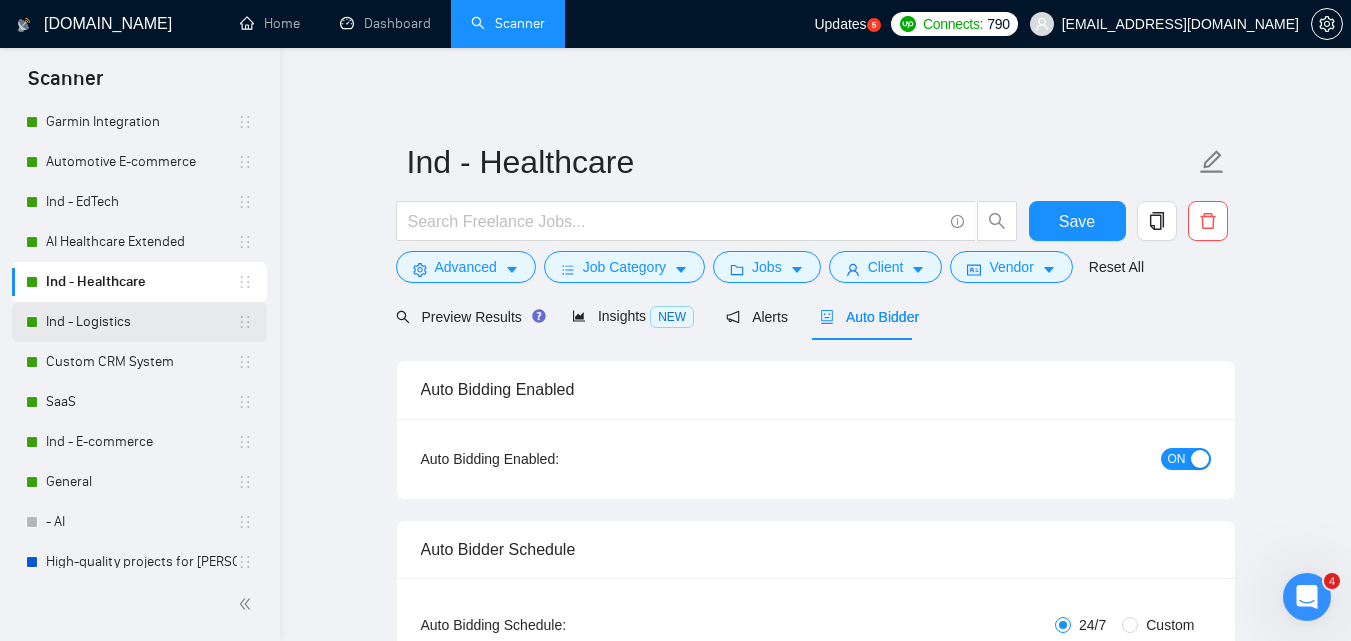 click on "Ind - Logistics" at bounding box center (141, 322) 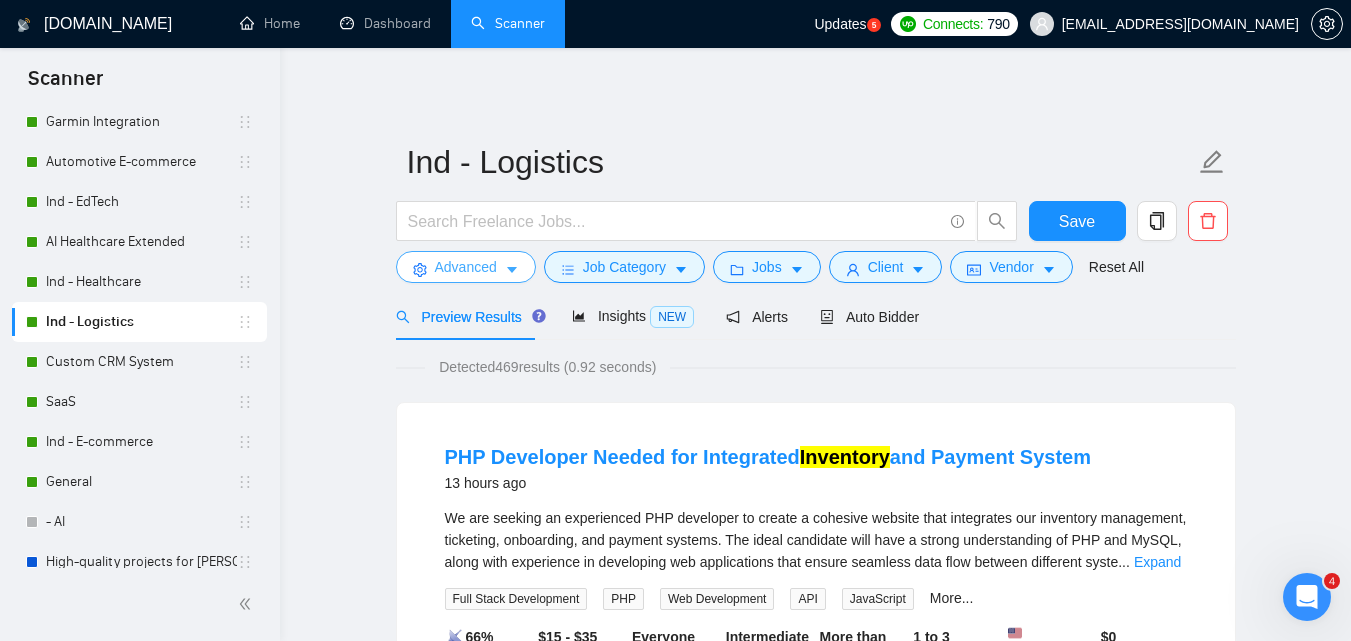 click on "Advanced" at bounding box center (466, 267) 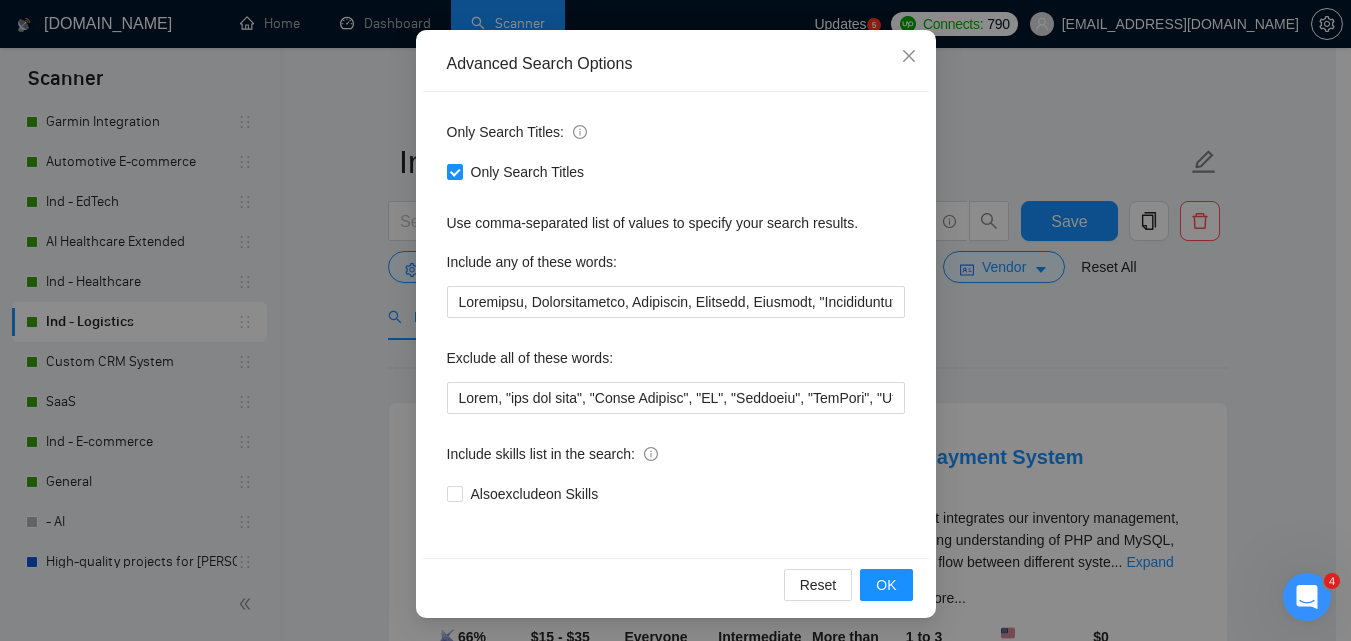 scroll, scrollTop: 191, scrollLeft: 0, axis: vertical 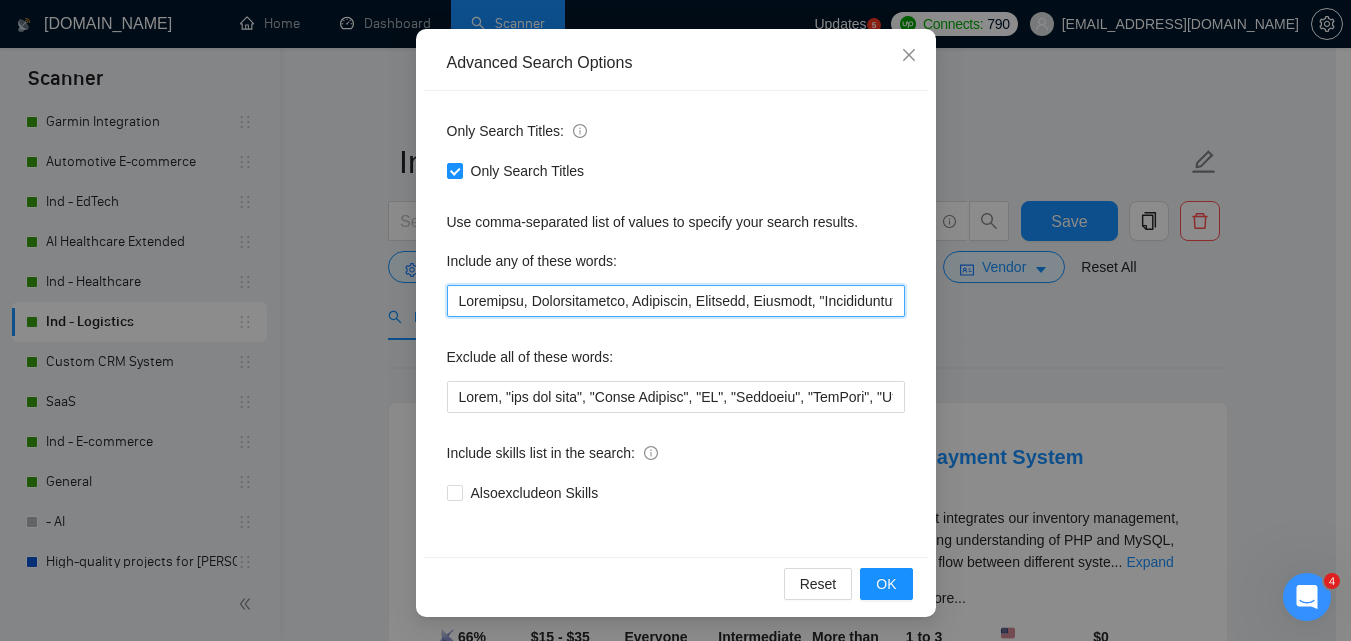 click at bounding box center [676, 301] 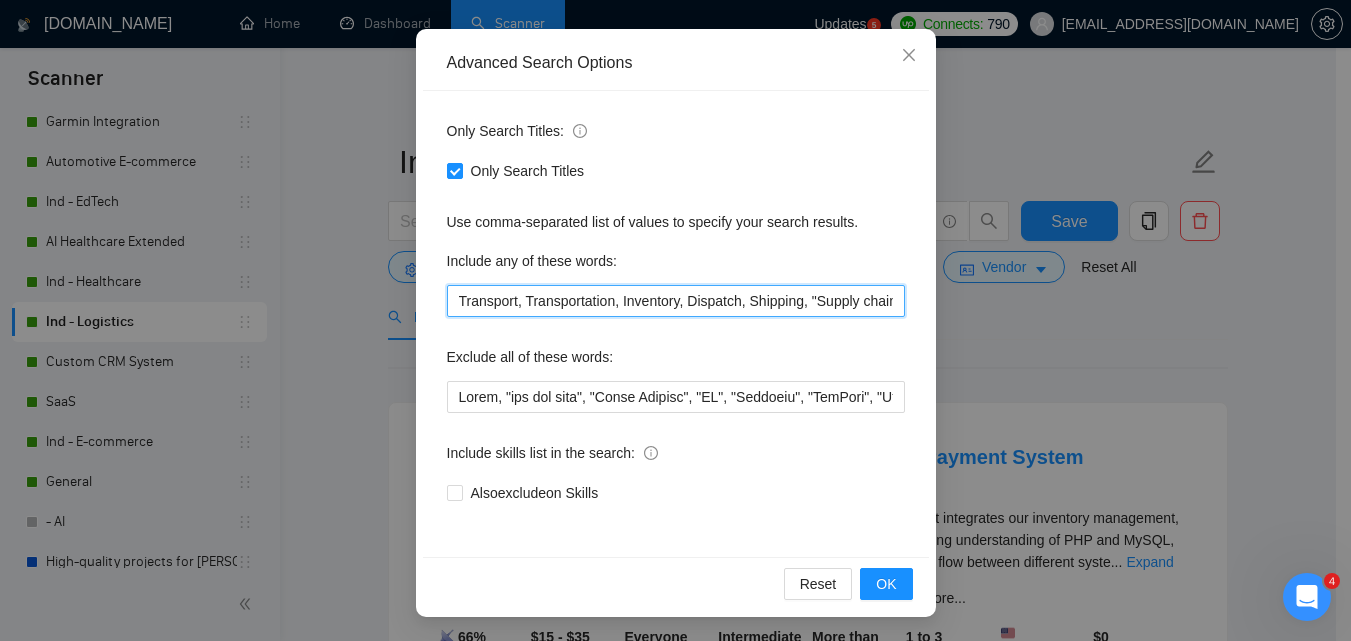 scroll, scrollTop: 0, scrollLeft: 924, axis: horizontal 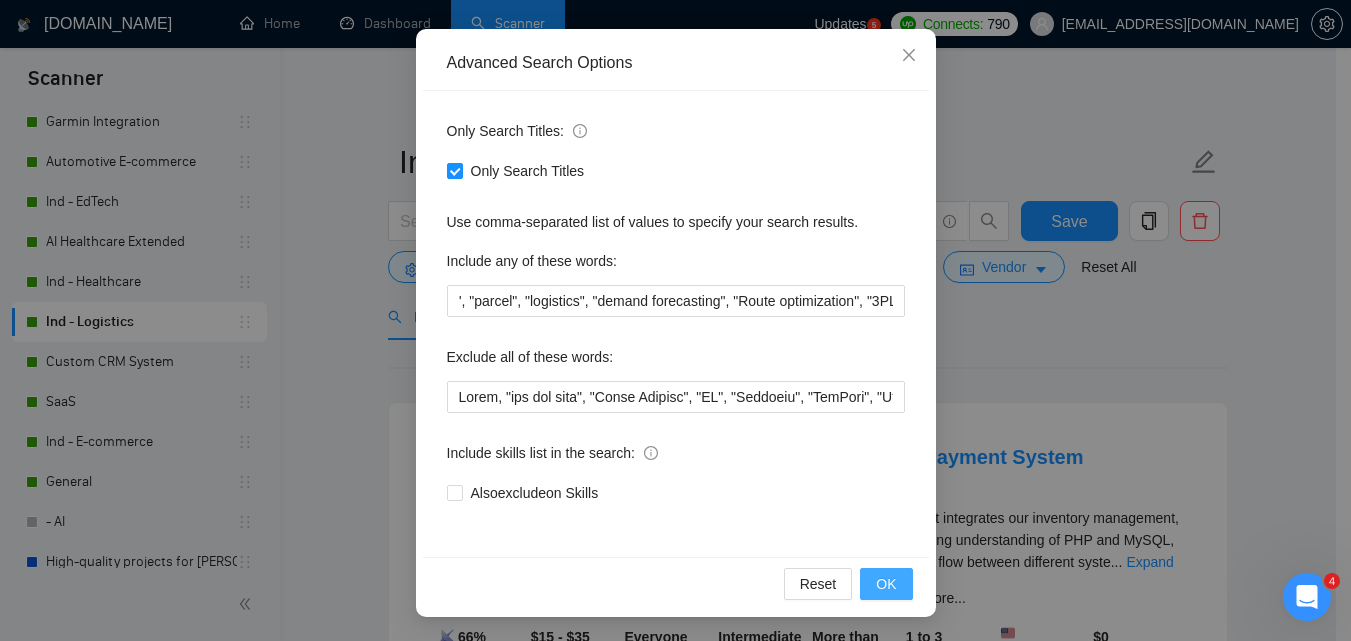 click on "OK" at bounding box center (886, 584) 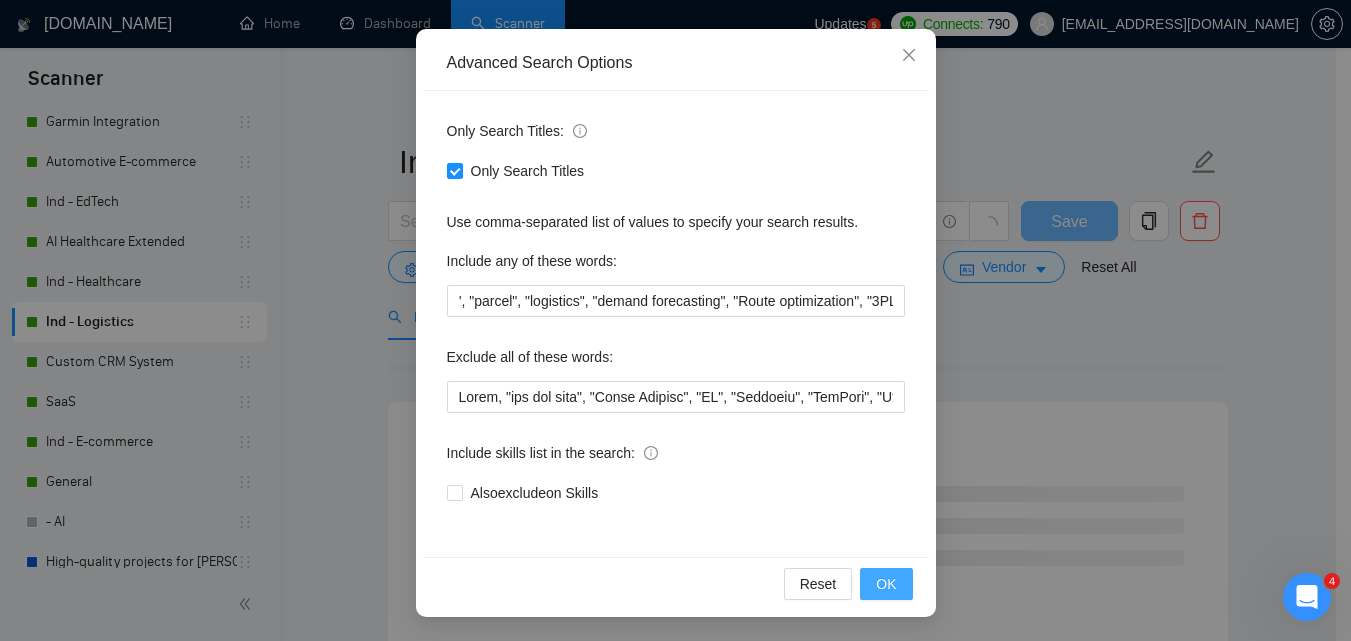 scroll, scrollTop: 0, scrollLeft: 0, axis: both 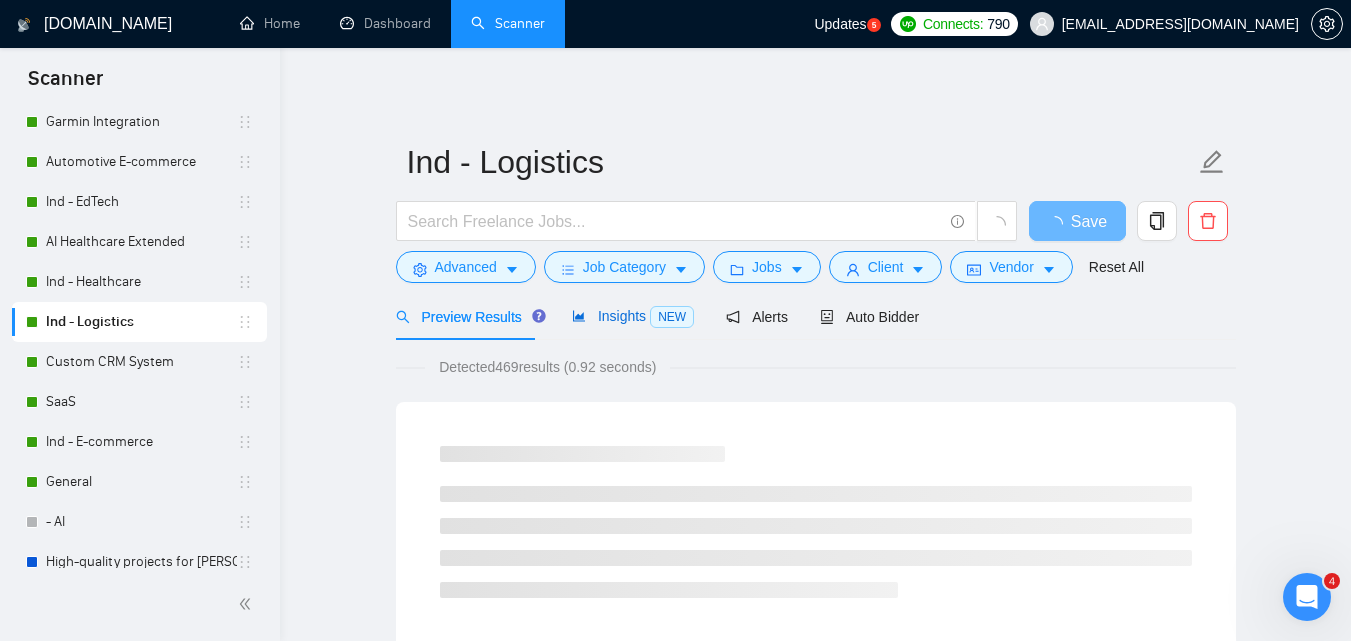 click on "Insights NEW" at bounding box center [633, 316] 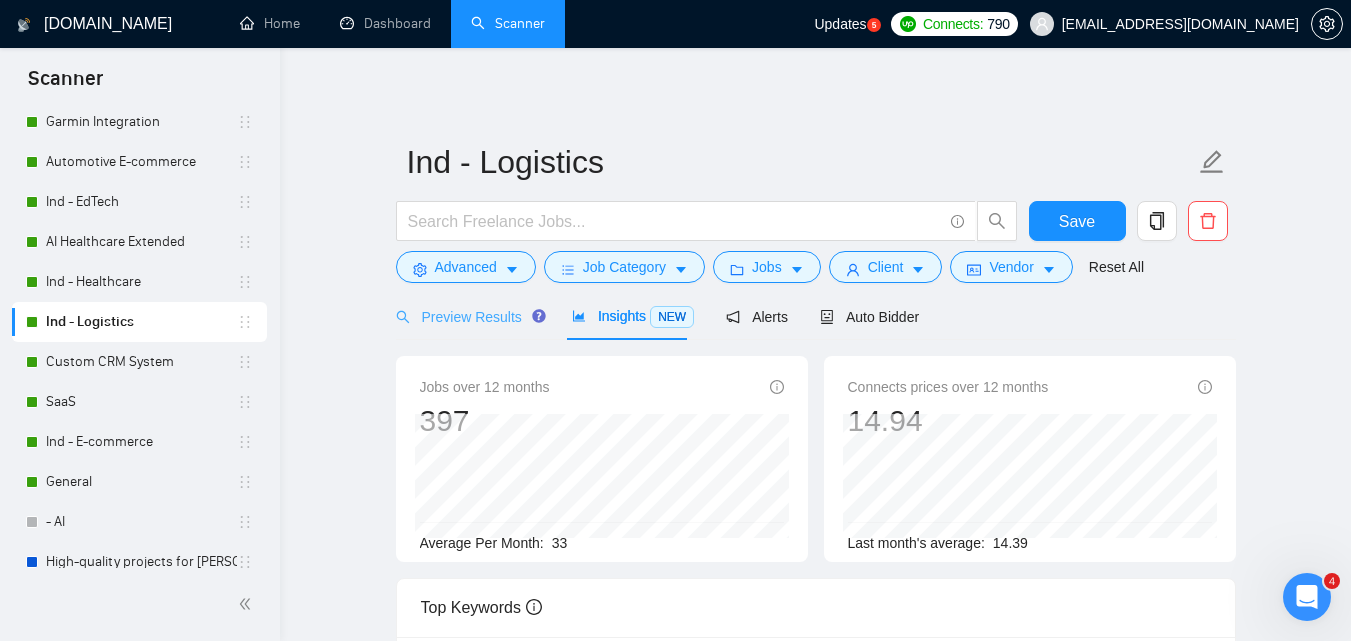 click on "Preview Results" at bounding box center (468, 316) 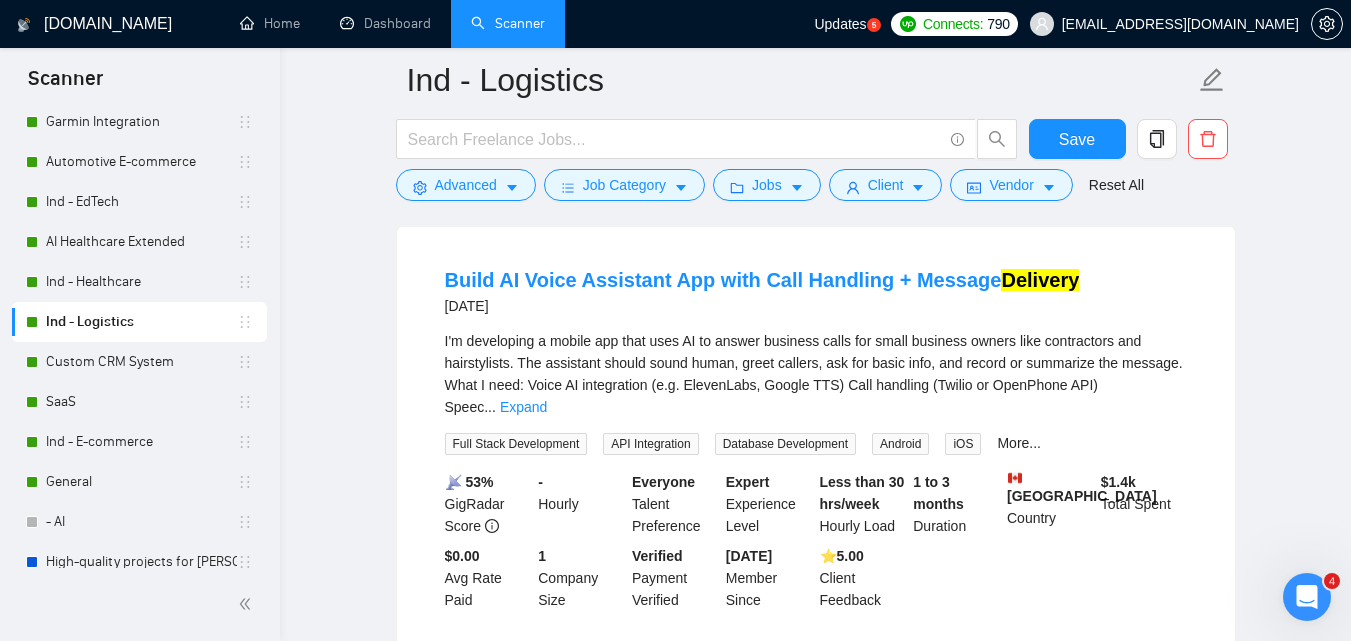 scroll, scrollTop: 4296, scrollLeft: 0, axis: vertical 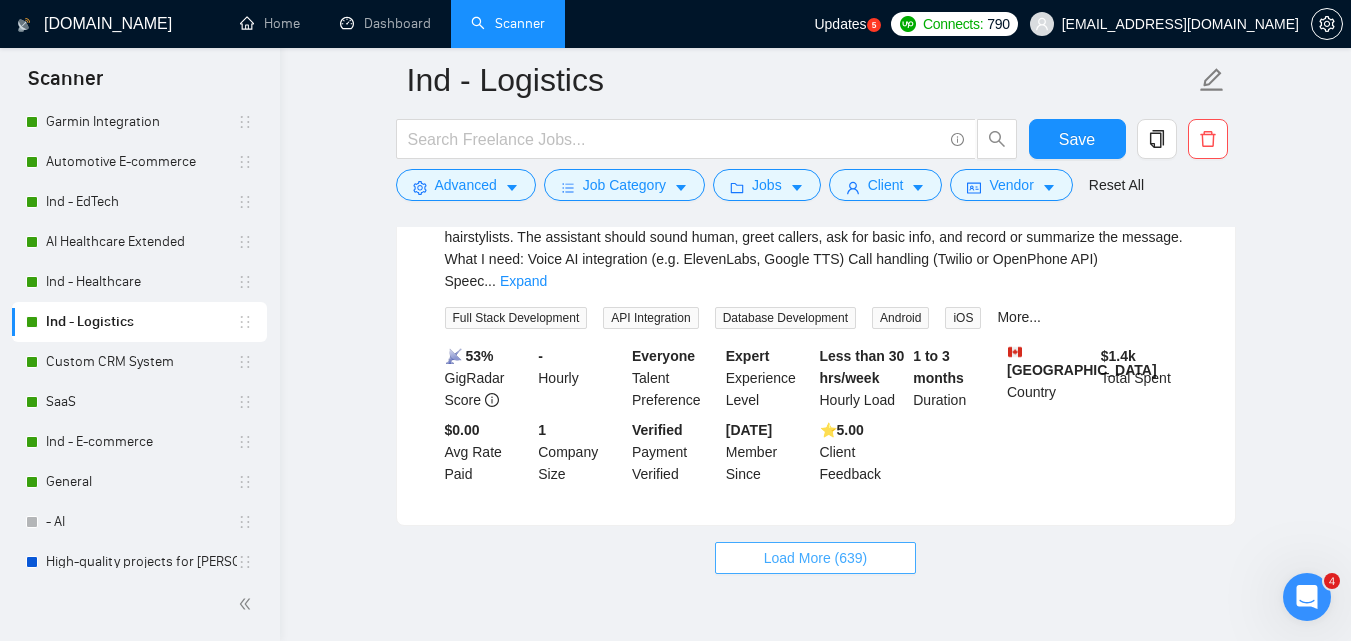click on "Load More (639)" at bounding box center [816, 558] 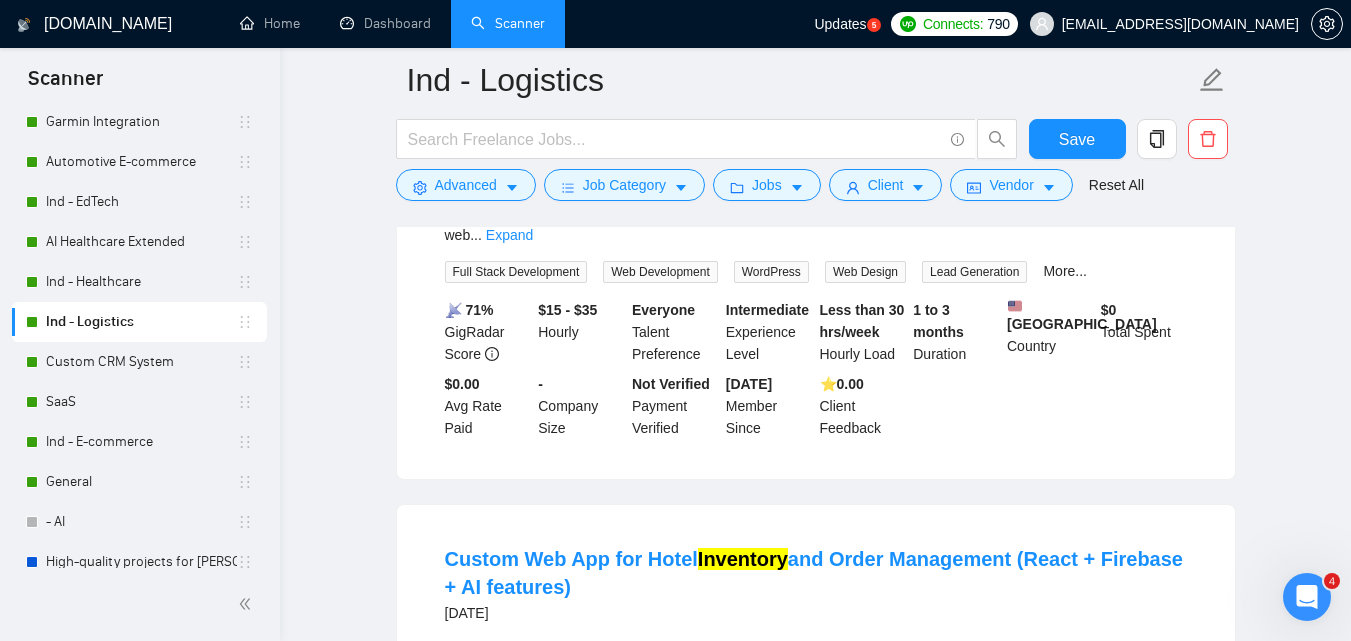 scroll, scrollTop: 4796, scrollLeft: 0, axis: vertical 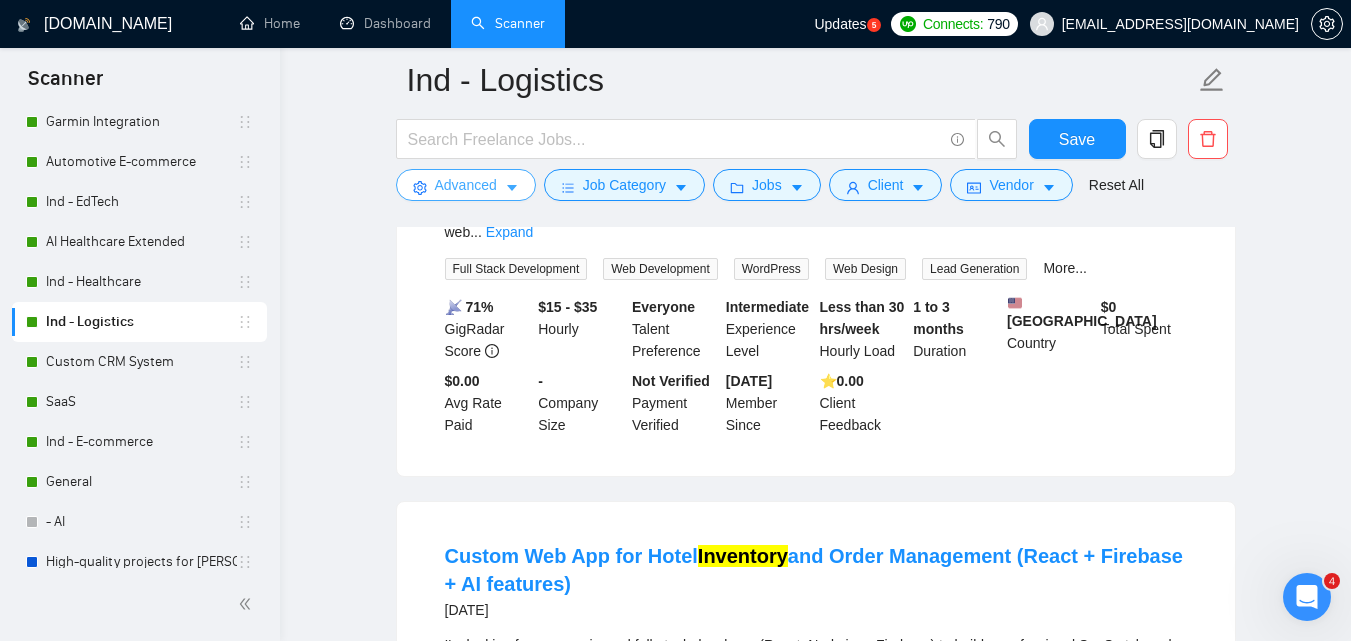 click on "Advanced" at bounding box center (466, 185) 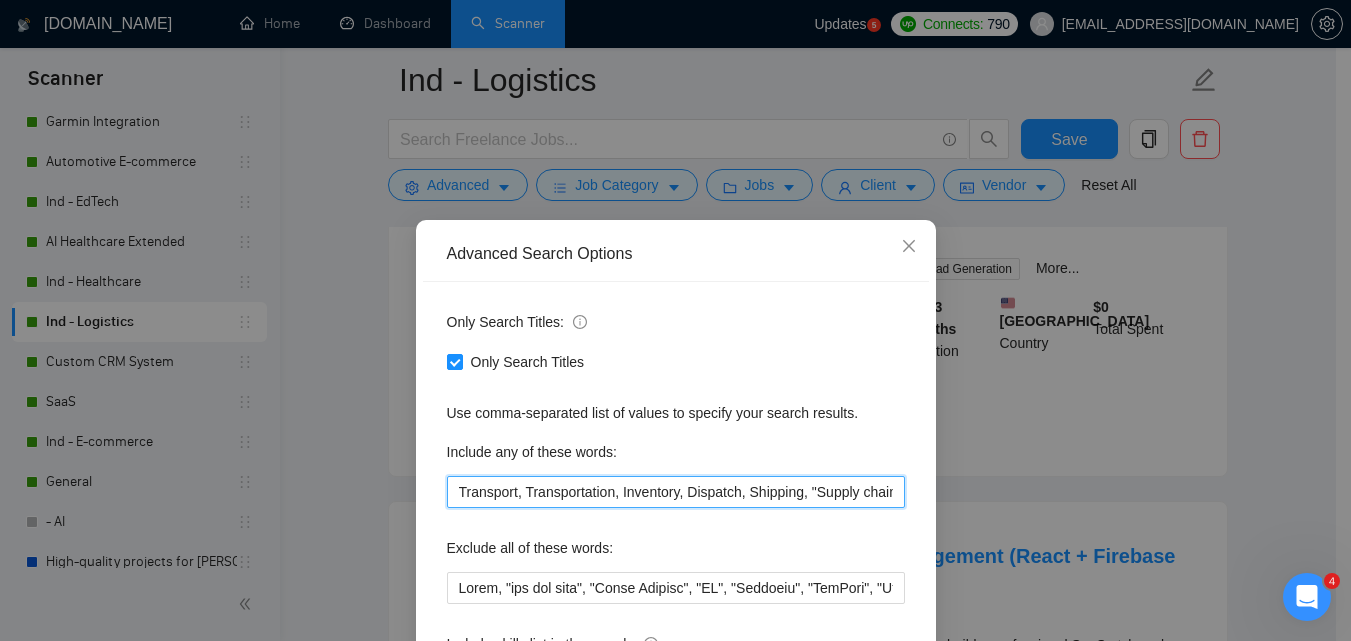click on "Transport, Transportation, Inventory, Dispatch, Shipping, "Supply chain", "Freight", "Fleet", "Delivery", "cargo", "driver tracking", "courier", "warehouse", "parcel", "logistics", "demand forecasting", "Route optimization", "3PL"" at bounding box center (676, 492) 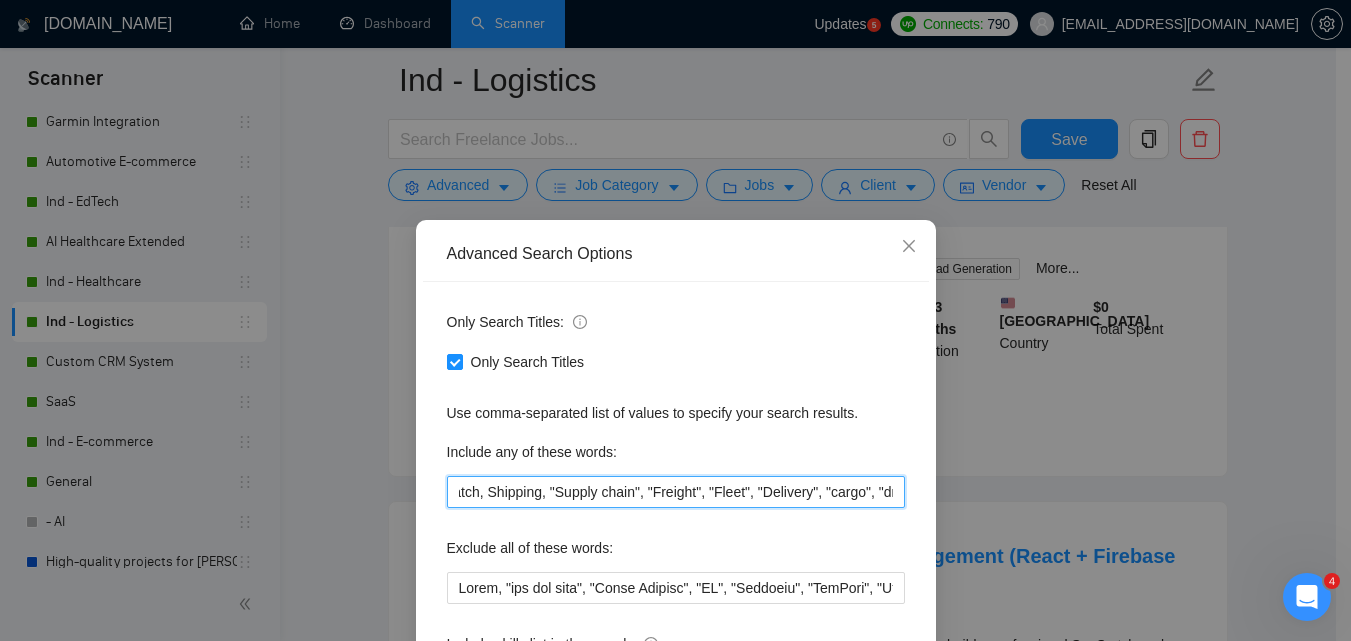 scroll, scrollTop: 0, scrollLeft: 269, axis: horizontal 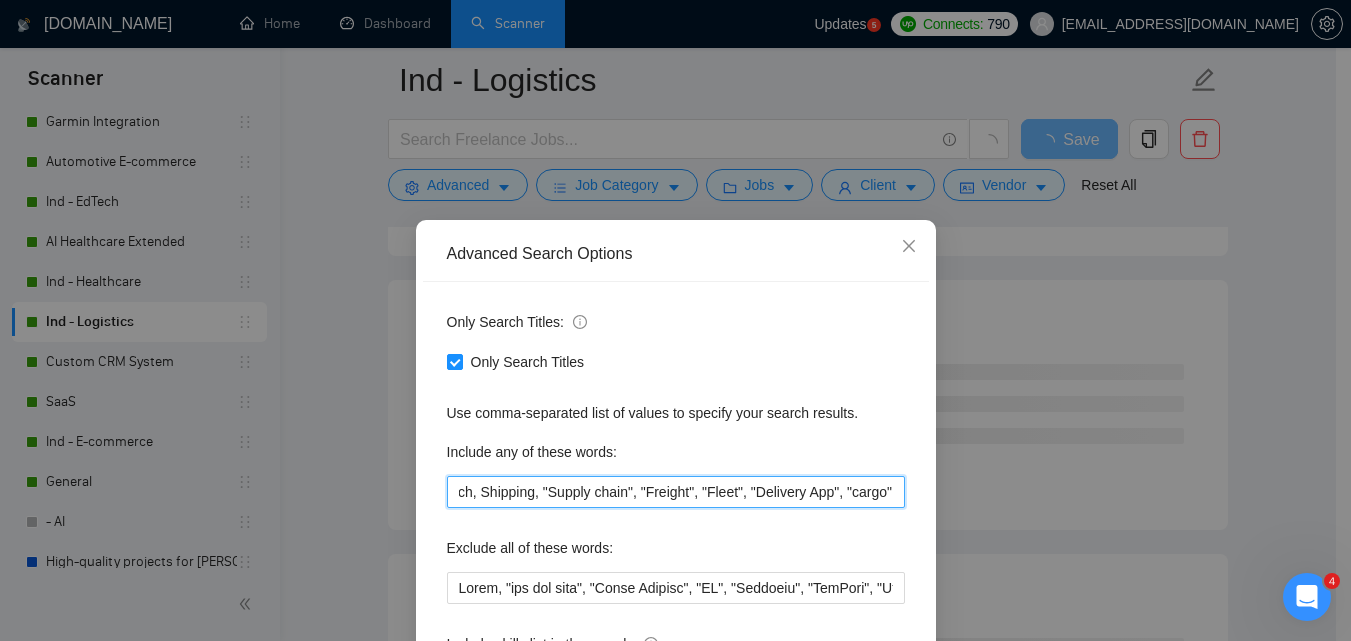 drag, startPoint x: 733, startPoint y: 487, endPoint x: 754, endPoint y: 487, distance: 21 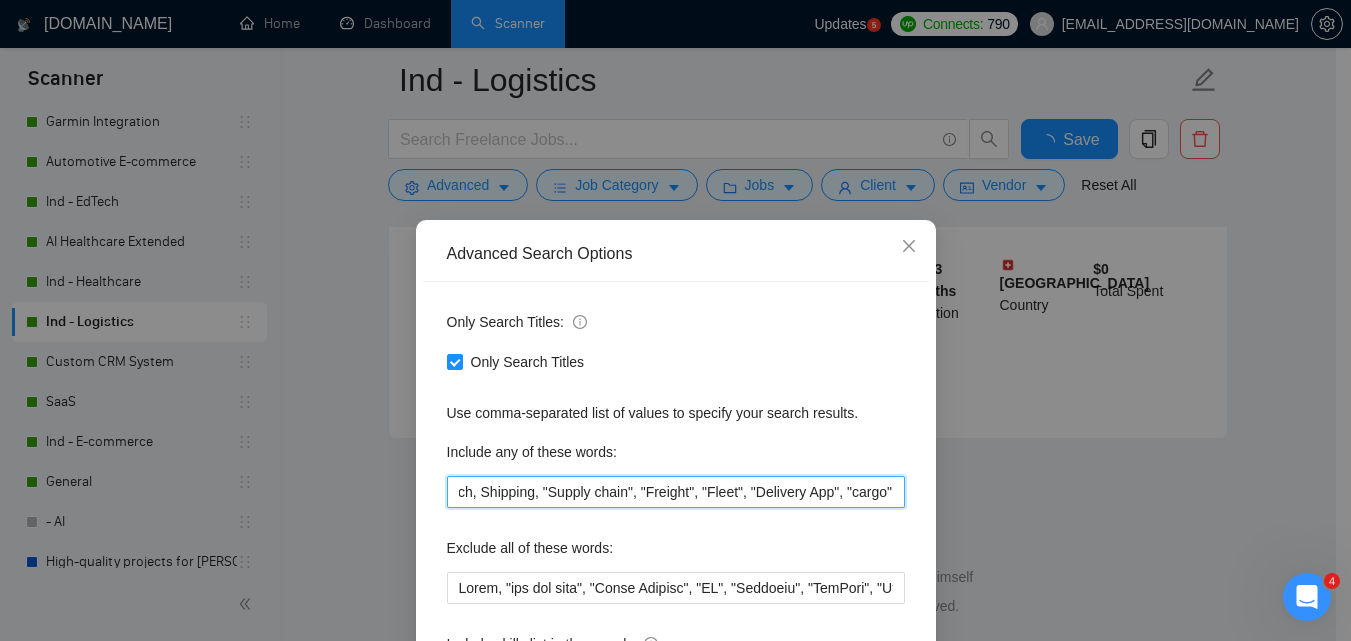 scroll, scrollTop: 4360, scrollLeft: 0, axis: vertical 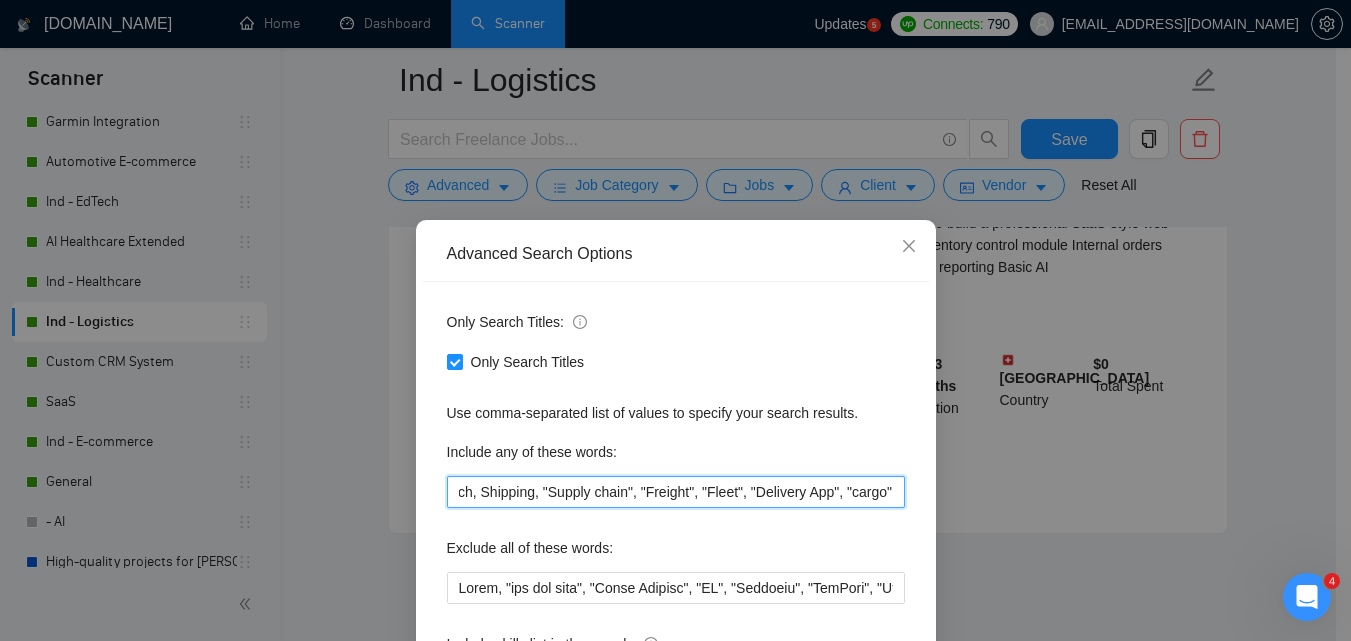 drag, startPoint x: 736, startPoint y: 490, endPoint x: 824, endPoint y: 495, distance: 88.14193 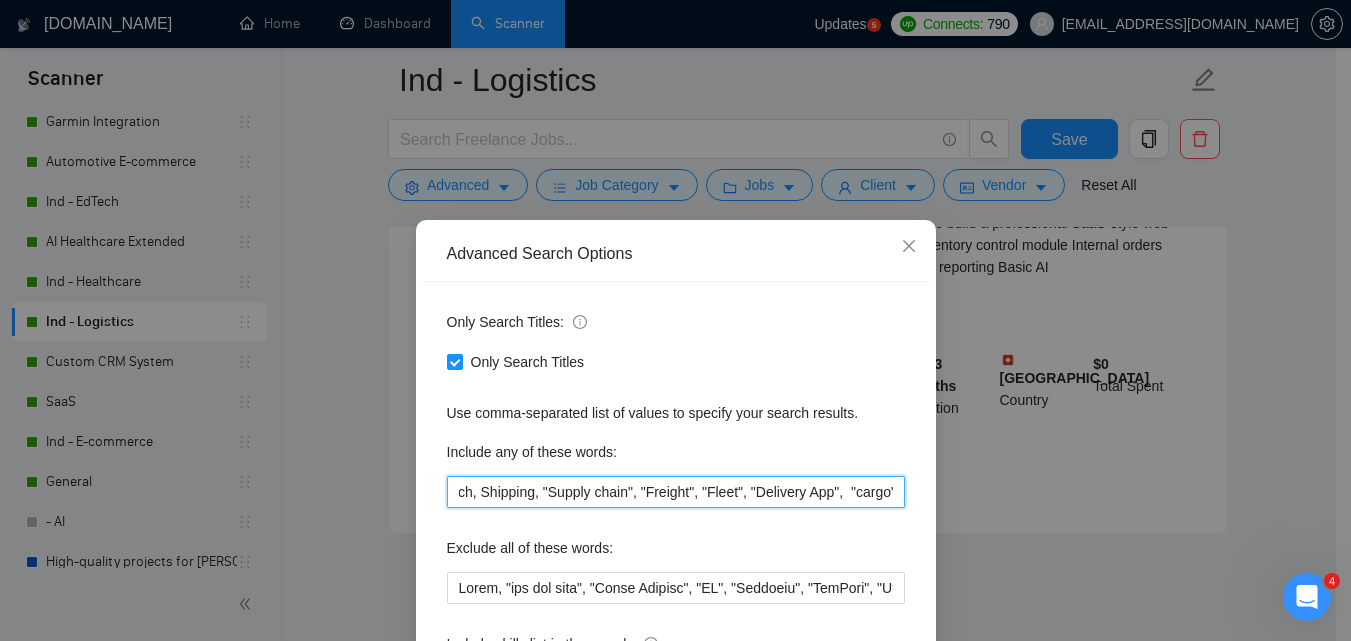 paste on ""Delivery App"" 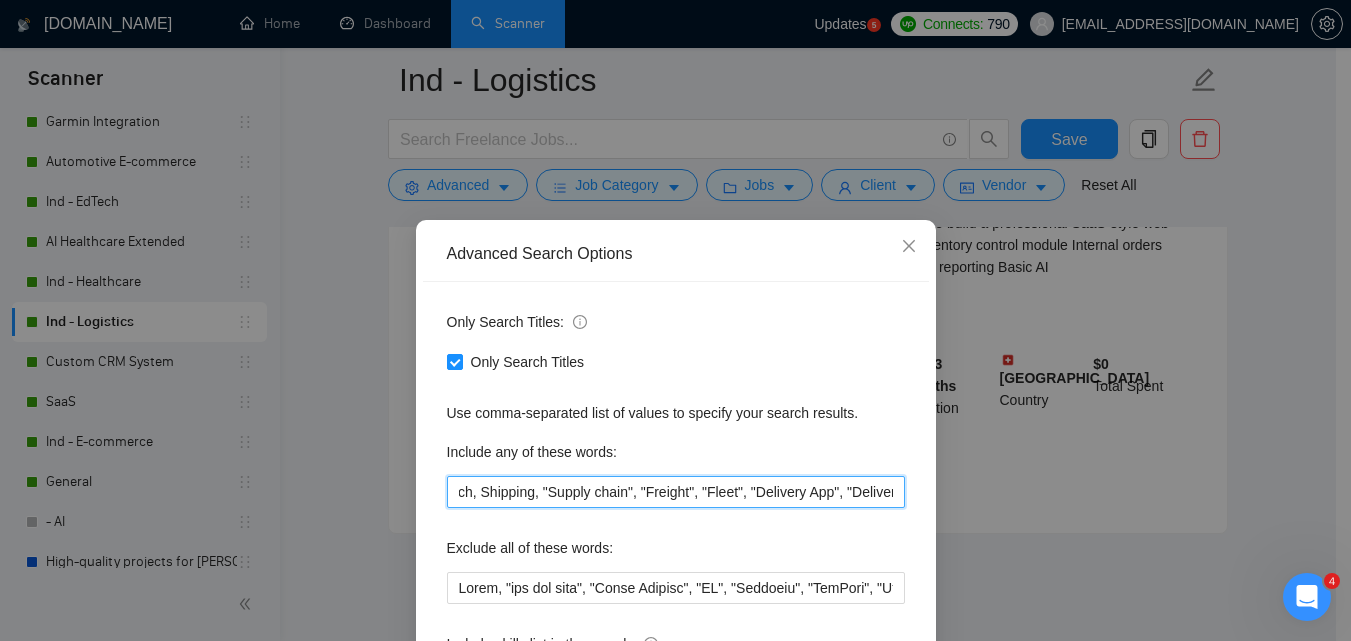 scroll, scrollTop: 0, scrollLeft: 307, axis: horizontal 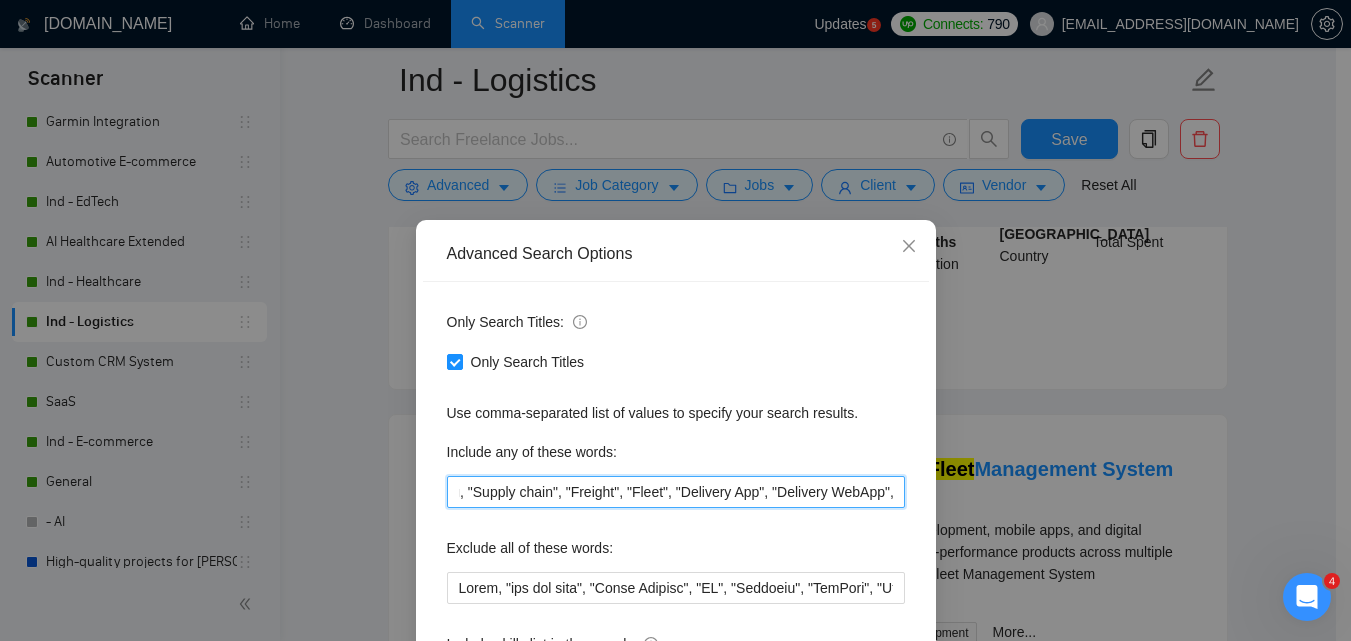 paste on "Delivery App""" 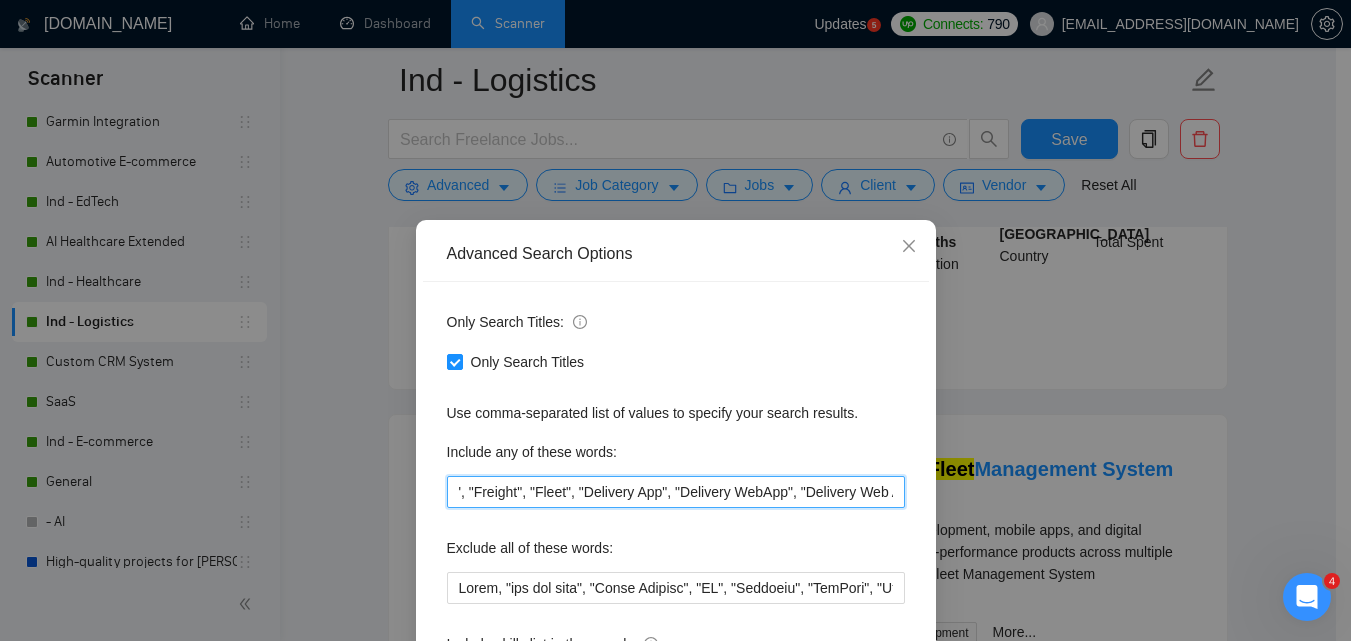 scroll, scrollTop: 0, scrollLeft: 496, axis: horizontal 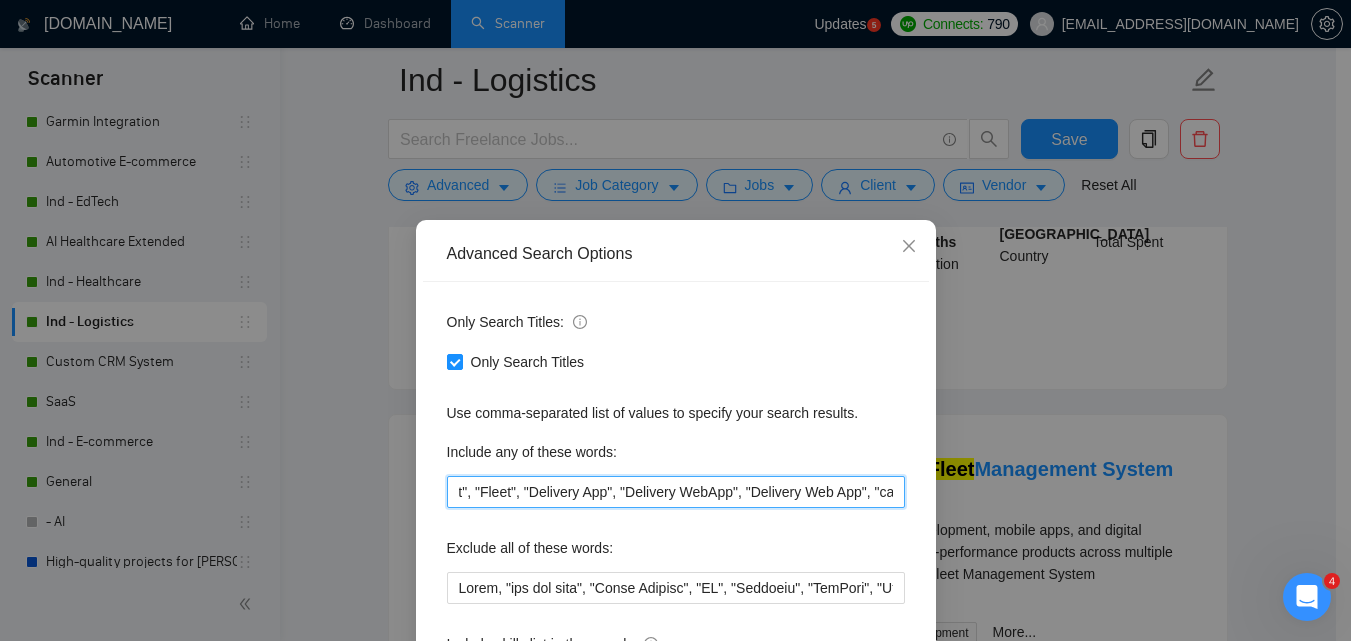 paste on "Delivery App""" 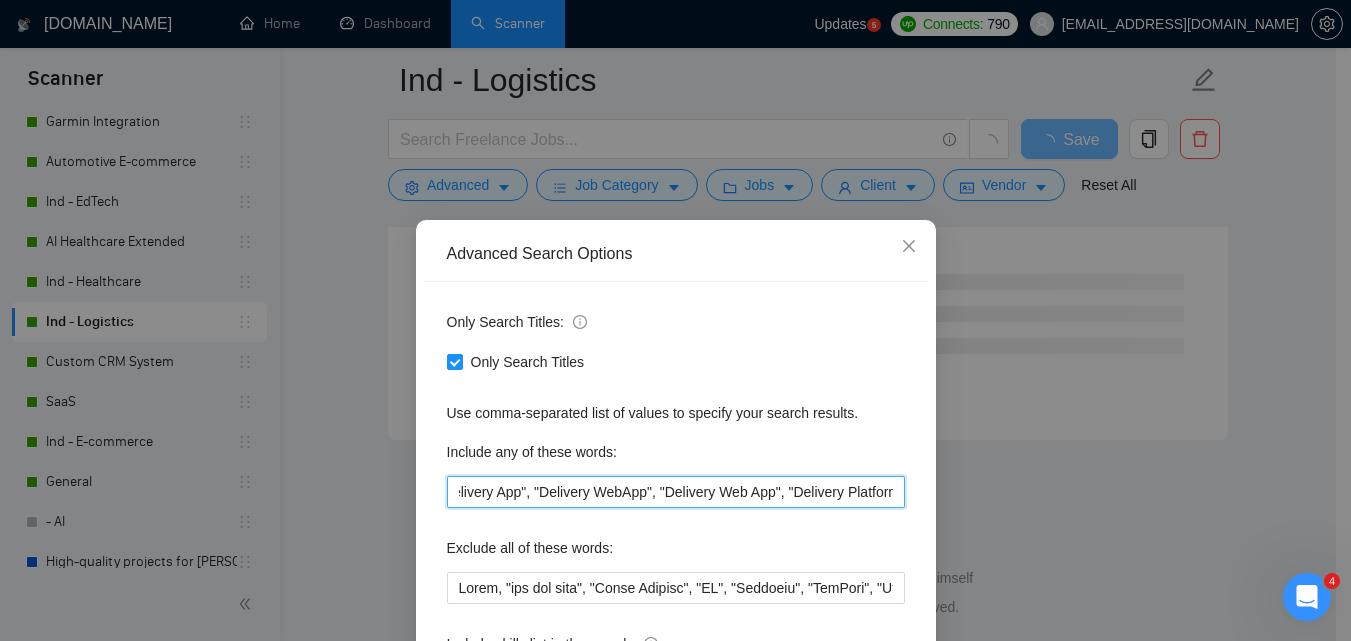 scroll, scrollTop: 0, scrollLeft: 587, axis: horizontal 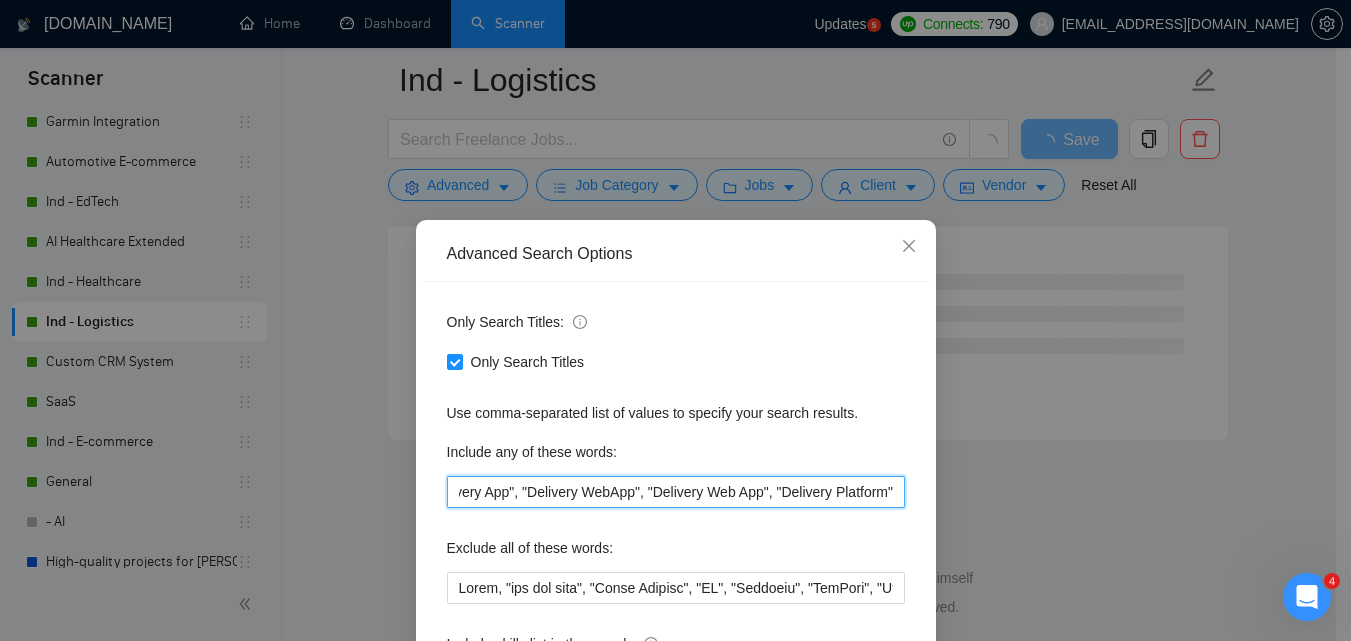 paste on "Delivery App""" 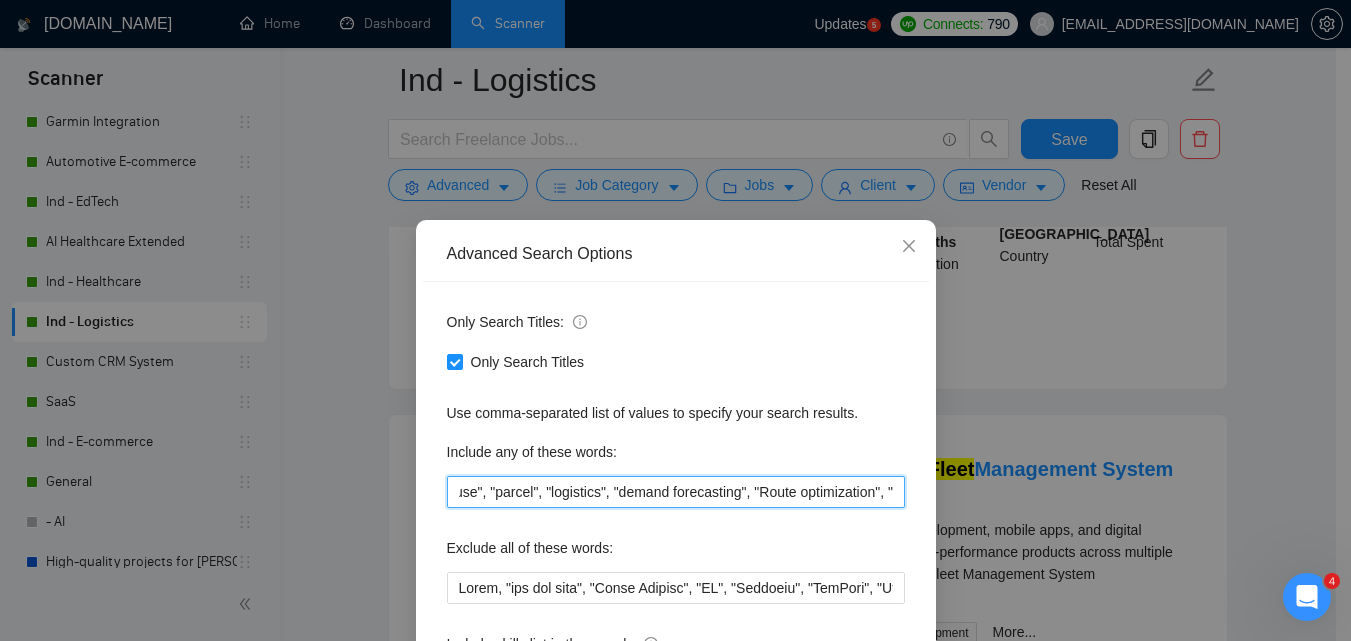 scroll, scrollTop: 0, scrollLeft: 1456, axis: horizontal 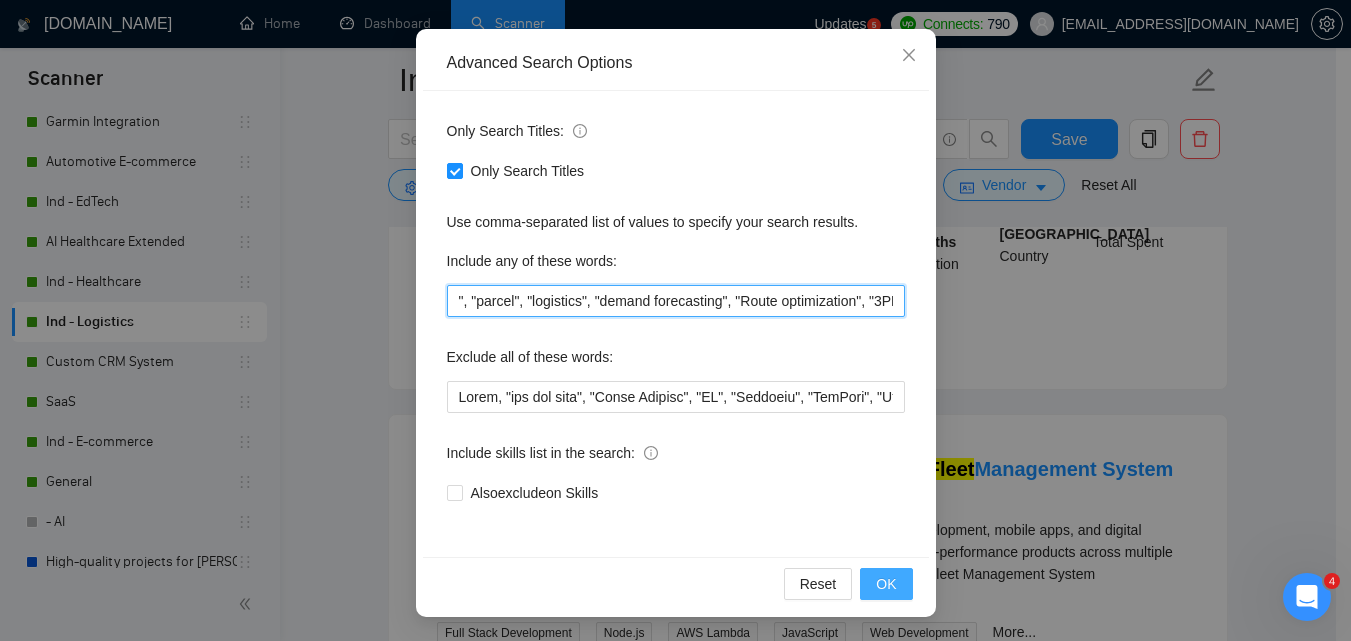 type on "Transport, Transportation, Inventory, Dispatch, Shipping, "Supply chain", "Freight", "Fleet", "Delivery App", "Delivery WebApp", "Delivery Web App", "Delivery Platform", "Delivery Software", "cargo", "driver tracking", "courier", "warehouse", "parcel", "logistics", "demand forecasting", "Route optimization", "3PL"" 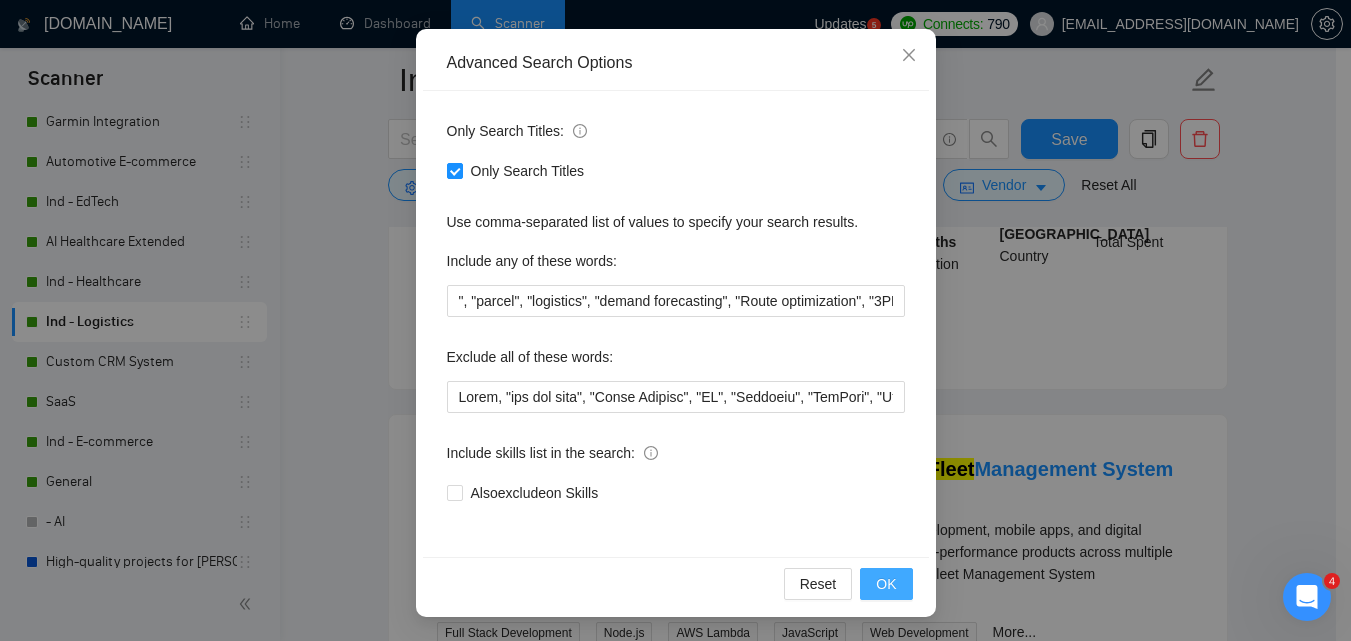 scroll, scrollTop: 0, scrollLeft: 0, axis: both 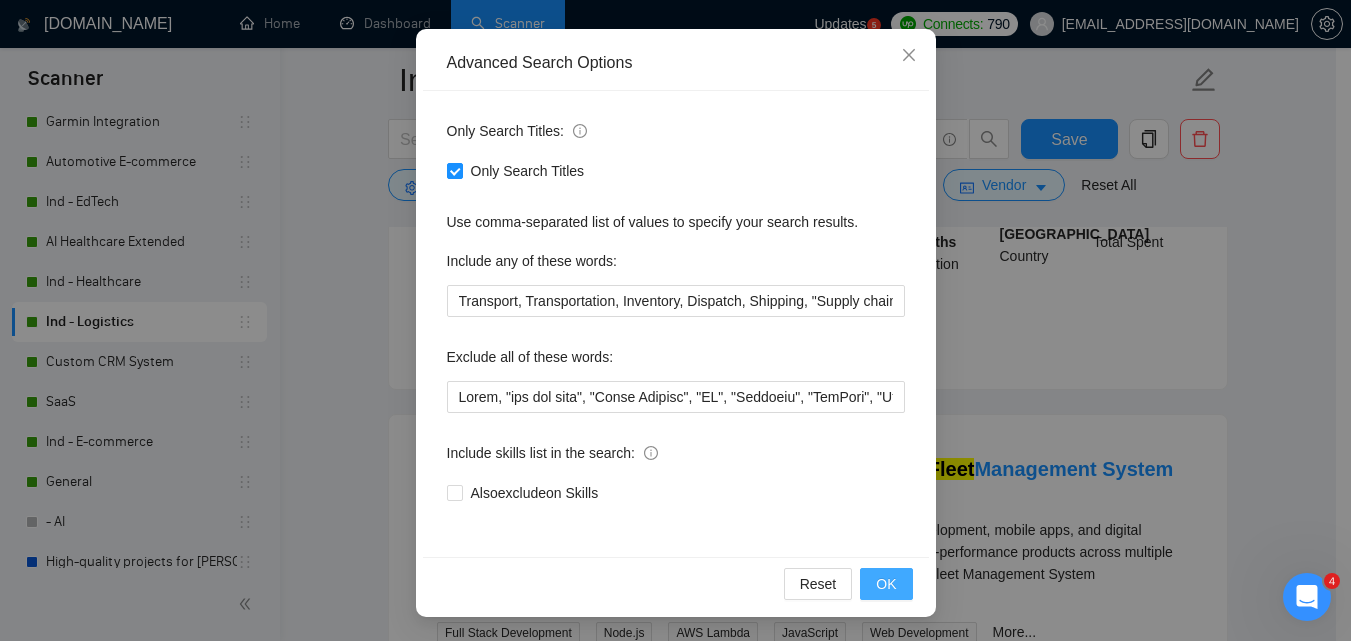 click on "OK" at bounding box center (886, 584) 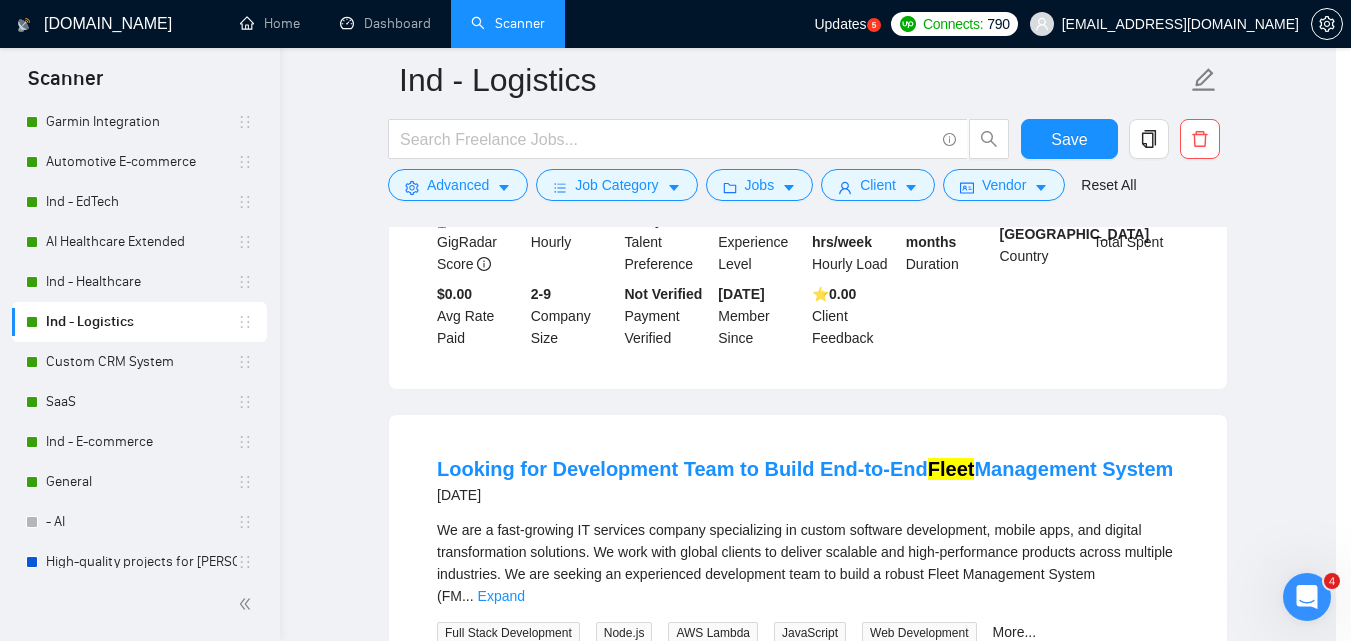 scroll, scrollTop: 91, scrollLeft: 0, axis: vertical 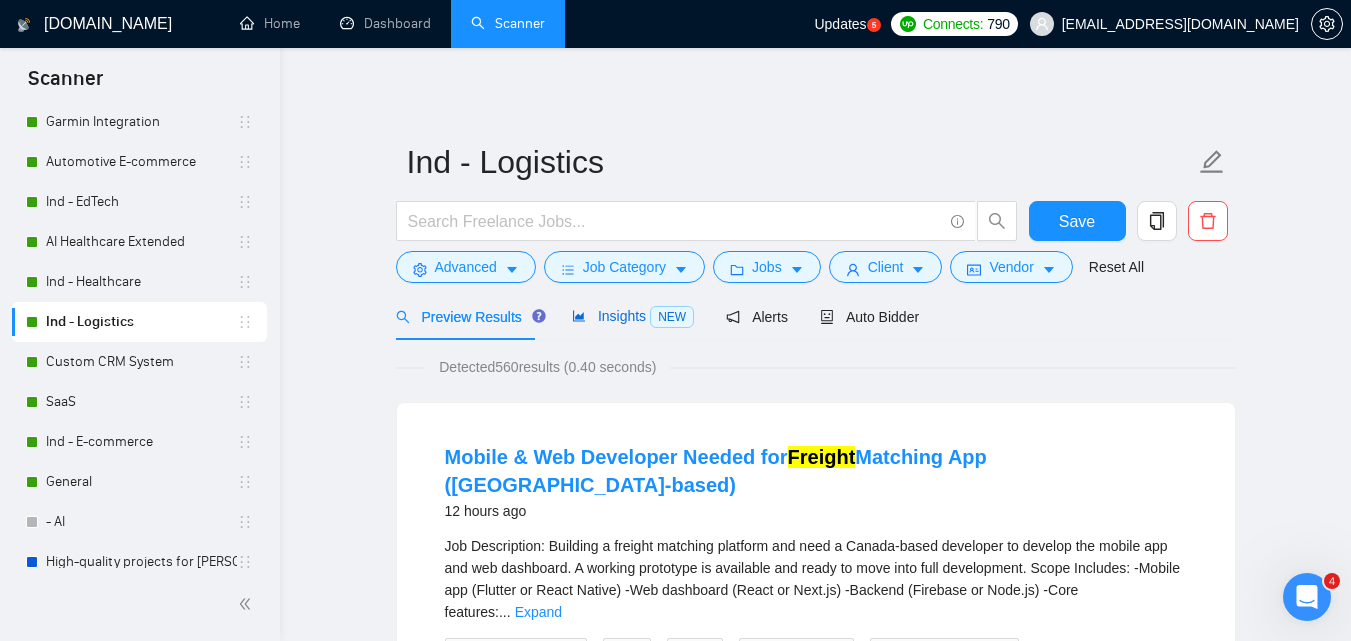 click on "Insights NEW" at bounding box center [633, 316] 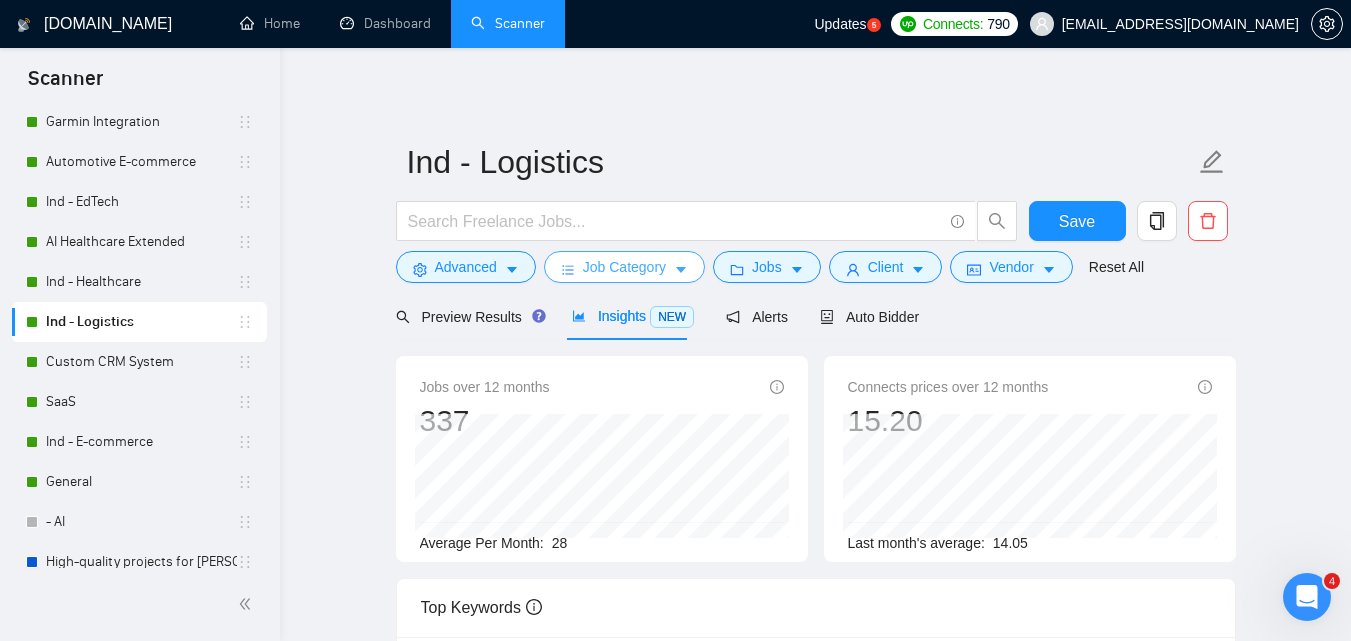 click on "Job Category" at bounding box center [624, 267] 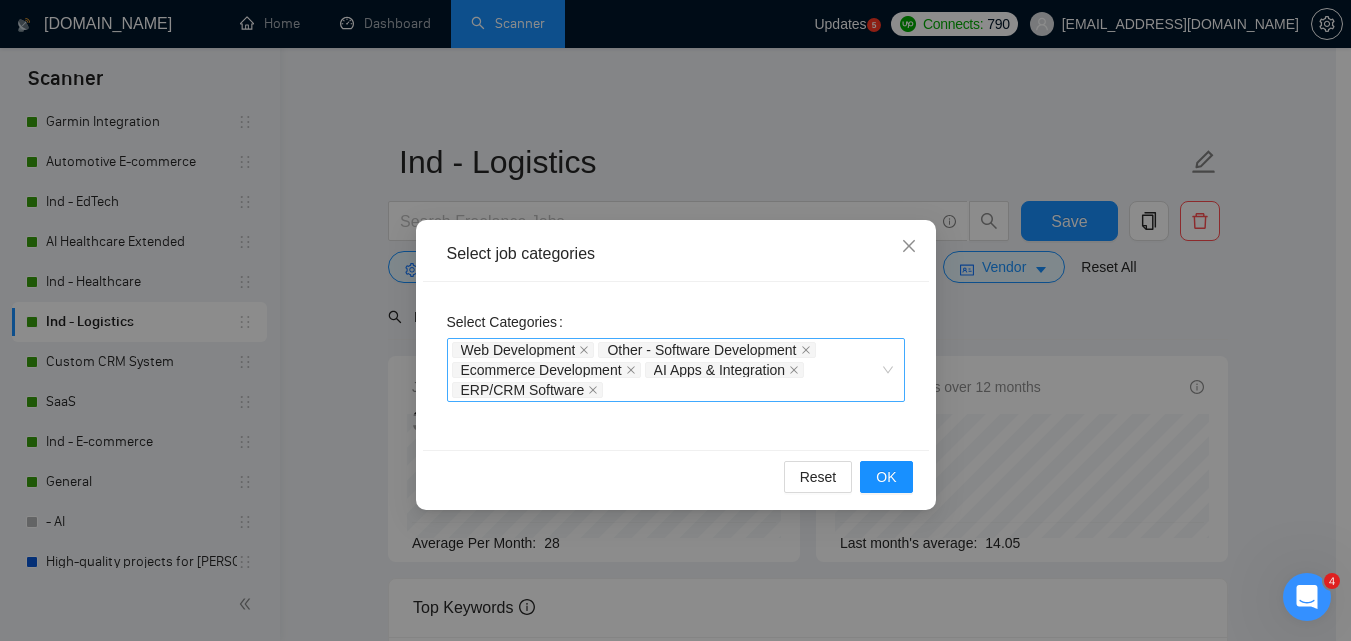 click on "Web Development Other - Software Development Ecommerce Development AI Apps & Integration ERP/CRM Software" at bounding box center (666, 370) 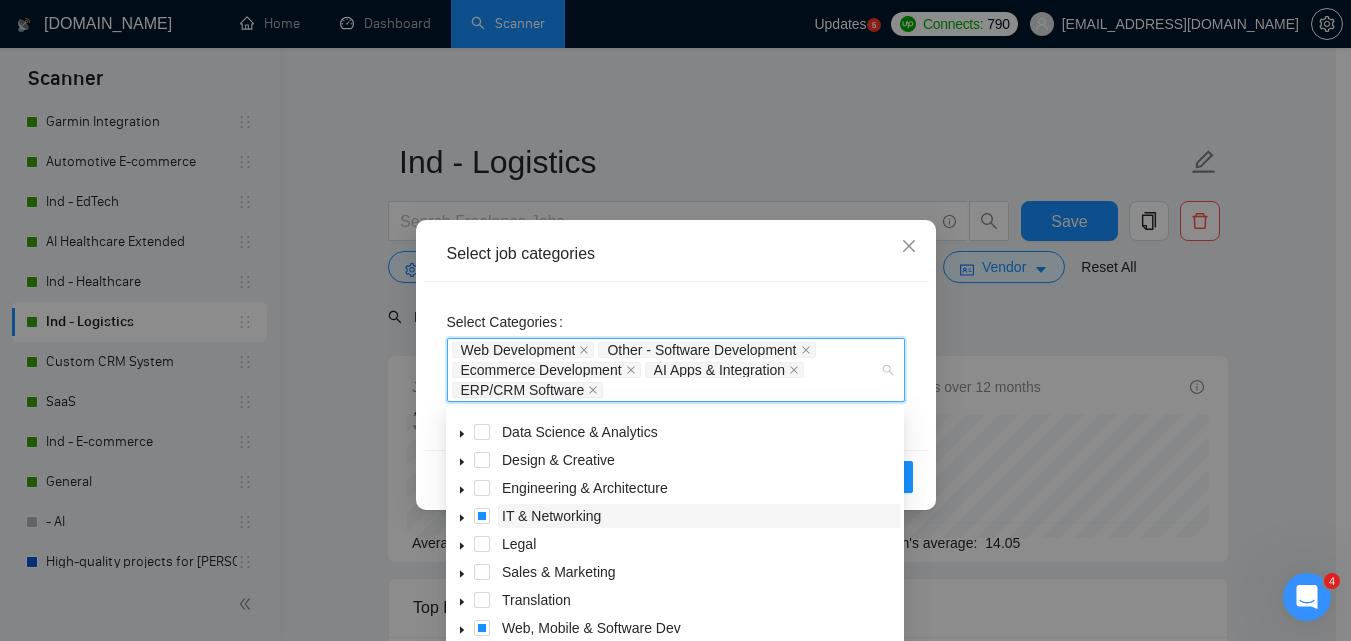 scroll, scrollTop: 80, scrollLeft: 0, axis: vertical 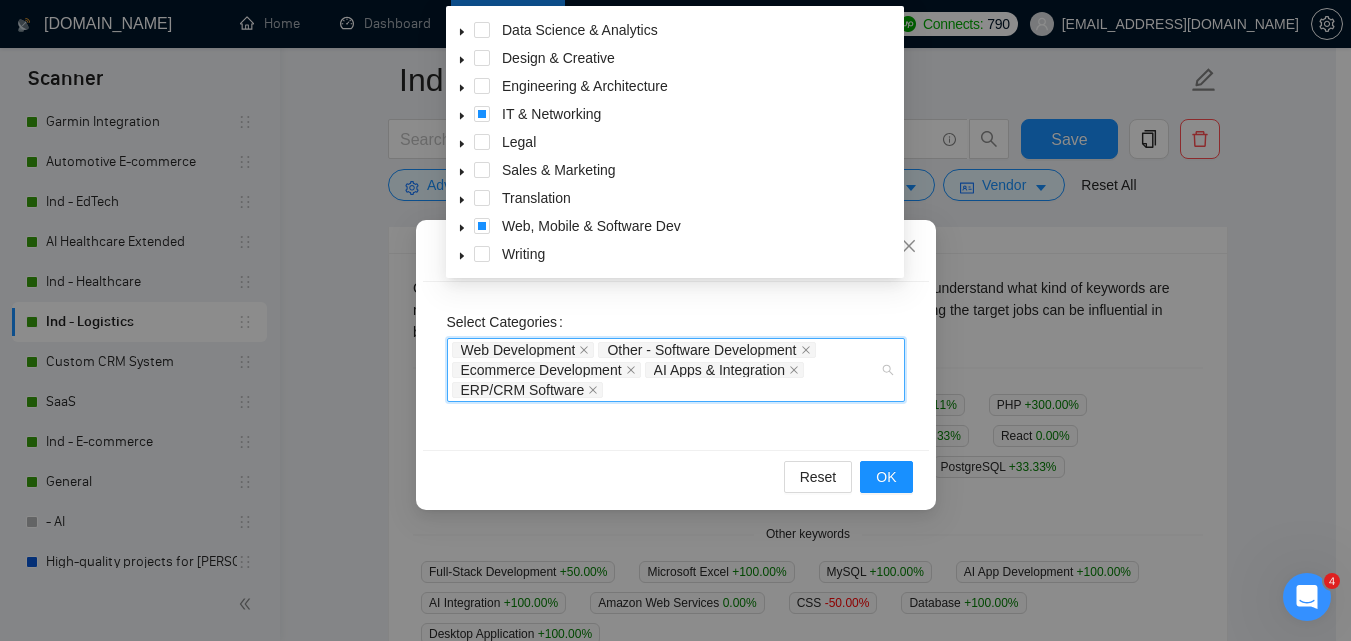 click at bounding box center (462, 228) 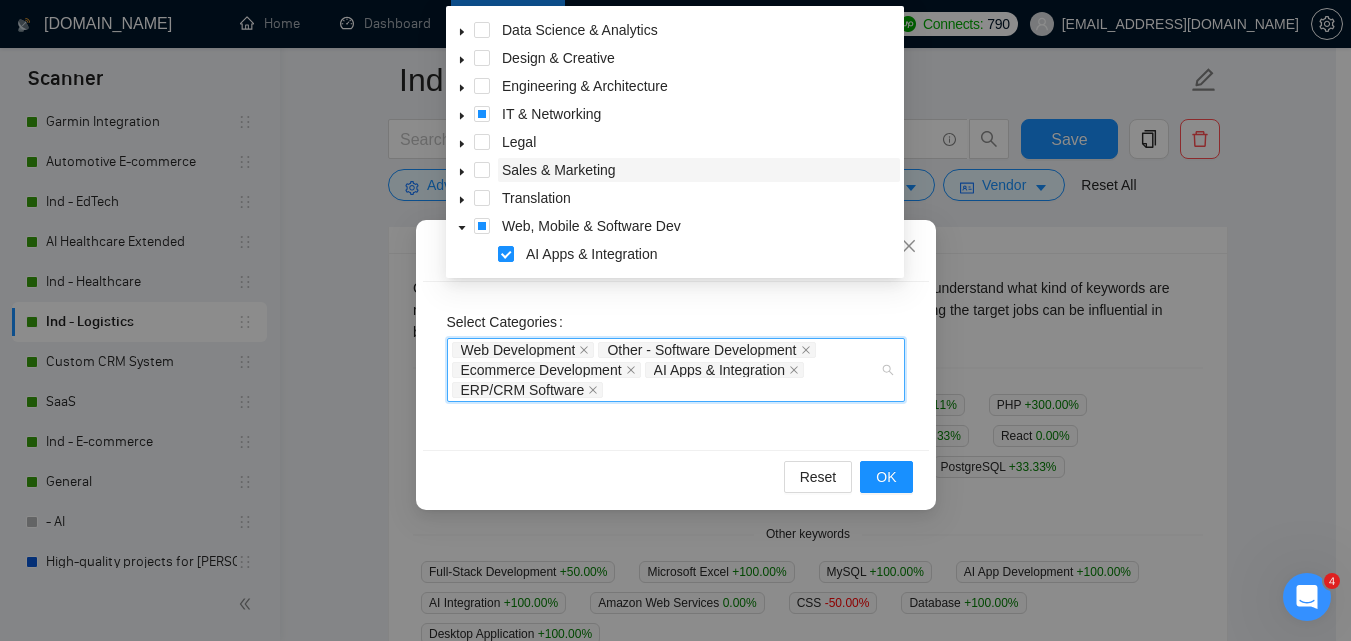 scroll, scrollTop: 398, scrollLeft: 0, axis: vertical 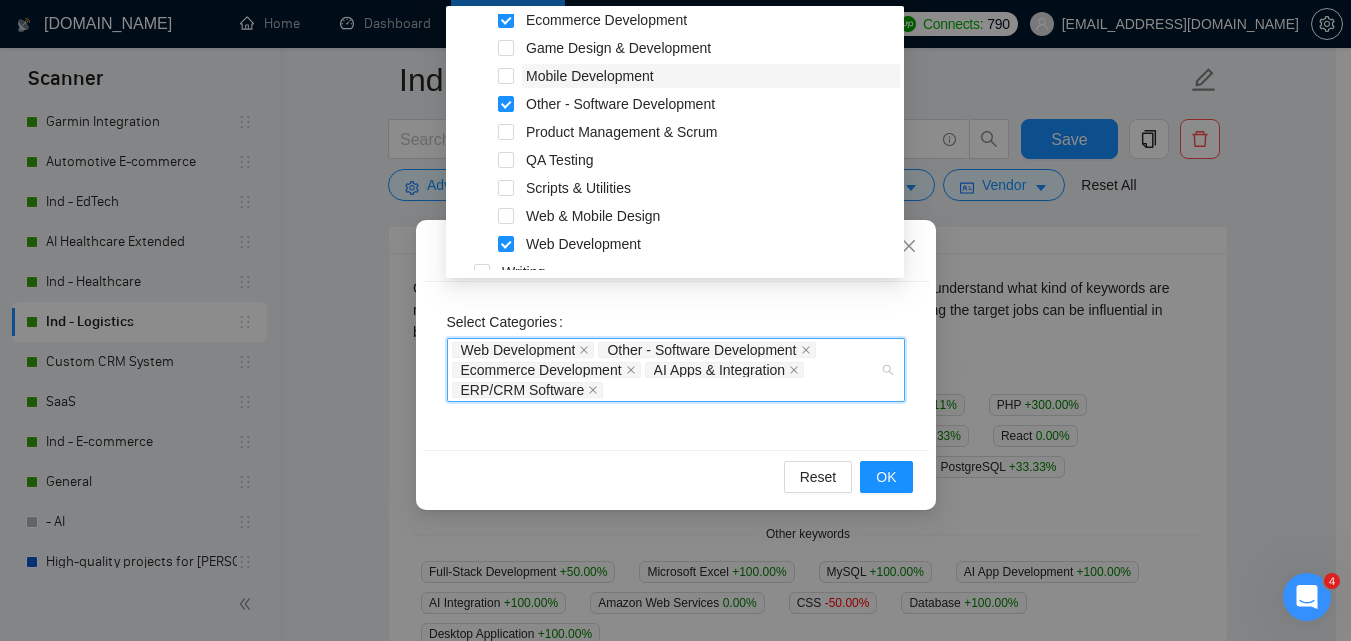 click on "Mobile Development" at bounding box center (590, 76) 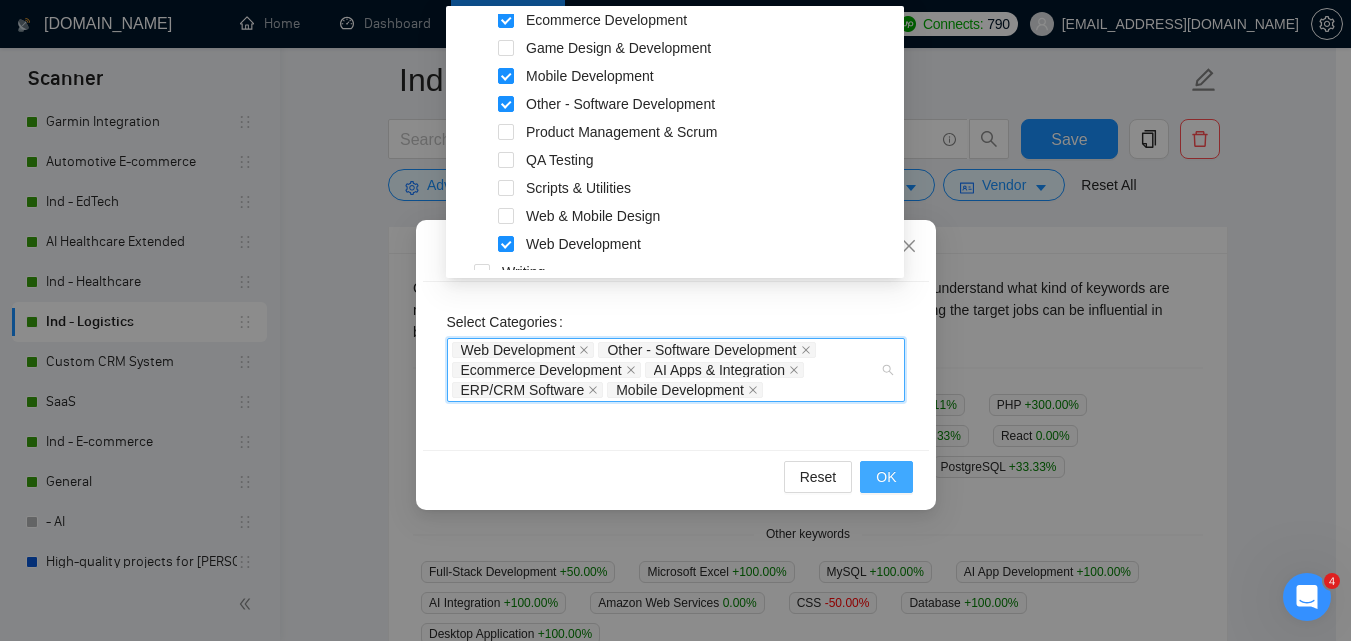 click on "OK" at bounding box center [886, 477] 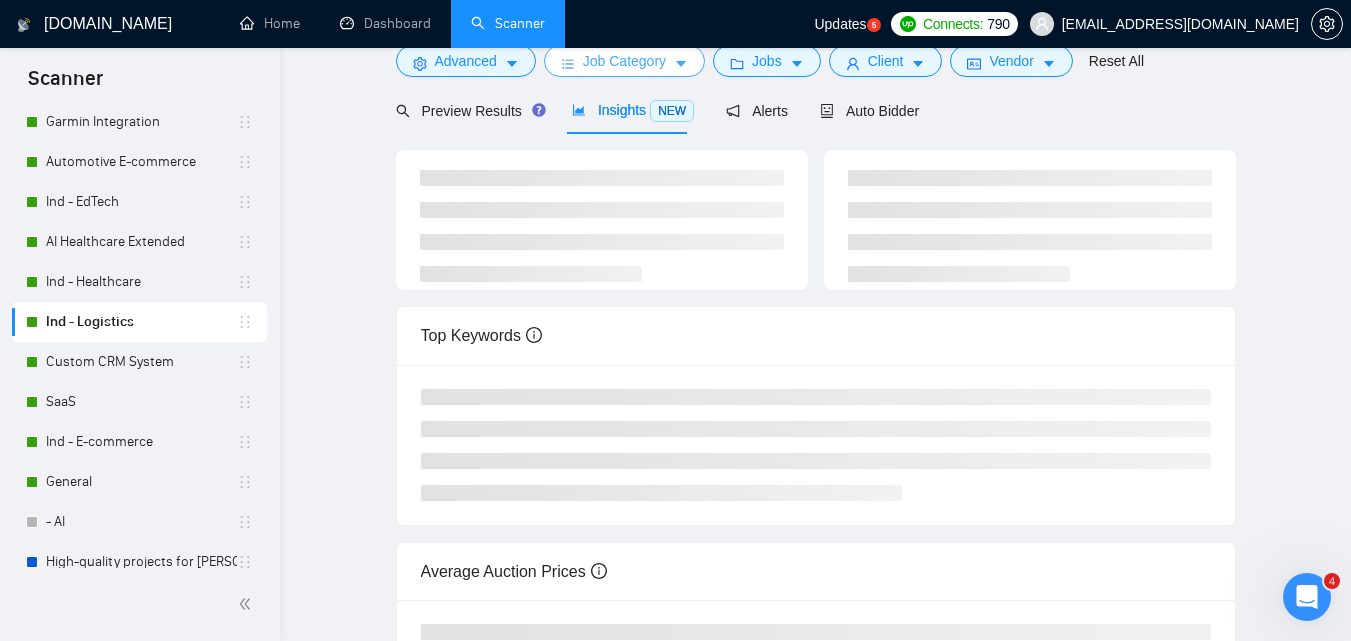 scroll, scrollTop: 0, scrollLeft: 0, axis: both 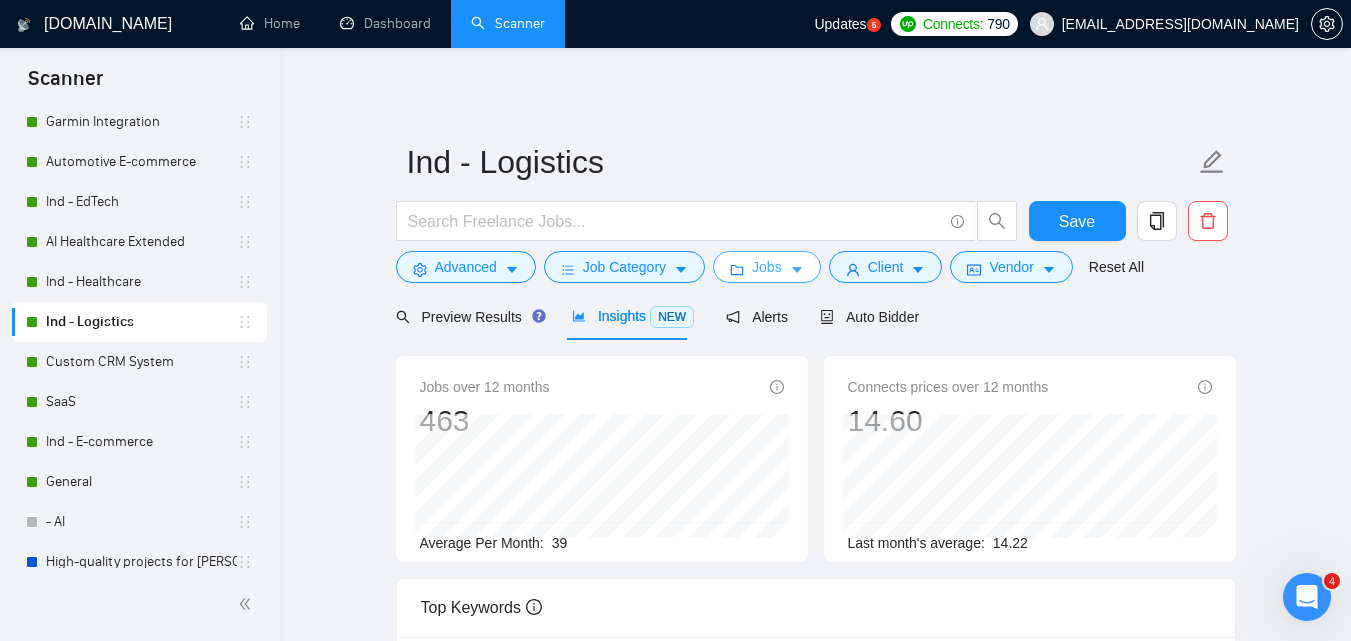 click on "Jobs" at bounding box center [767, 267] 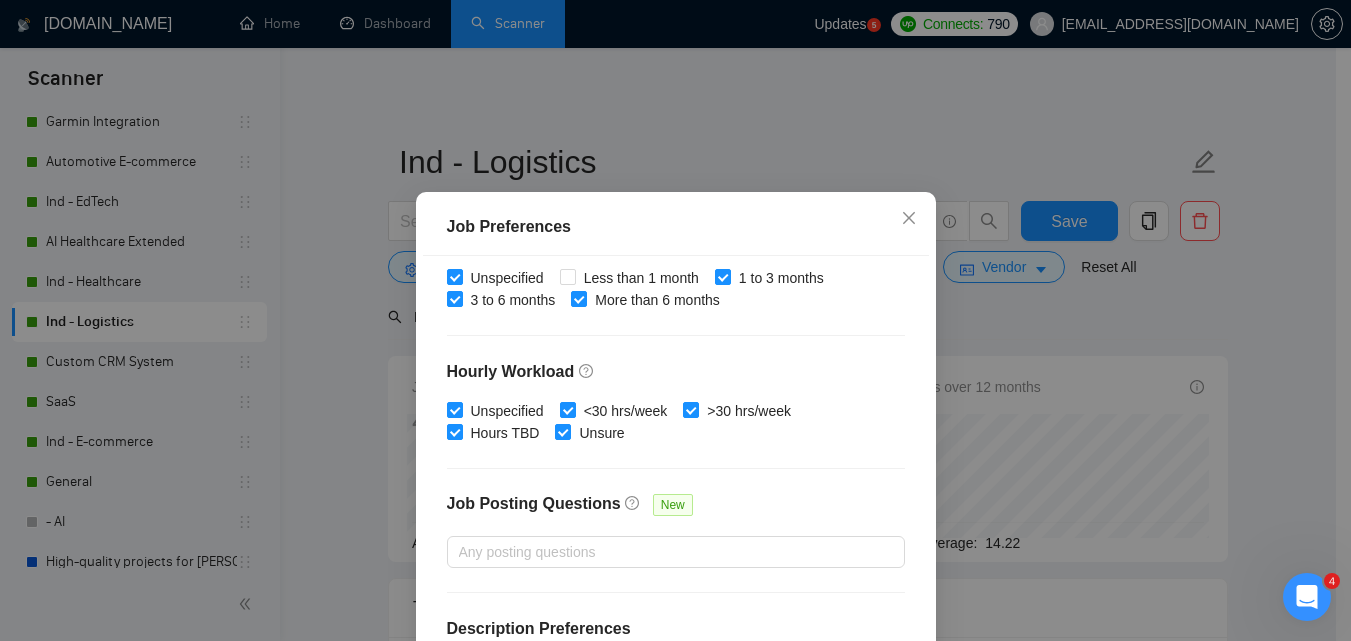 scroll, scrollTop: 678, scrollLeft: 0, axis: vertical 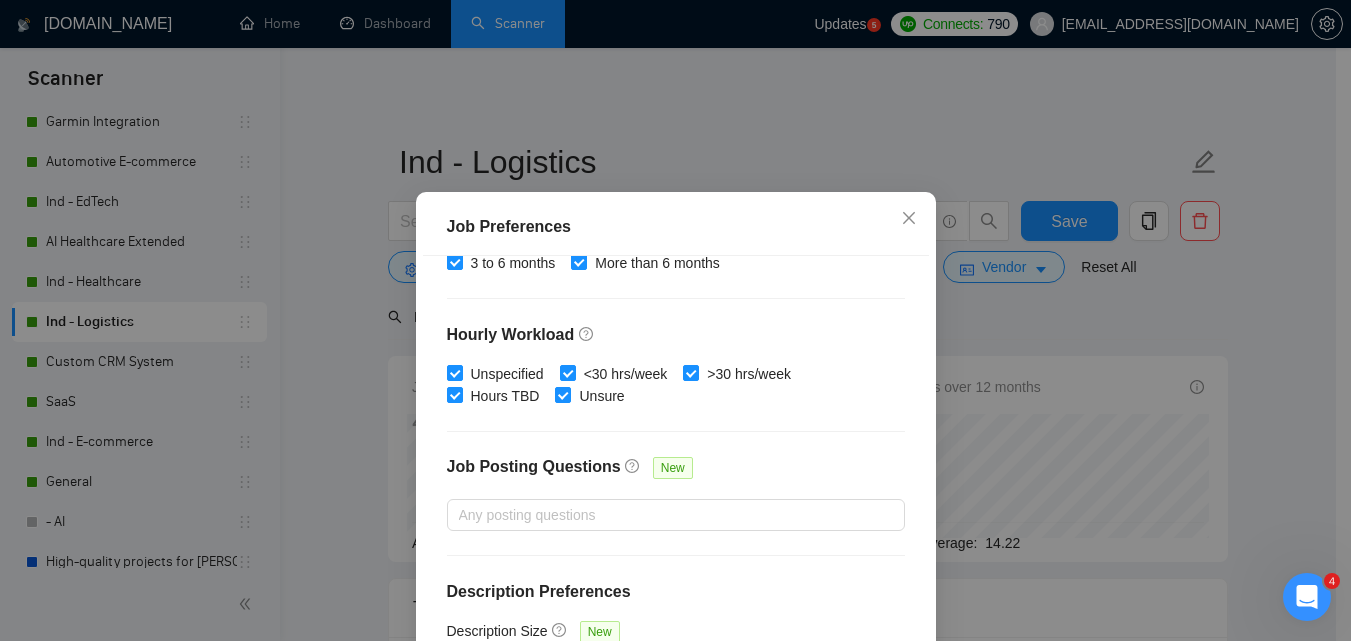 click on "Job Preferences Budget Project Type All Fixed Price Hourly Rate   Fixed Price Budget $ 1000 Min - $ Max Estimate Fixed Price When It’s Not Available New   Hourly Rate Price Budget $ 30 Min - $ Max Estimate Hourly Rate When It’s Not Available New Include Budget Placeholders Include Jobs with Unspecified Budget   Connects Price New Min - Max Project Duration   Unspecified Less than 1 month 1 to 3 months 3 to 6 months More than 6 months Hourly Workload   Unspecified <30 hrs/week >30 hrs/week Hours TBD Unsure Job Posting Questions New   Any posting questions Description Preferences Description Size New   Any description size Reset OK" at bounding box center (675, 320) 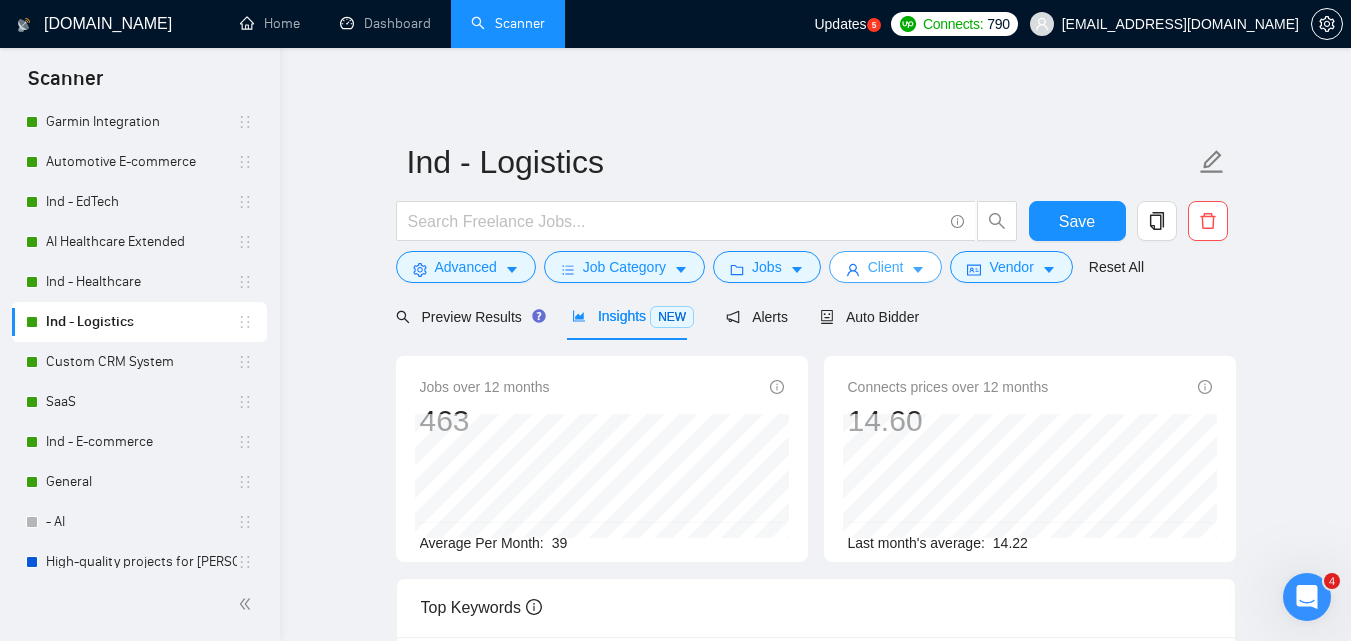 click on "Client" at bounding box center [886, 267] 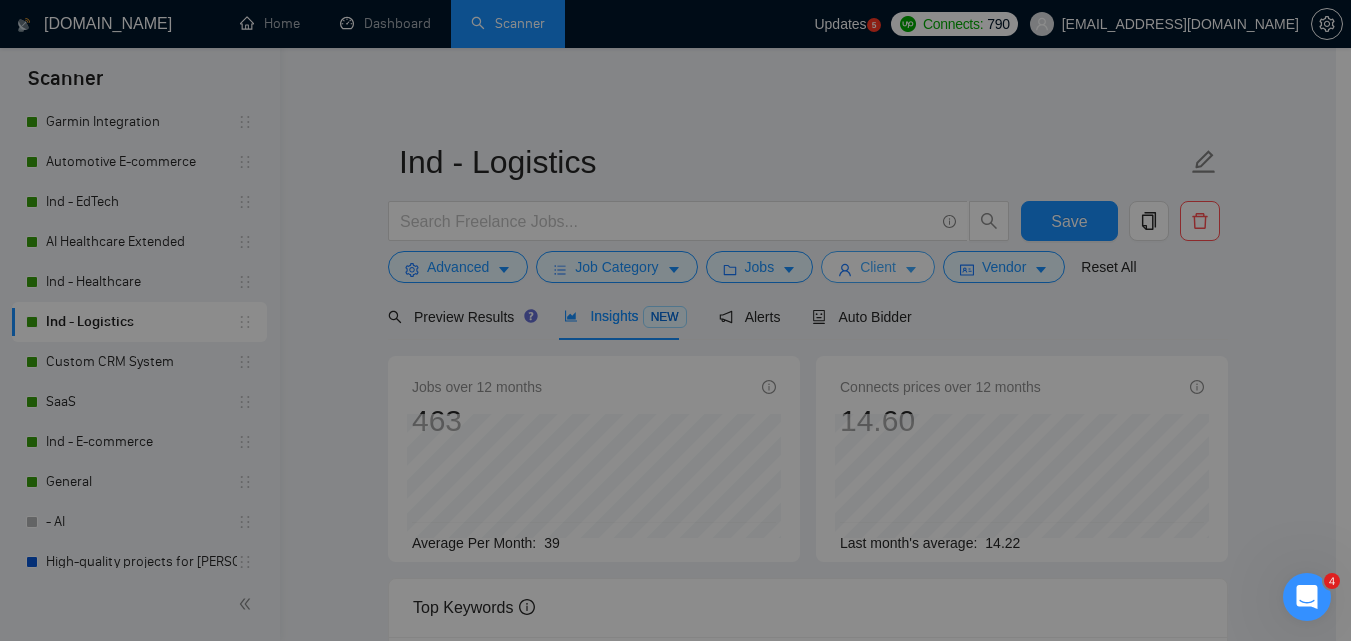 scroll, scrollTop: 823, scrollLeft: 0, axis: vertical 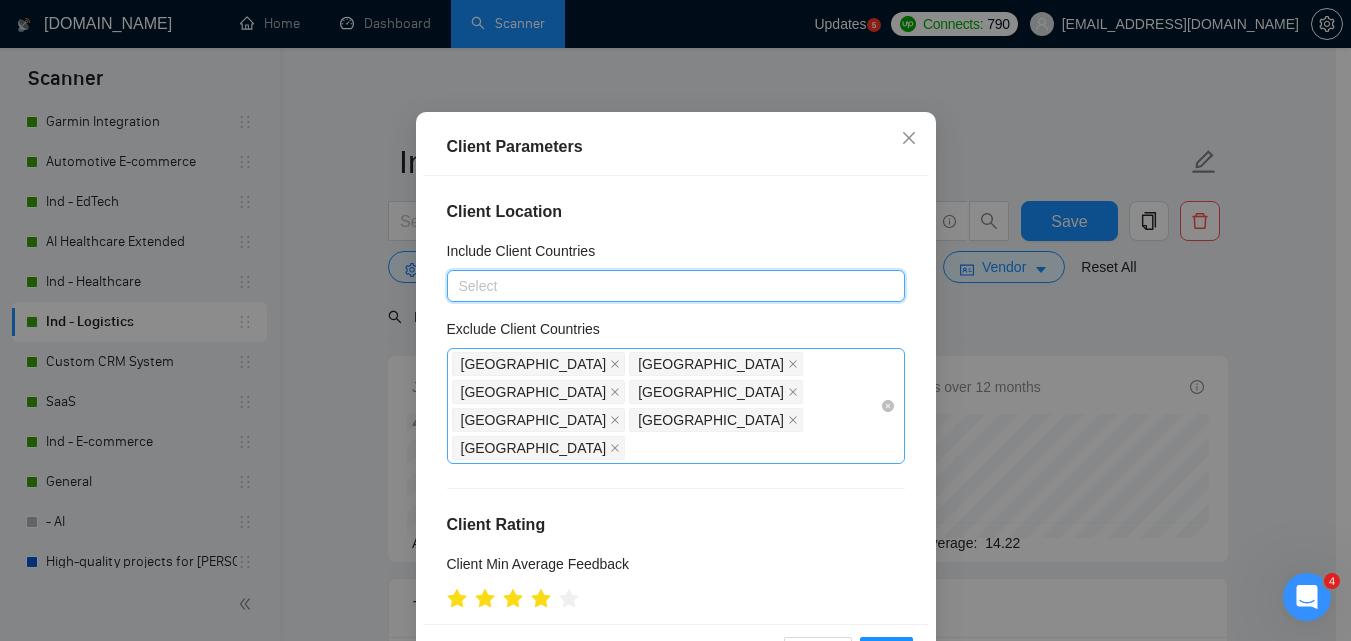 click on "[GEOGRAPHIC_DATA] [GEOGRAPHIC_DATA] [GEOGRAPHIC_DATA] [GEOGRAPHIC_DATA] [GEOGRAPHIC_DATA] [GEOGRAPHIC_DATA] [GEOGRAPHIC_DATA]" at bounding box center [666, 406] 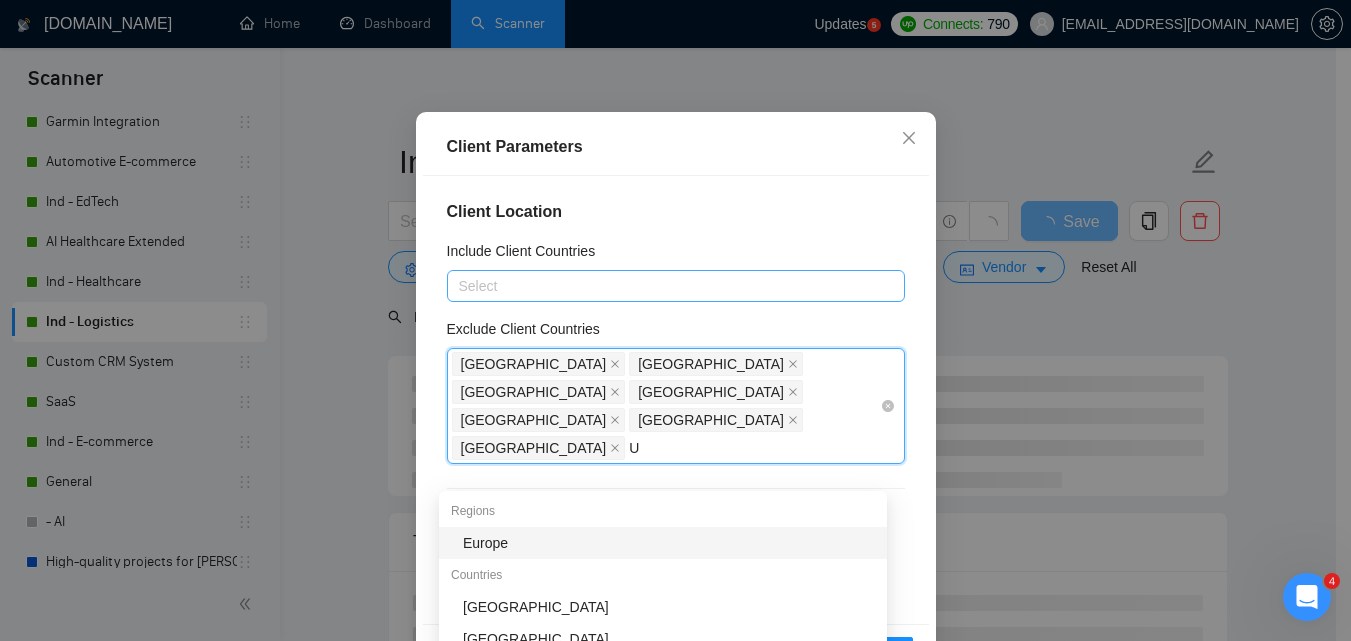 type on "Uk" 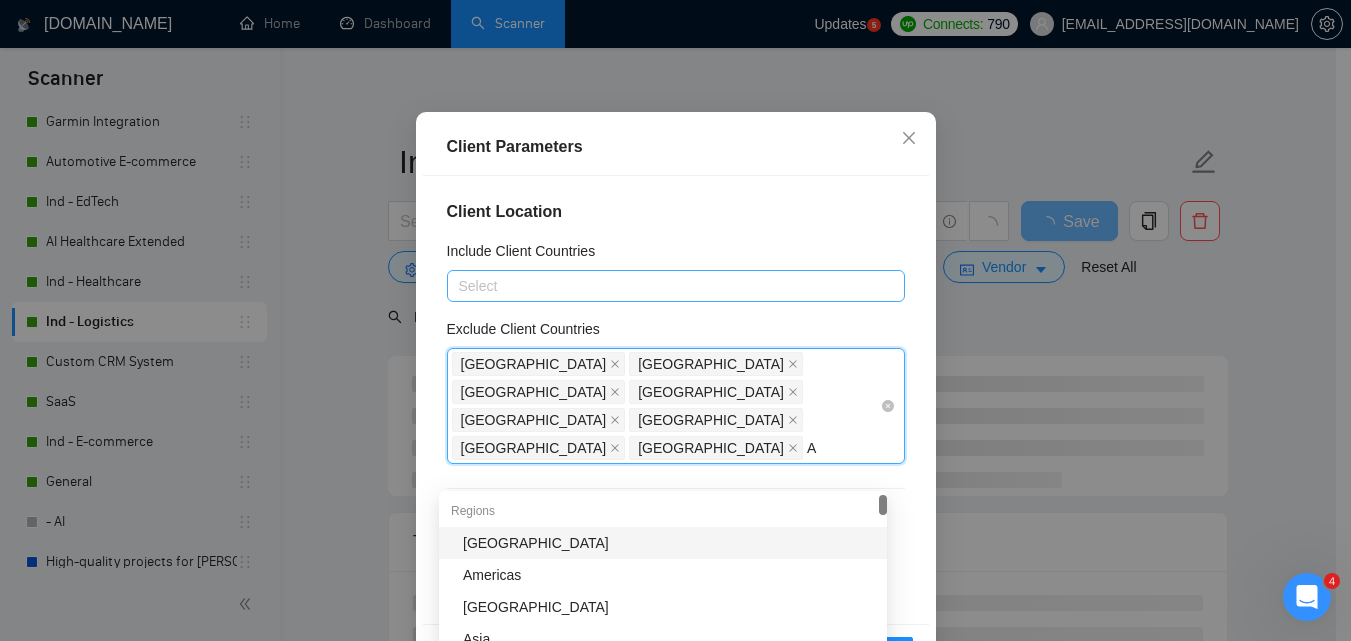 type on "Af" 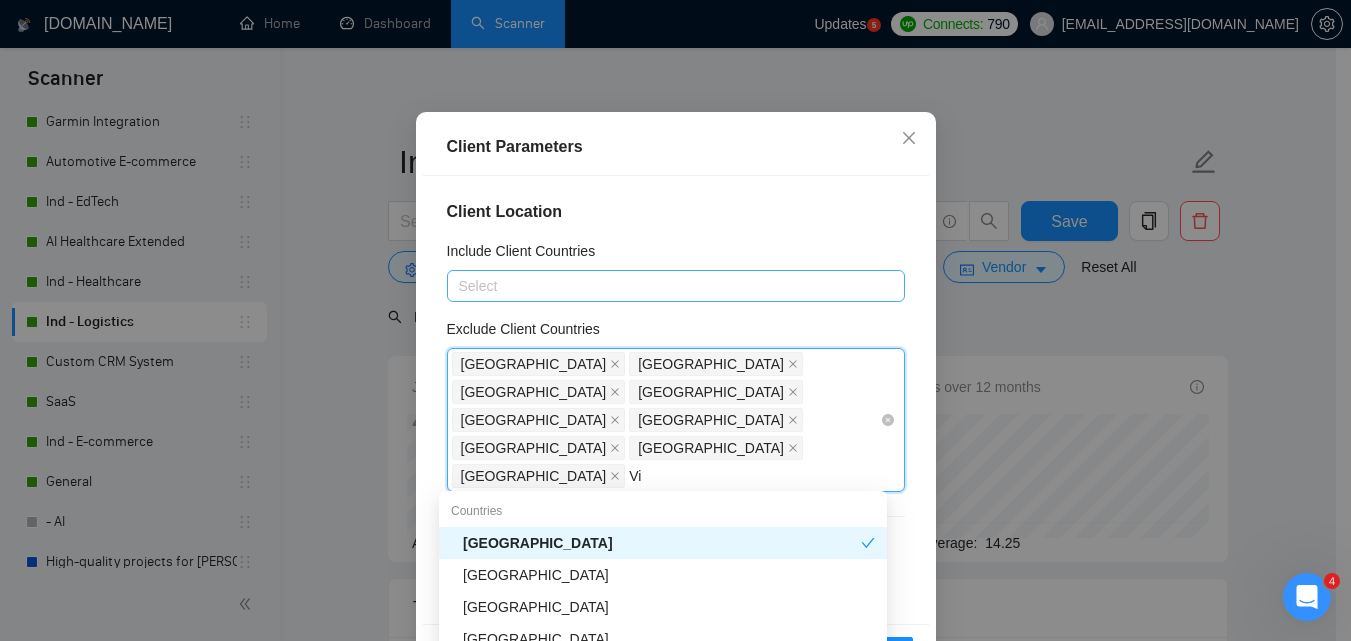 type on "Vie" 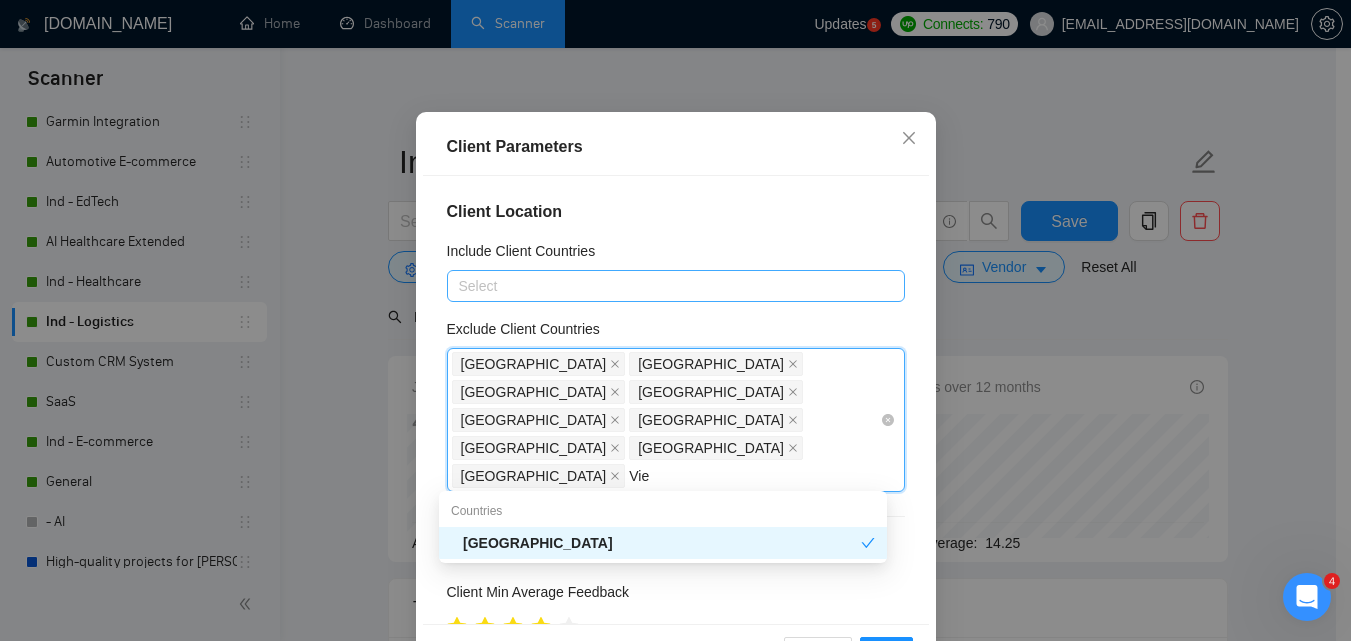 type 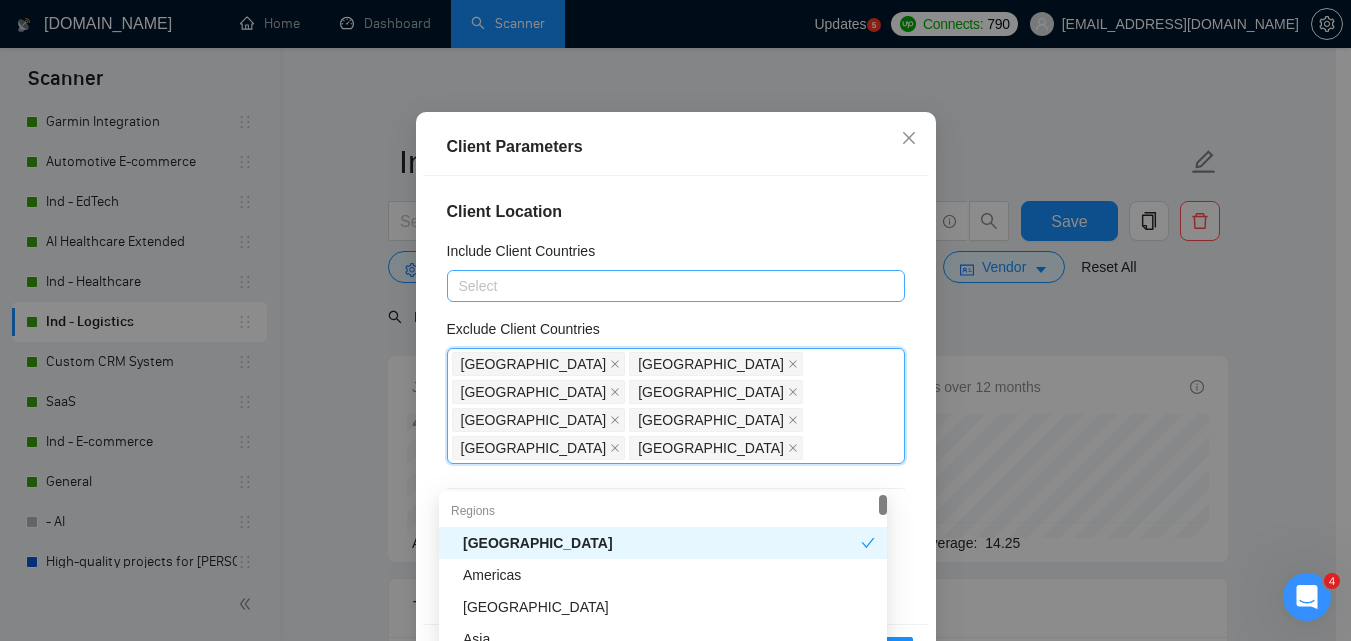 click on "Client Location Include Client Countries   Select Exclude Client Countries [GEOGRAPHIC_DATA] [GEOGRAPHIC_DATA] [GEOGRAPHIC_DATA] [GEOGRAPHIC_DATA] [GEOGRAPHIC_DATA] [GEOGRAPHIC_DATA] [GEOGRAPHIC_DATA] [GEOGRAPHIC_DATA]   Client Rating Client Min Average Feedback Include clients with no feedback Client Payment Details Payment Verified Hire Rate Stats   Client Total Spent $ Min - $ Max Client Hire Rate New Max Rates High Rates Mid Rates     Avg Hourly Rate Paid New $ Min - $ Max Include Clients without Sufficient History Client Profile Client Industry New   Any industry Client Company Size   Any company size Enterprise Clients New   Any clients" at bounding box center (676, 400) 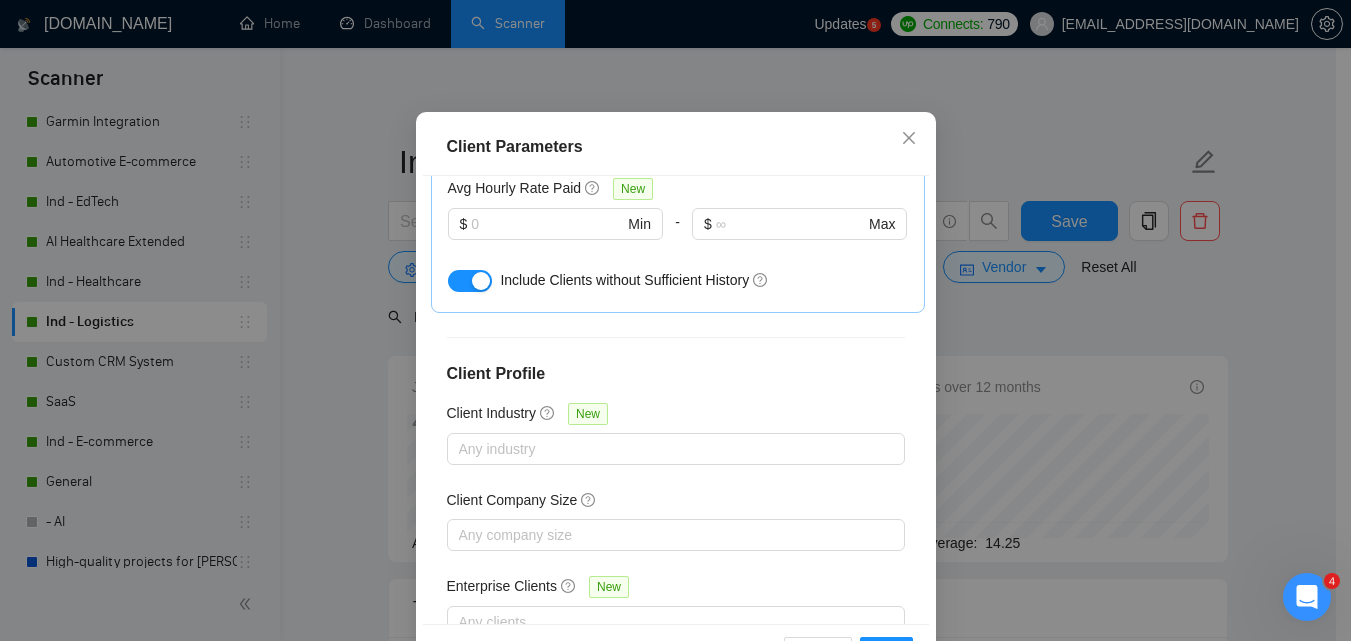 scroll, scrollTop: 823, scrollLeft: 0, axis: vertical 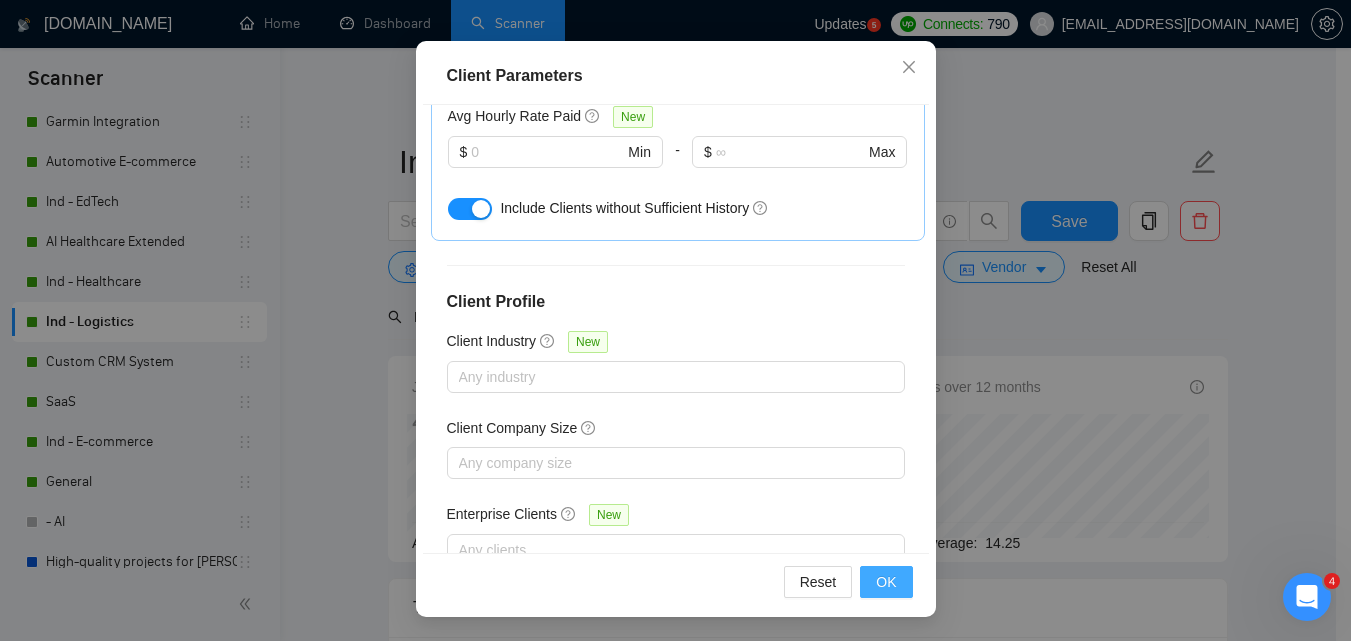 click on "OK" at bounding box center (886, 582) 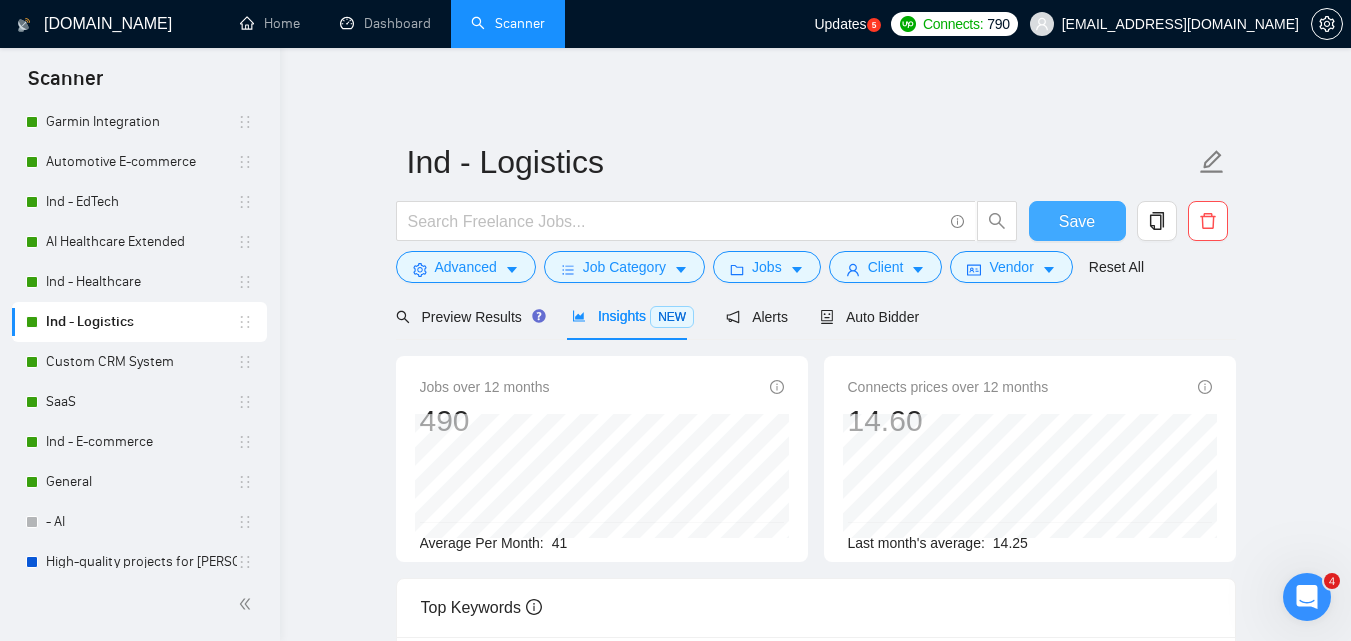 click on "Save" at bounding box center [1077, 221] 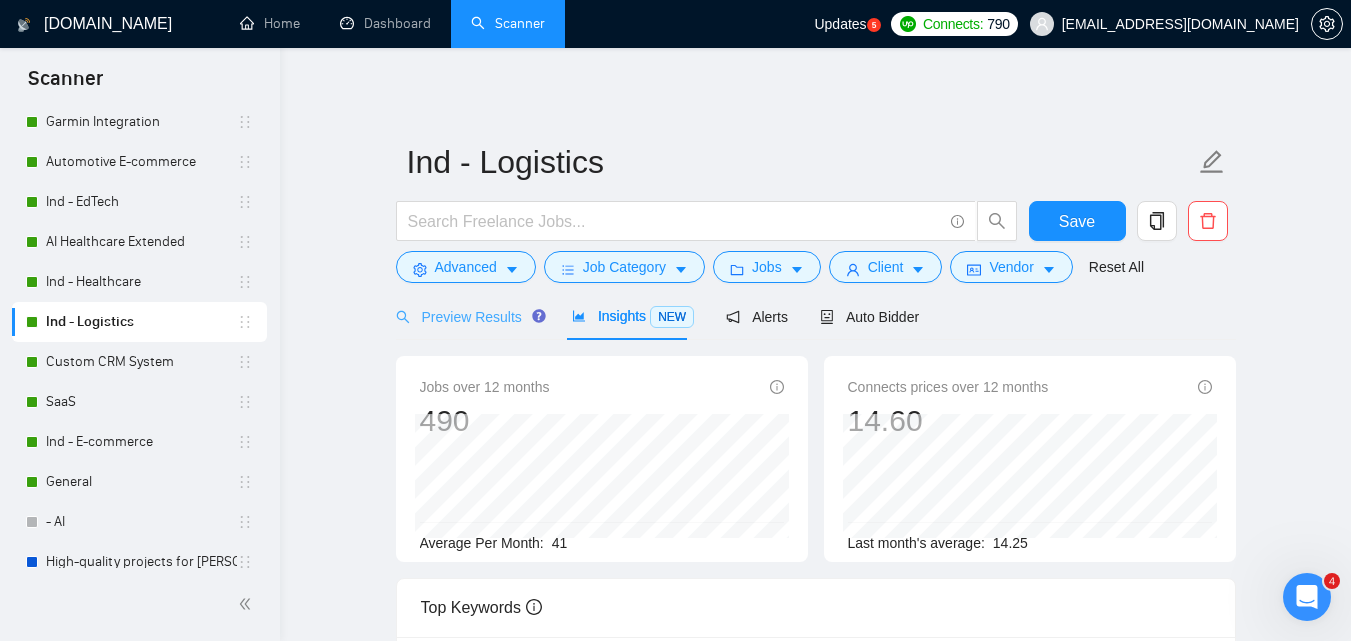 click on "Preview Results" at bounding box center (468, 316) 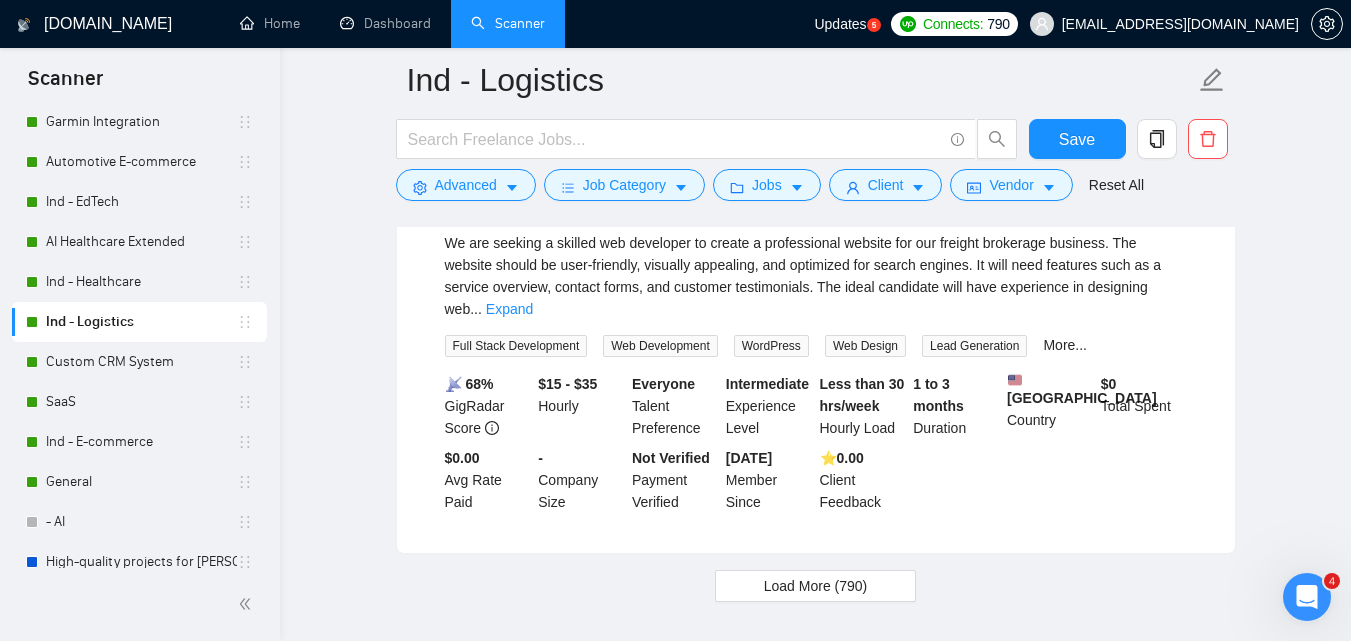 scroll, scrollTop: 4360, scrollLeft: 0, axis: vertical 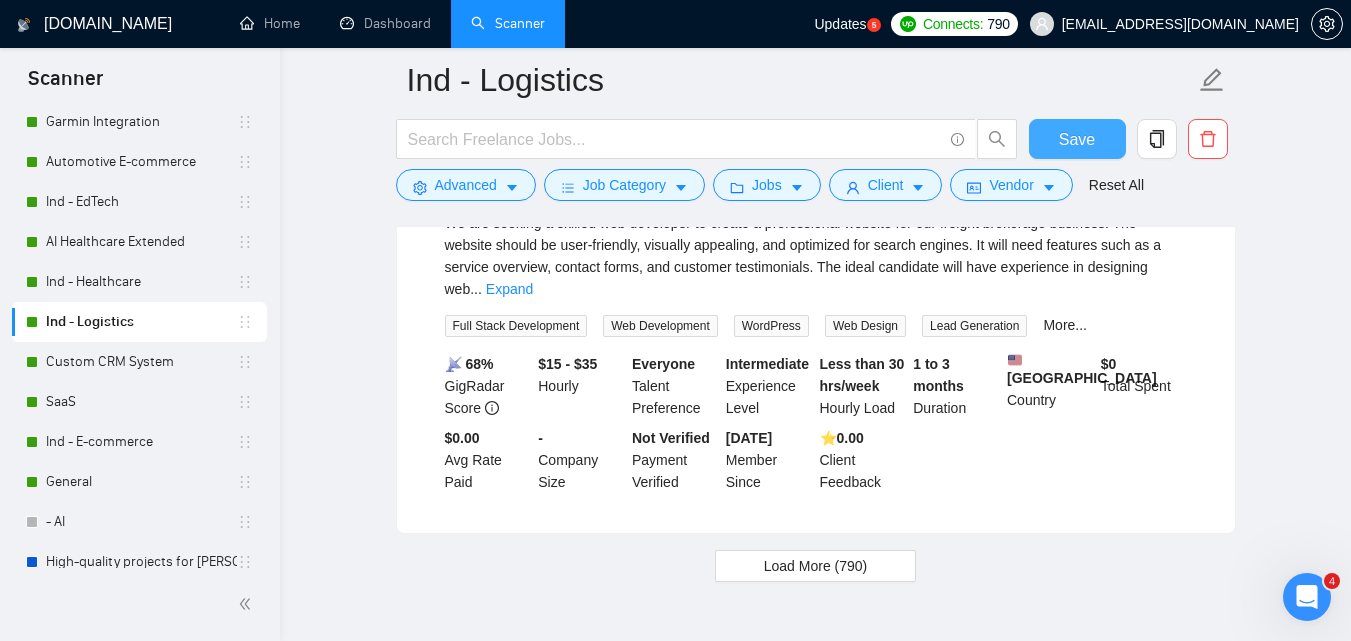click on "Save" at bounding box center [1077, 139] 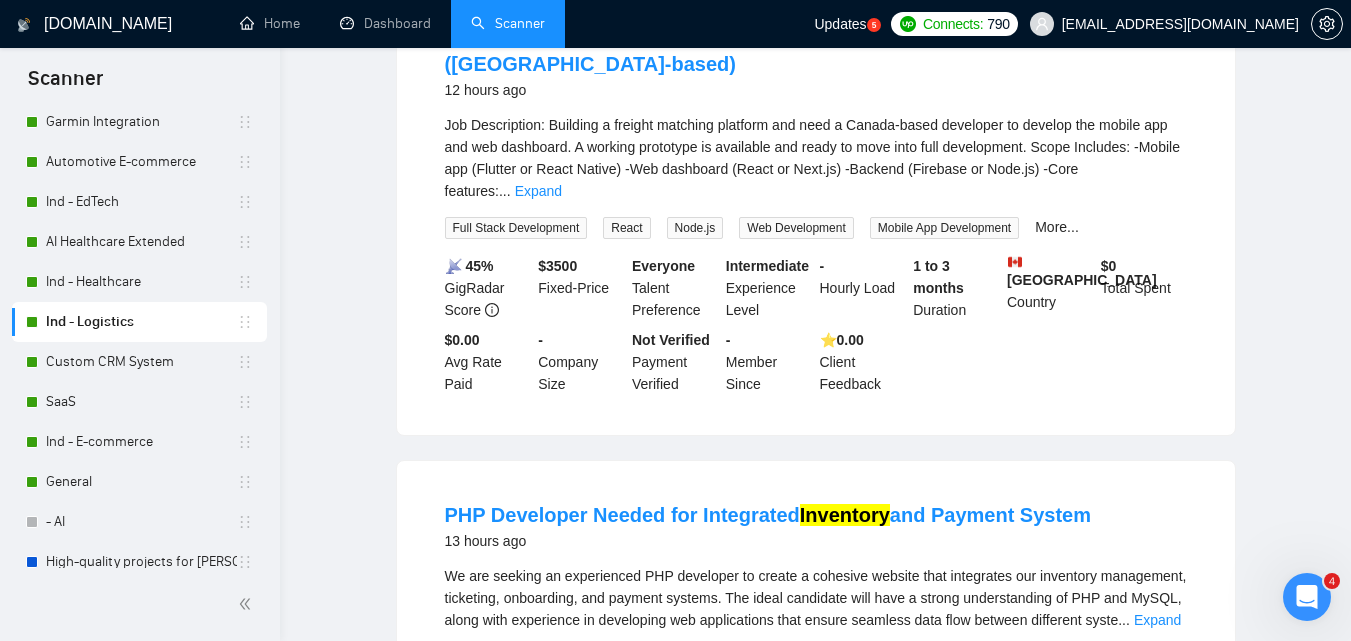 scroll, scrollTop: 0, scrollLeft: 0, axis: both 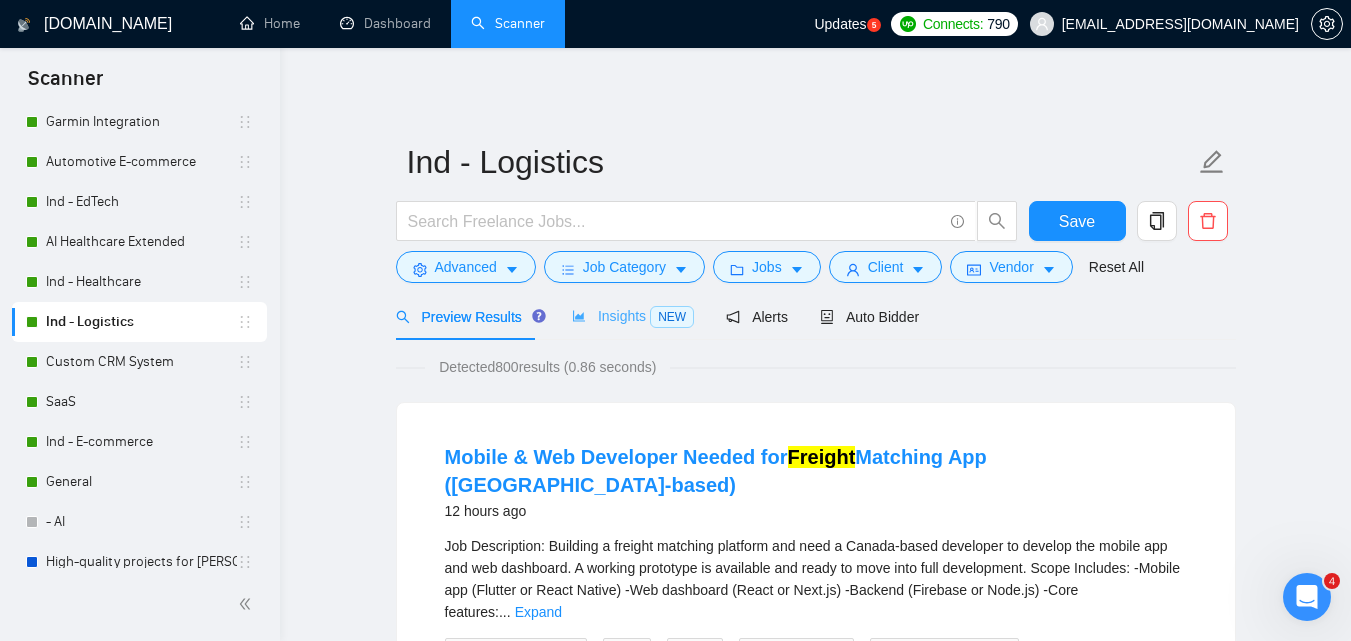 click on "Insights NEW" at bounding box center (633, 316) 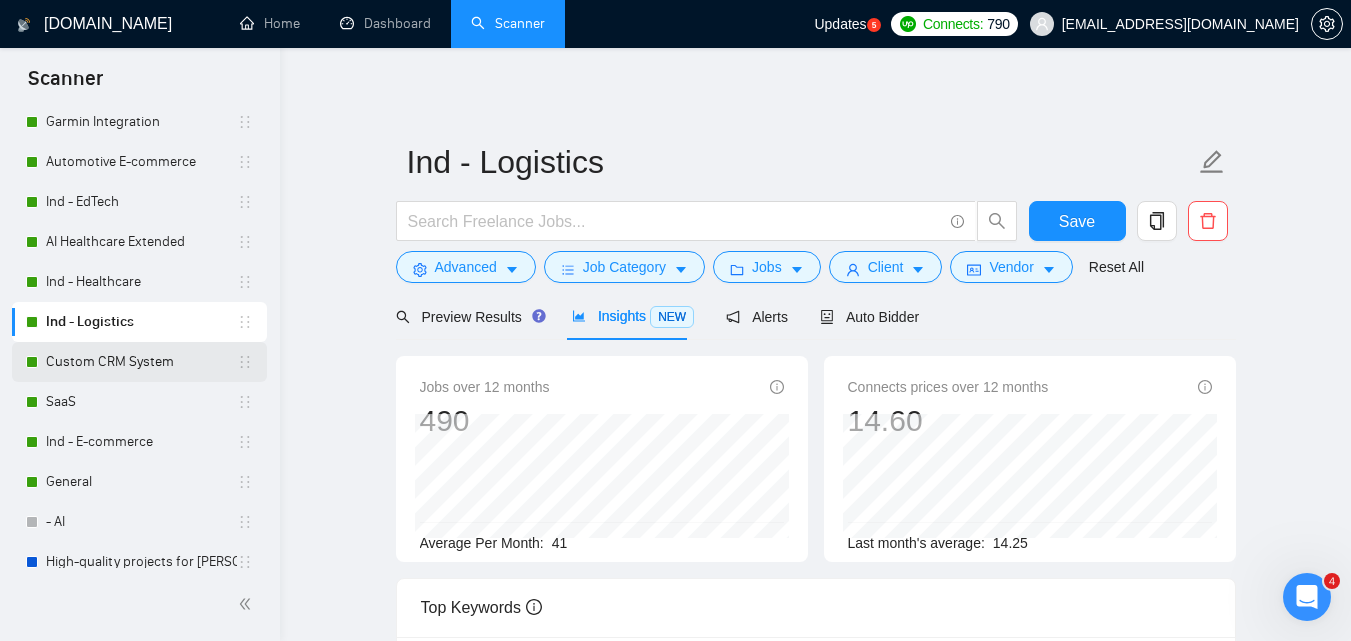 click on "Custom CRM System" at bounding box center (141, 362) 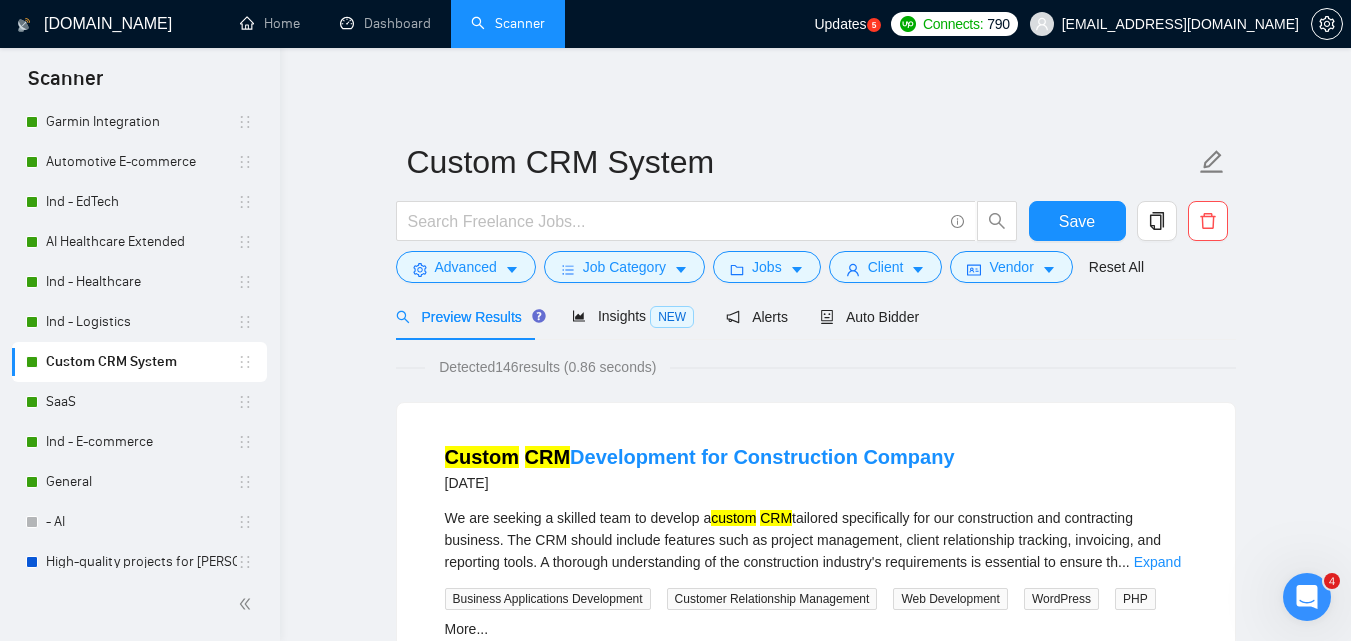 click on "Preview Results" at bounding box center (468, 317) 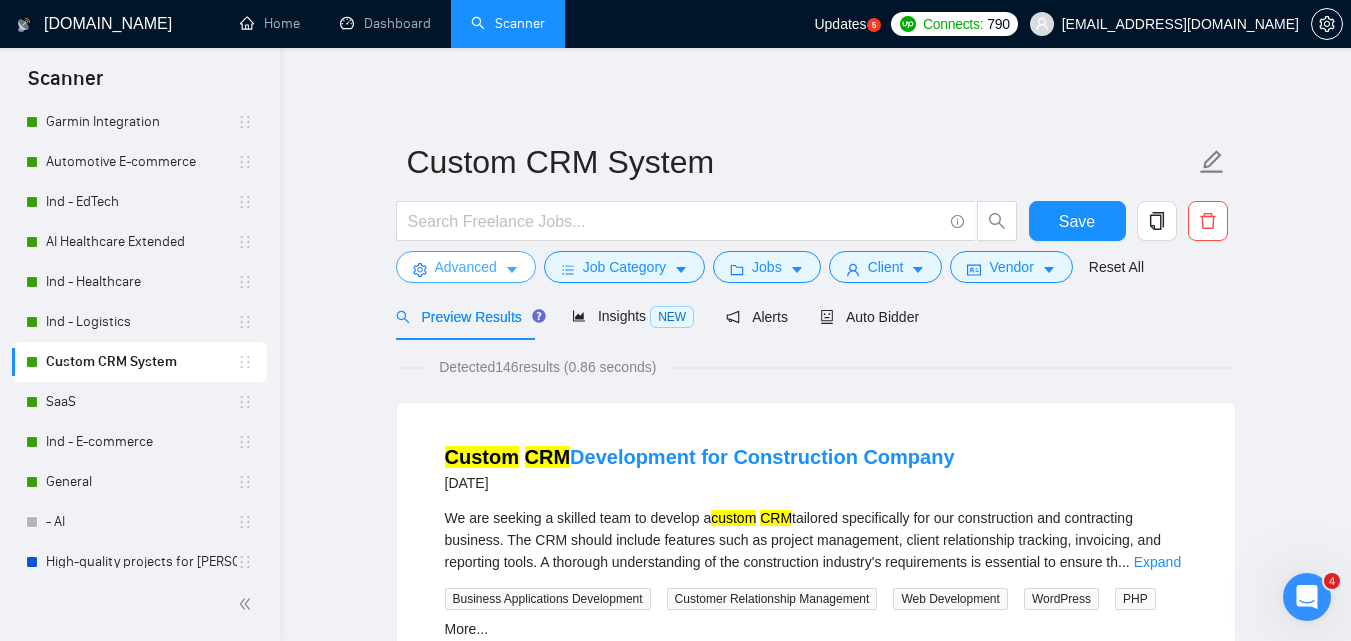 click on "Advanced" at bounding box center (466, 267) 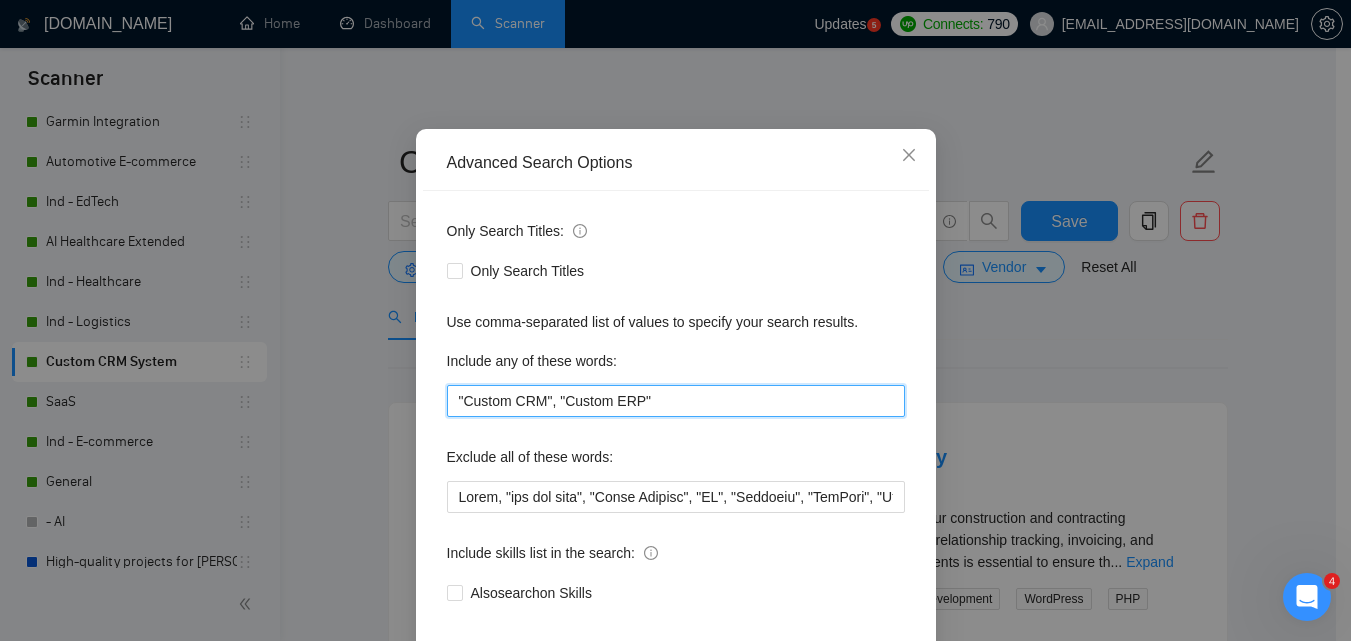 drag, startPoint x: 706, startPoint y: 485, endPoint x: 242, endPoint y: 496, distance: 464.13037 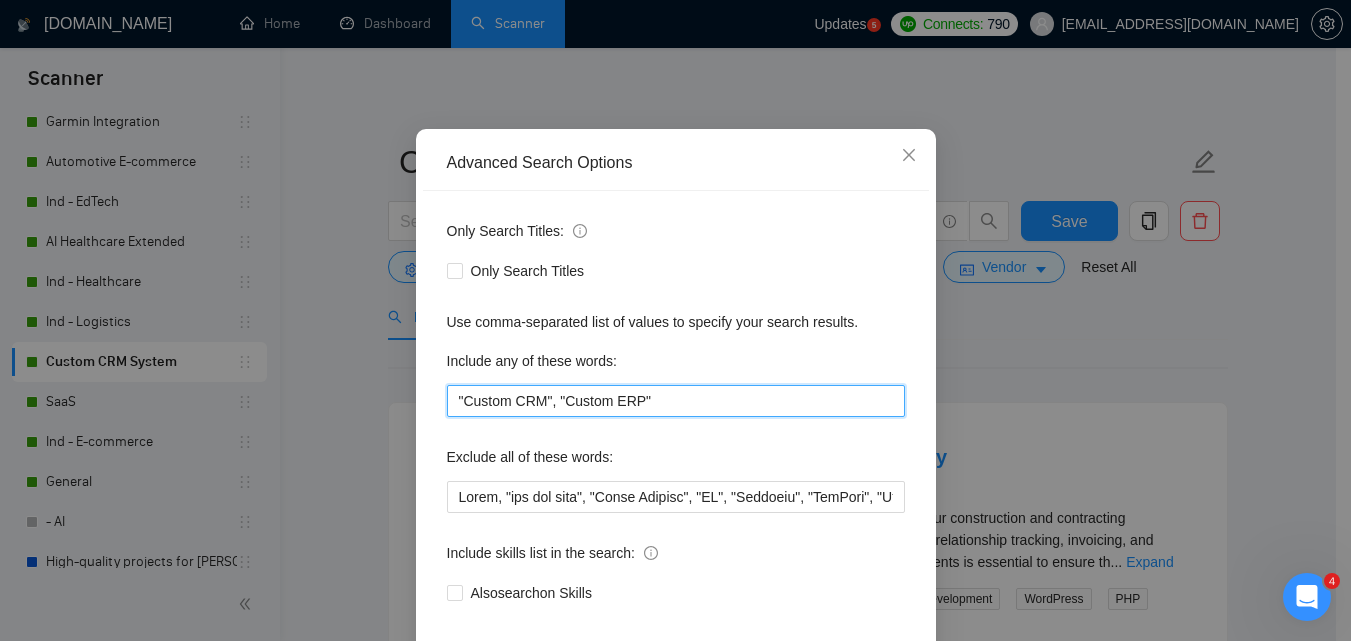 paste on "lient management system", "Order management system", "Develop CRM", "Build CRM", "Develop ERP", "Build" 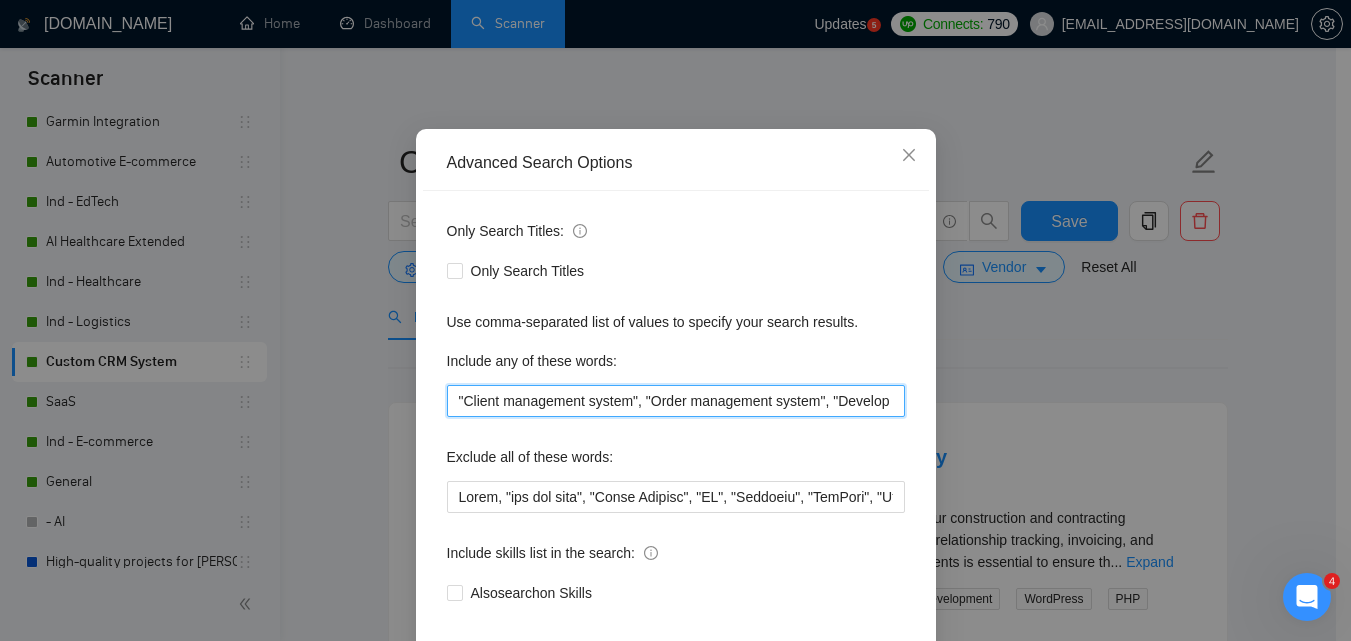 scroll, scrollTop: 0, scrollLeft: 287, axis: horizontal 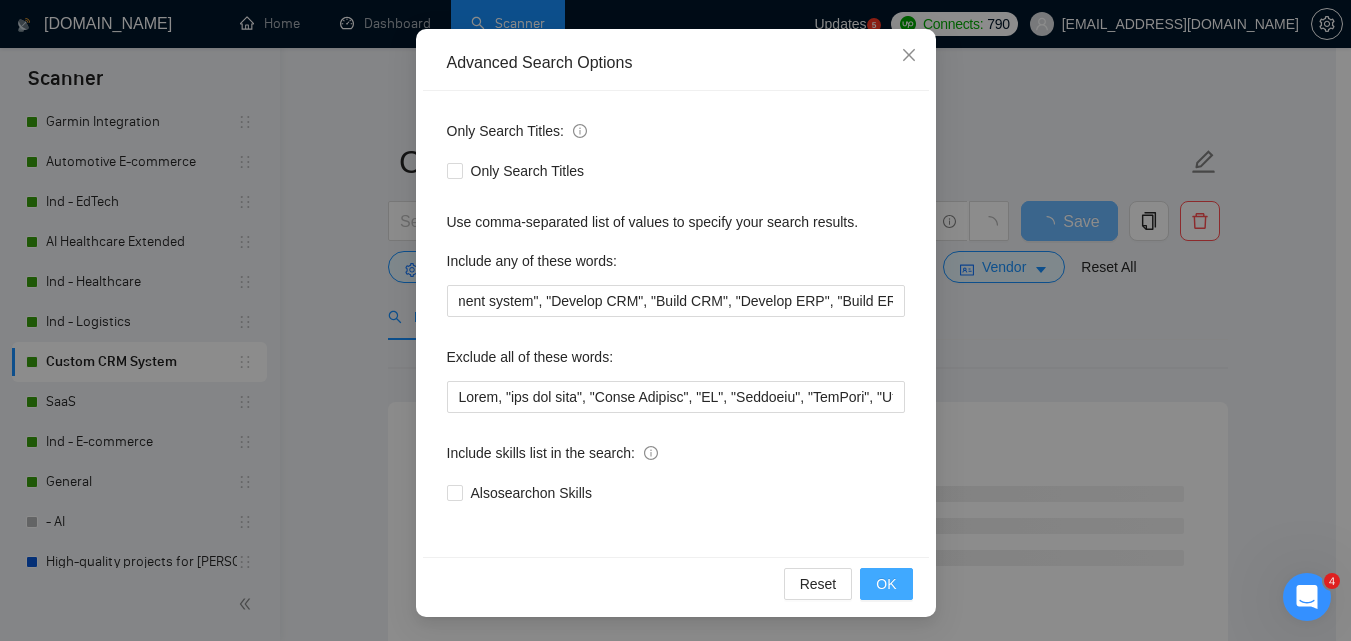 click on "OK" at bounding box center [886, 584] 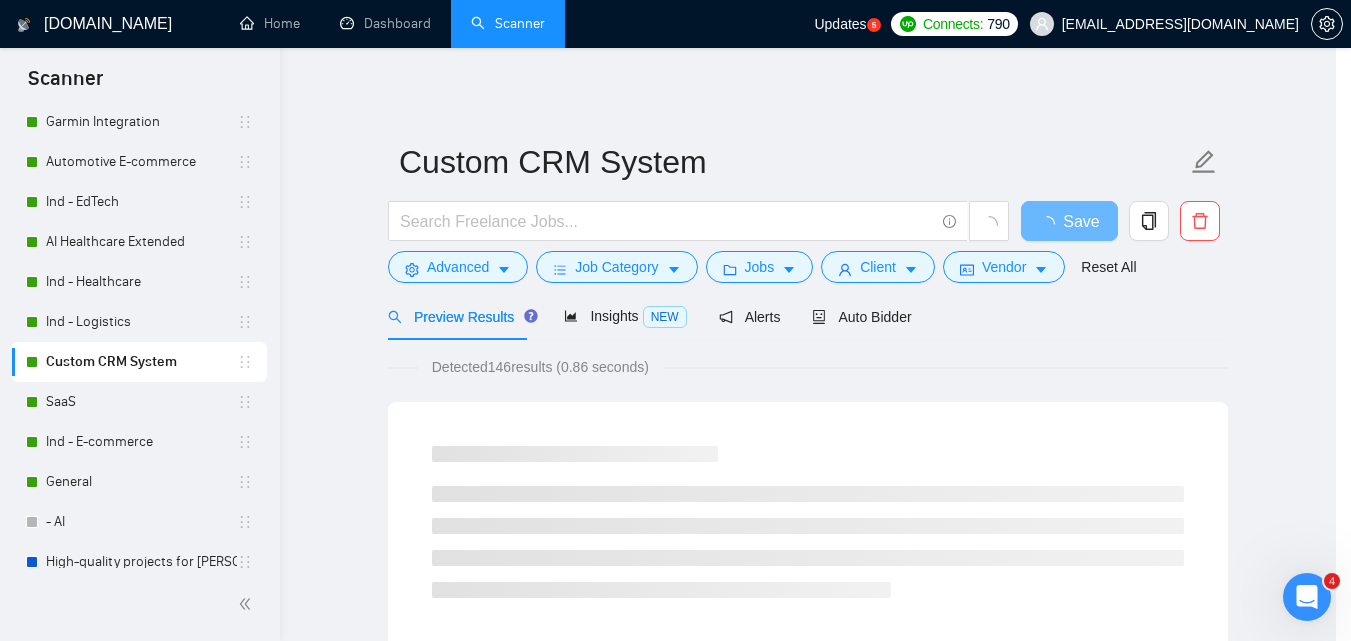 scroll, scrollTop: 91, scrollLeft: 0, axis: vertical 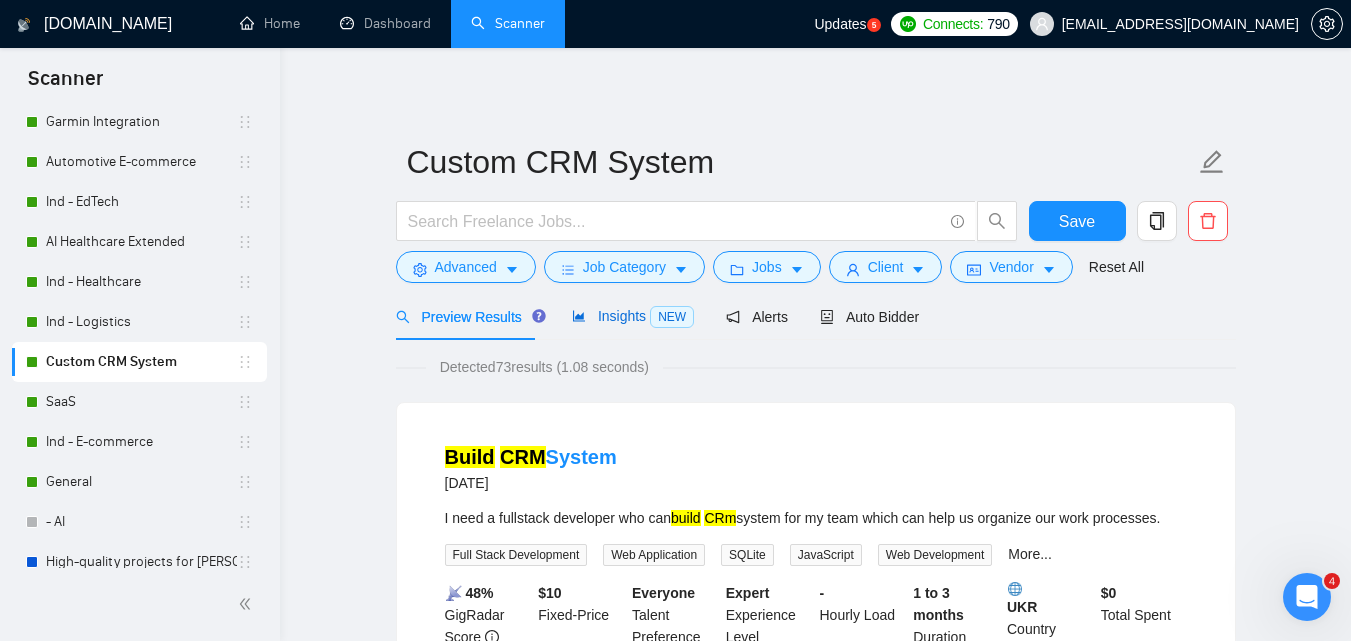 click on "Insights NEW" at bounding box center [633, 316] 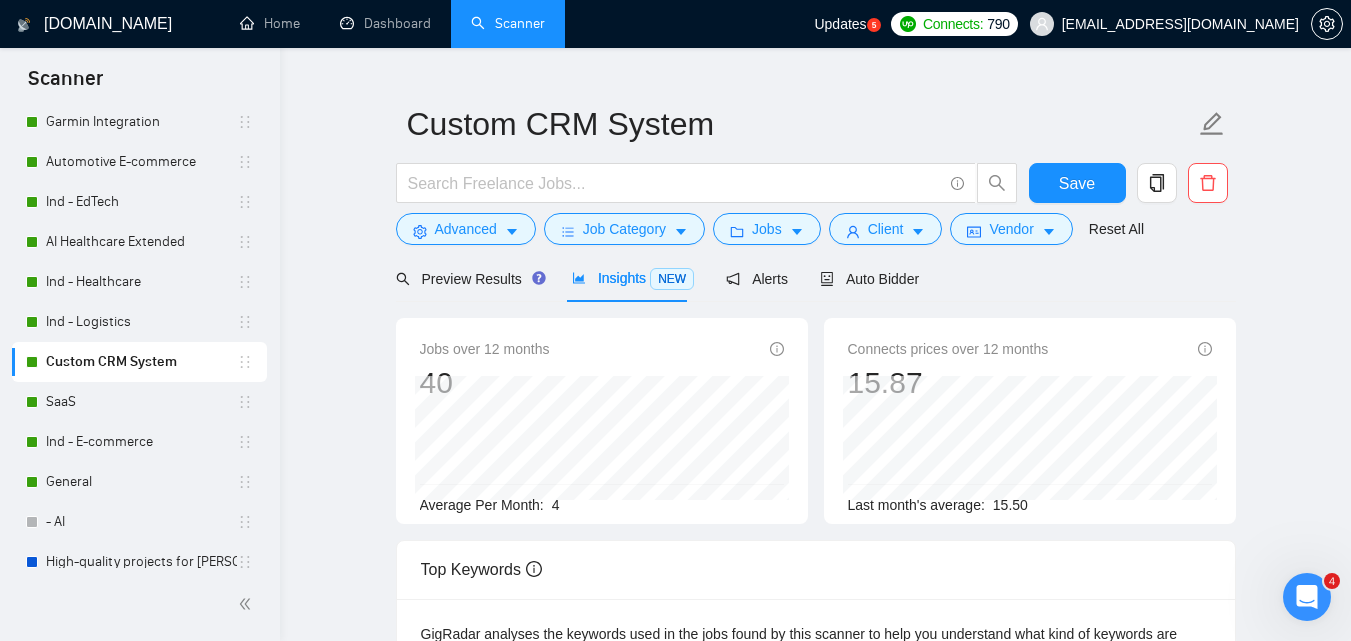 scroll, scrollTop: 0, scrollLeft: 0, axis: both 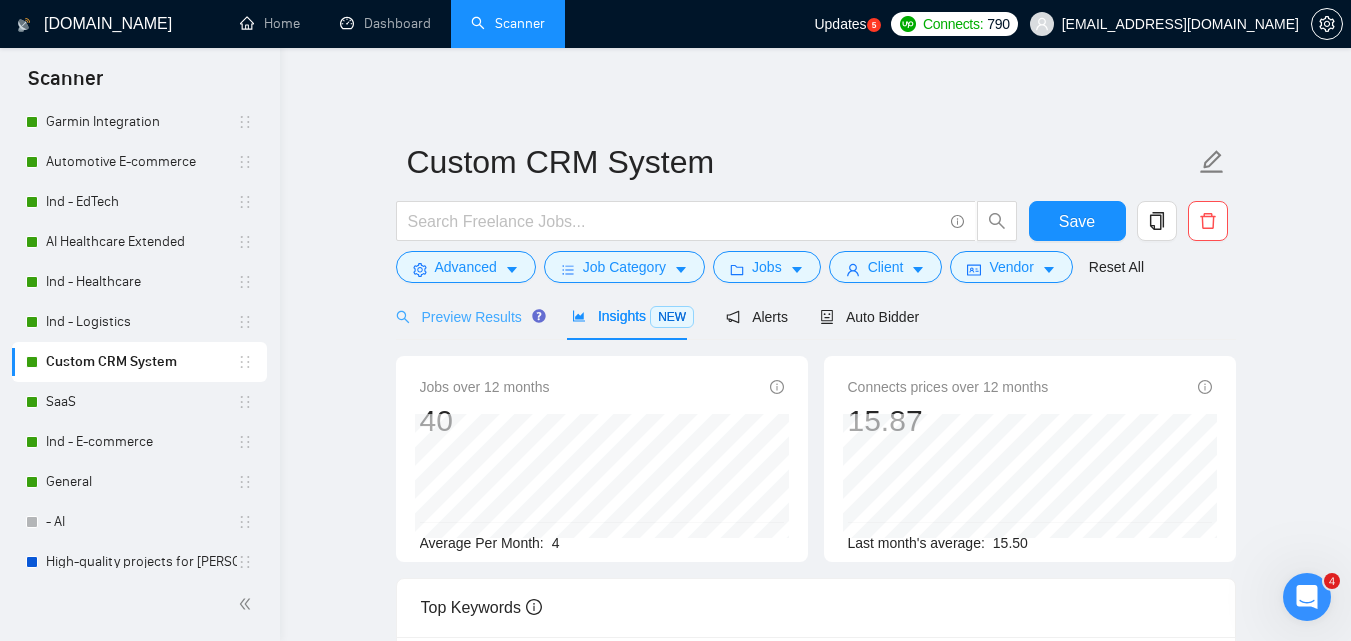 click on "Preview Results" at bounding box center (468, 316) 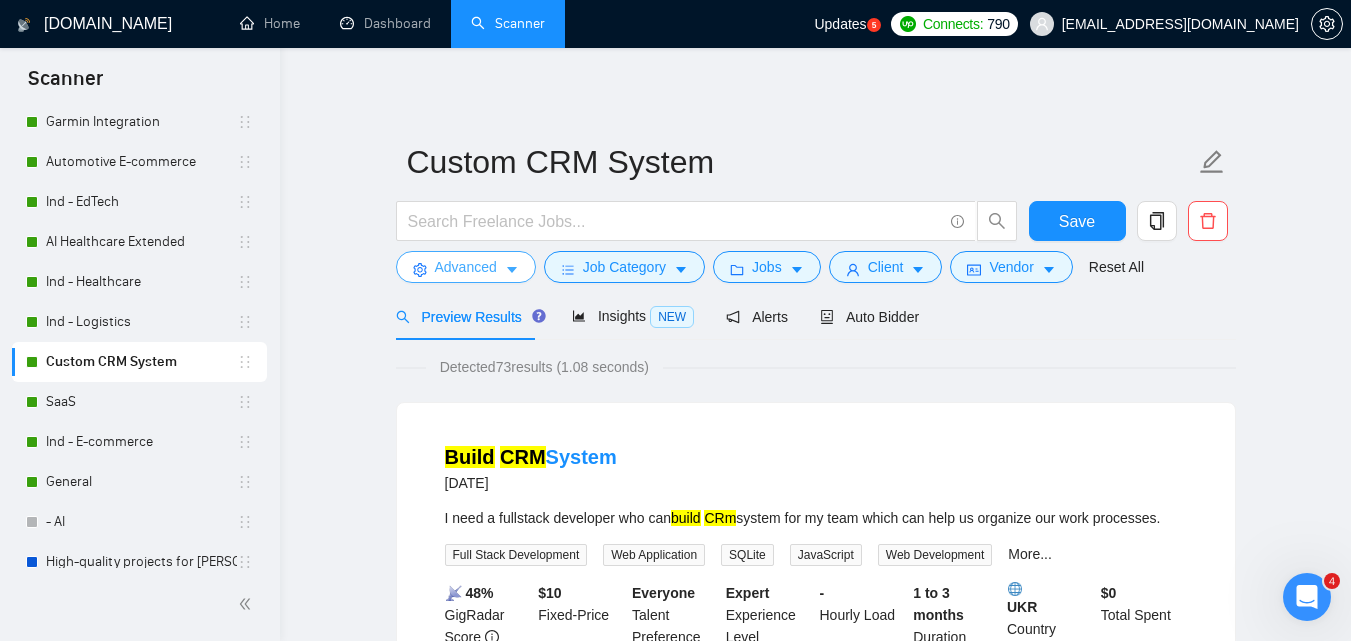click 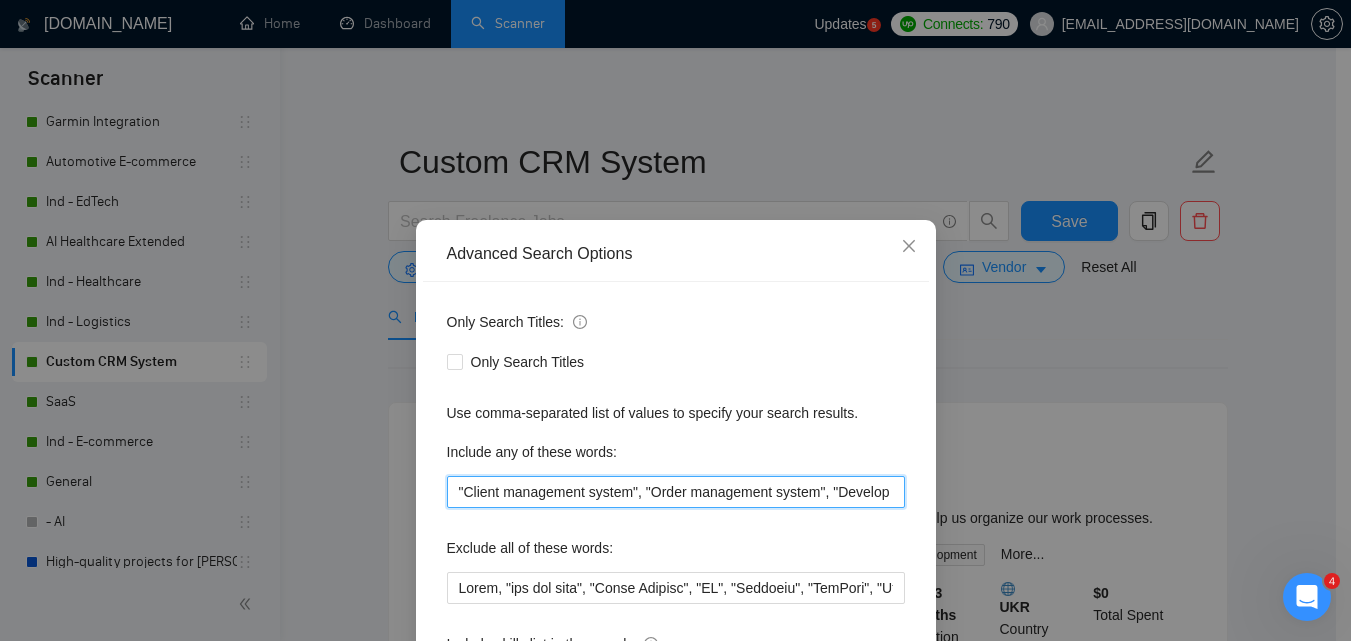 drag, startPoint x: 586, startPoint y: 481, endPoint x: 362, endPoint y: 492, distance: 224.26993 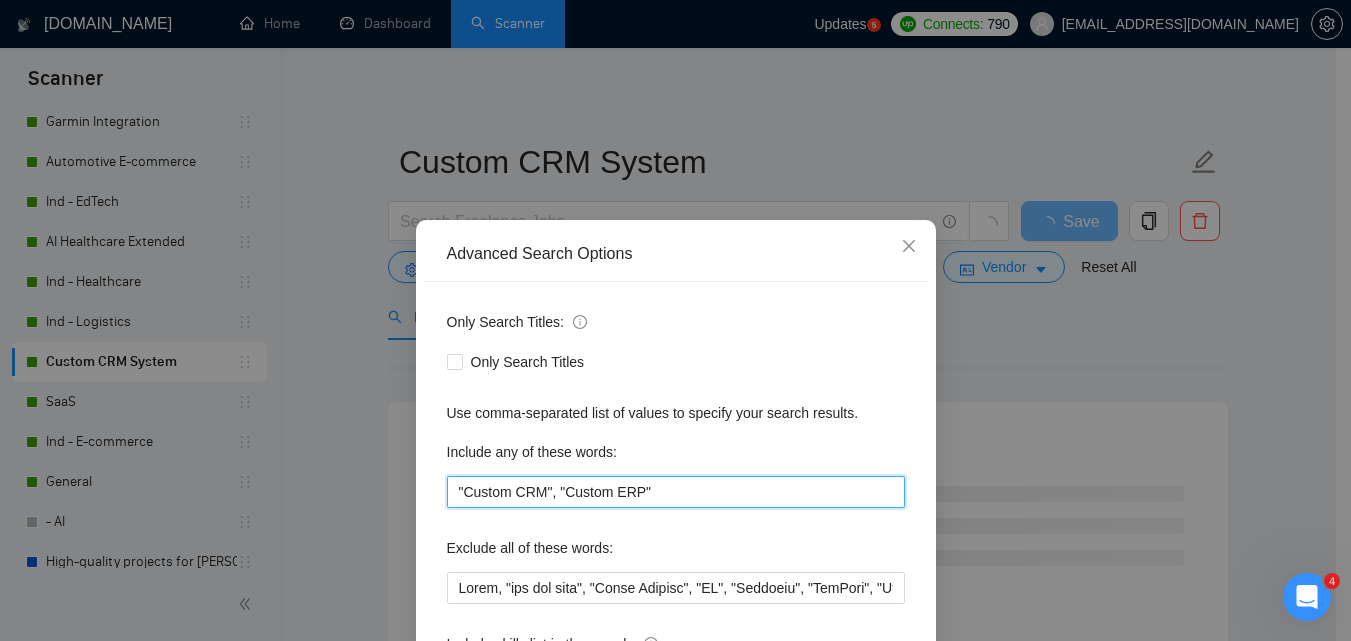 click on ""Custom CRM", "Custom ERP"" at bounding box center [676, 492] 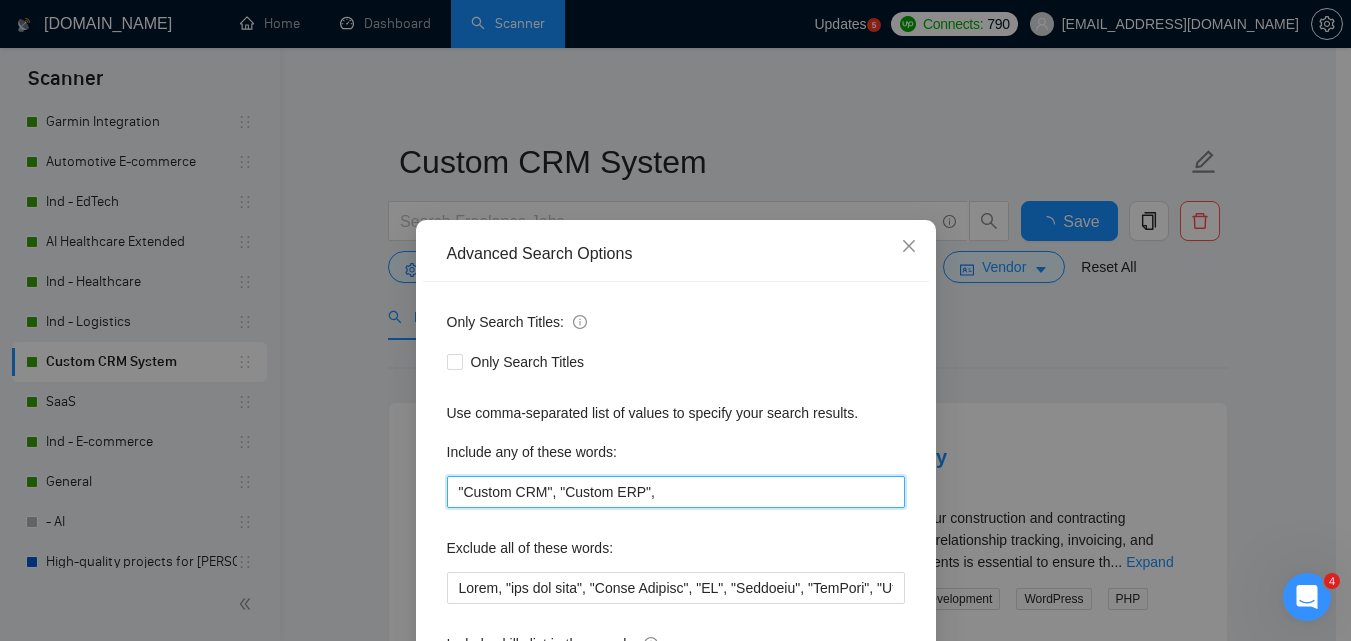 paste on ""Client management system", "Order management system", "Develop CRM", "Build CRM", "Develop ERP", "Build ERP"" 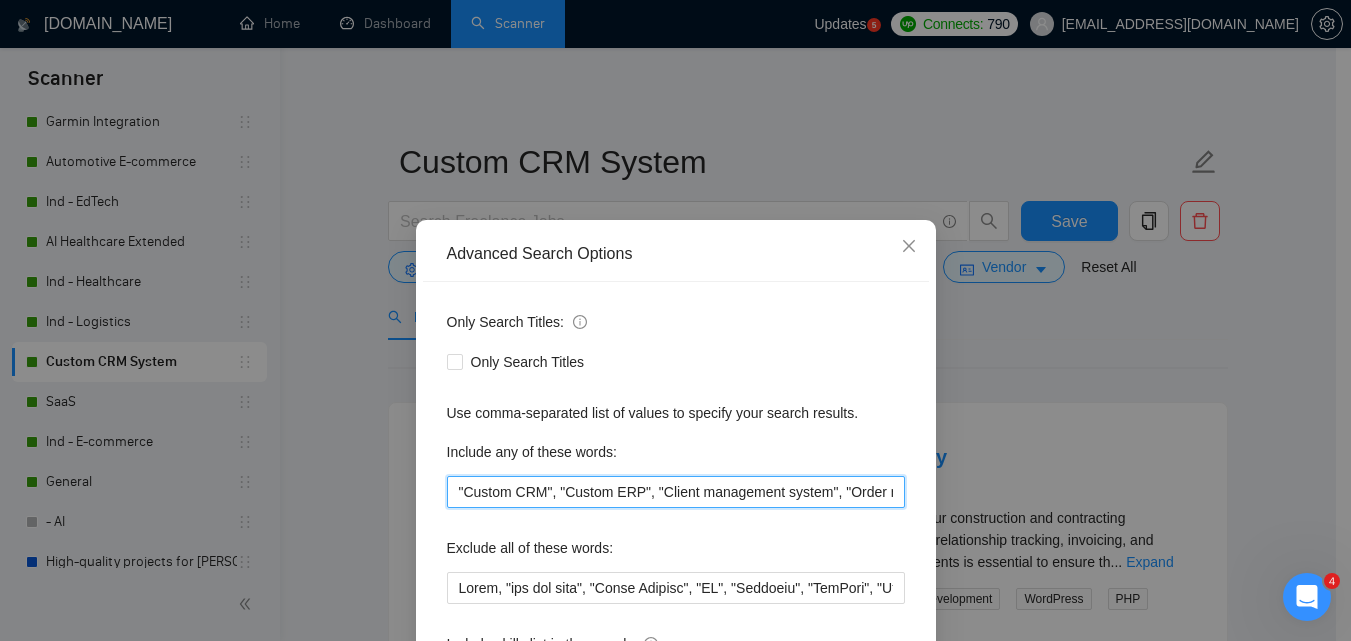 scroll, scrollTop: 0, scrollLeft: 478, axis: horizontal 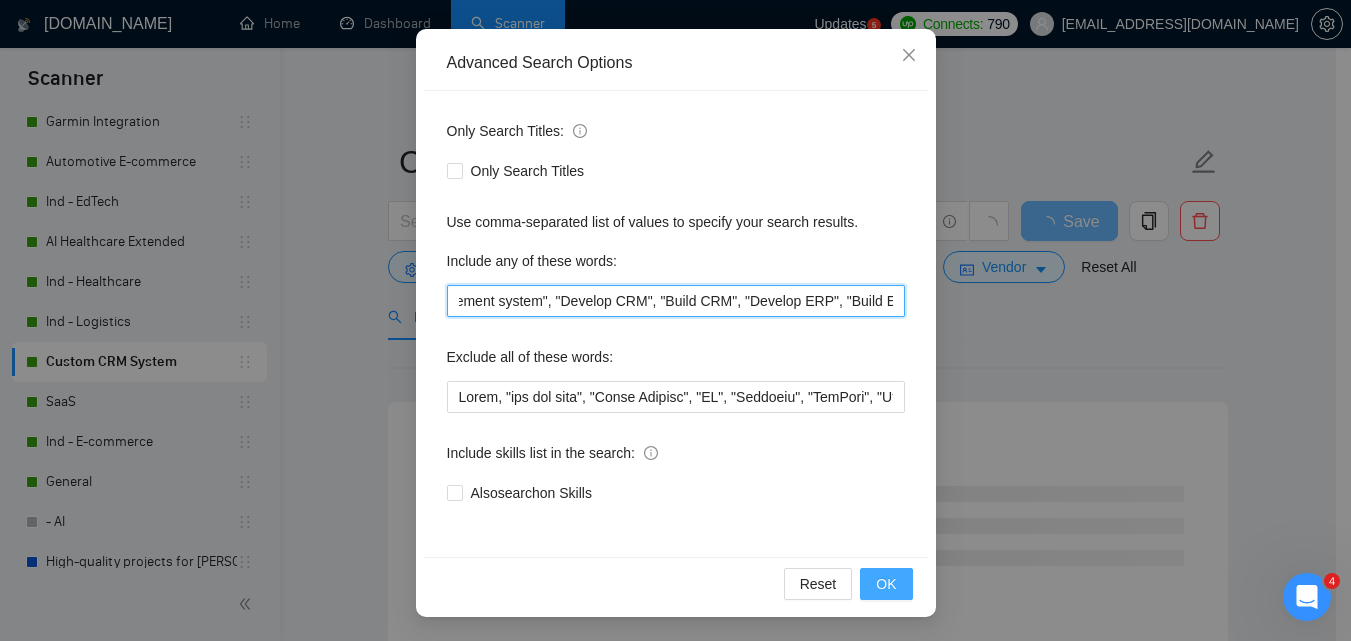 type on ""Custom CRM", "Custom ERP", "Client management system", "Order management system", "Develop CRM", "Build CRM", "Develop ERP", "Build ERP"" 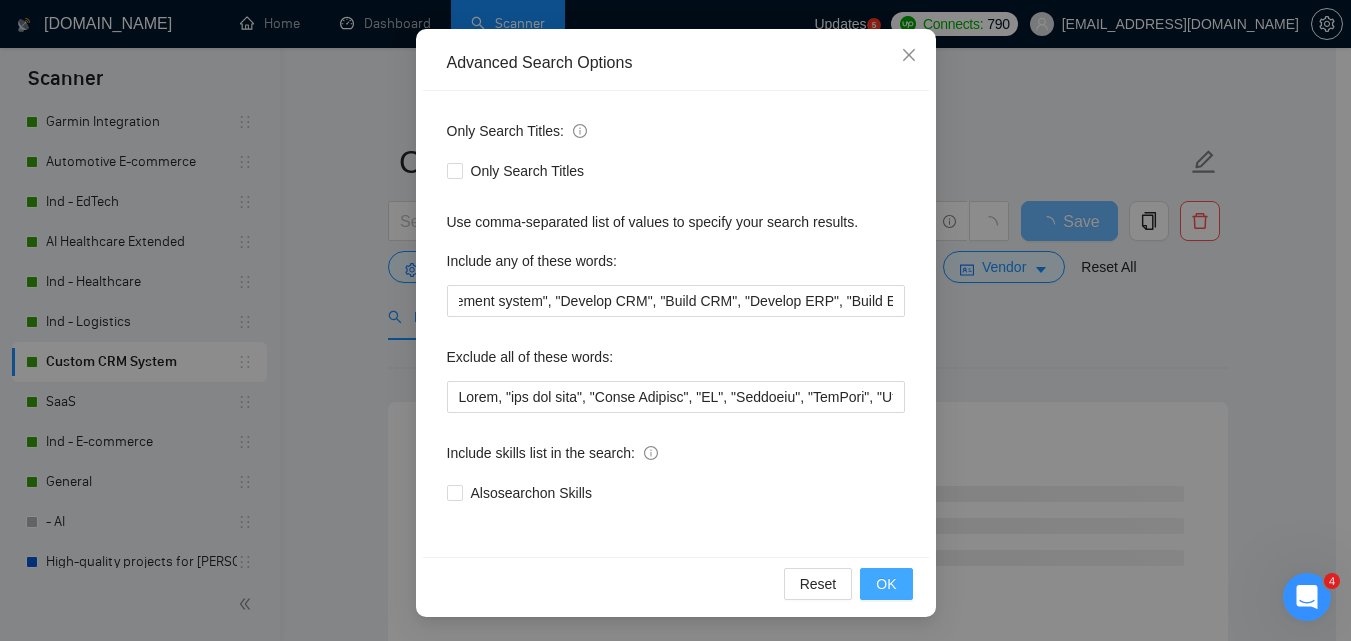 click on "OK" at bounding box center [886, 584] 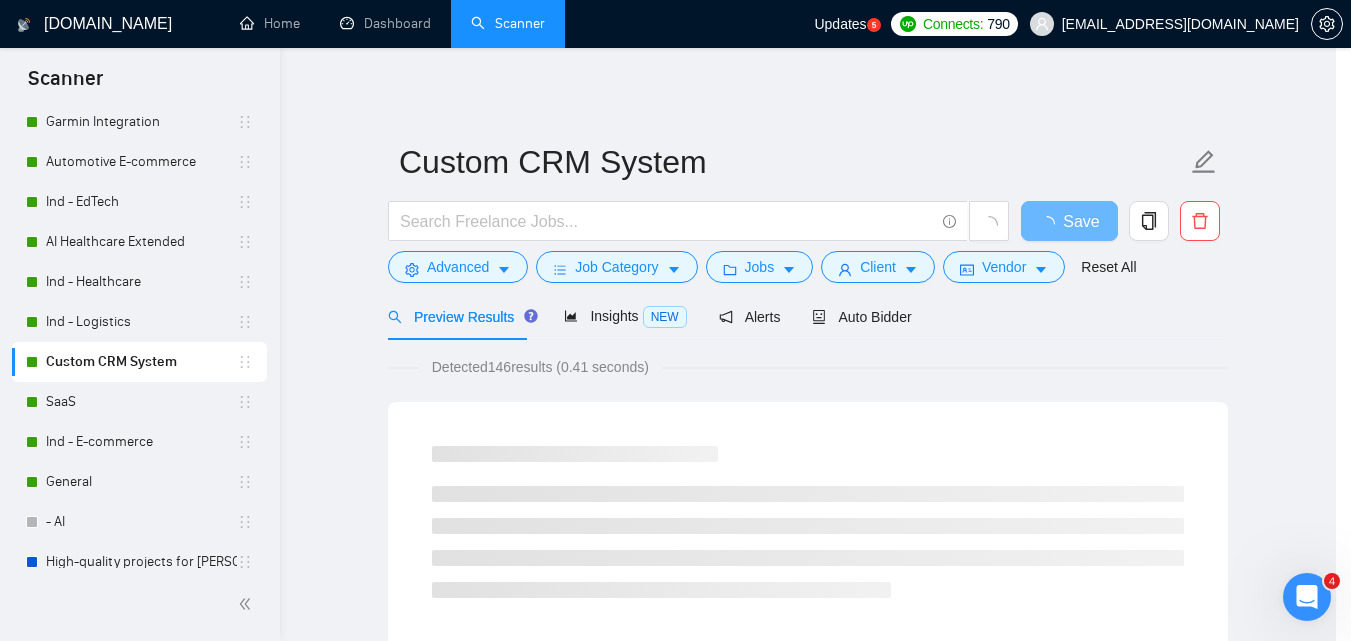 scroll, scrollTop: 91, scrollLeft: 0, axis: vertical 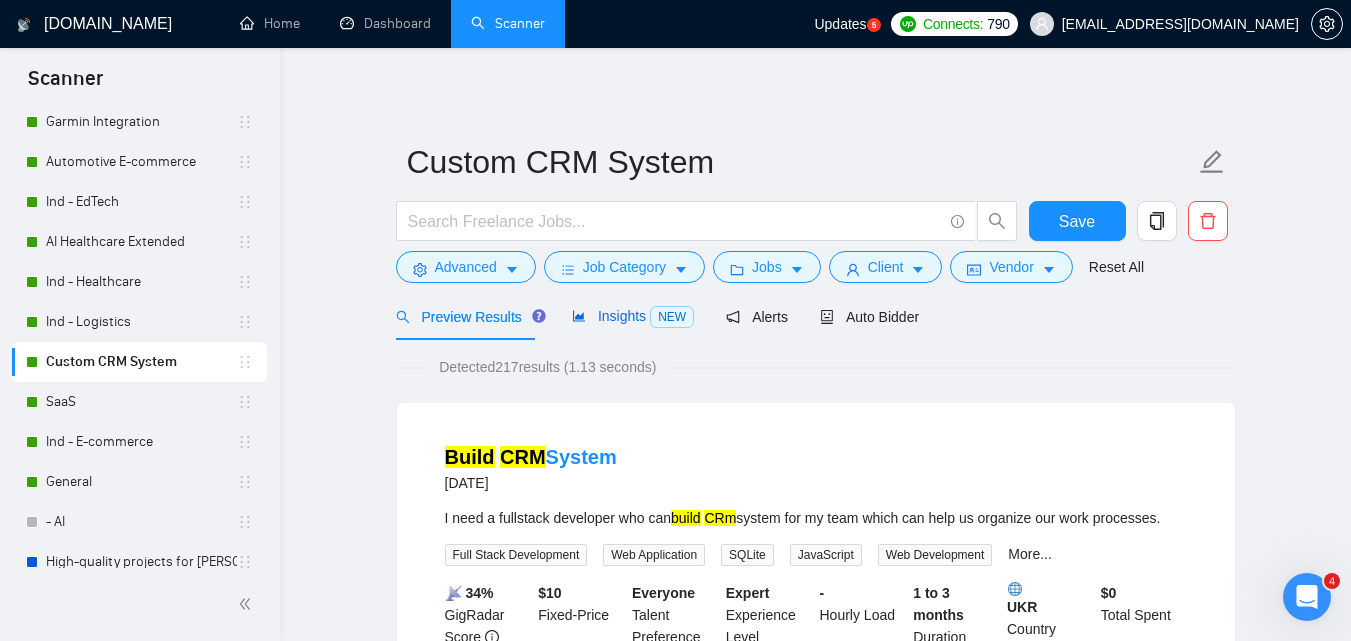 click on "Insights NEW" at bounding box center (633, 316) 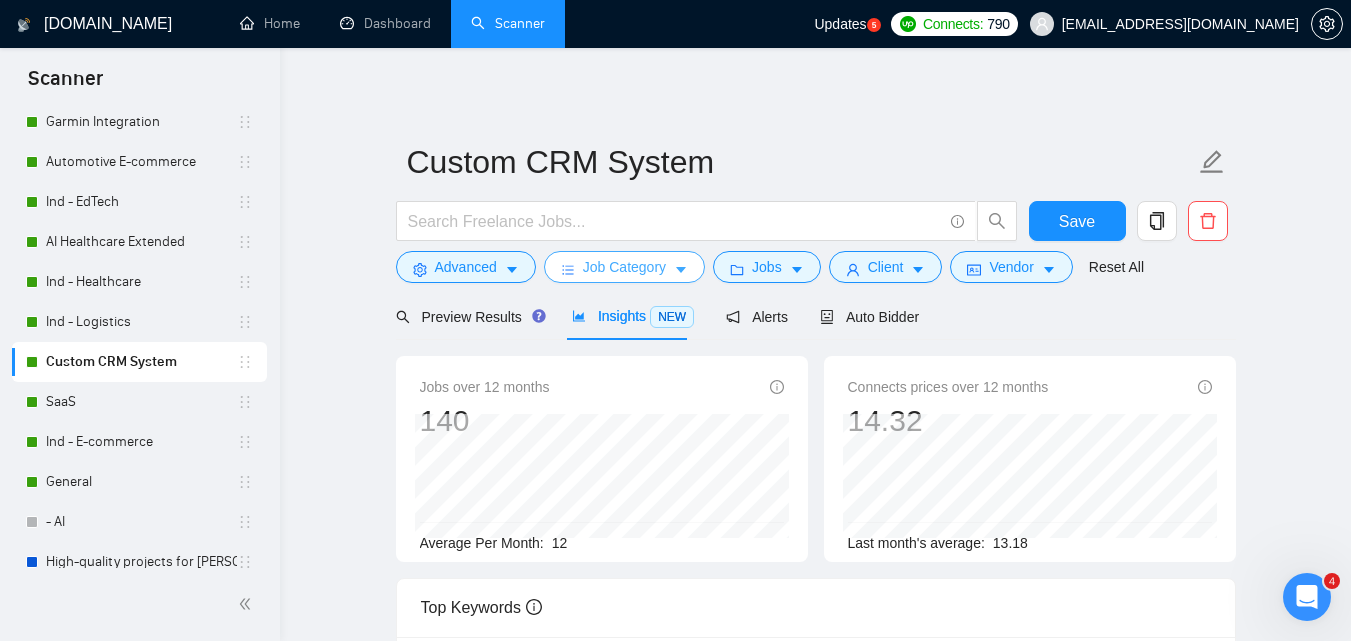 click on "Job Category" at bounding box center (624, 267) 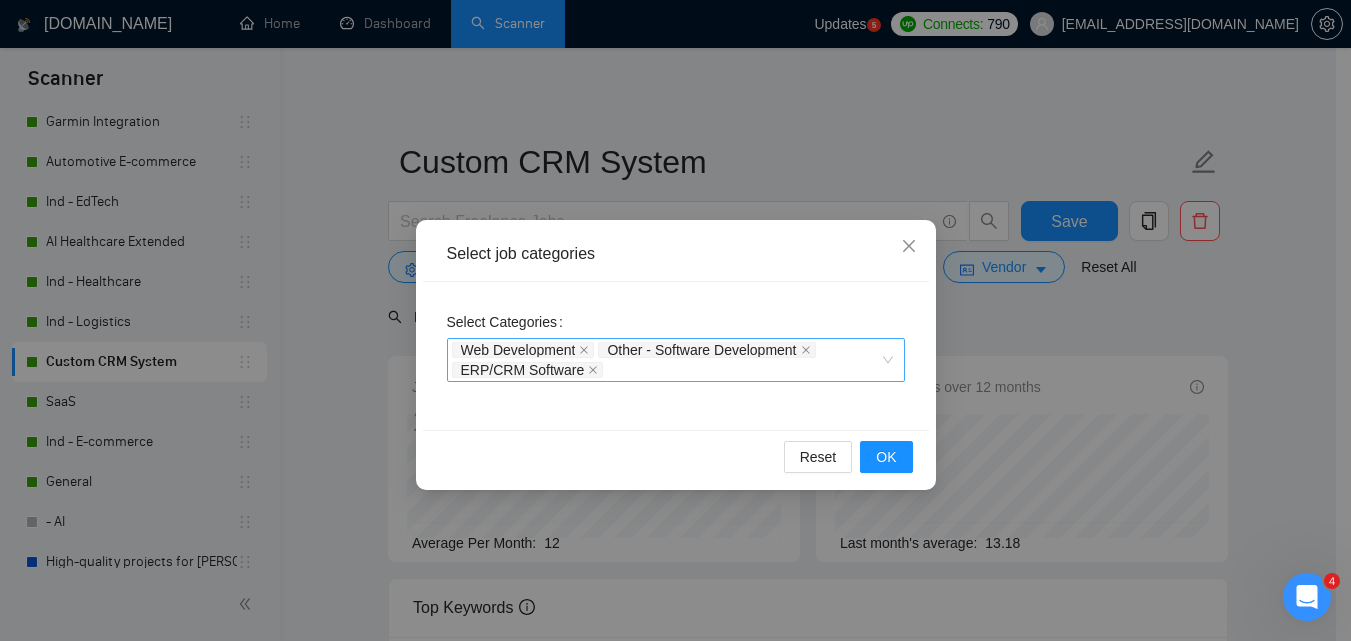 click on "Web Development Other - Software Development ERP/CRM Software" at bounding box center (666, 360) 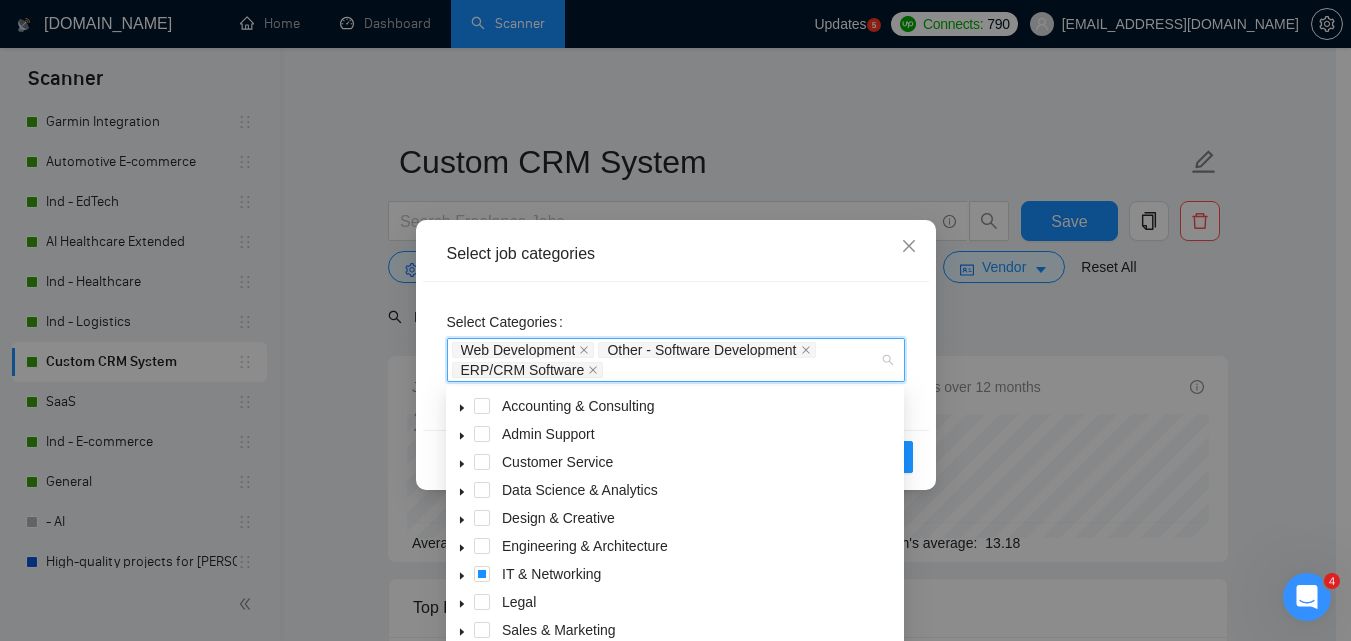 click 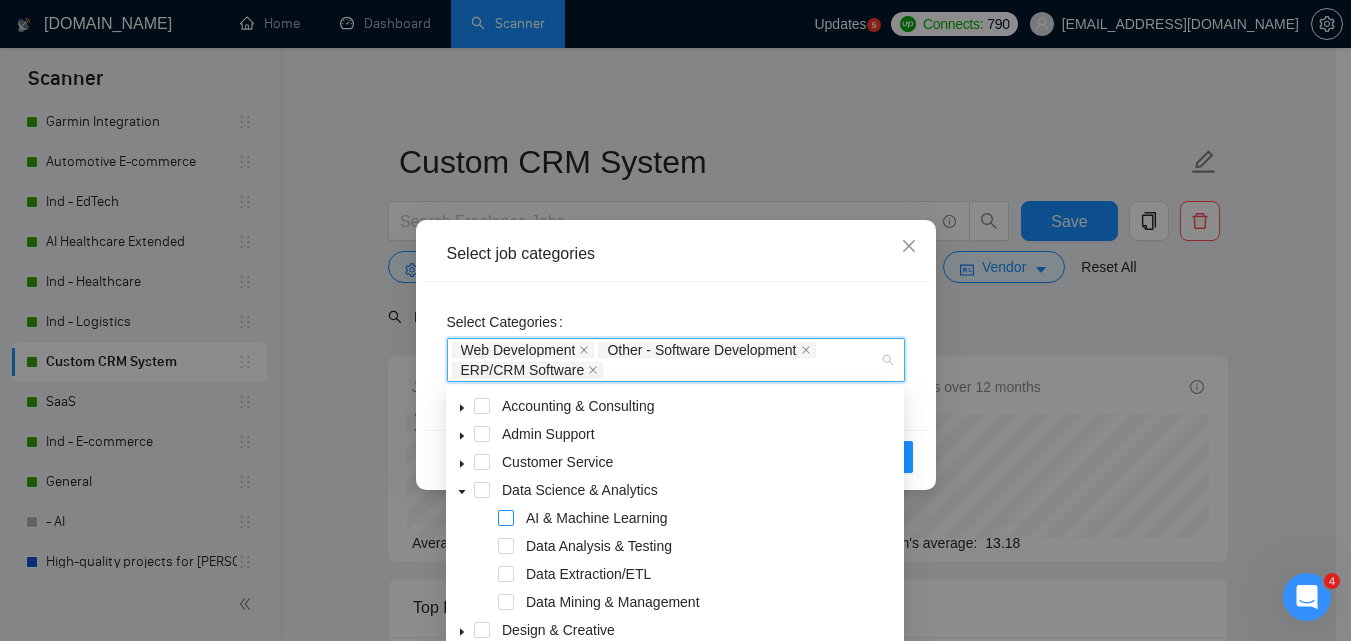 click at bounding box center (506, 518) 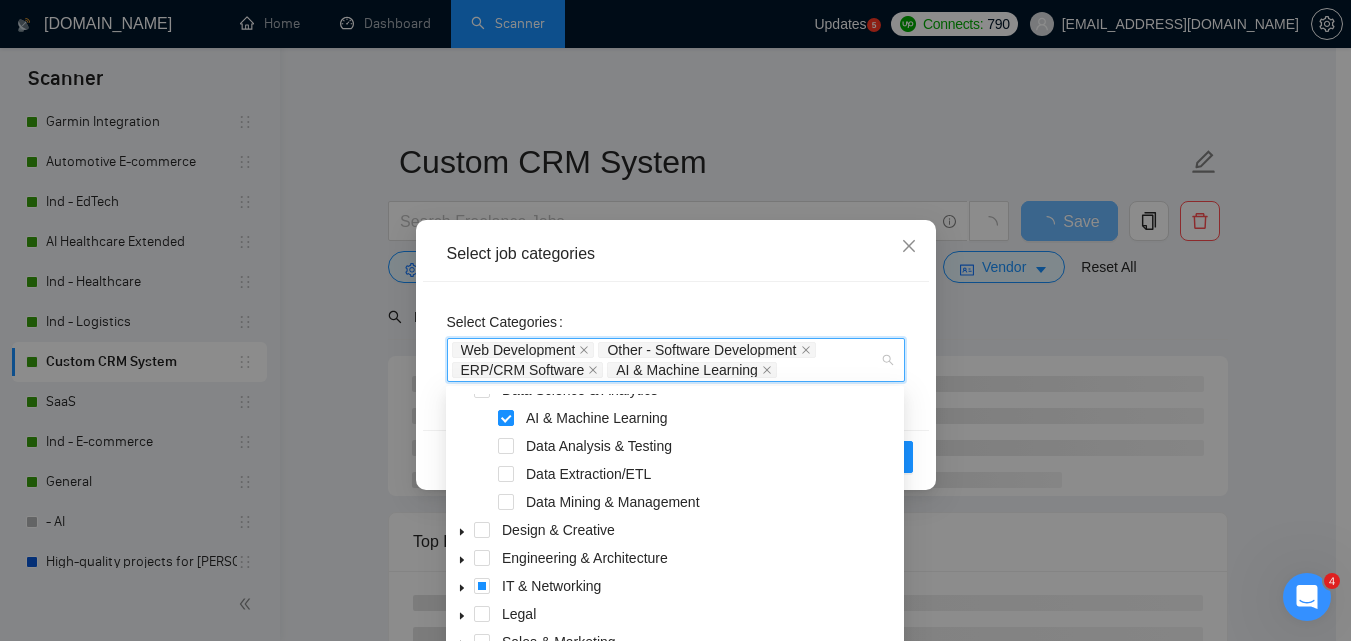 scroll, scrollTop: 192, scrollLeft: 0, axis: vertical 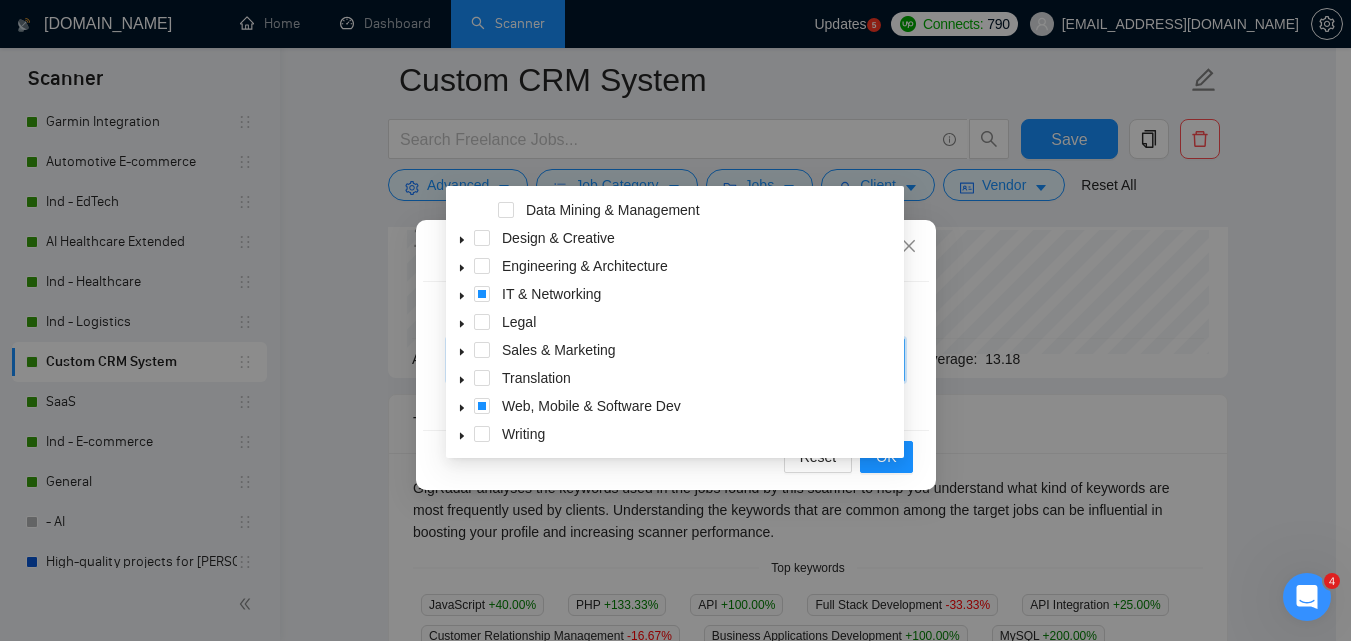 click 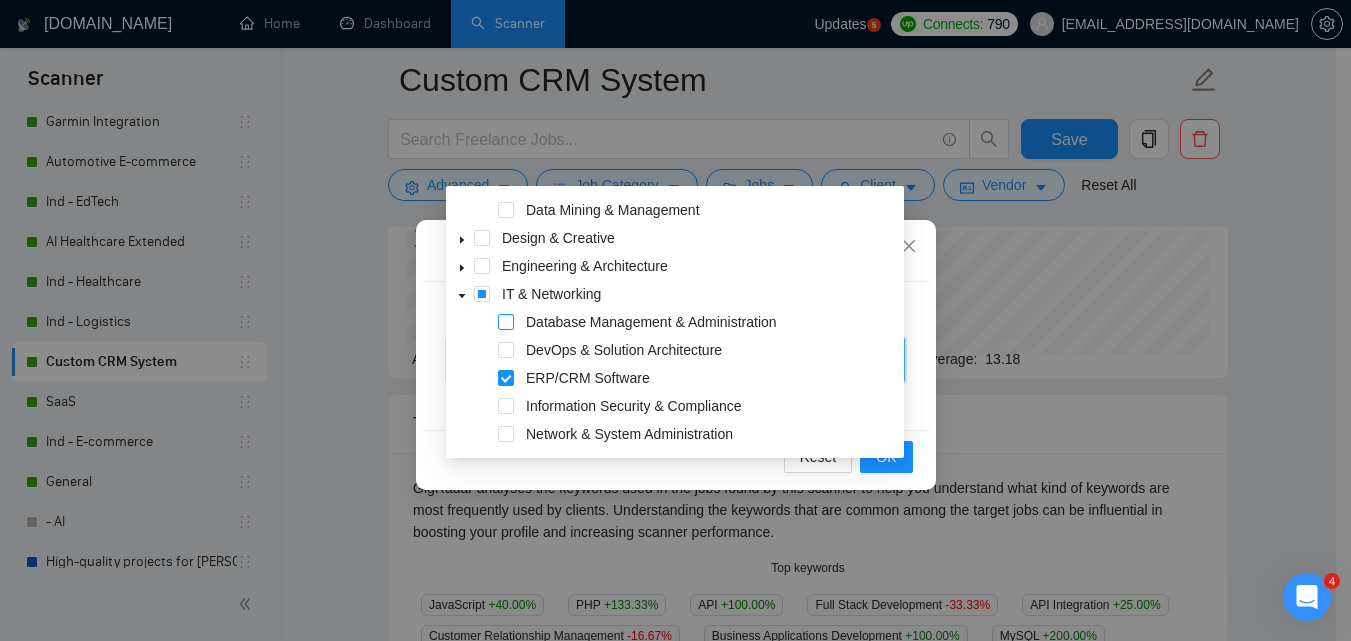 click at bounding box center [506, 322] 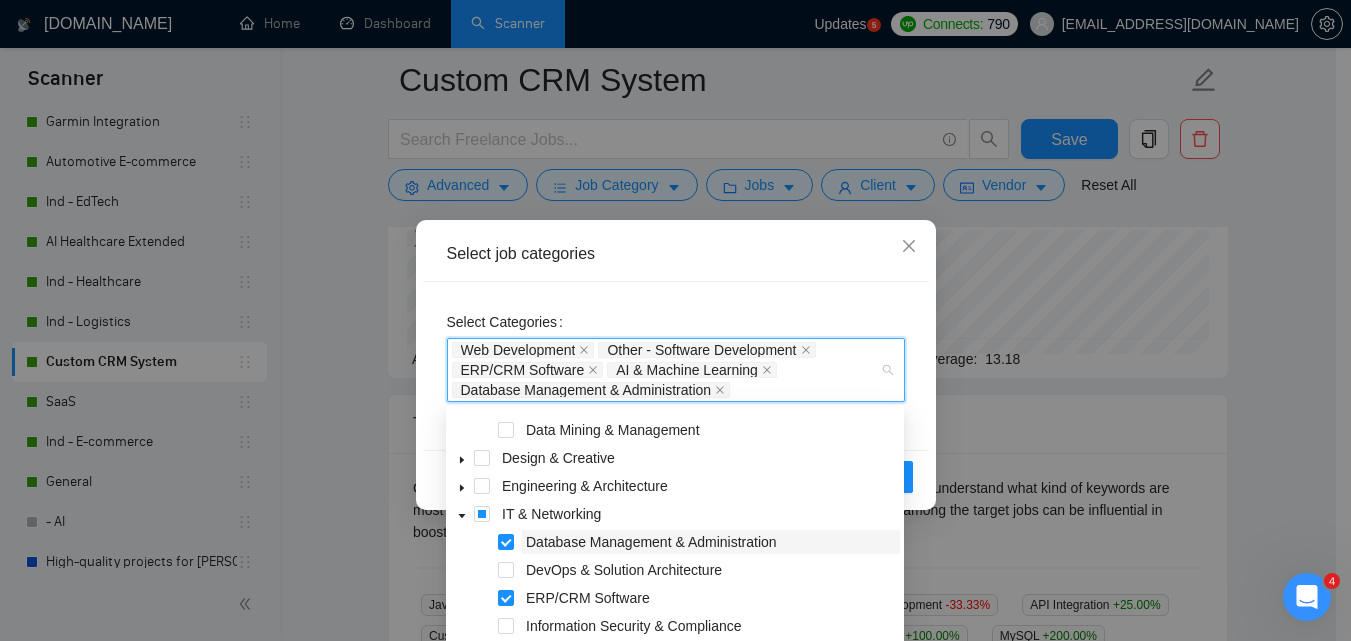 scroll, scrollTop: 300, scrollLeft: 0, axis: vertical 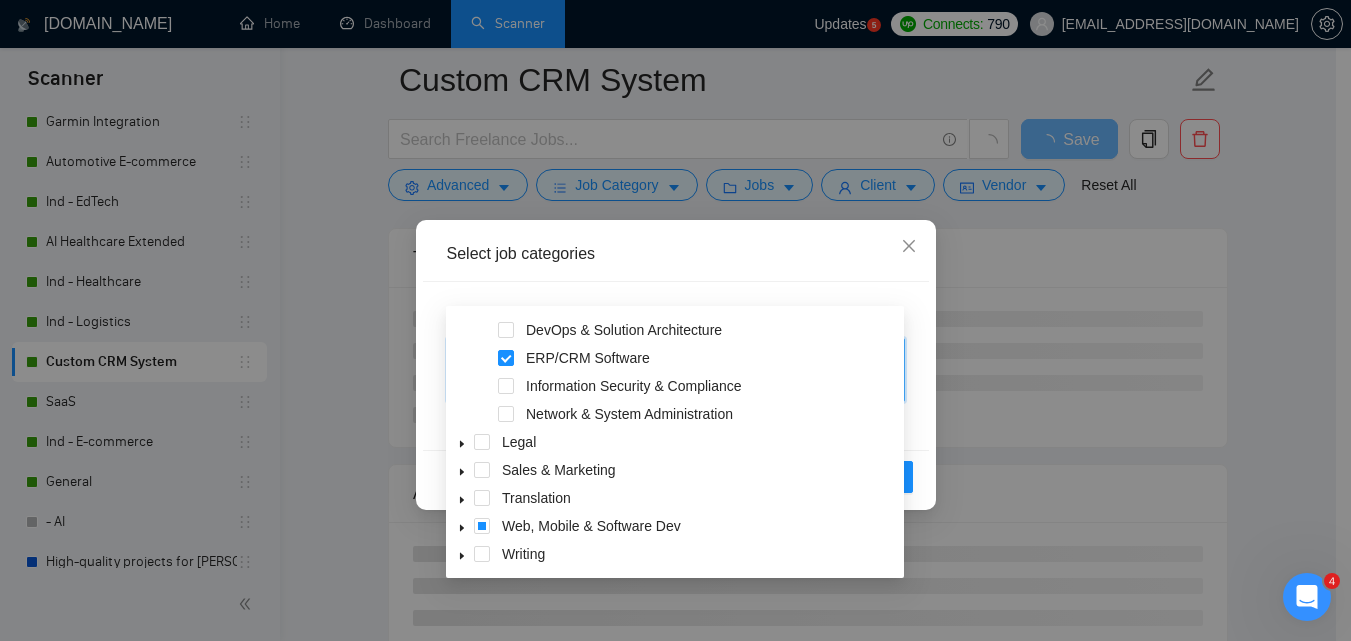 click 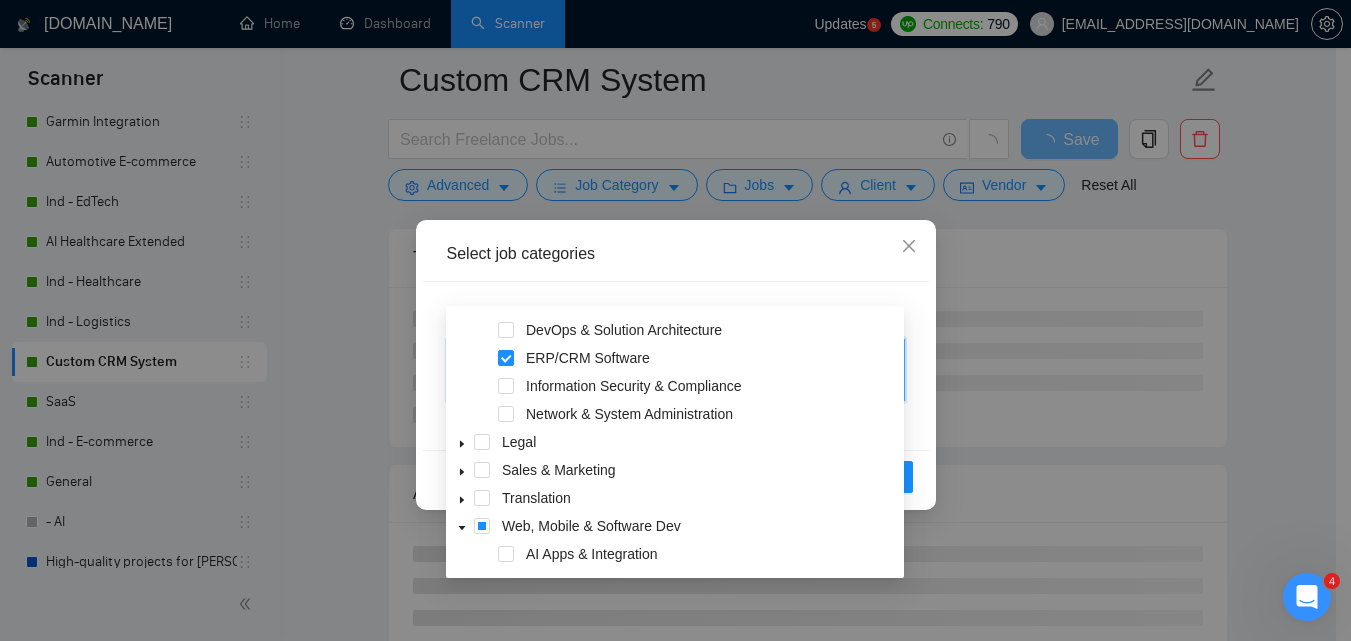 scroll, scrollTop: 432, scrollLeft: 0, axis: vertical 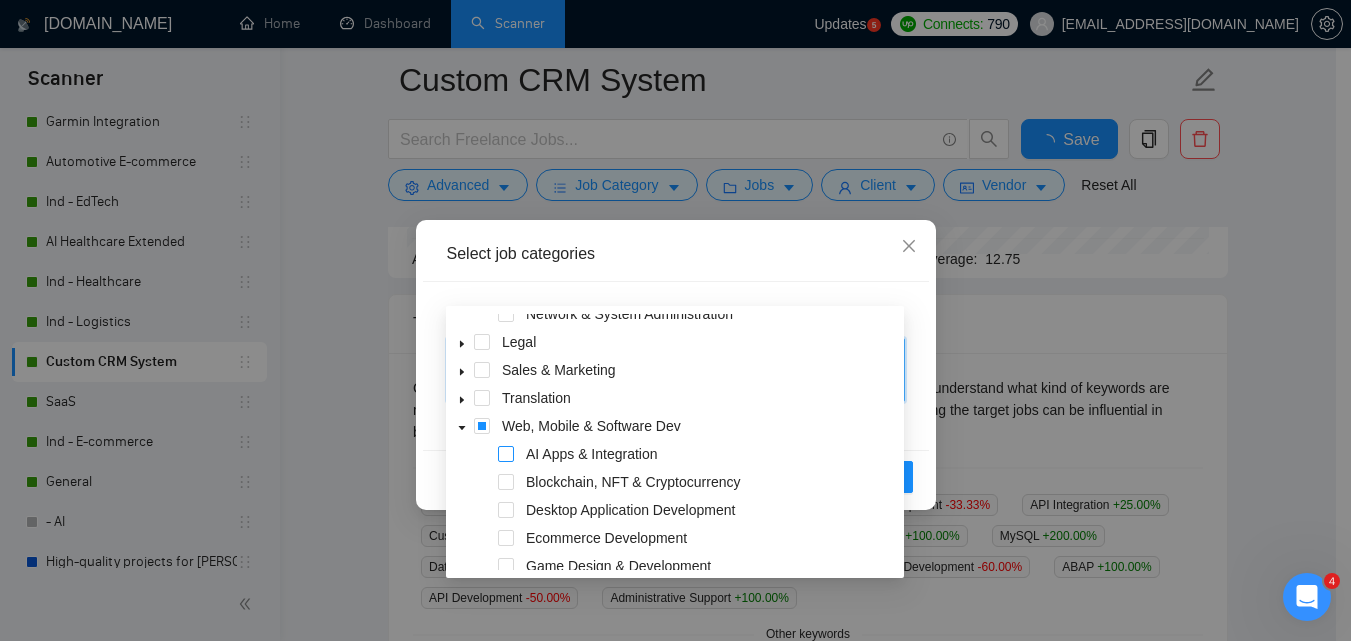 click at bounding box center (506, 454) 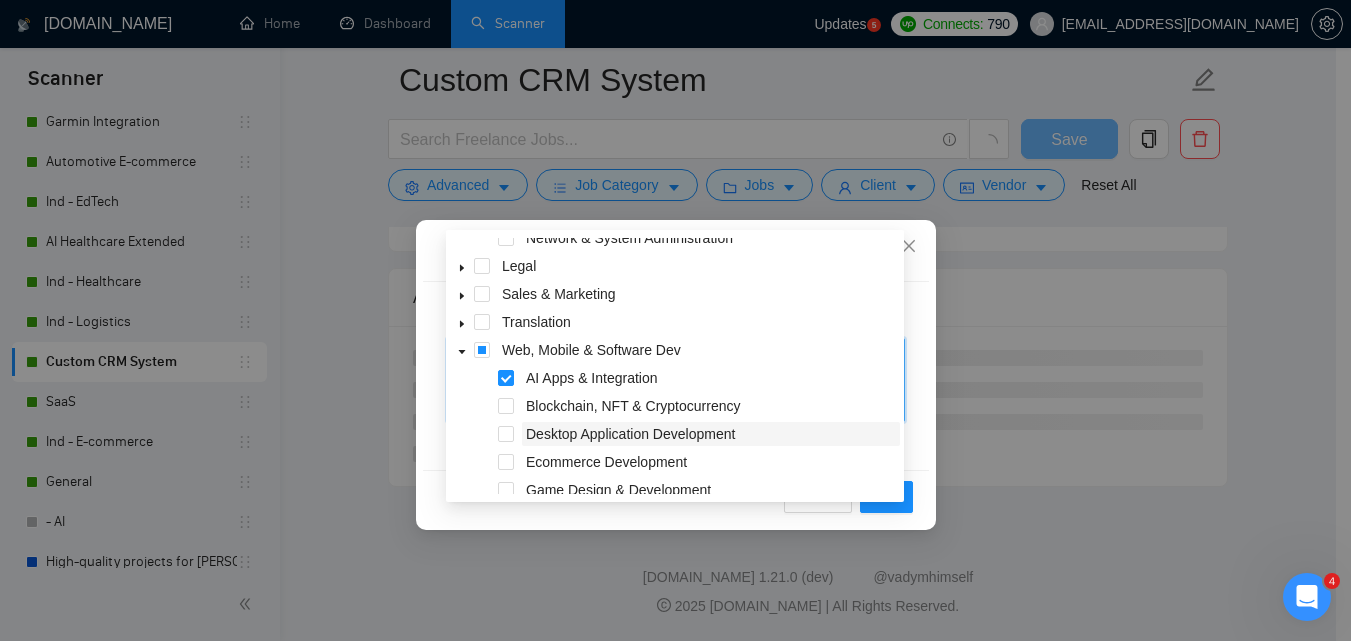 scroll, scrollTop: 495, scrollLeft: 0, axis: vertical 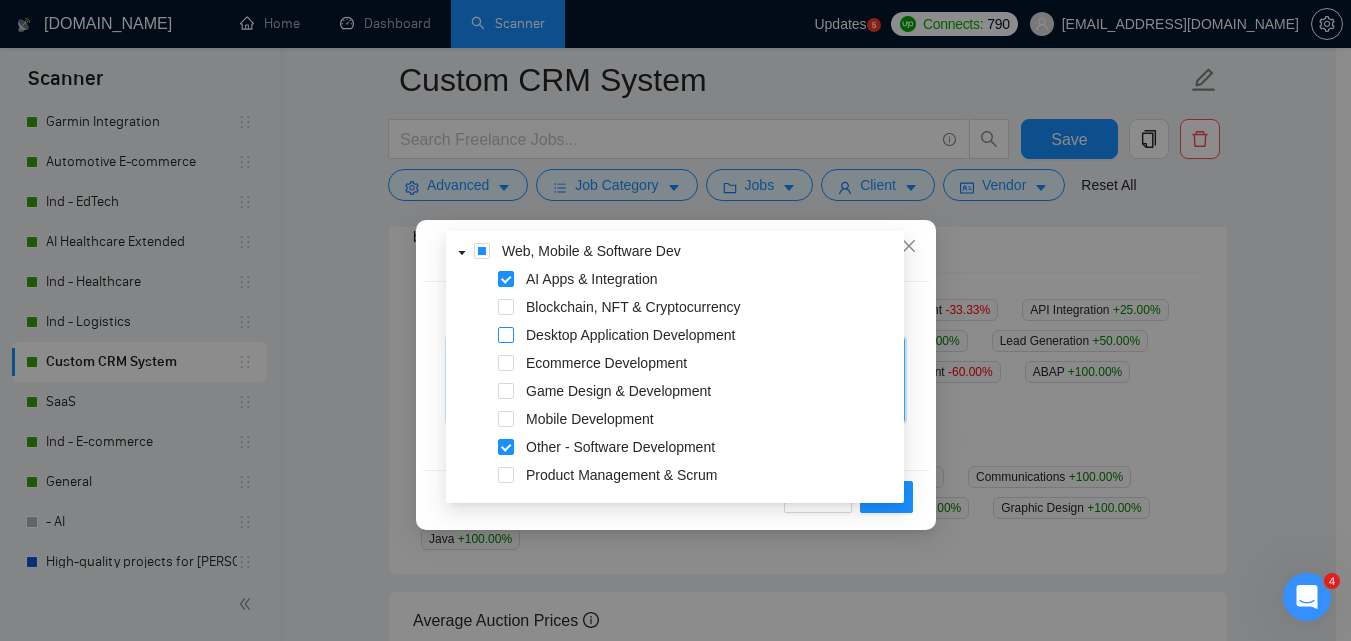 click at bounding box center (506, 335) 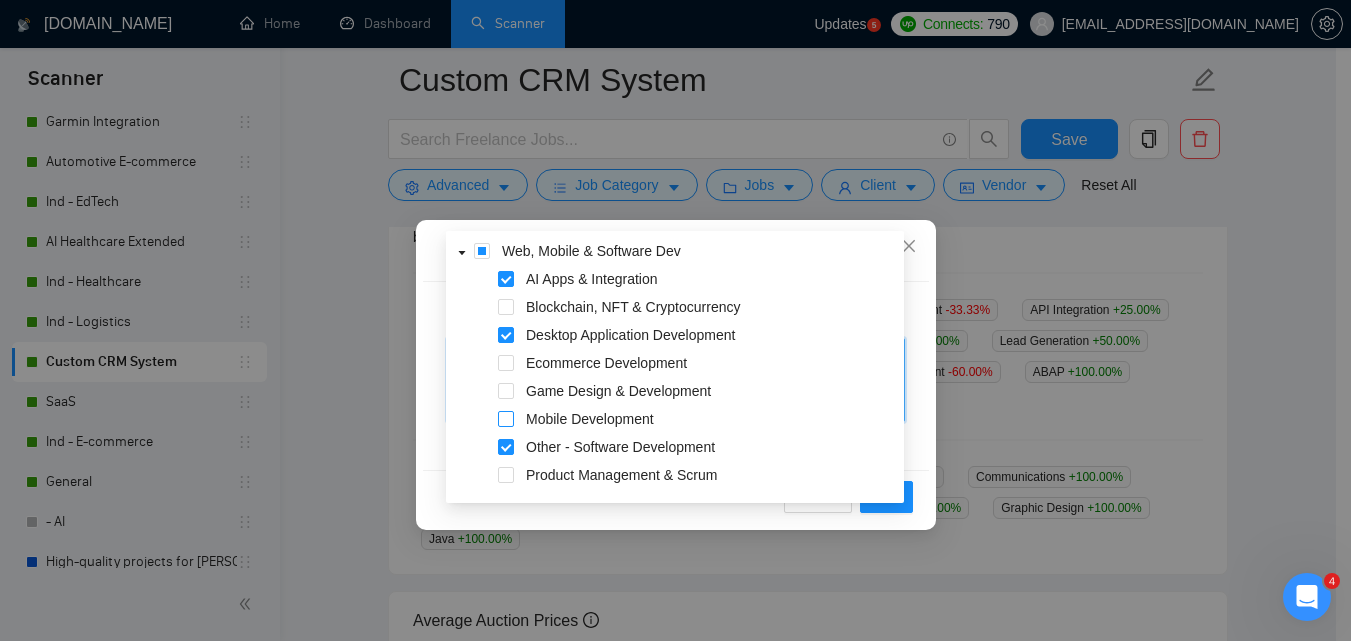 click at bounding box center (506, 419) 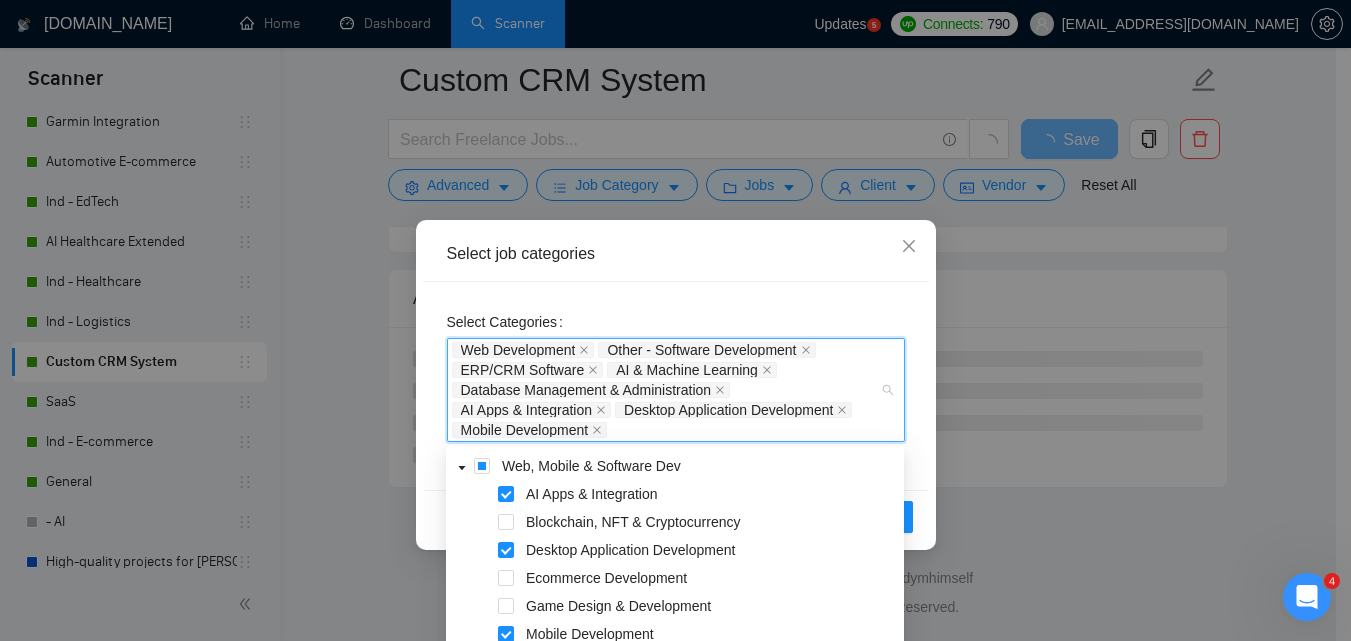 scroll, scrollTop: 572, scrollLeft: 0, axis: vertical 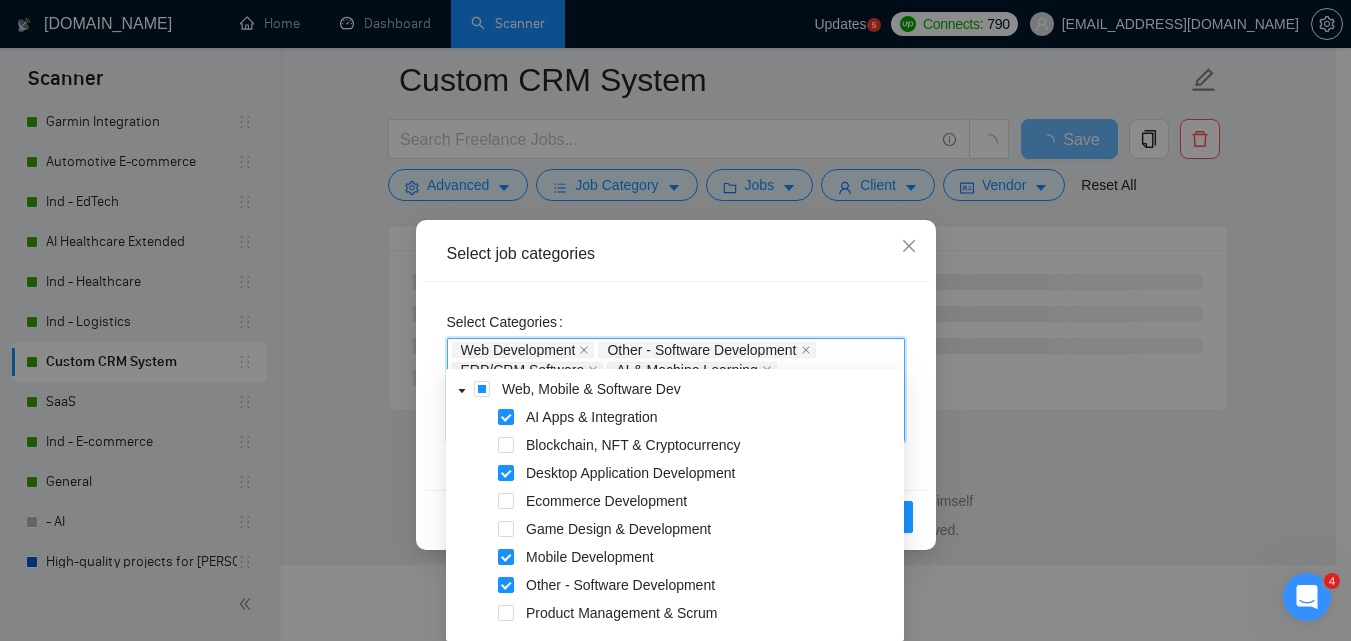 click on "Select Categories Web Development Other - Software Development ERP/CRM Software AI & Machine Learning Database Management & Administration AI Apps & Integration Desktop Application Development Mobile Development" at bounding box center (676, 386) 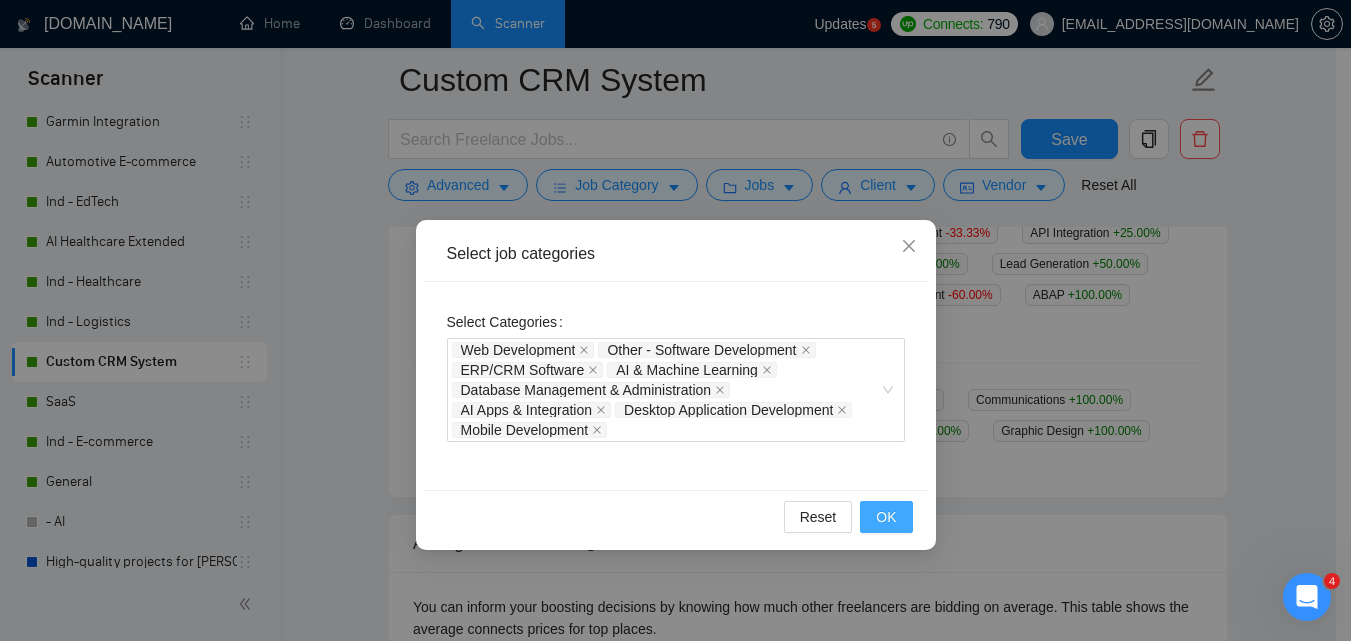 click on "OK" at bounding box center (886, 517) 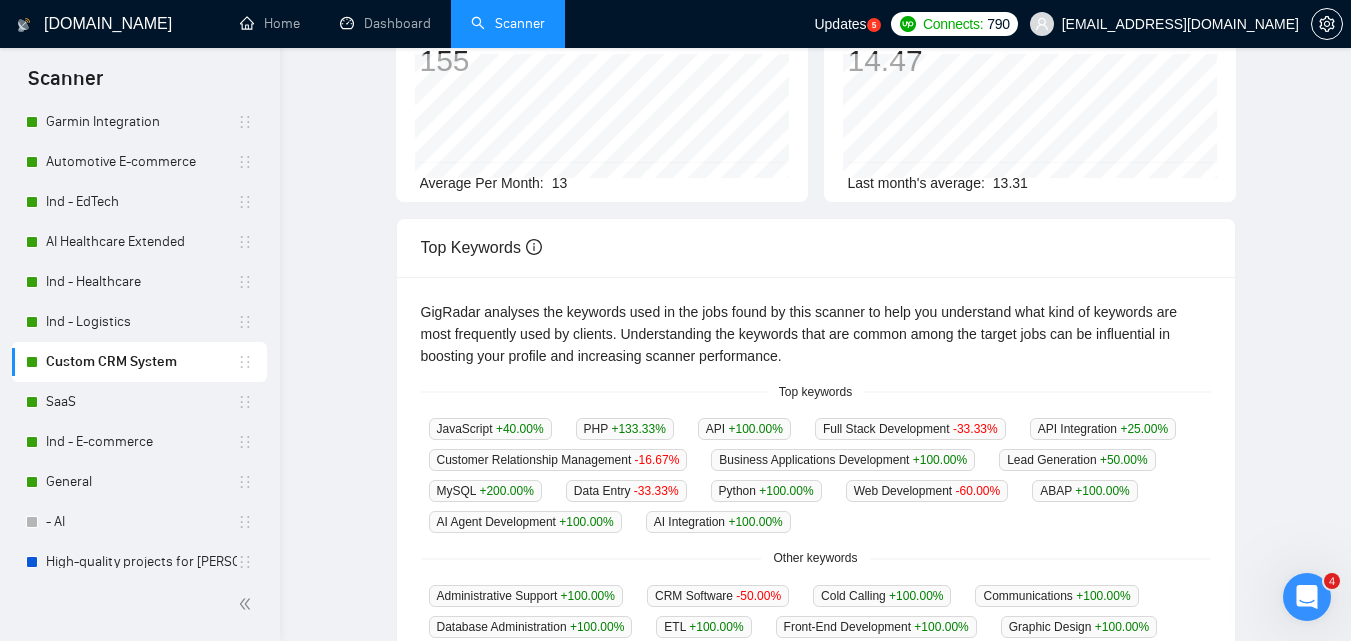 scroll, scrollTop: 0, scrollLeft: 0, axis: both 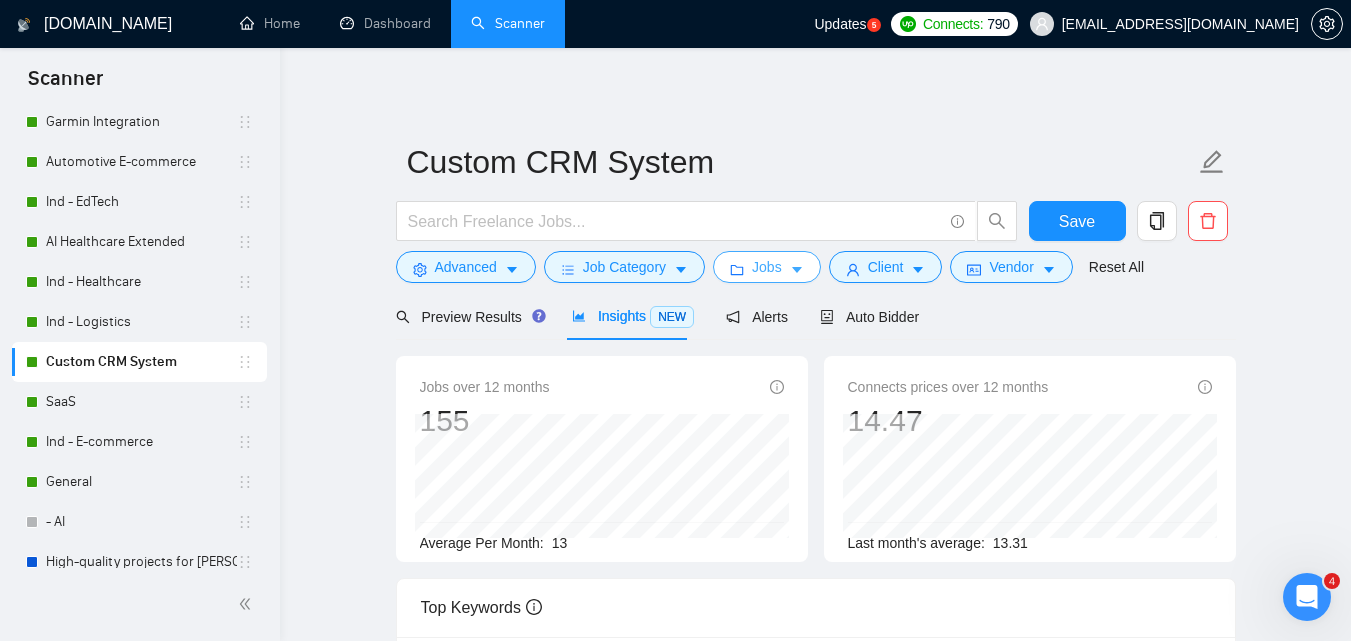 click on "Jobs" at bounding box center [767, 267] 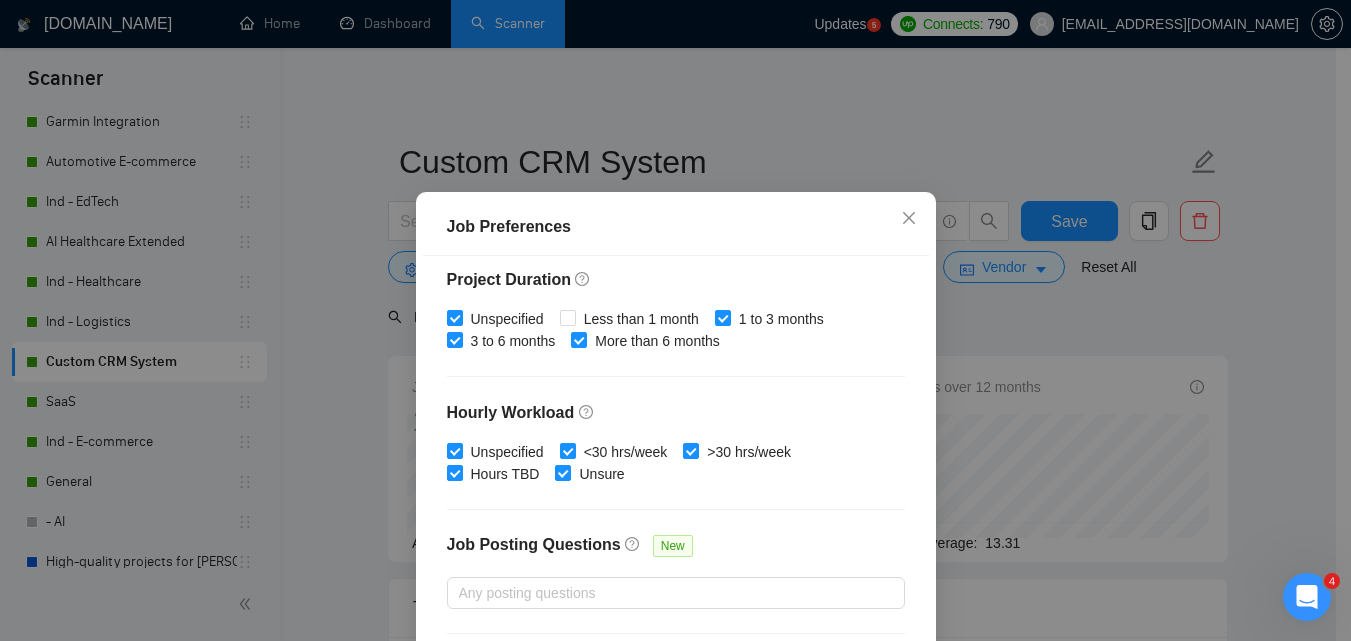 scroll, scrollTop: 678, scrollLeft: 0, axis: vertical 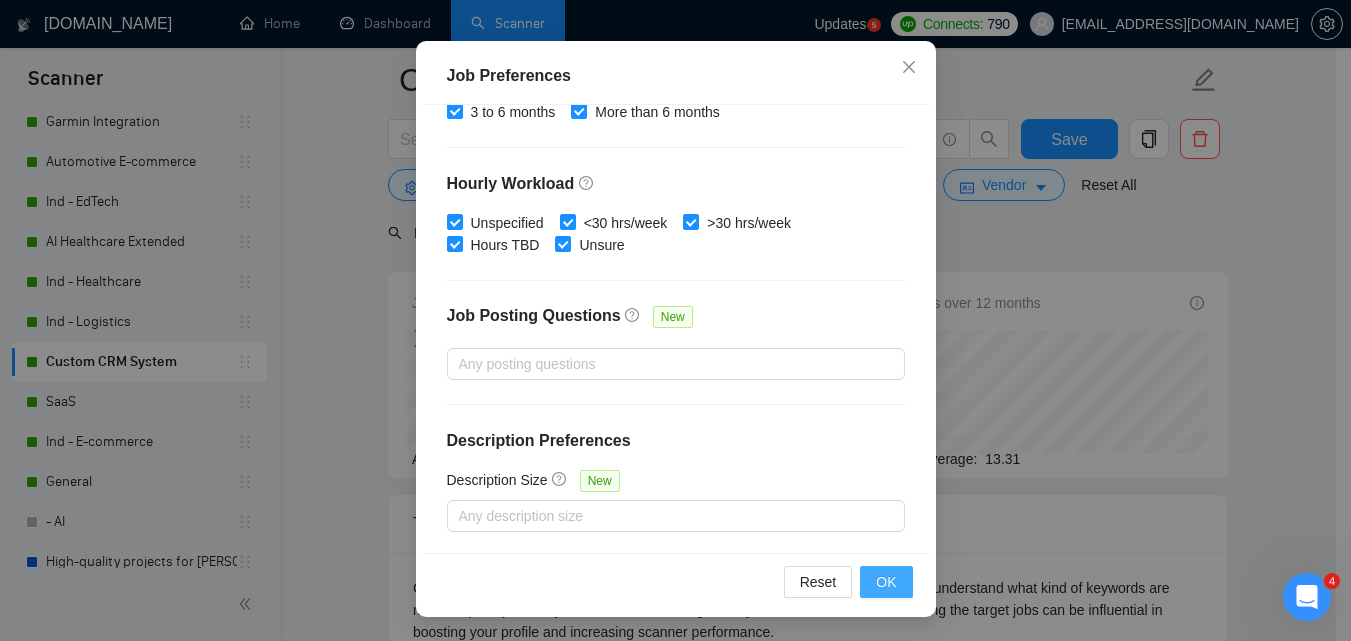 click on "OK" at bounding box center (886, 582) 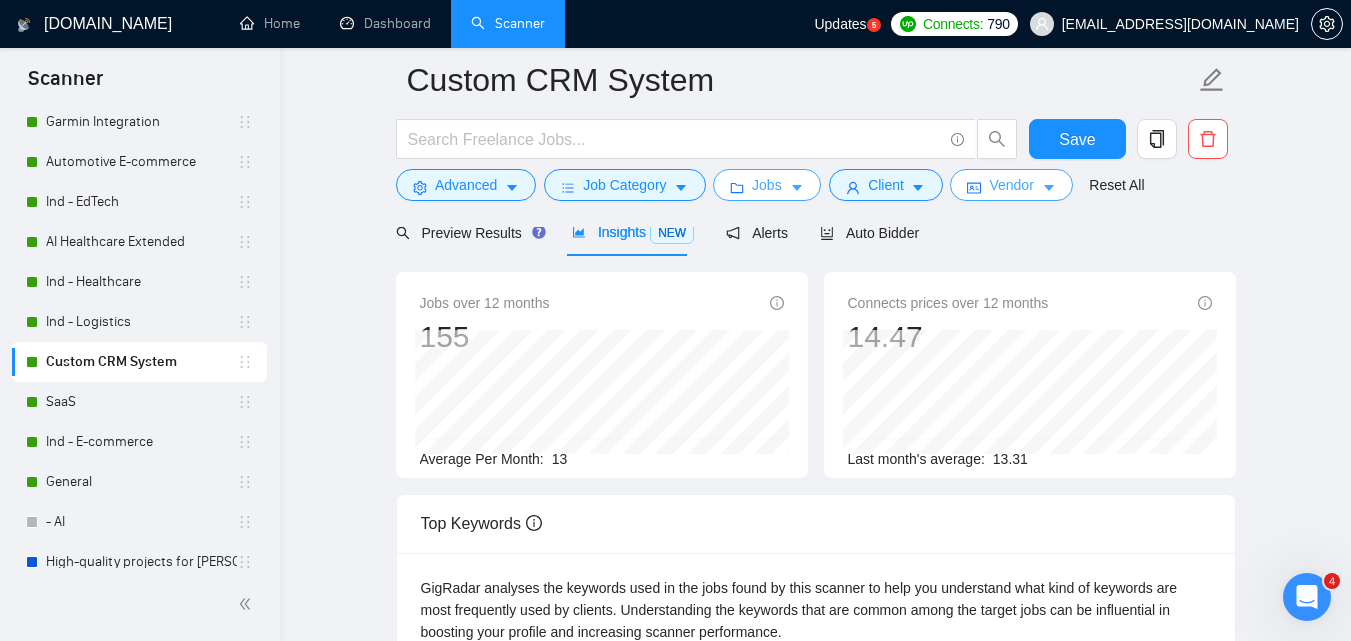 scroll, scrollTop: 0, scrollLeft: 0, axis: both 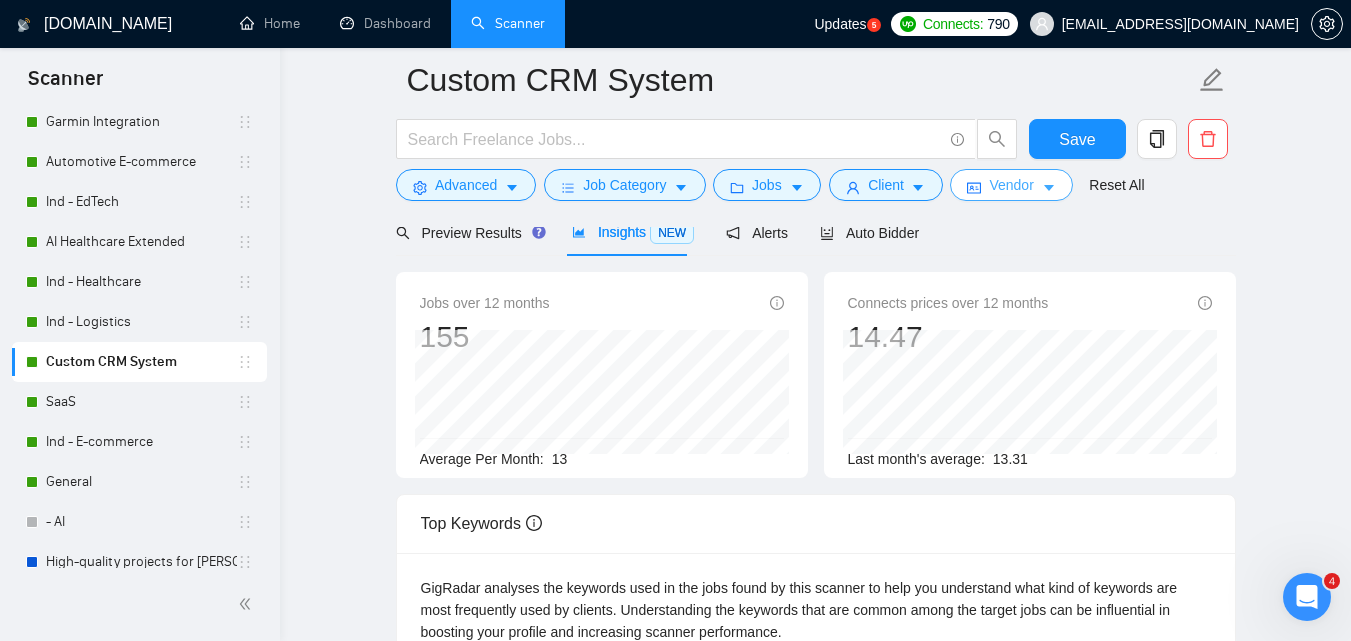 click on "Vendor" at bounding box center (1011, 185) 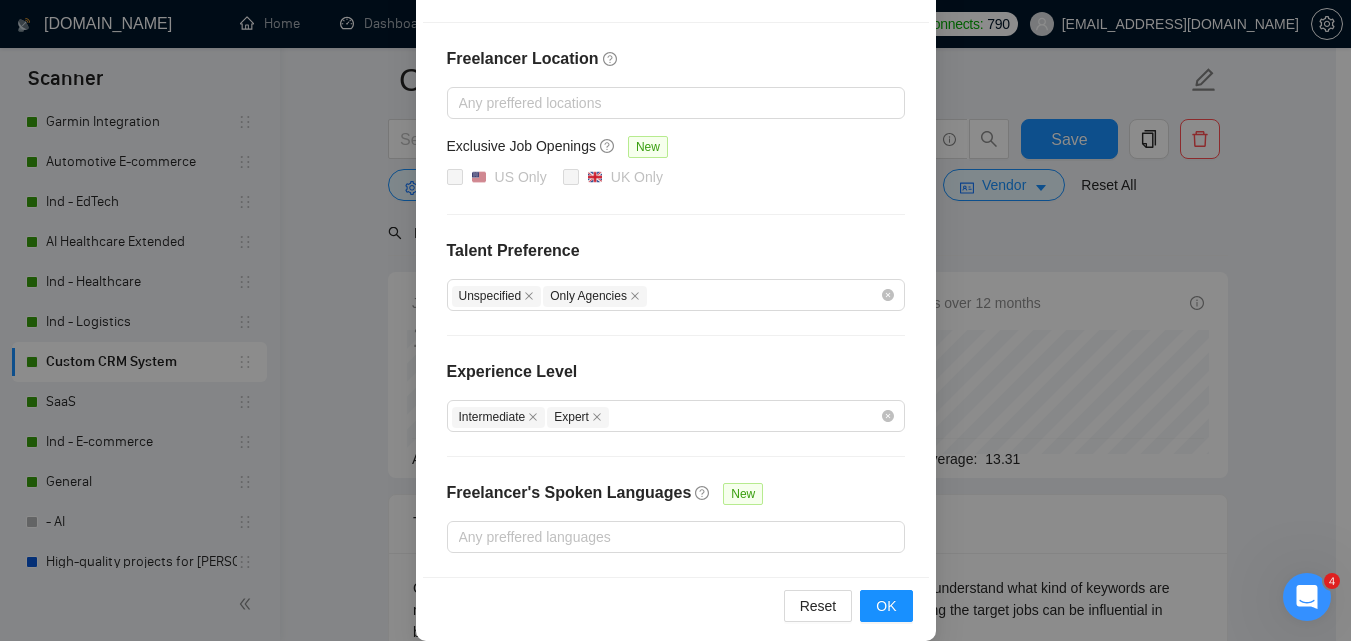 scroll, scrollTop: 284, scrollLeft: 0, axis: vertical 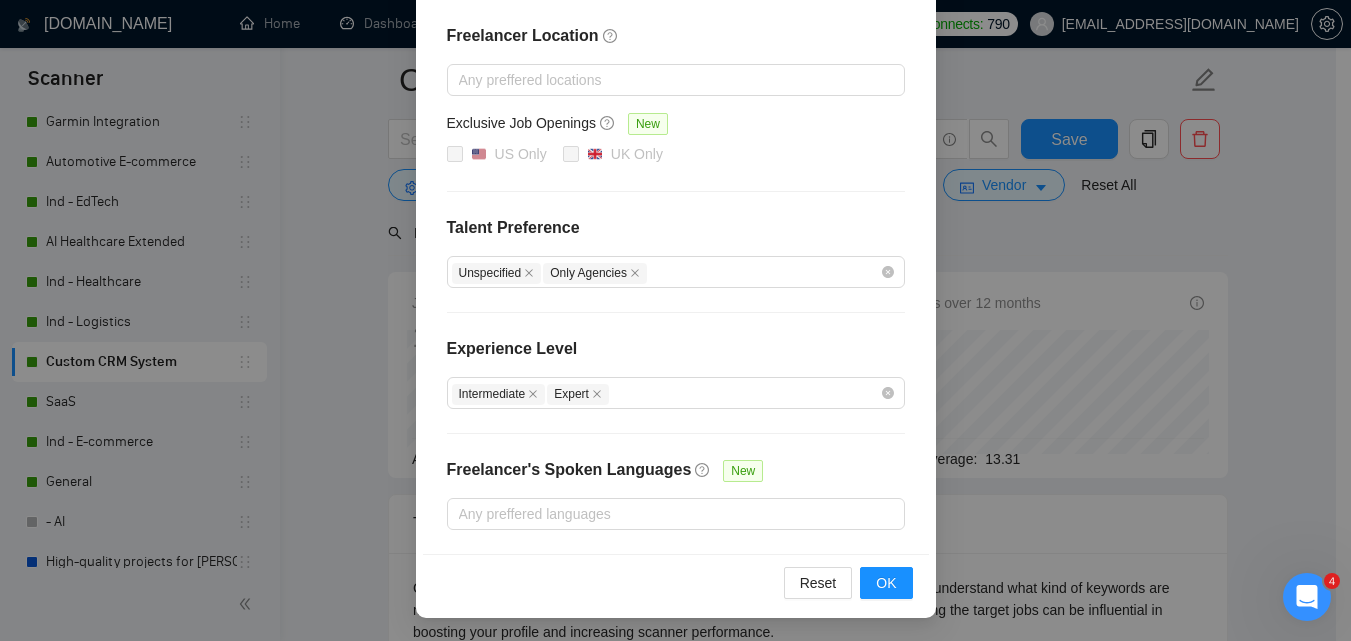 click on "Reset OK" at bounding box center (676, 582) 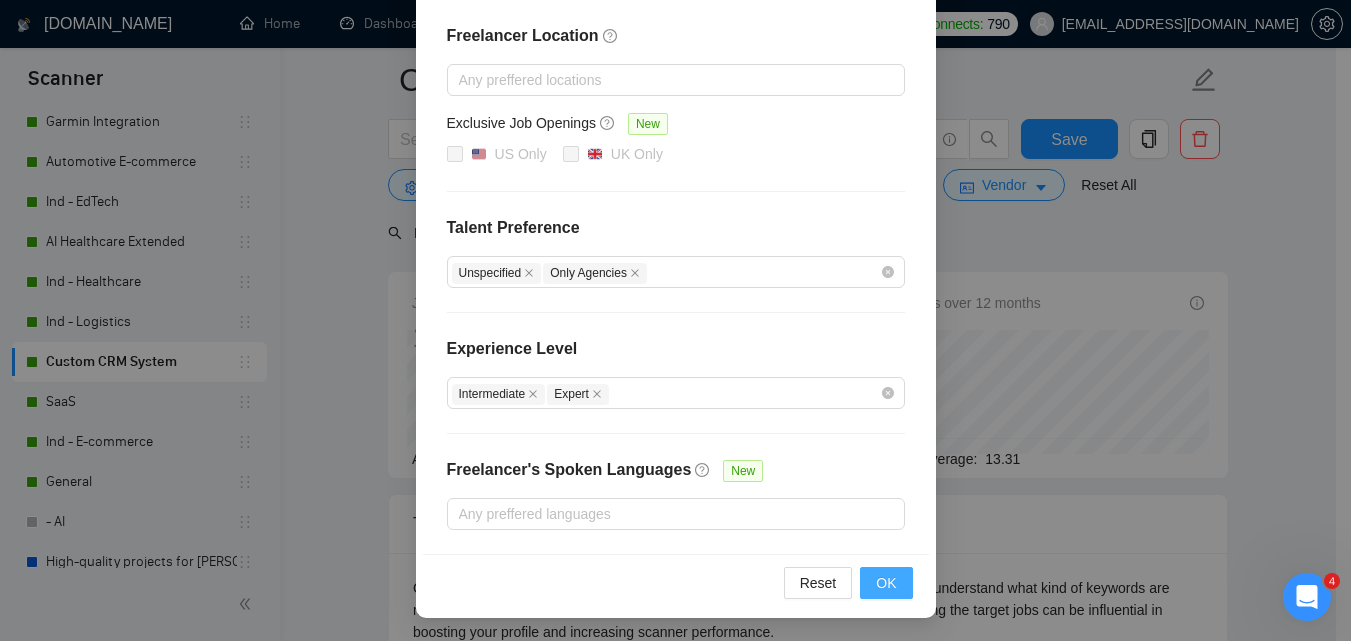 click on "OK" at bounding box center (886, 583) 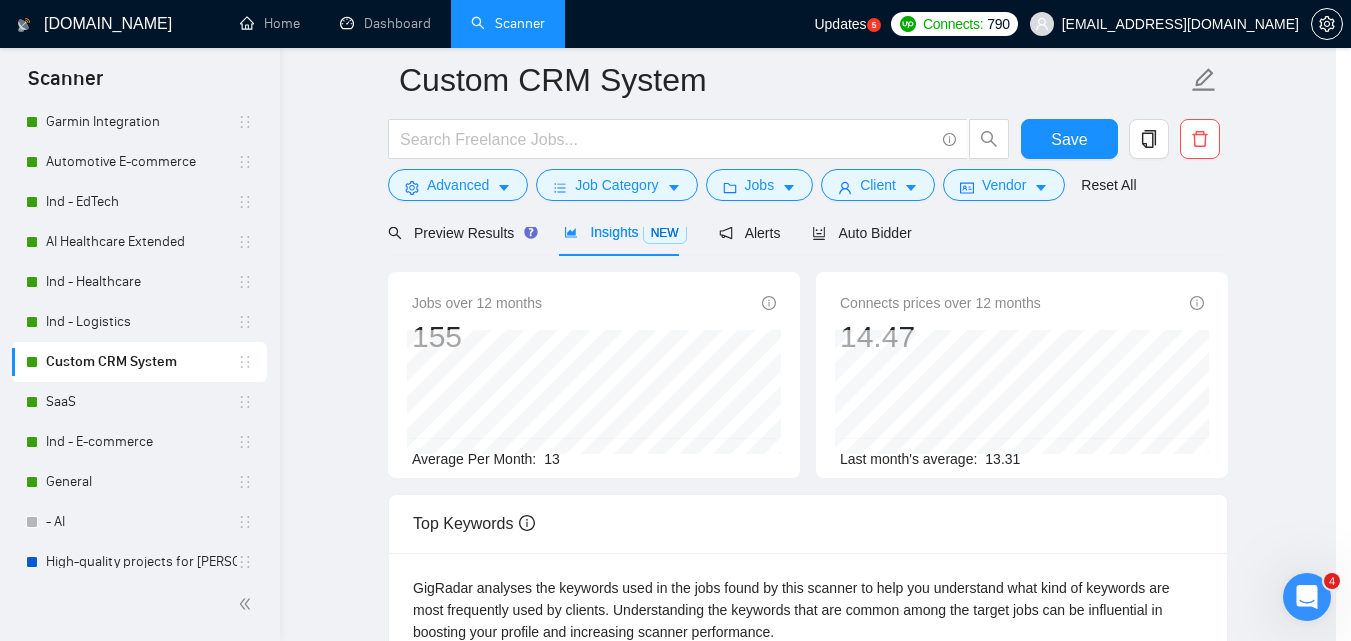 scroll, scrollTop: 184, scrollLeft: 0, axis: vertical 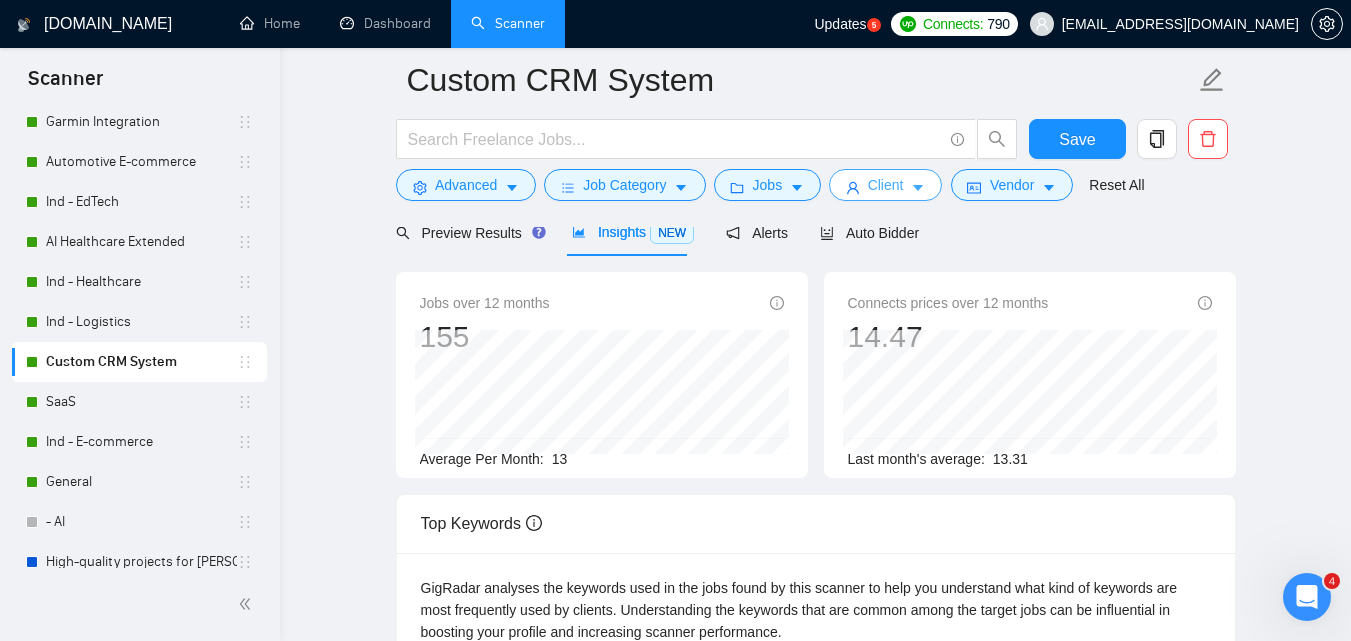 click on "Client" at bounding box center (886, 185) 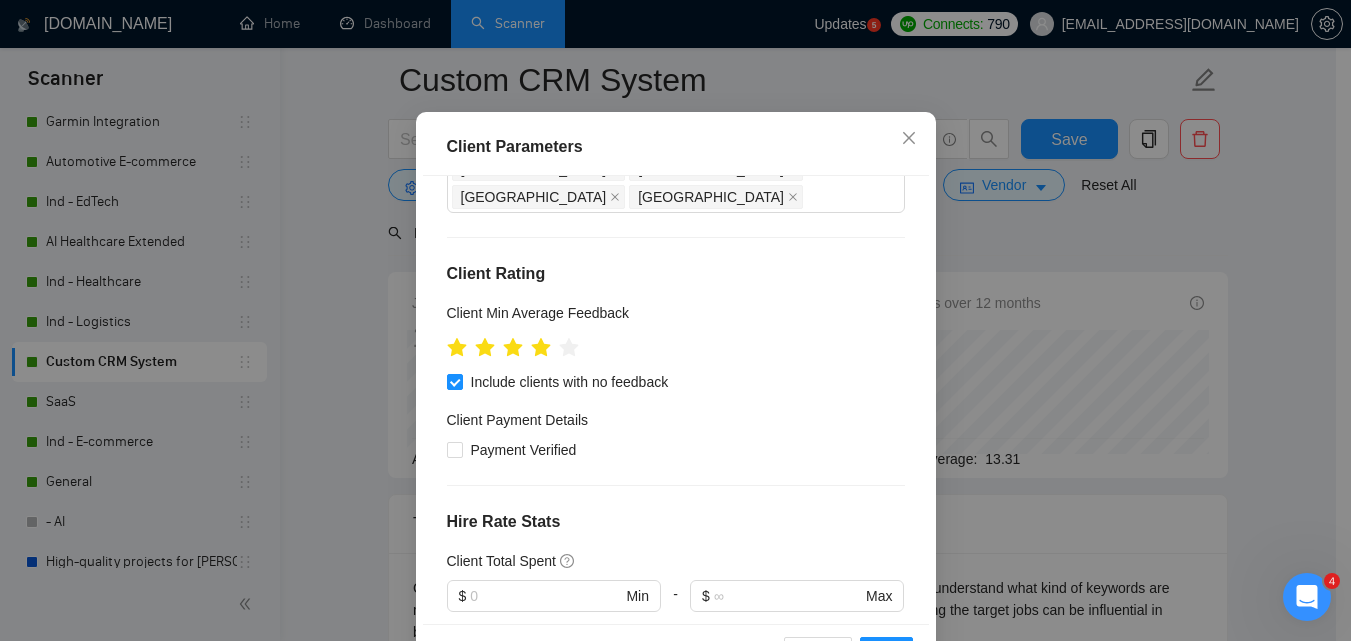 scroll, scrollTop: 0, scrollLeft: 0, axis: both 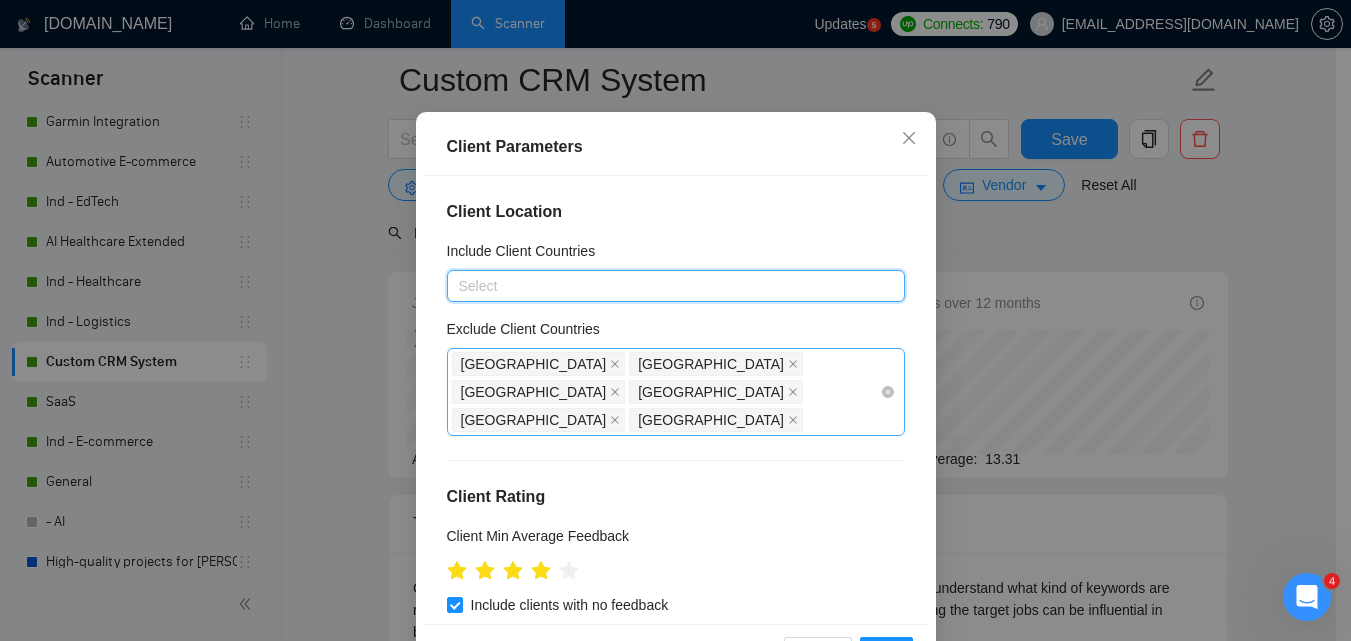 click on "[GEOGRAPHIC_DATA] [GEOGRAPHIC_DATA] [GEOGRAPHIC_DATA] [GEOGRAPHIC_DATA] [GEOGRAPHIC_DATA] [GEOGRAPHIC_DATA]" at bounding box center (666, 392) 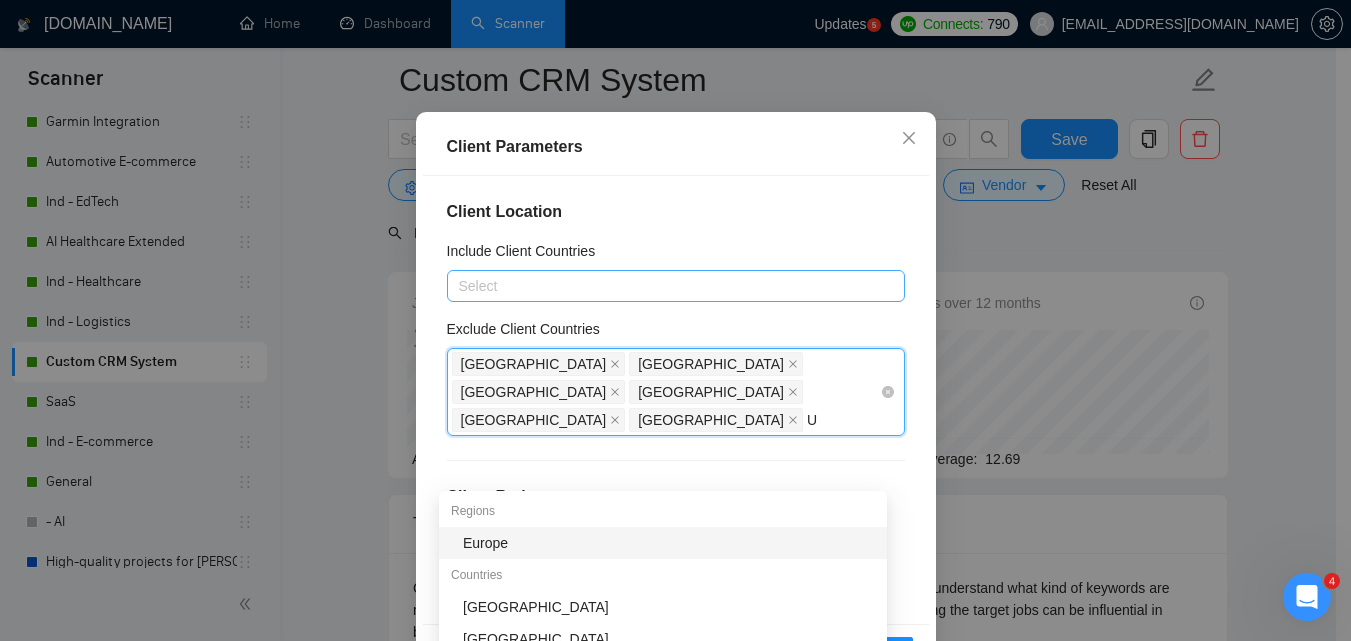 type on "Uk" 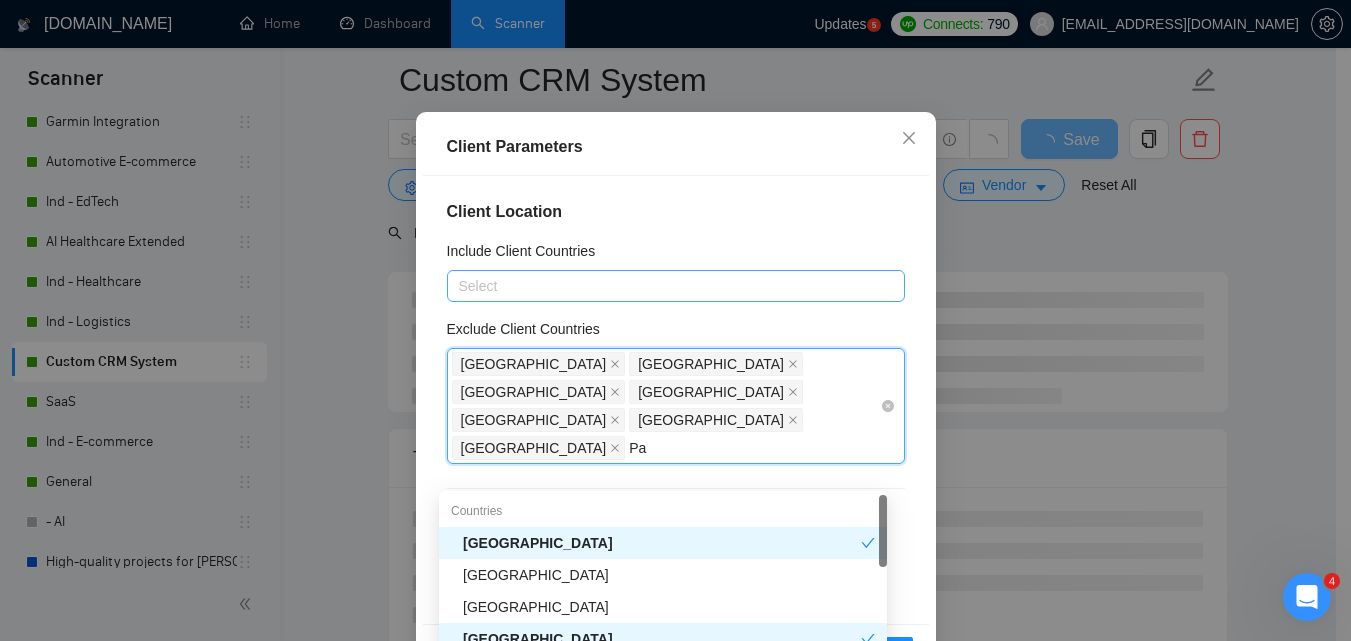 type on "Pales" 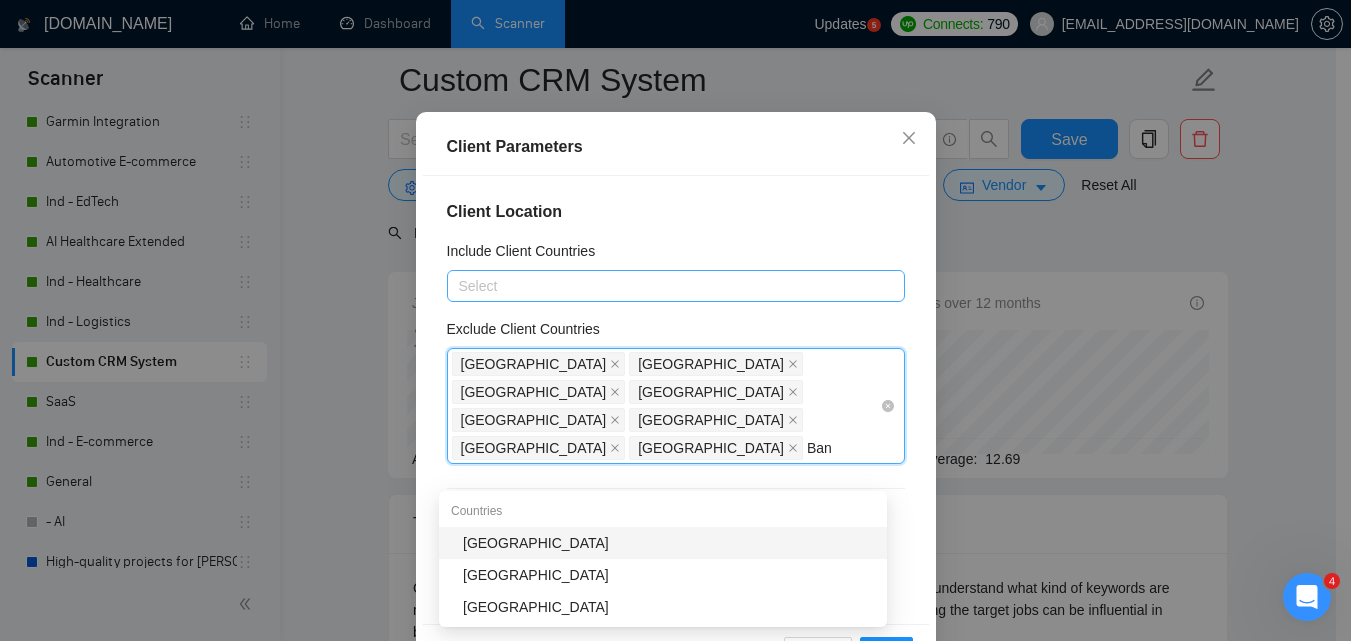type on "Bang" 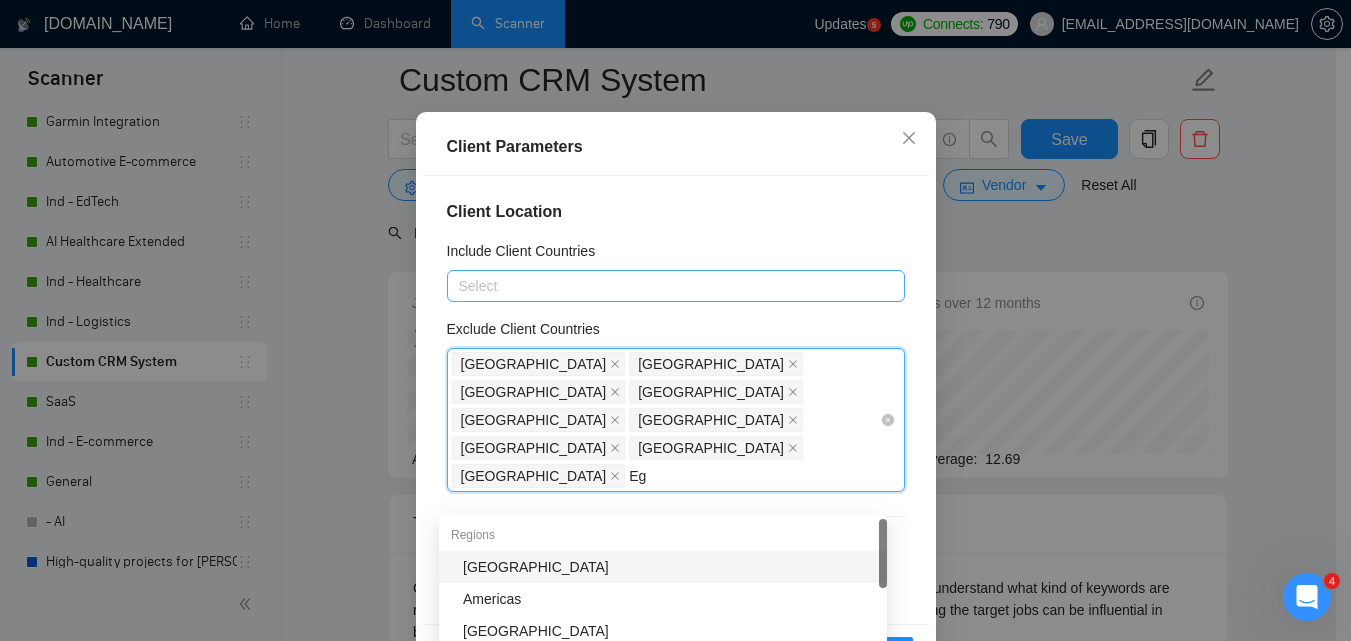 type on "Egy" 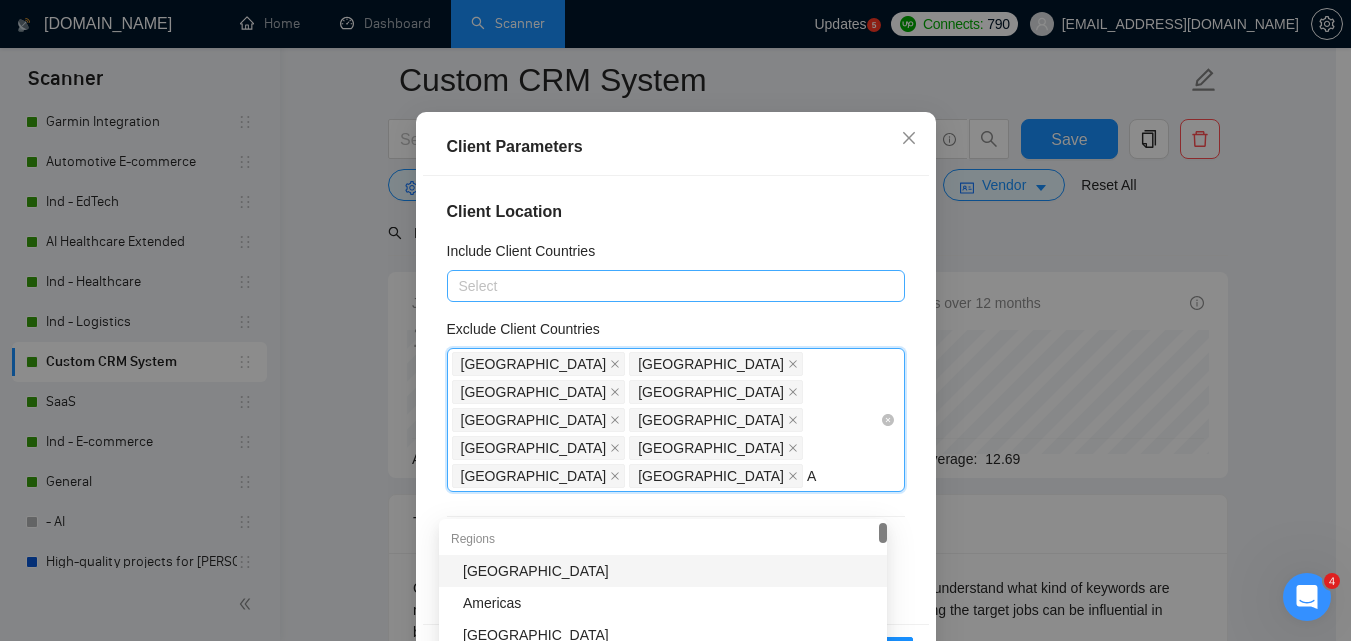 type on "Af" 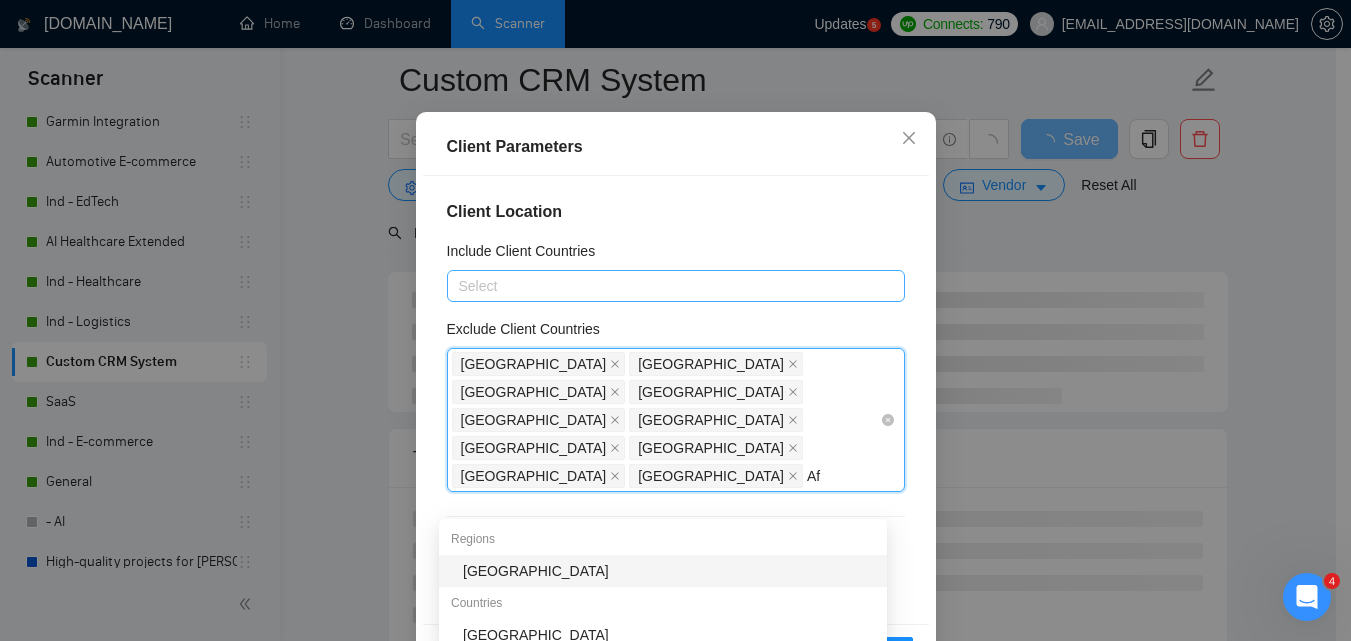 type 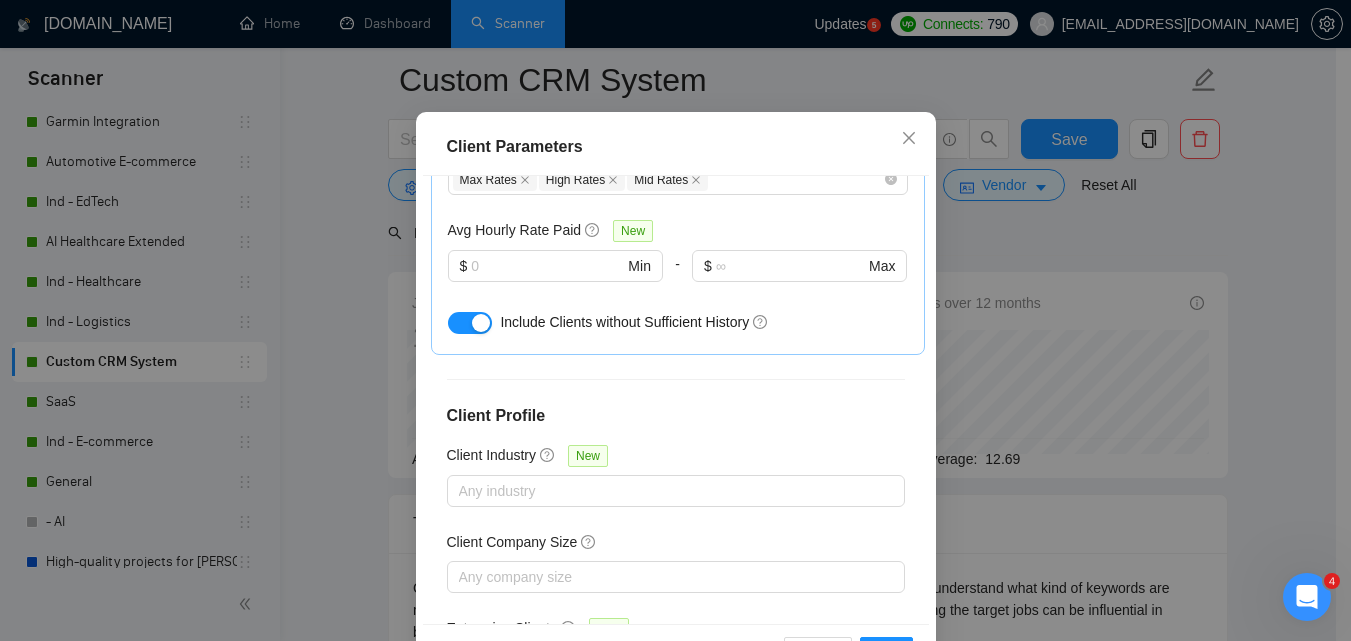 scroll, scrollTop: 851, scrollLeft: 0, axis: vertical 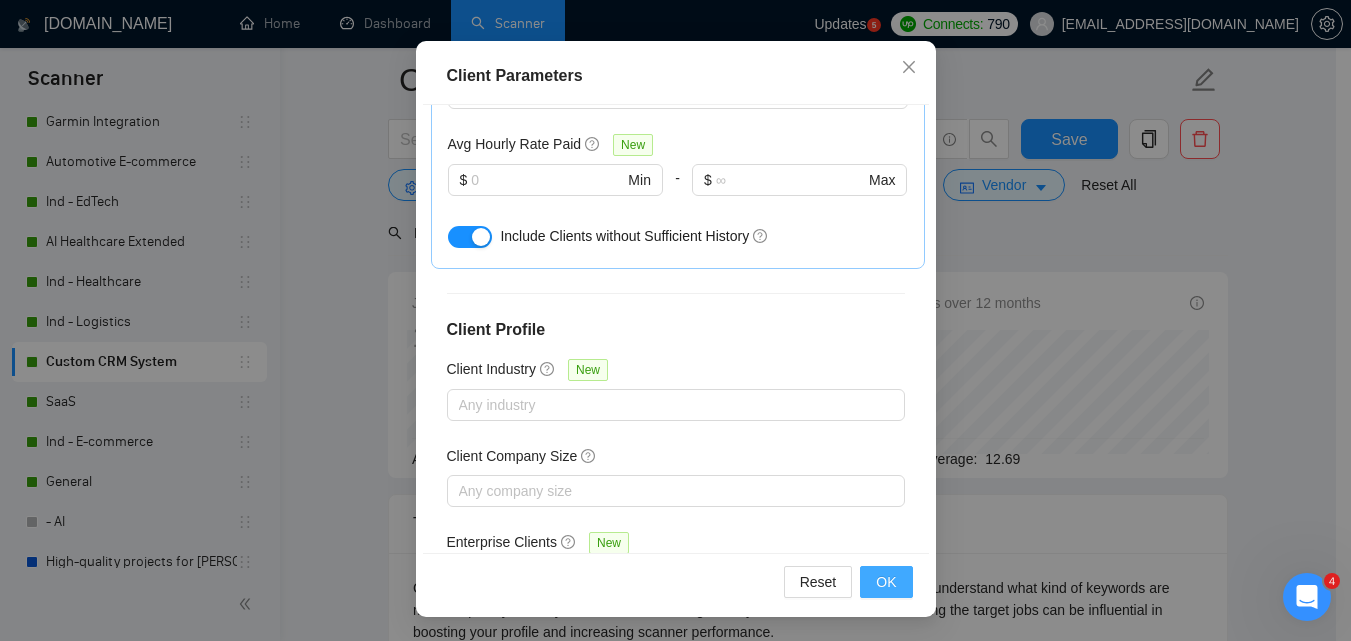 click on "OK" at bounding box center (886, 582) 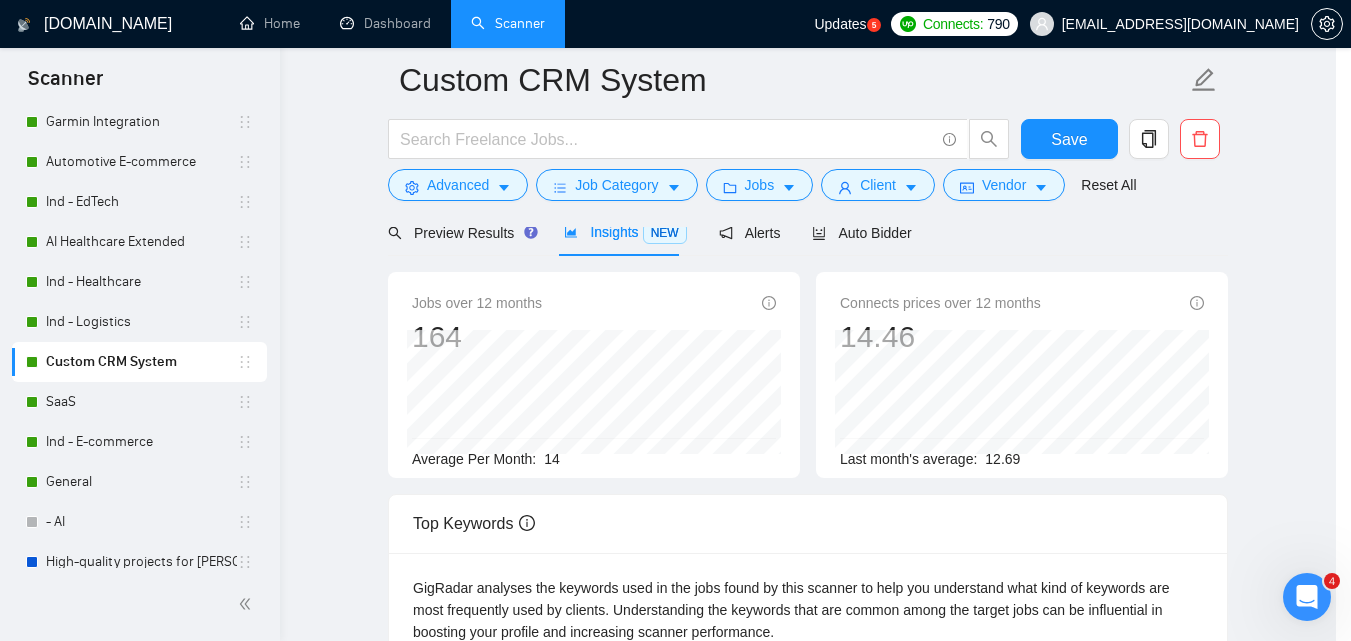 scroll, scrollTop: 80, scrollLeft: 0, axis: vertical 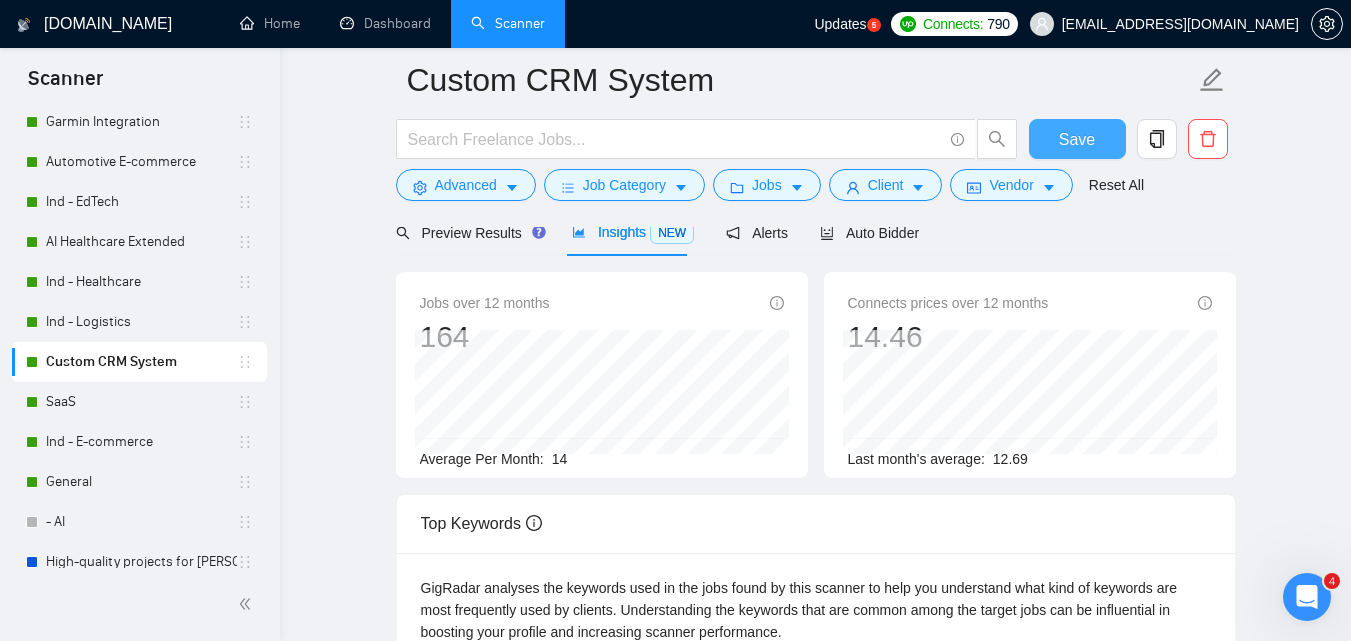 click on "Save" at bounding box center [1077, 139] 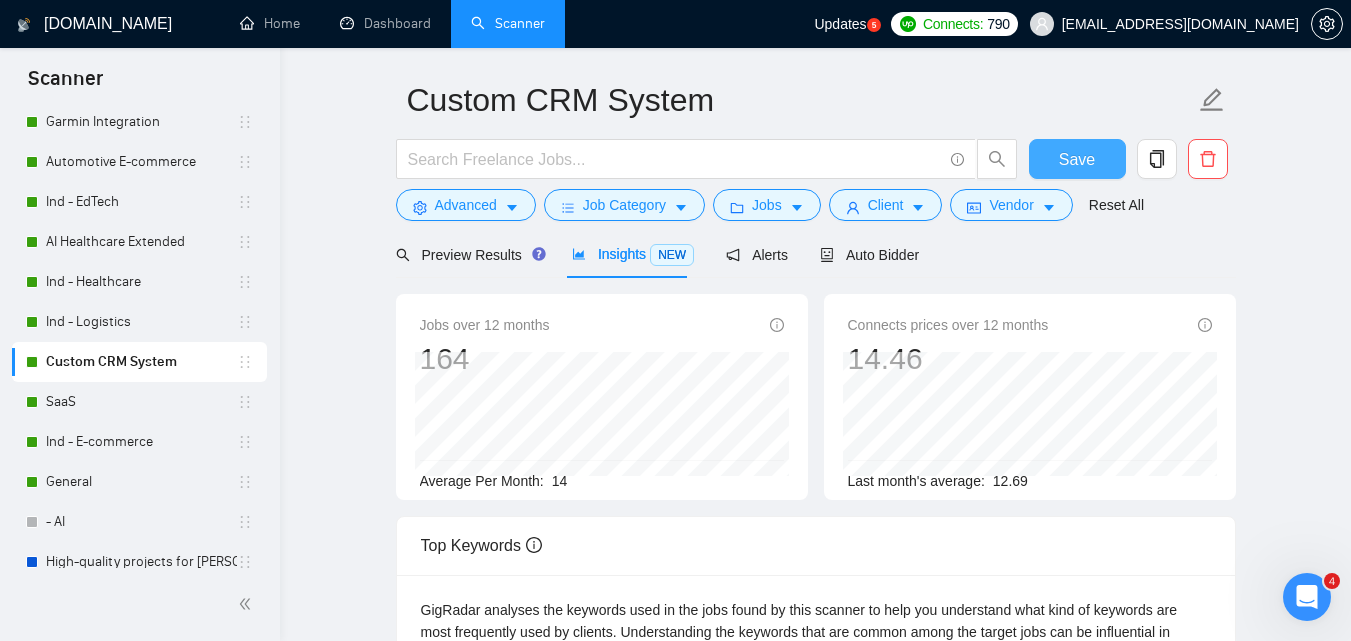 scroll, scrollTop: 0, scrollLeft: 0, axis: both 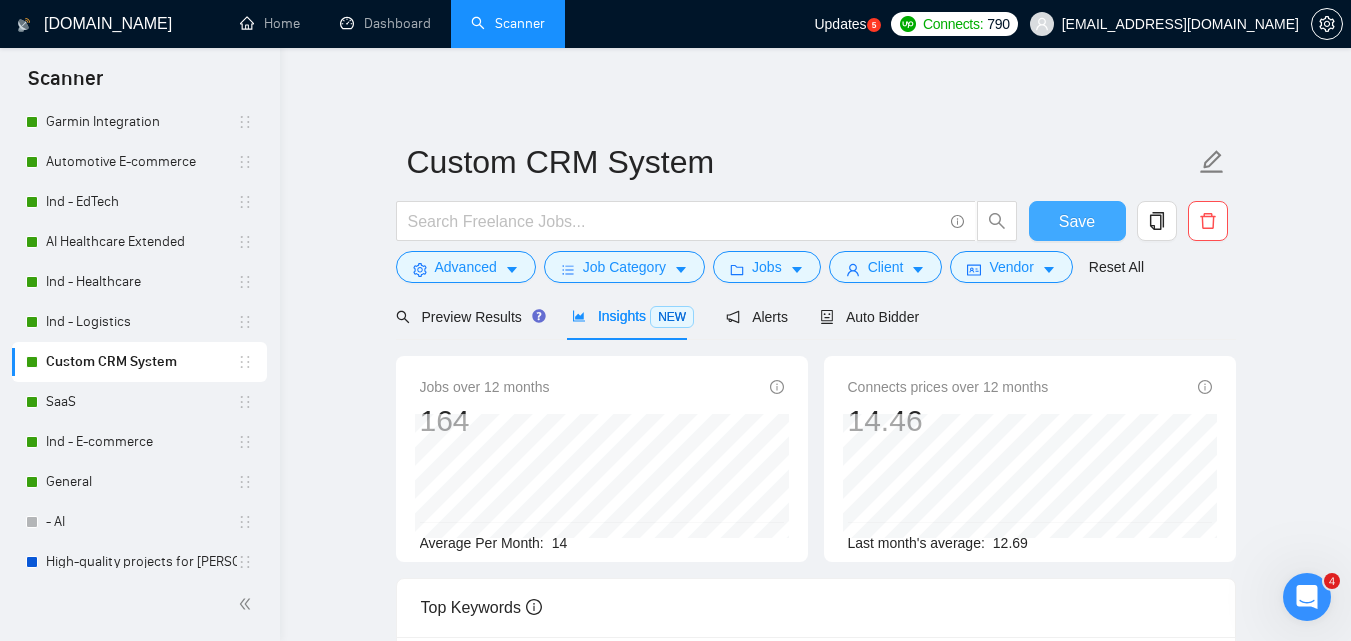 click on "Save" at bounding box center (1077, 221) 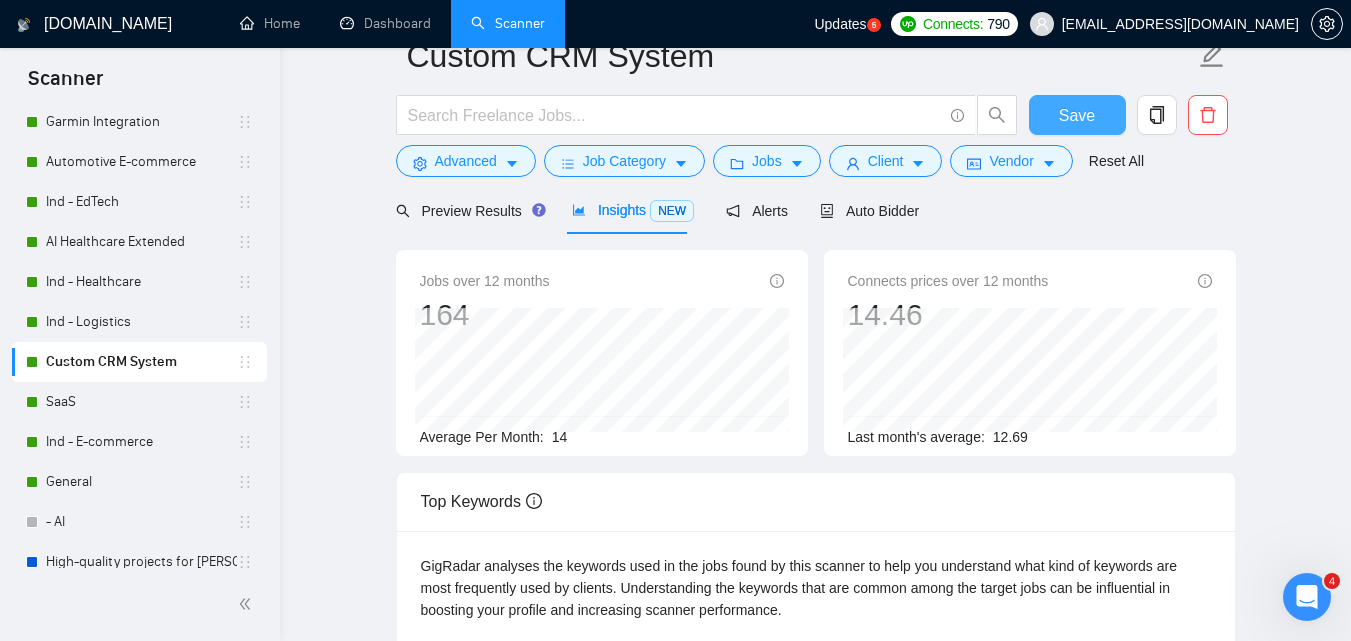 scroll, scrollTop: 0, scrollLeft: 0, axis: both 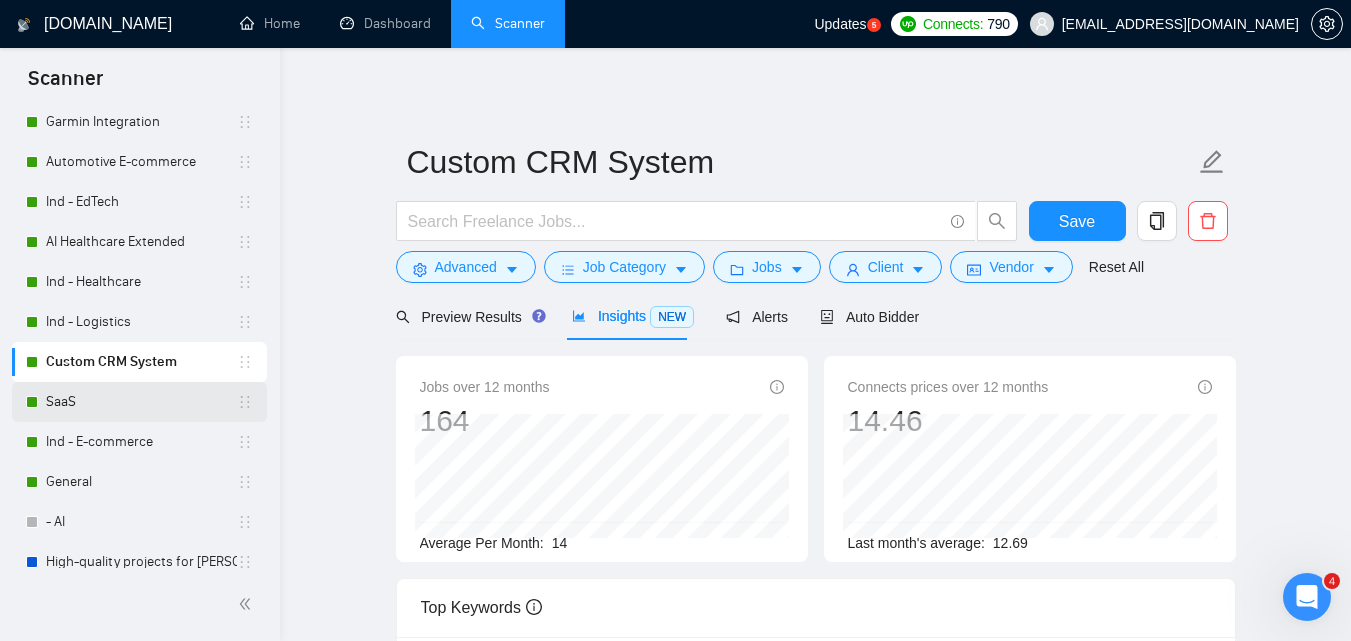 click on "SaaS" at bounding box center [141, 402] 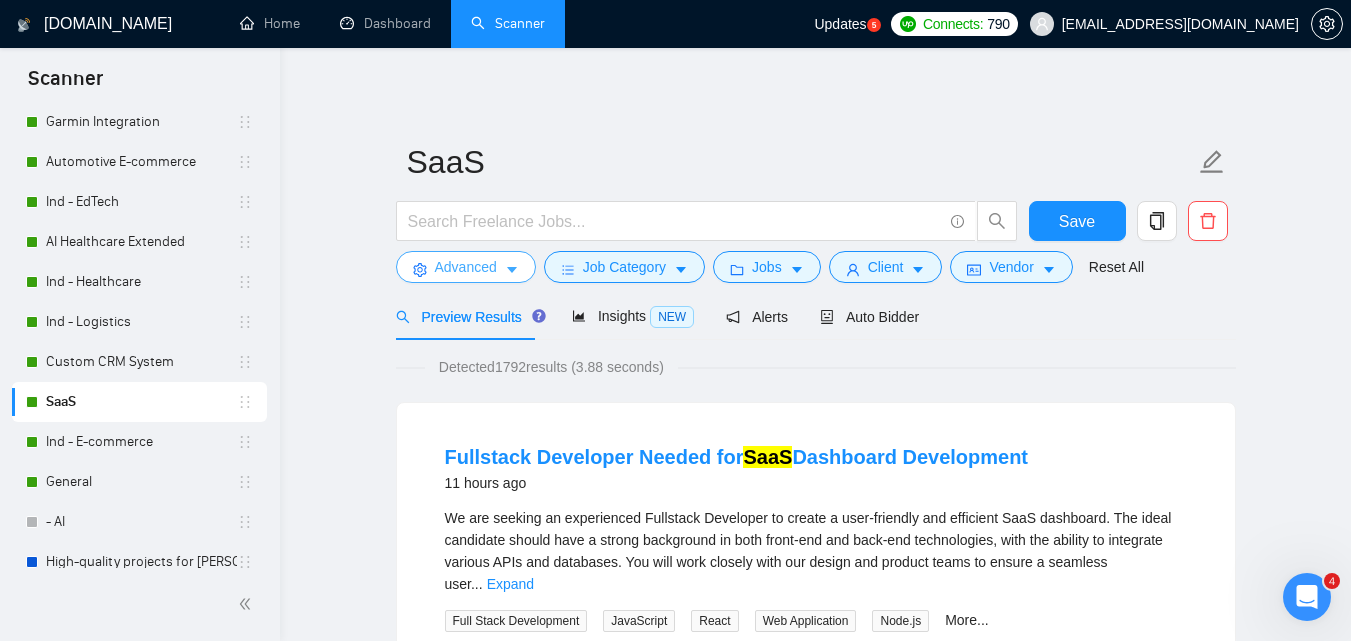 click on "Advanced" at bounding box center (466, 267) 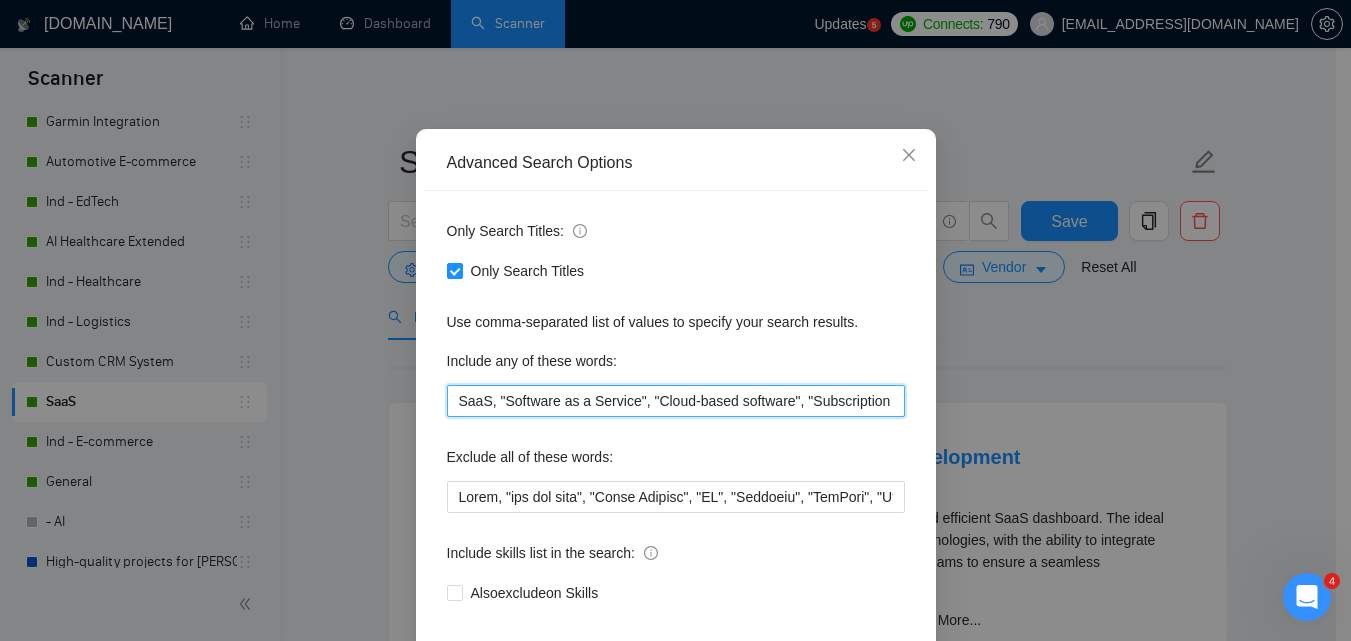 click on "SaaS, "Software as a Service", "Cloud-based software", "Subscription software", "SaaS platform", "Enterprise SaaS", "B2B SaaS", "SaaS development", "SaaS analytics", "SaaS security" "SaaS marketing"" at bounding box center (676, 401) 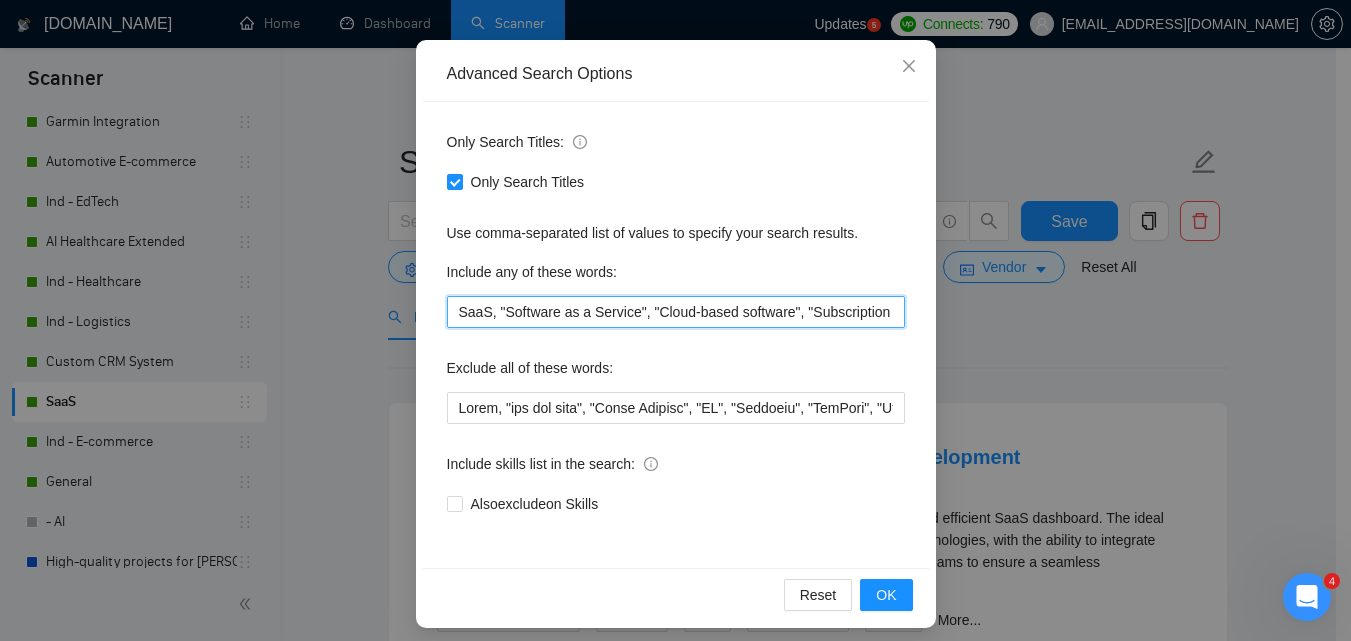 scroll, scrollTop: 191, scrollLeft: 0, axis: vertical 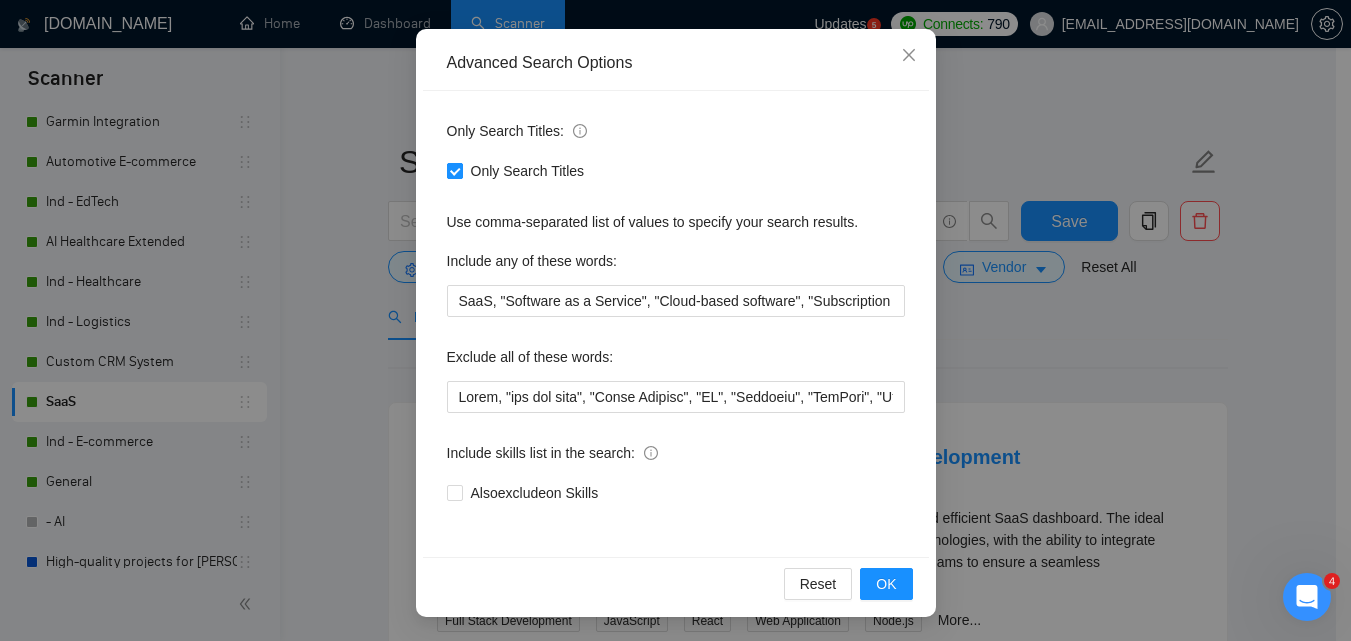 click on "Only Search Titles" at bounding box center [528, 171] 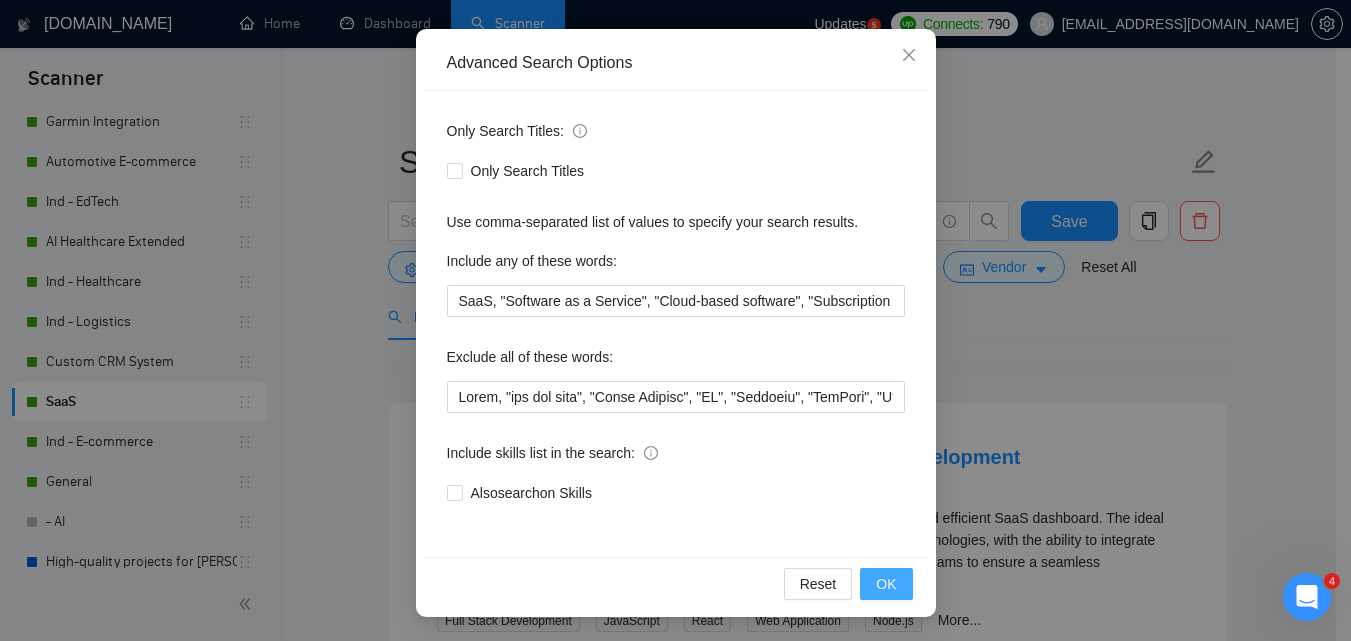 click on "OK" at bounding box center [886, 584] 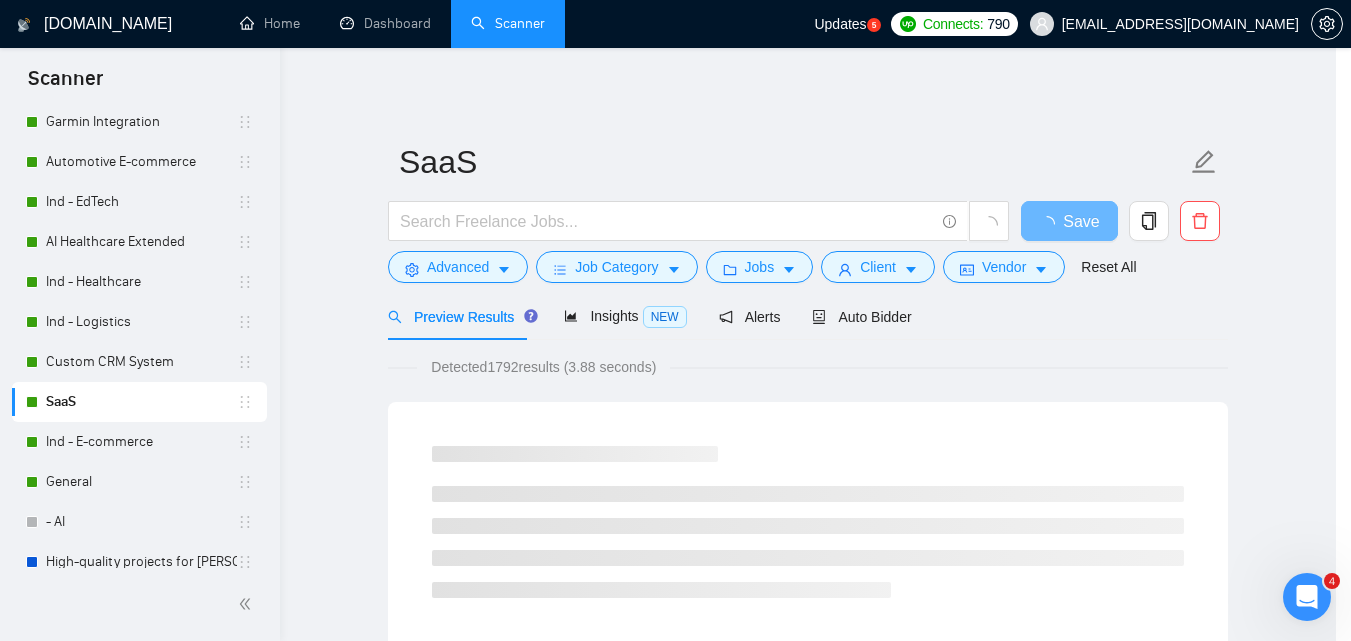 scroll, scrollTop: 91, scrollLeft: 0, axis: vertical 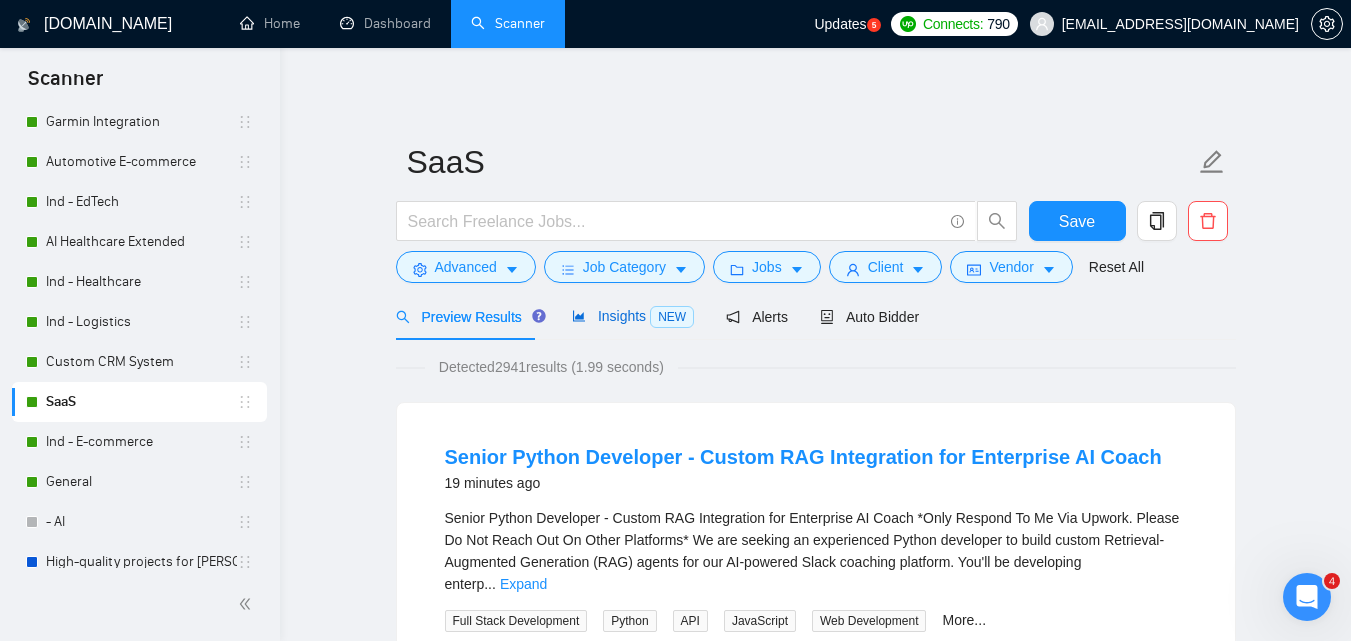 click on "Insights NEW" at bounding box center [633, 316] 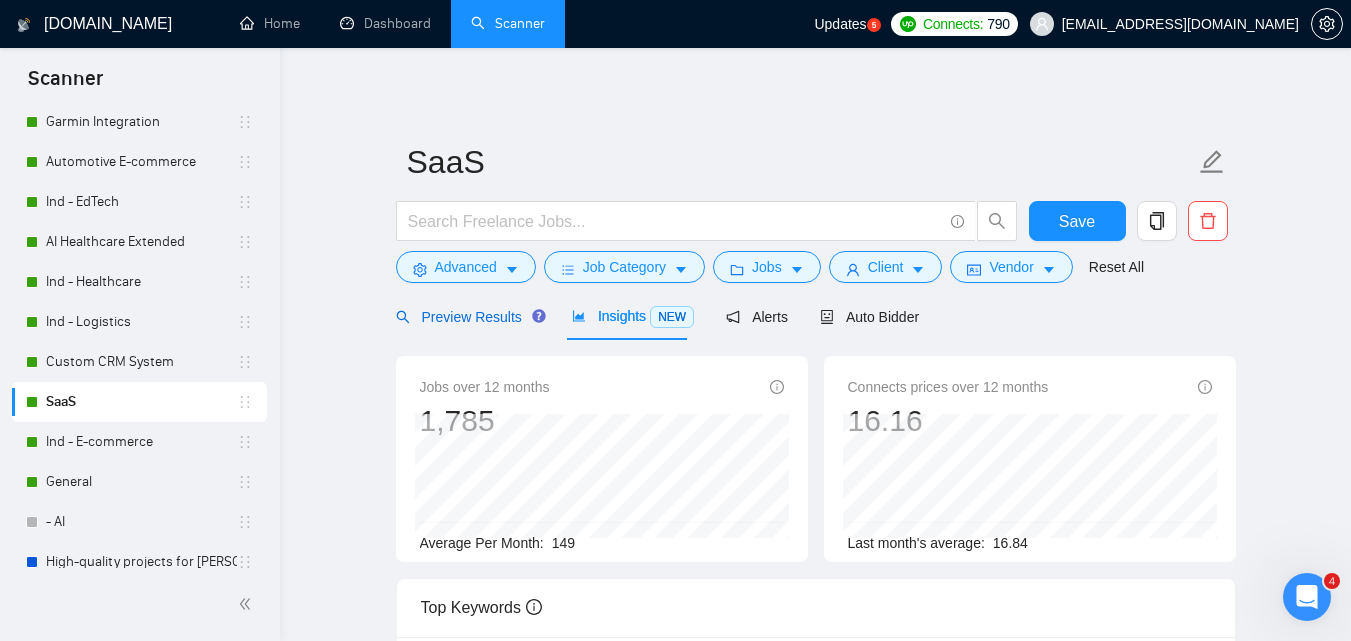click on "Preview Results" at bounding box center (468, 317) 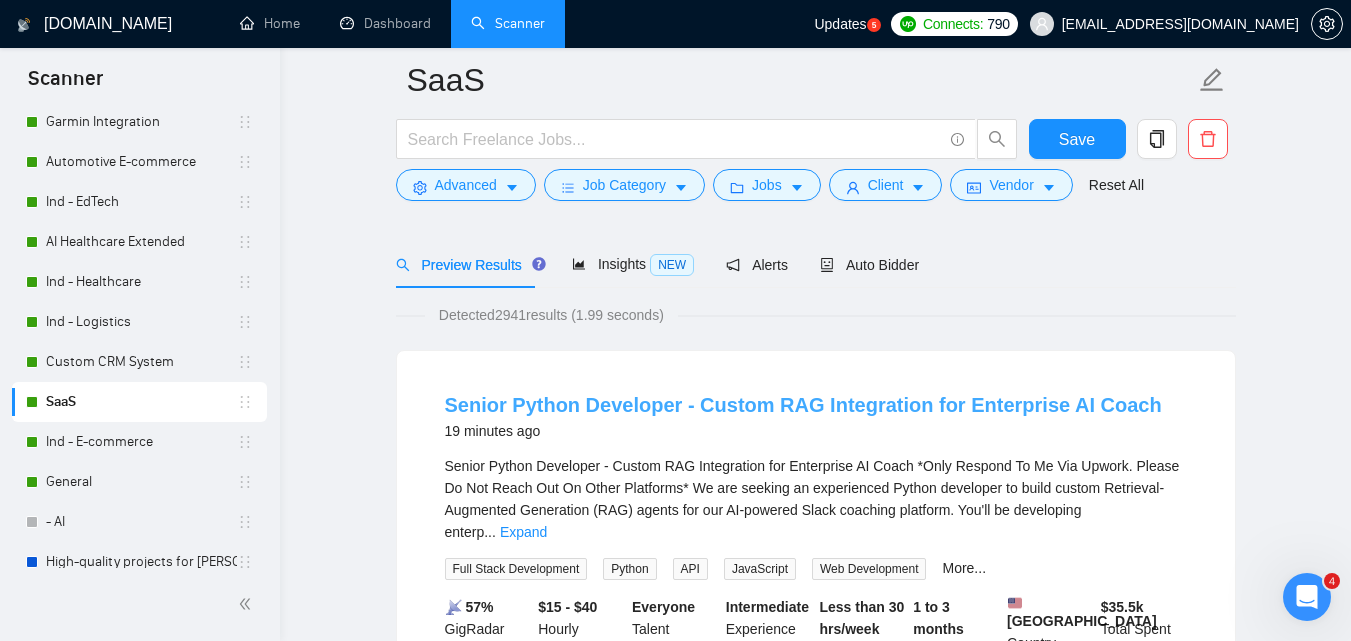 scroll, scrollTop: 100, scrollLeft: 0, axis: vertical 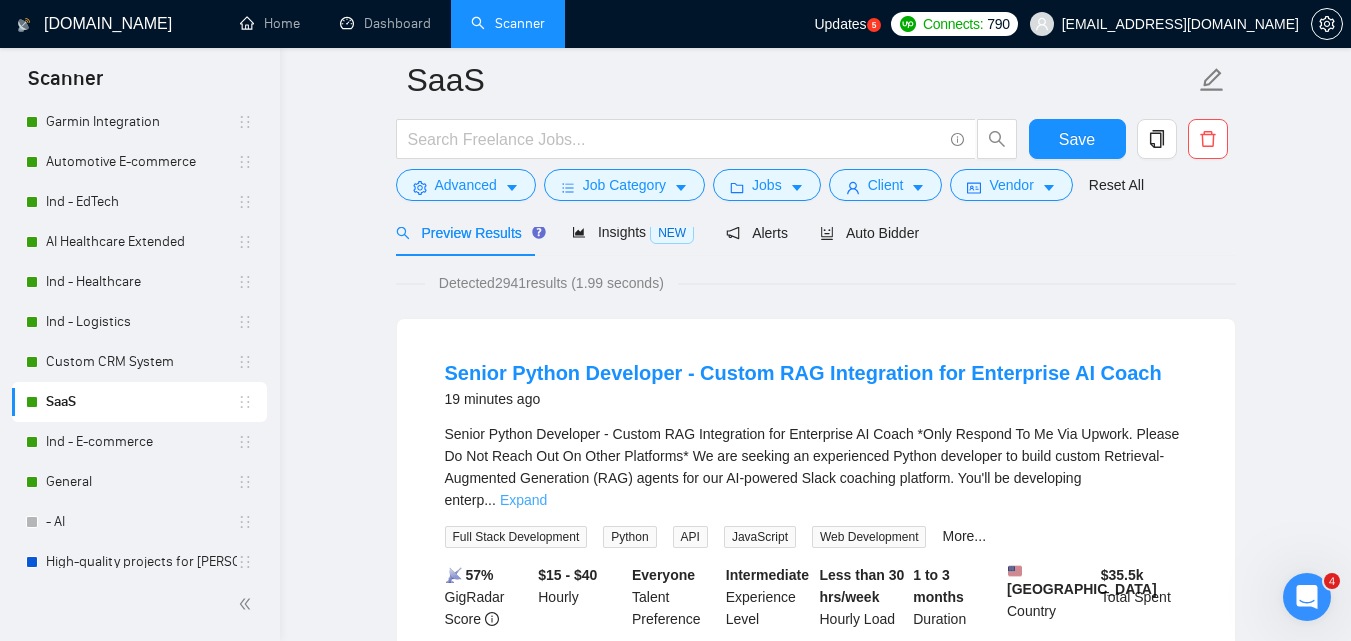 click on "Expand" at bounding box center (523, 500) 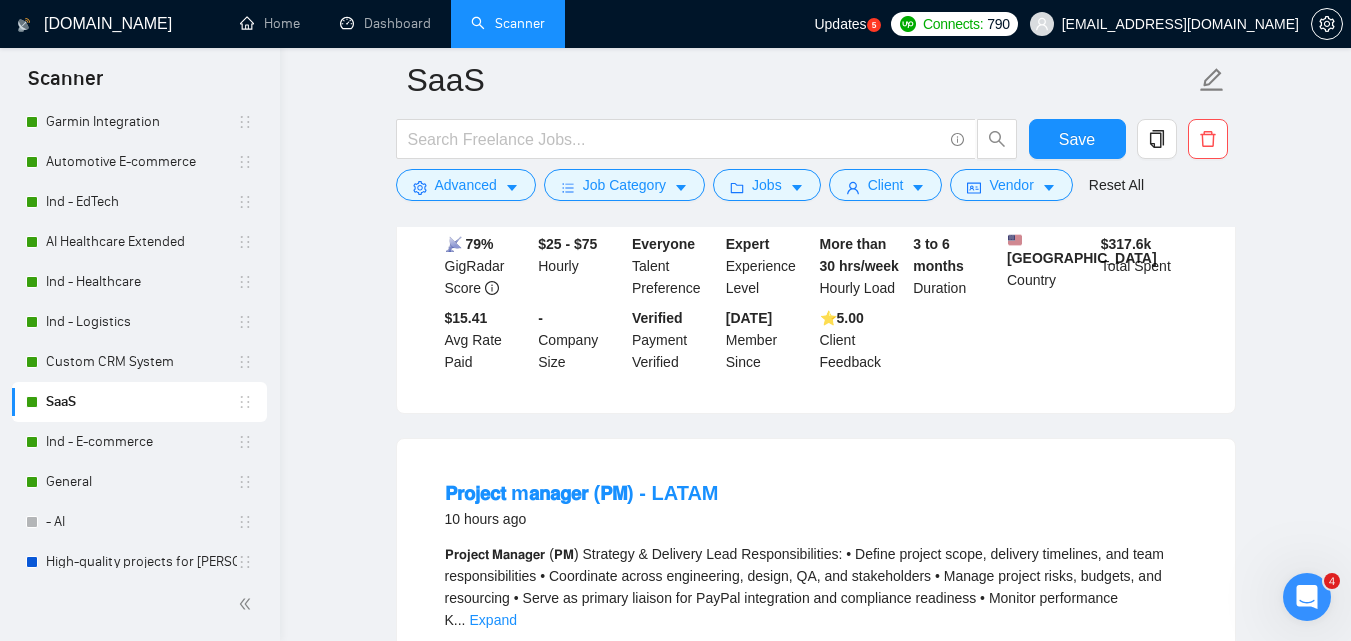 scroll, scrollTop: 1700, scrollLeft: 0, axis: vertical 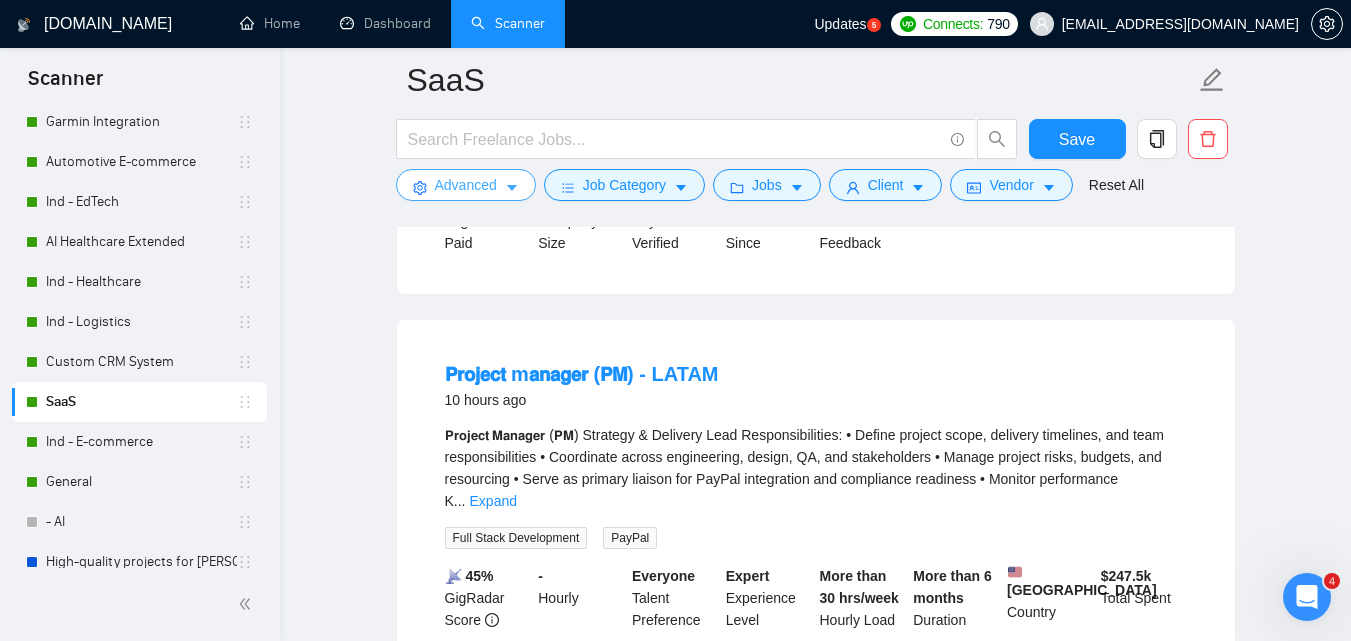 click on "Advanced" at bounding box center (466, 185) 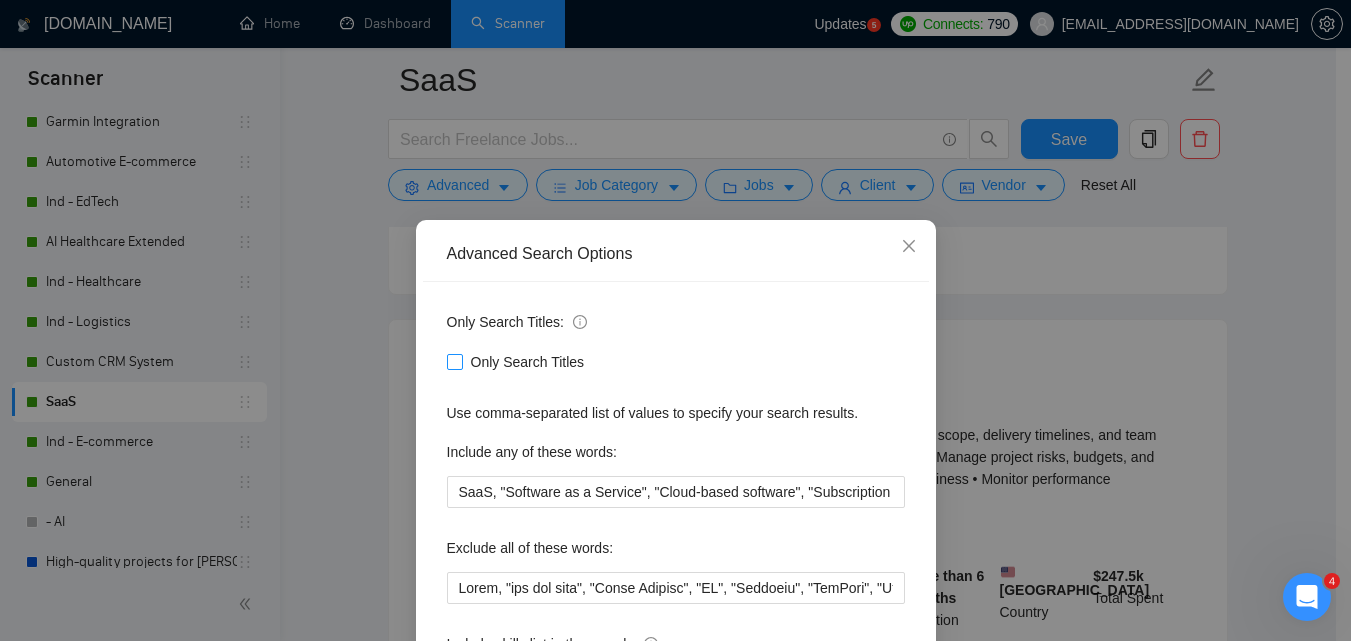 click on "Only Search Titles" at bounding box center (528, 362) 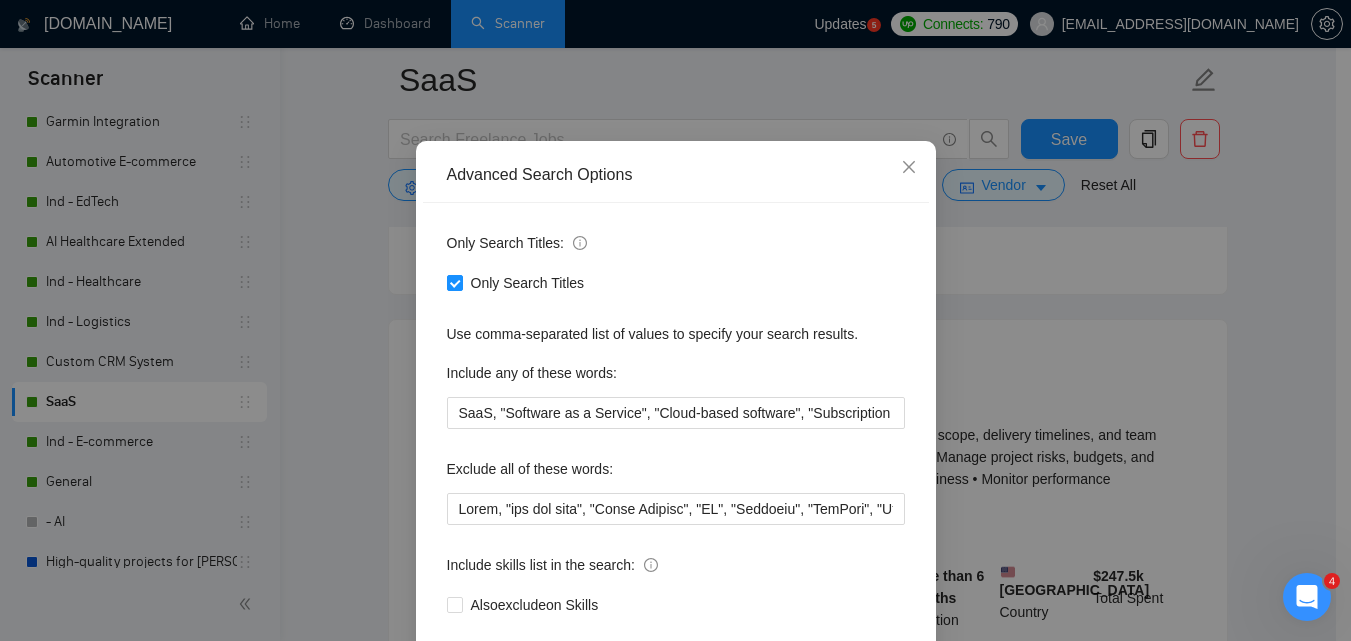 scroll, scrollTop: 191, scrollLeft: 0, axis: vertical 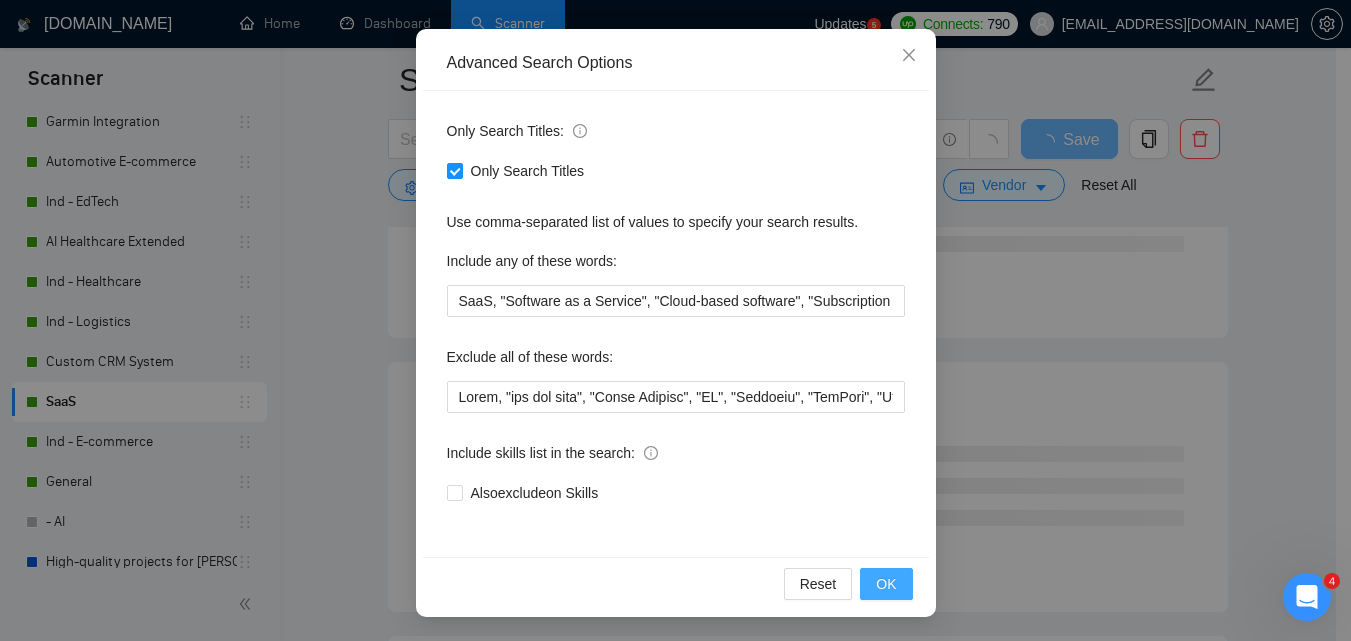 click on "OK" at bounding box center [886, 584] 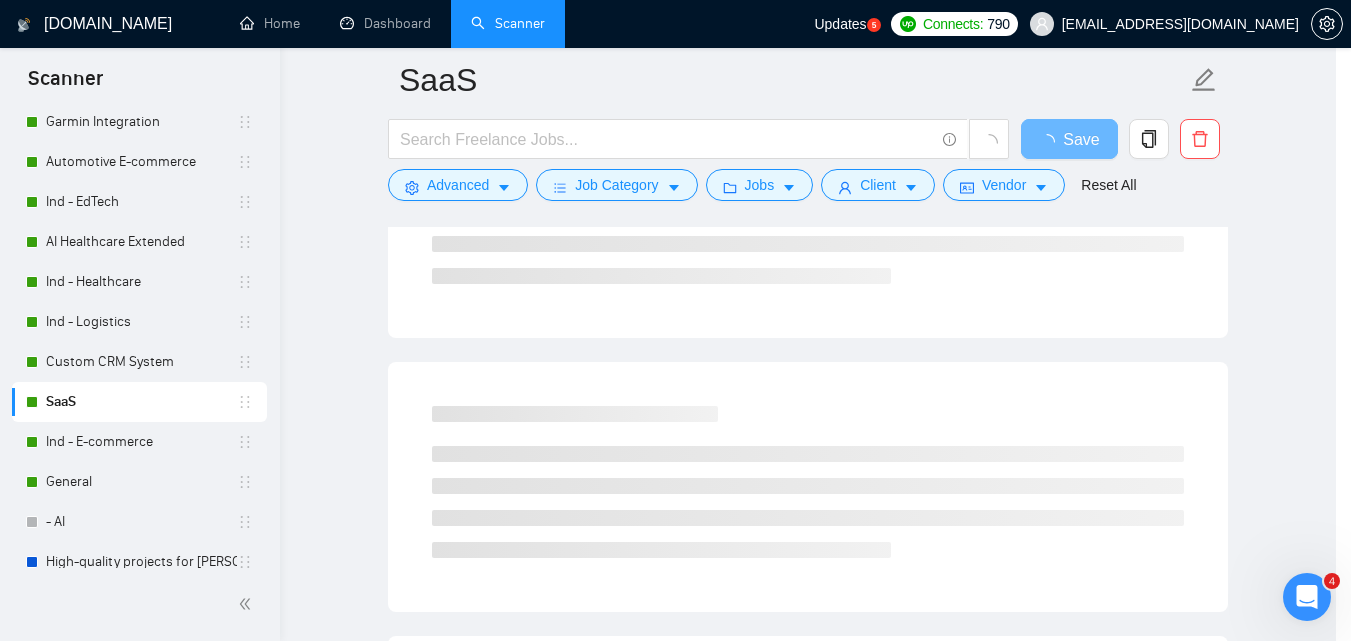 scroll, scrollTop: 91, scrollLeft: 0, axis: vertical 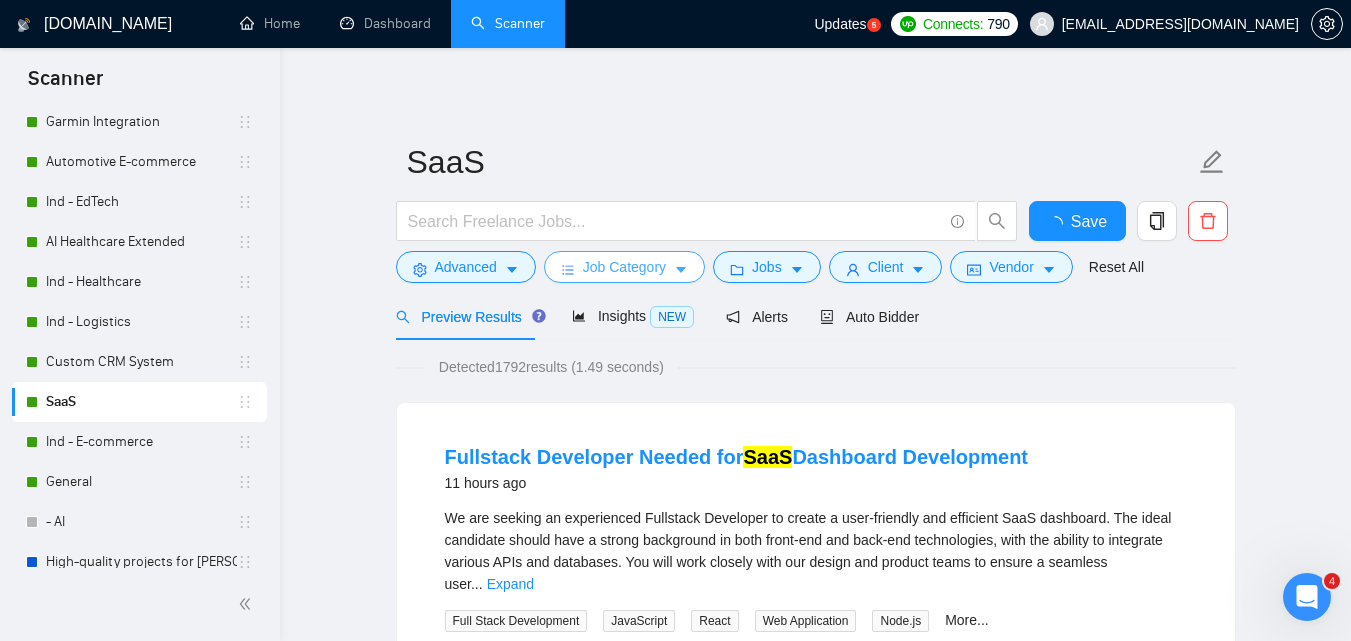 click on "Job Category" at bounding box center [624, 267] 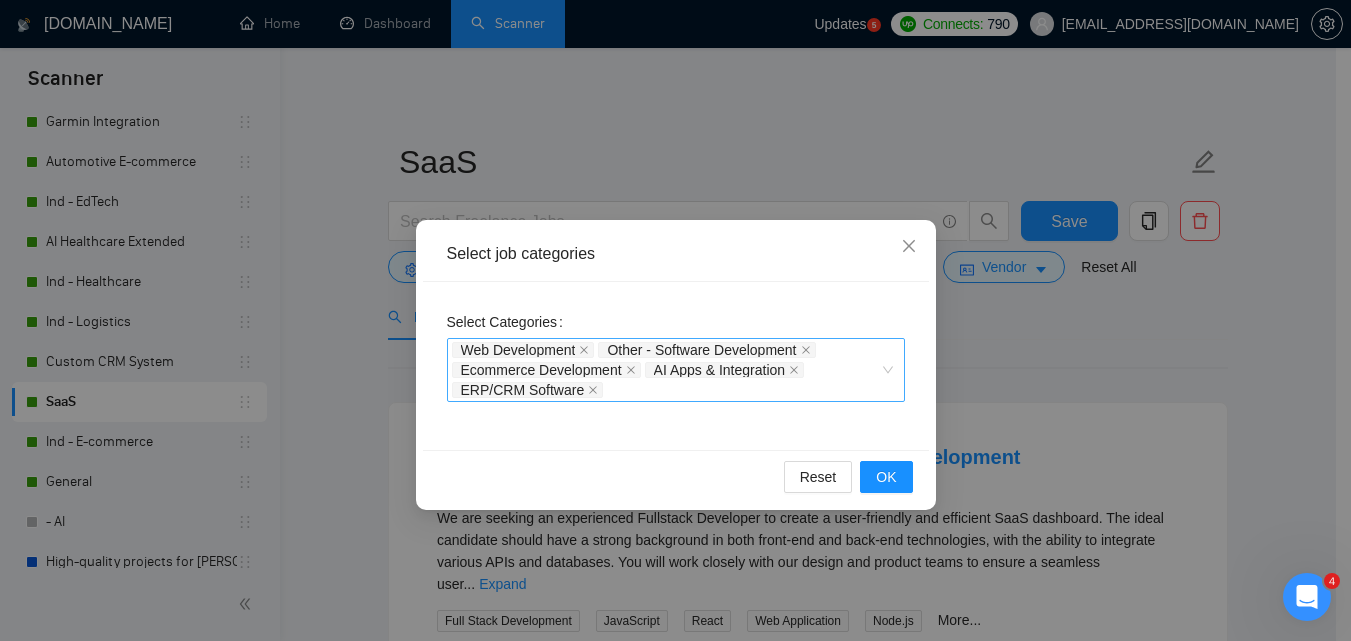 click on "Web Development Other - Software Development Ecommerce Development AI Apps & Integration ERP/CRM Software" at bounding box center [666, 370] 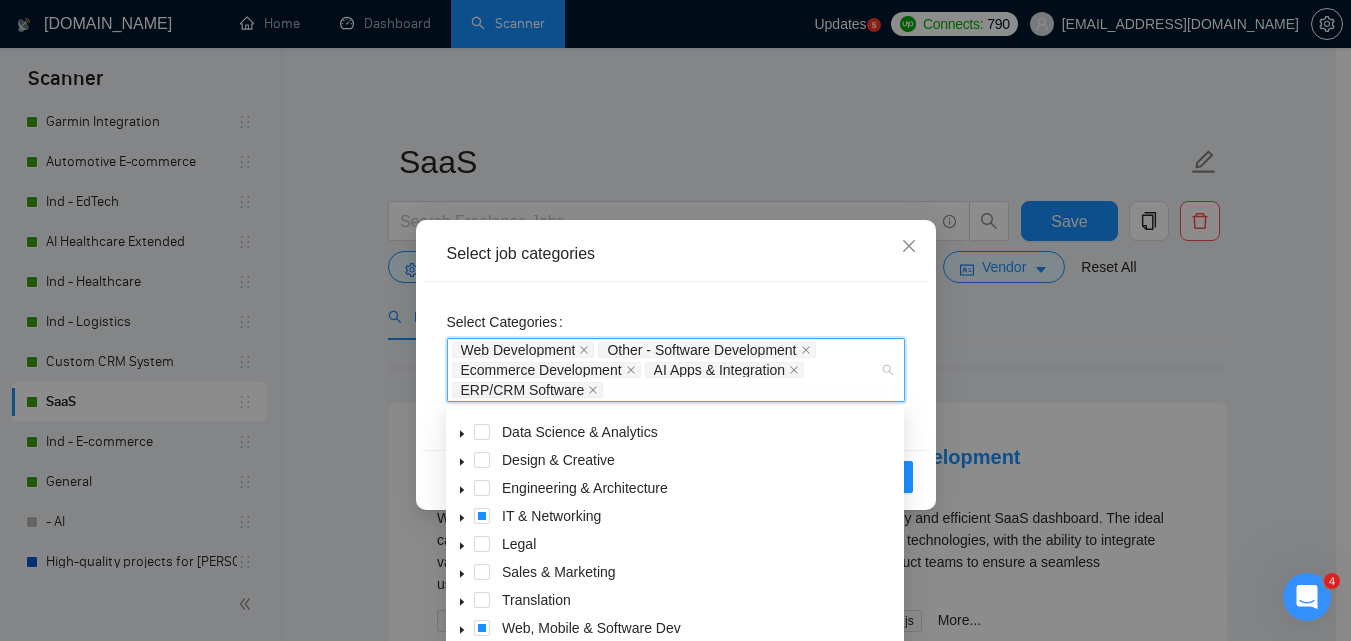 scroll, scrollTop: 80, scrollLeft: 0, axis: vertical 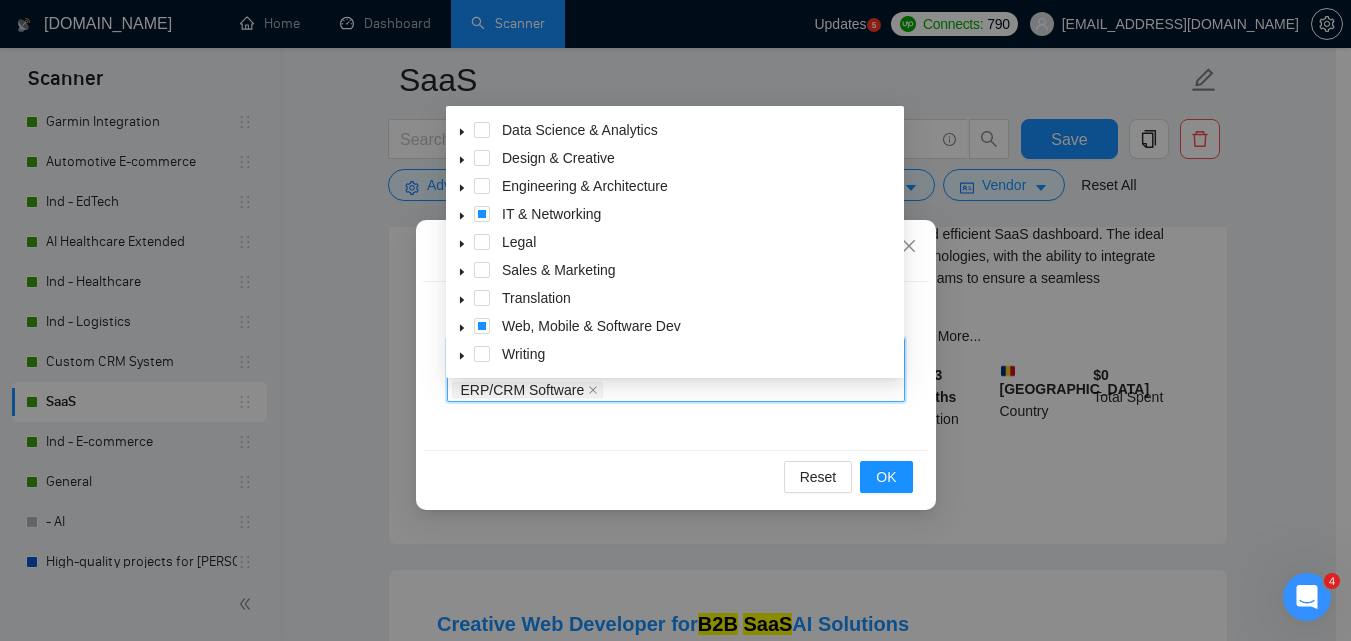 click 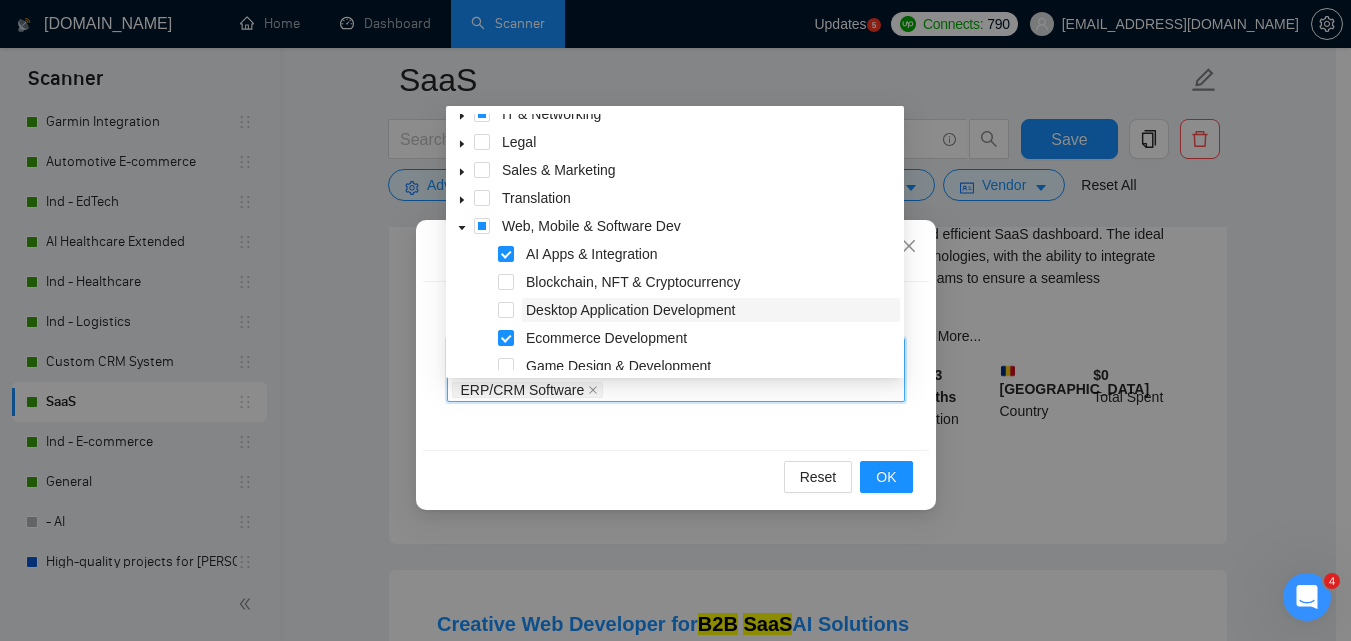 scroll, scrollTop: 280, scrollLeft: 0, axis: vertical 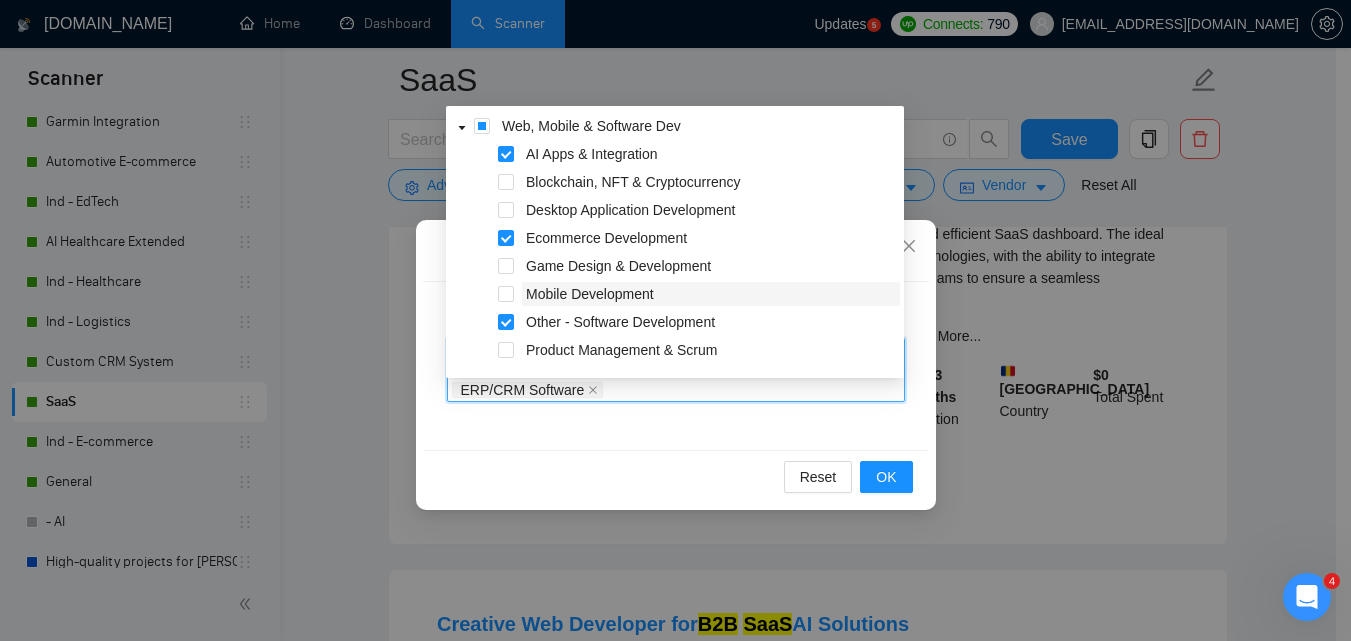 click on "Mobile Development" at bounding box center (590, 294) 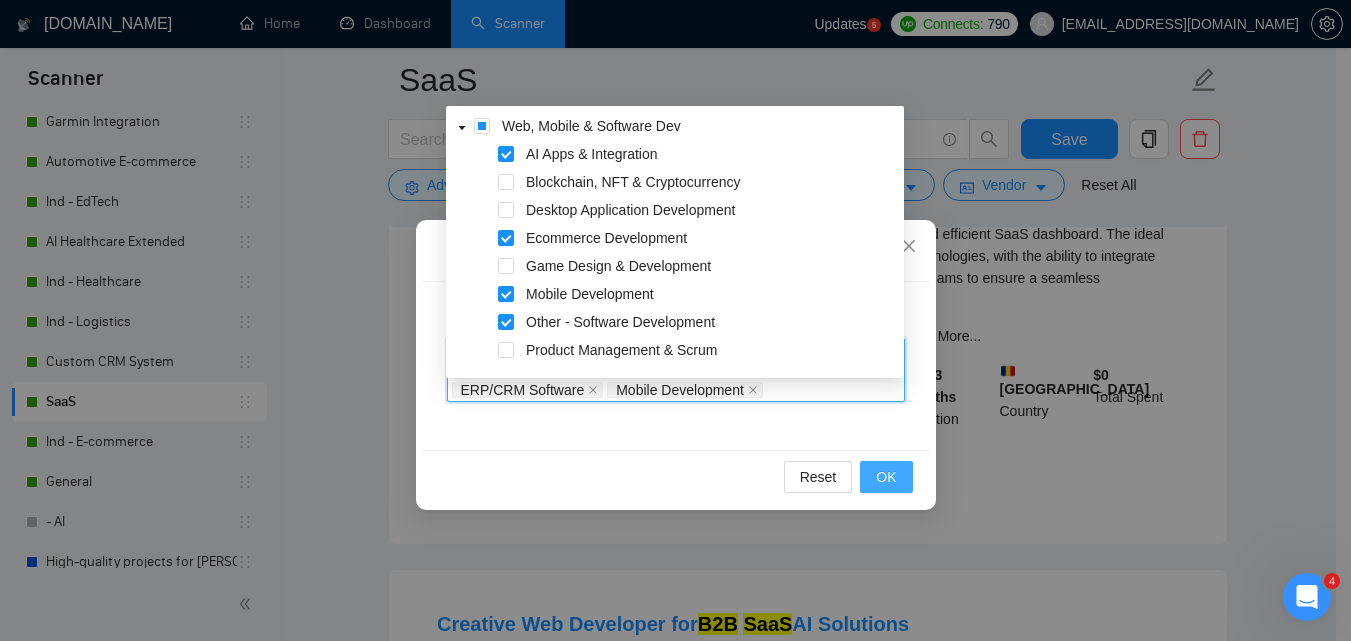 click on "OK" at bounding box center [886, 477] 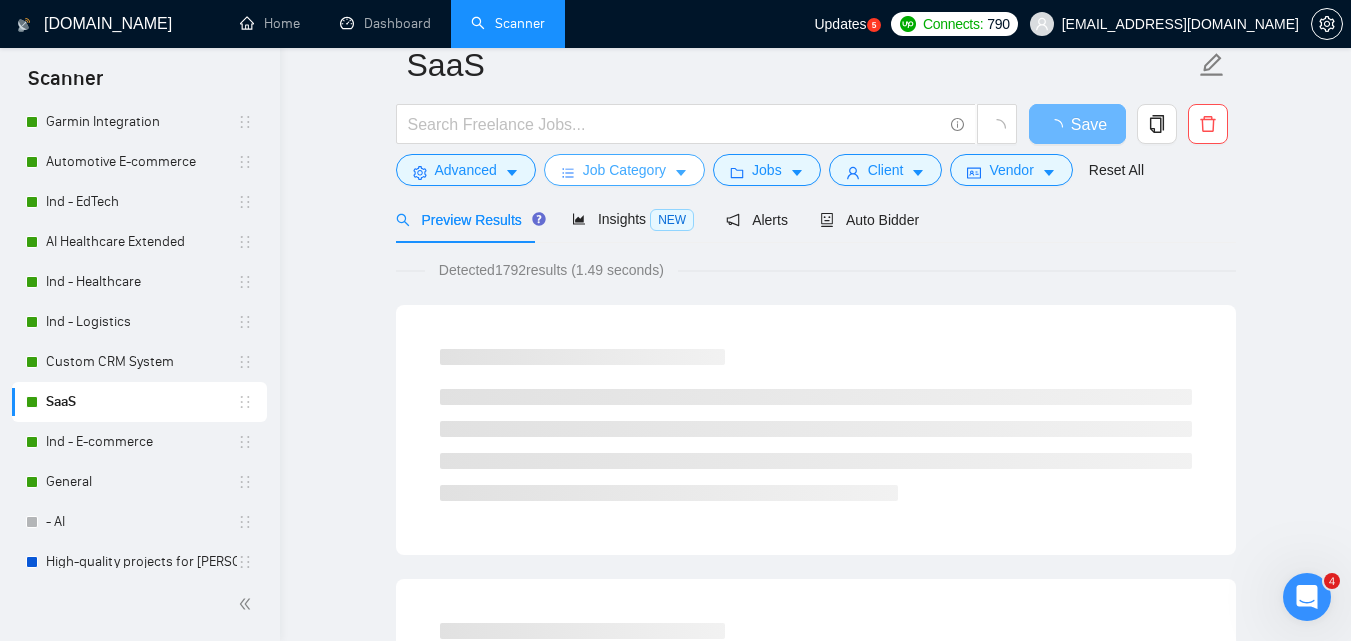 scroll, scrollTop: 0, scrollLeft: 0, axis: both 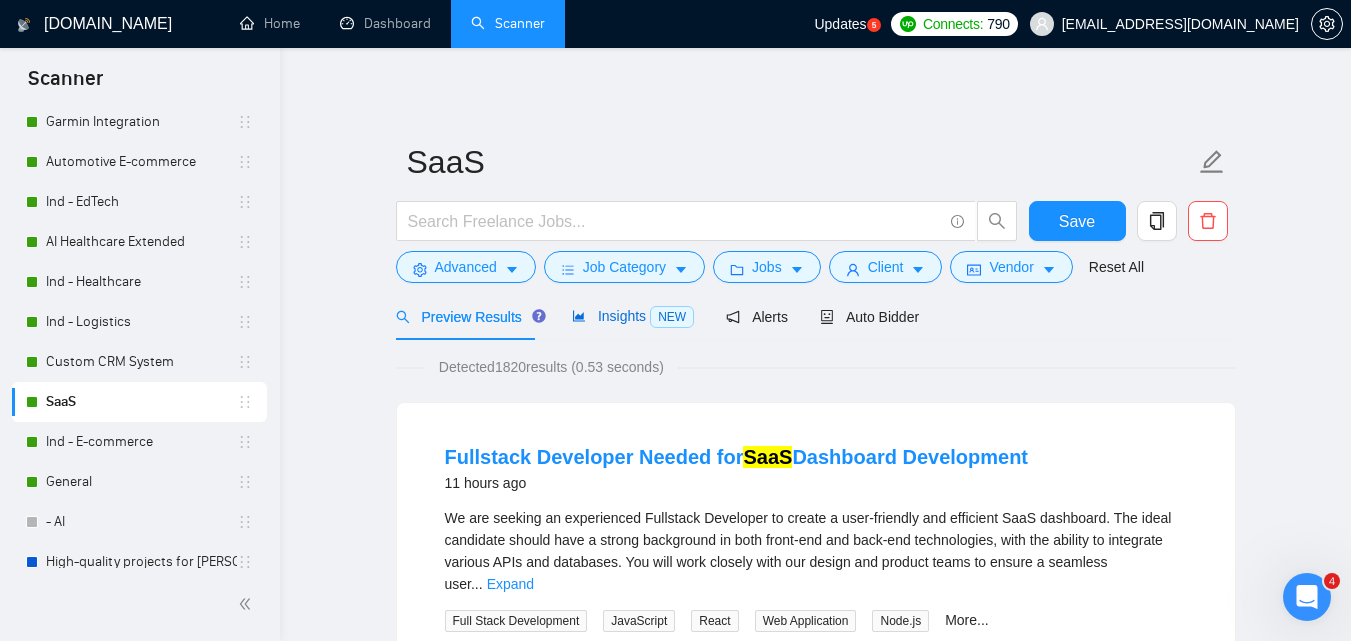click on "Insights NEW" at bounding box center [633, 316] 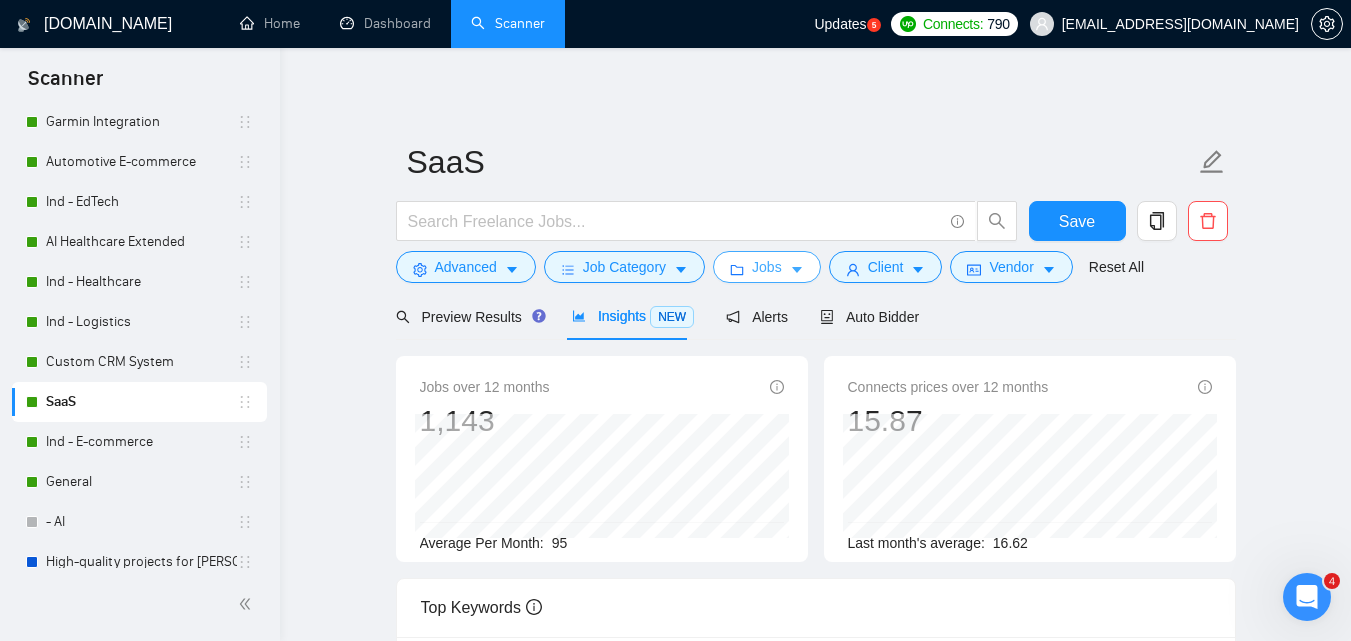 click on "Jobs" at bounding box center [767, 267] 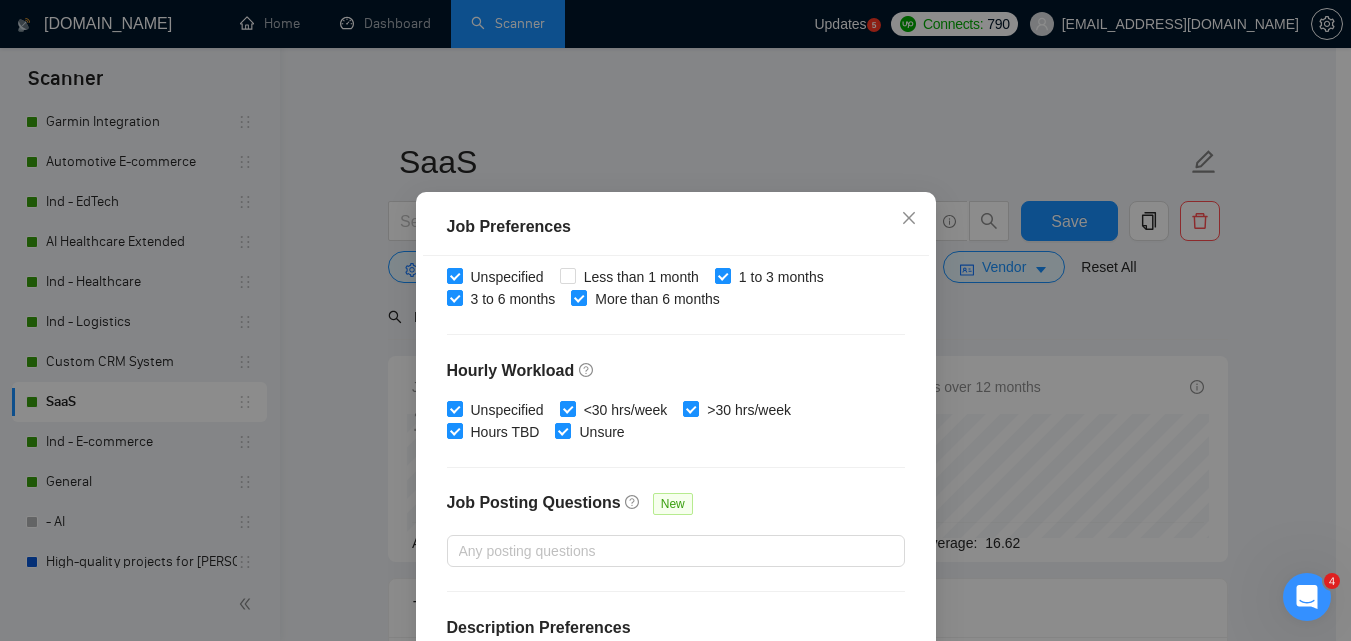 scroll, scrollTop: 678, scrollLeft: 0, axis: vertical 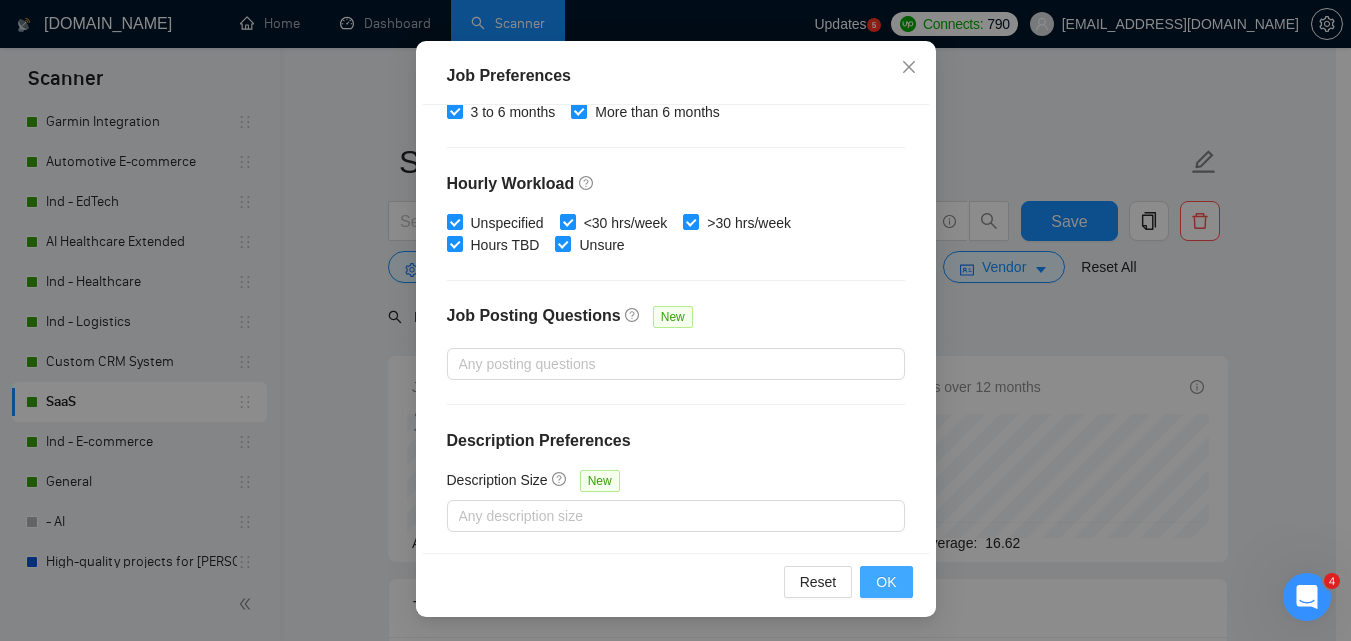 click on "OK" at bounding box center (886, 582) 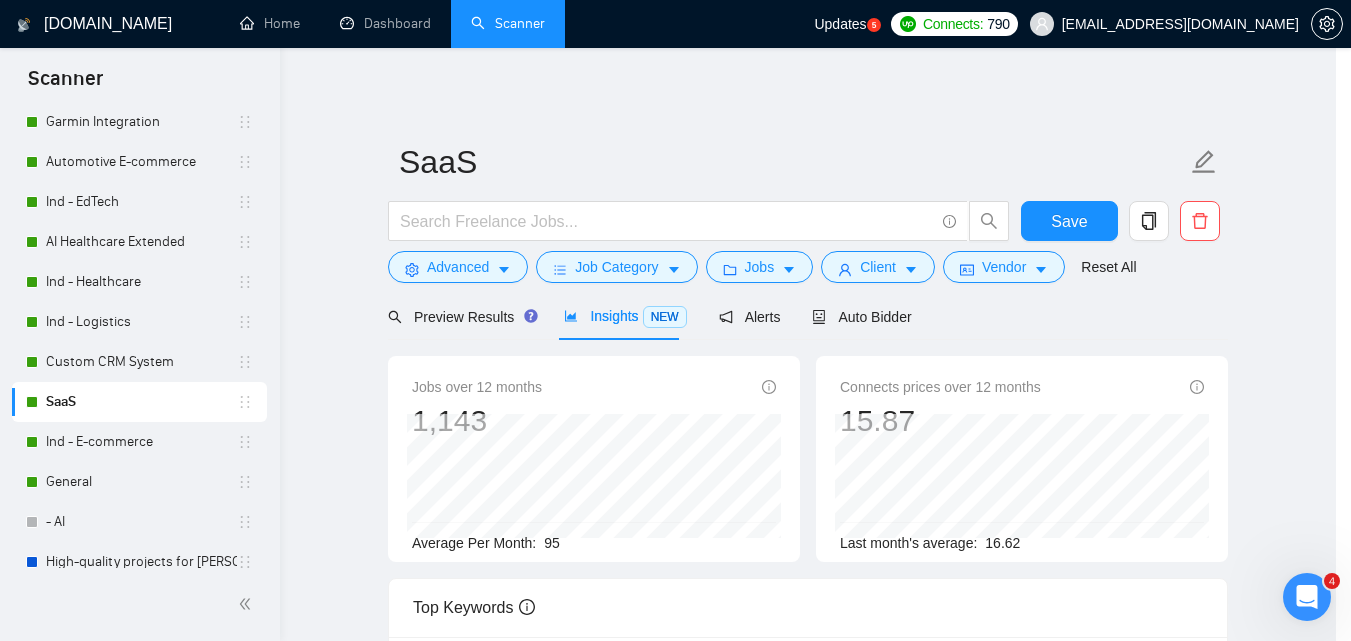 scroll, scrollTop: 80, scrollLeft: 0, axis: vertical 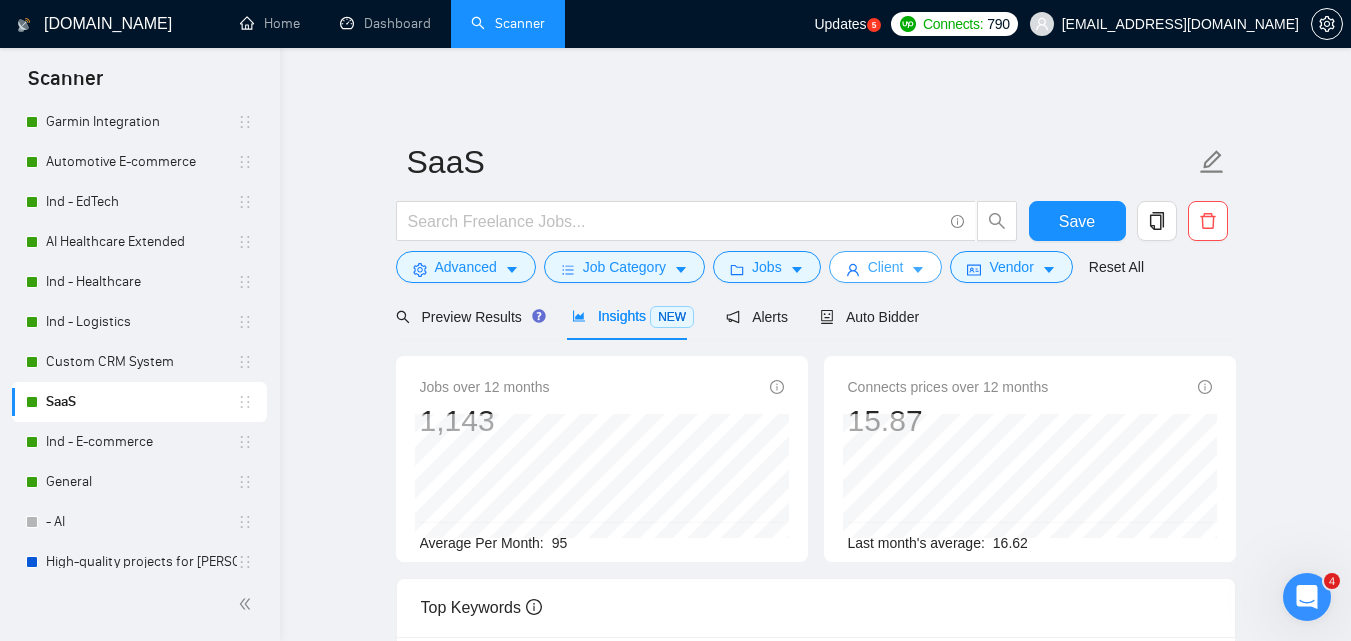click on "Client" at bounding box center [886, 267] 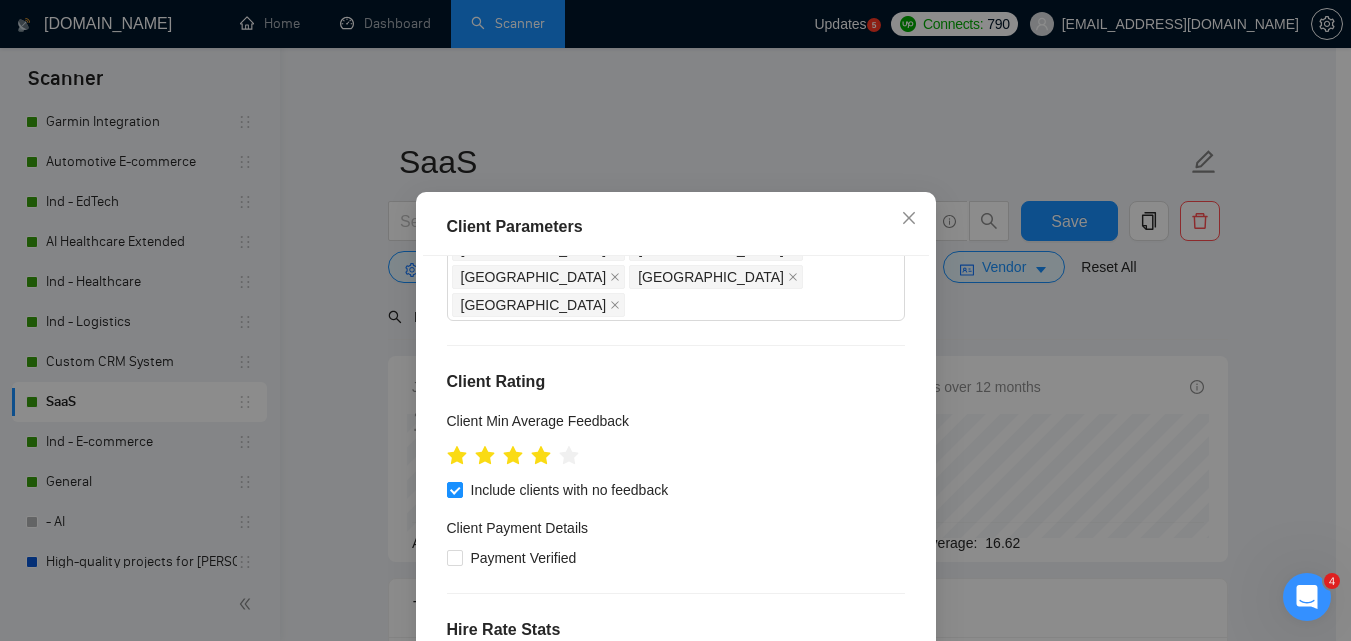 scroll, scrollTop: 0, scrollLeft: 0, axis: both 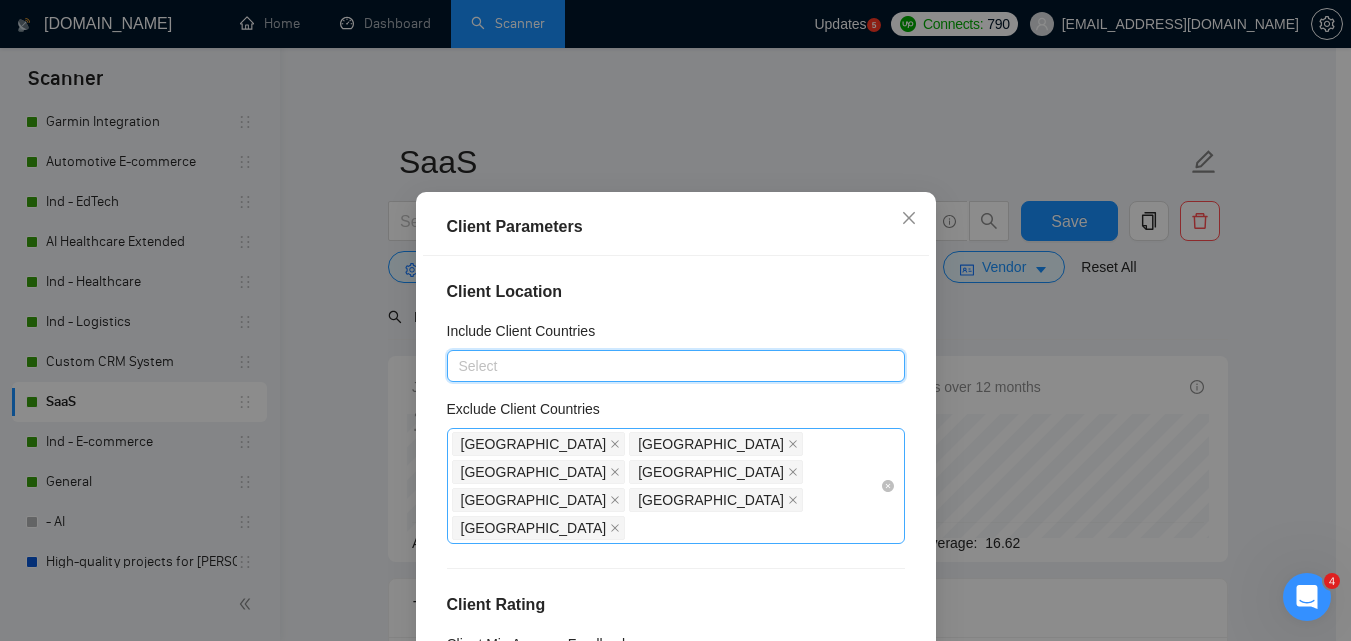 click on "[GEOGRAPHIC_DATA] [GEOGRAPHIC_DATA] [GEOGRAPHIC_DATA] [GEOGRAPHIC_DATA] [GEOGRAPHIC_DATA] [GEOGRAPHIC_DATA] [GEOGRAPHIC_DATA]" at bounding box center [666, 486] 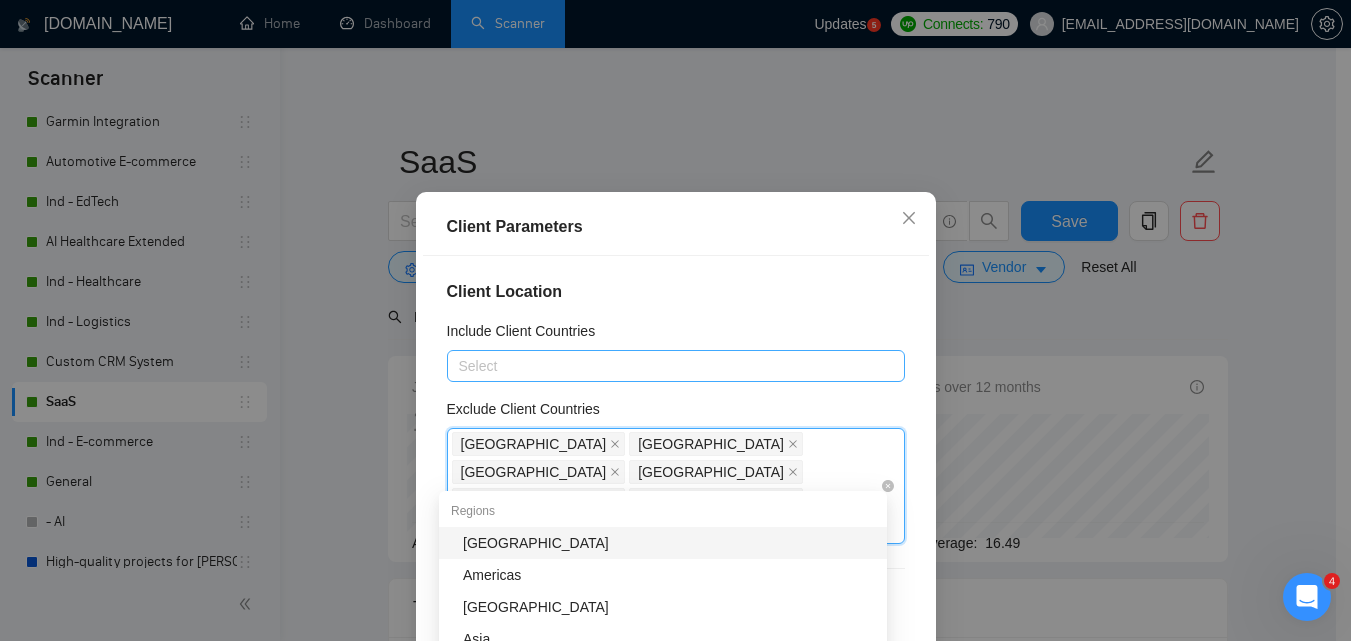 type on "Г" 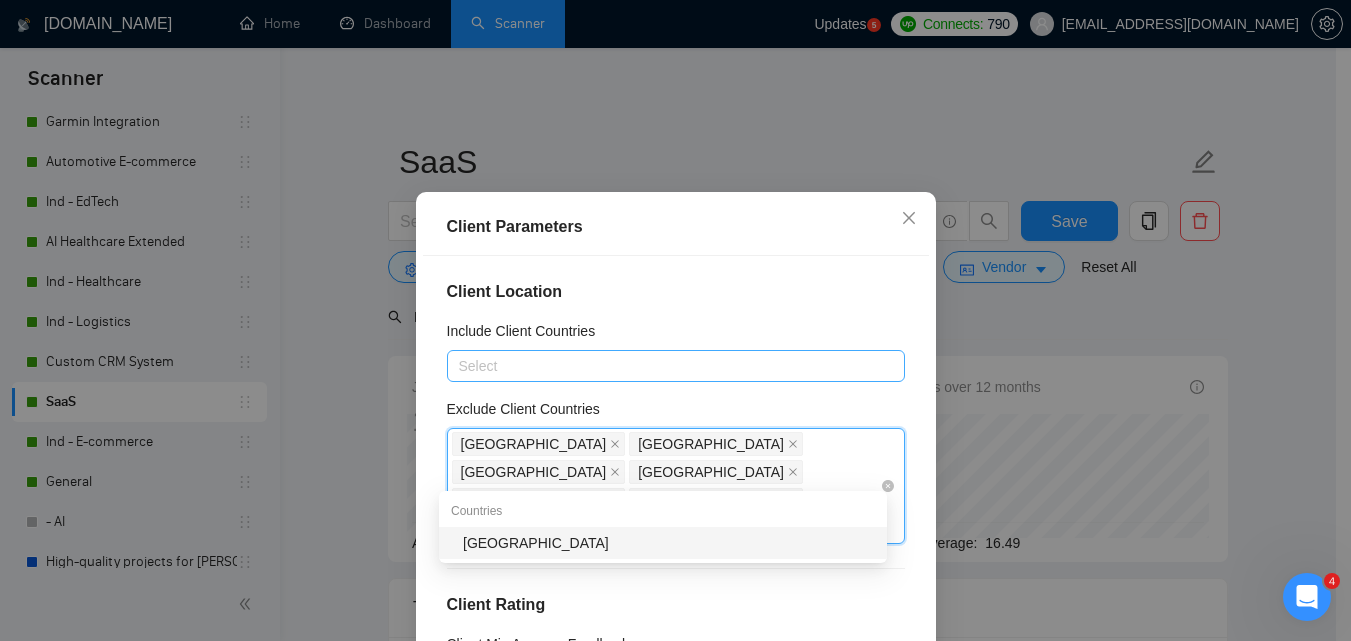 type on "Ukr" 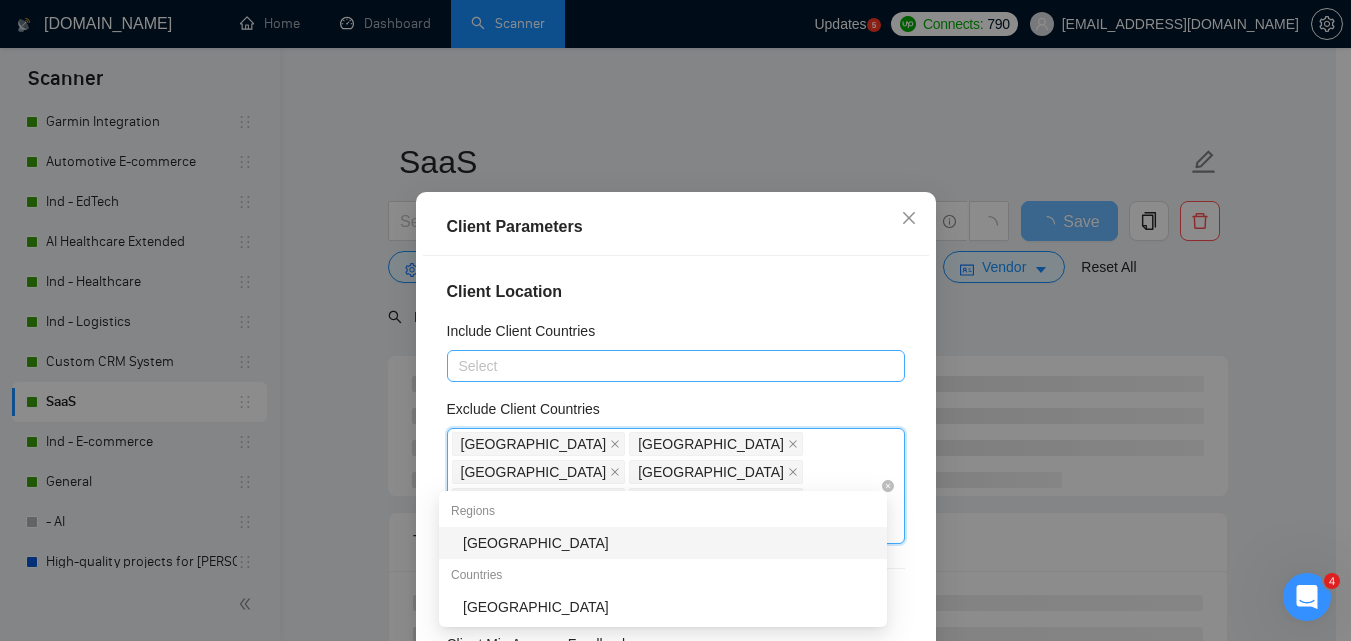 type on "Afri" 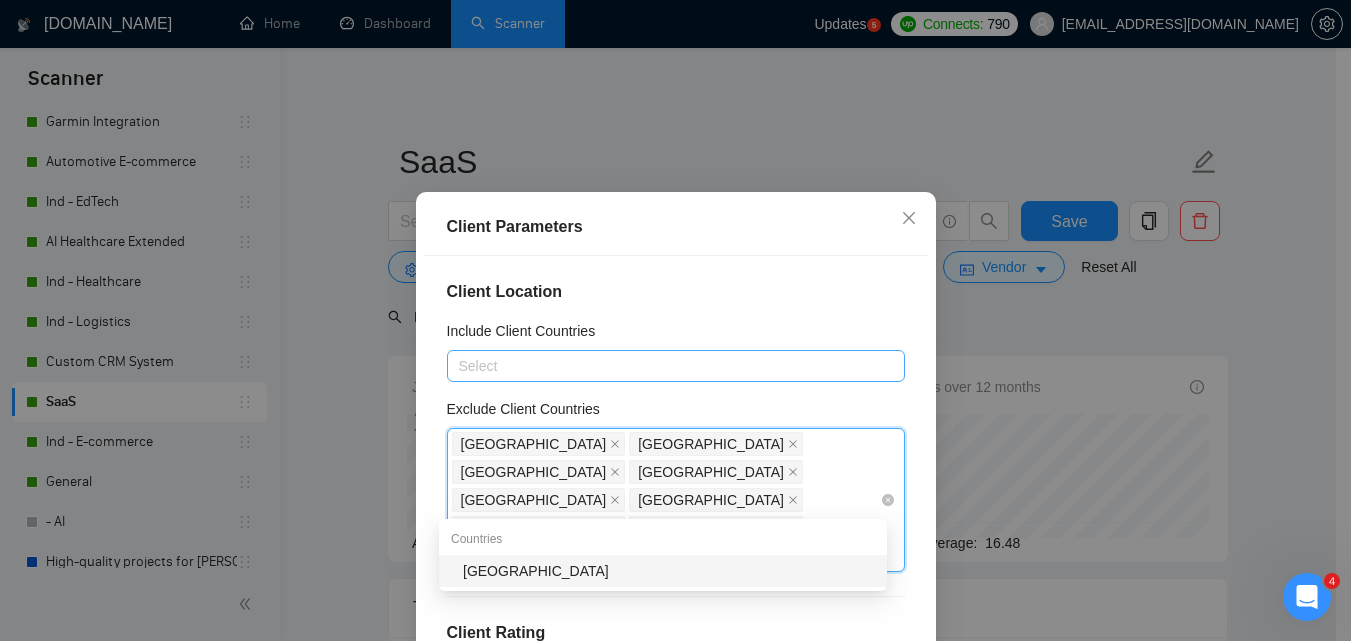 type on "Egyp" 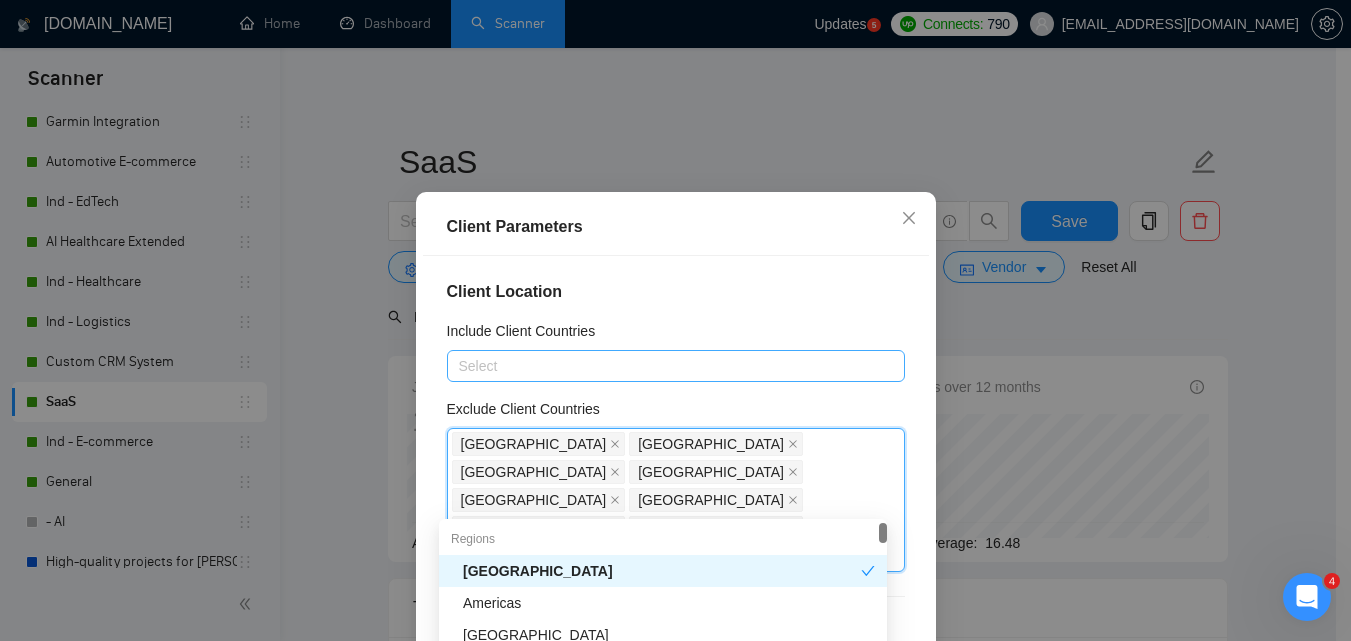 click on "Client Location" at bounding box center (676, 292) 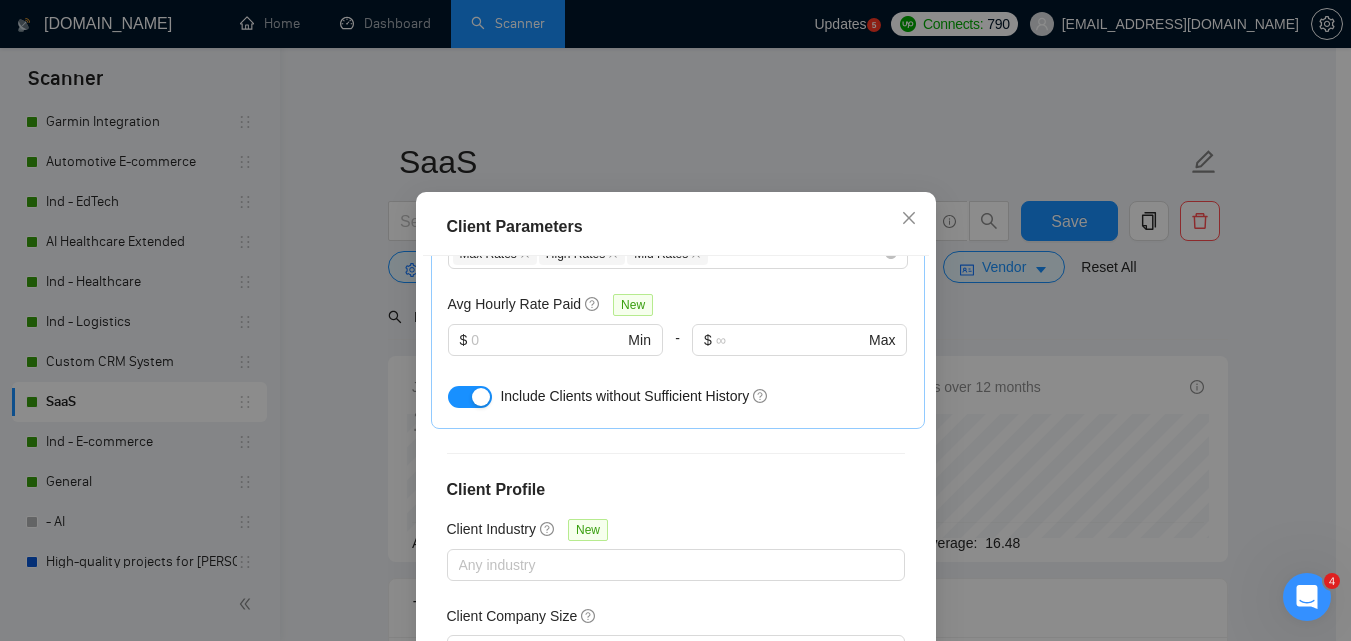 scroll, scrollTop: 851, scrollLeft: 0, axis: vertical 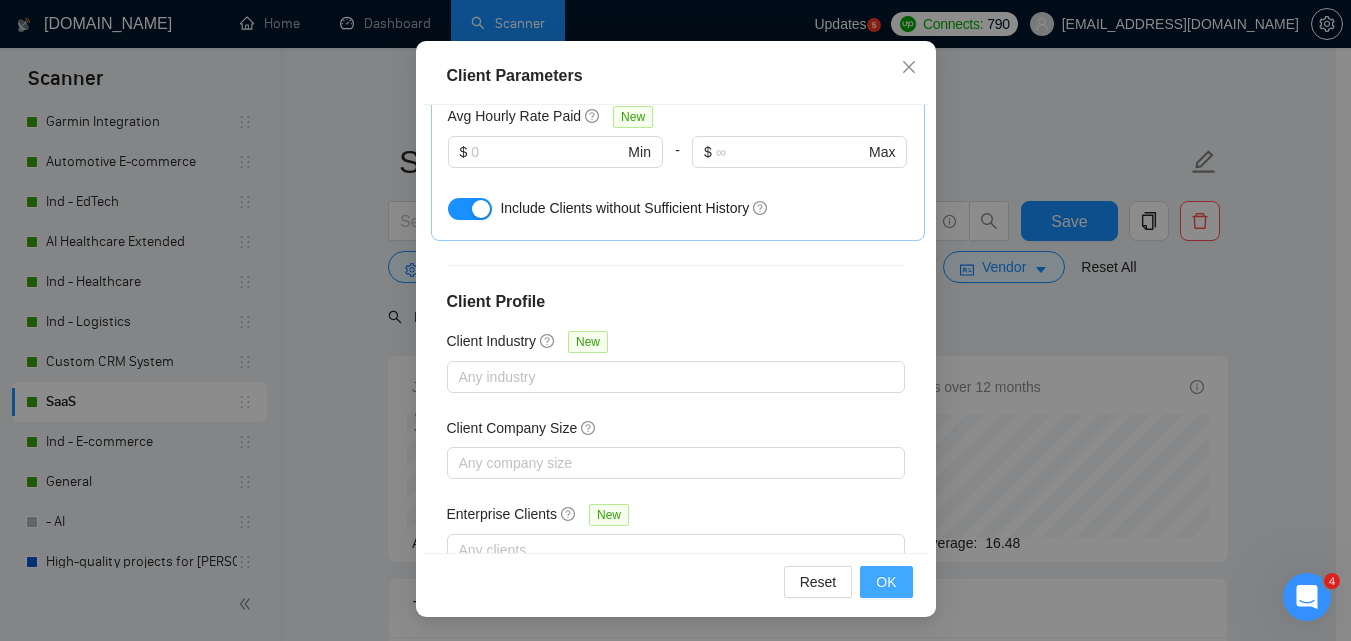 click on "OK" at bounding box center [886, 582] 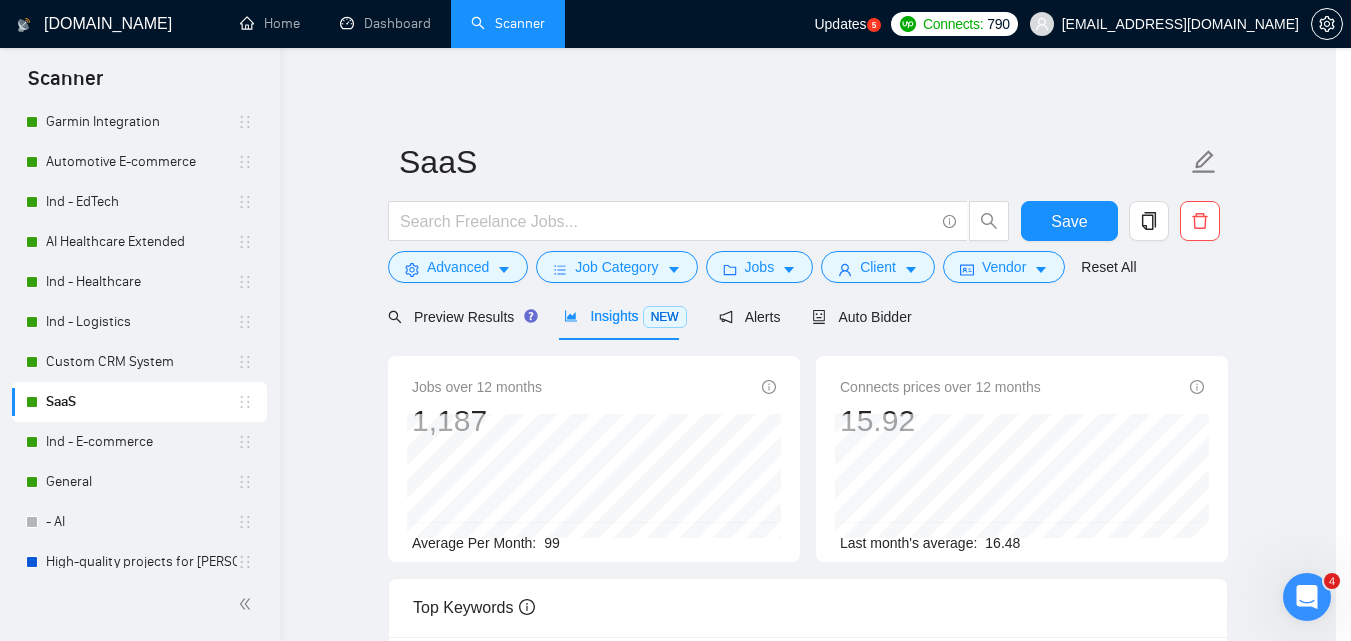 scroll, scrollTop: 80, scrollLeft: 0, axis: vertical 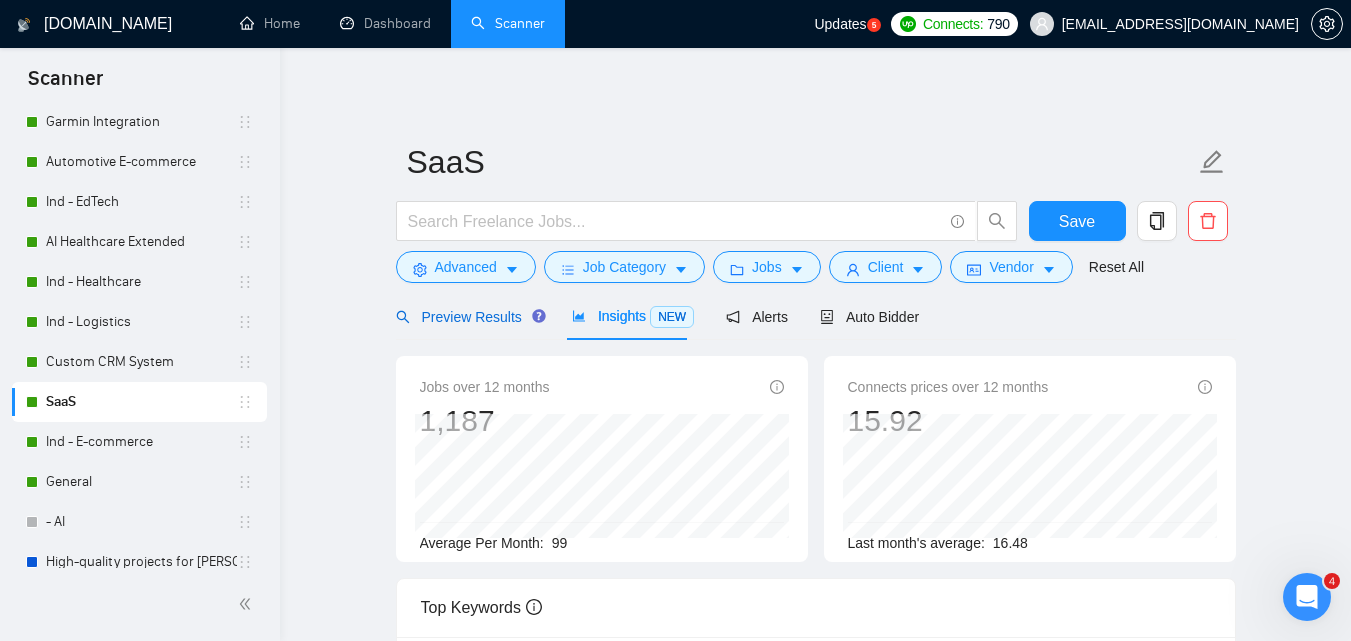 click on "Preview Results" at bounding box center [468, 317] 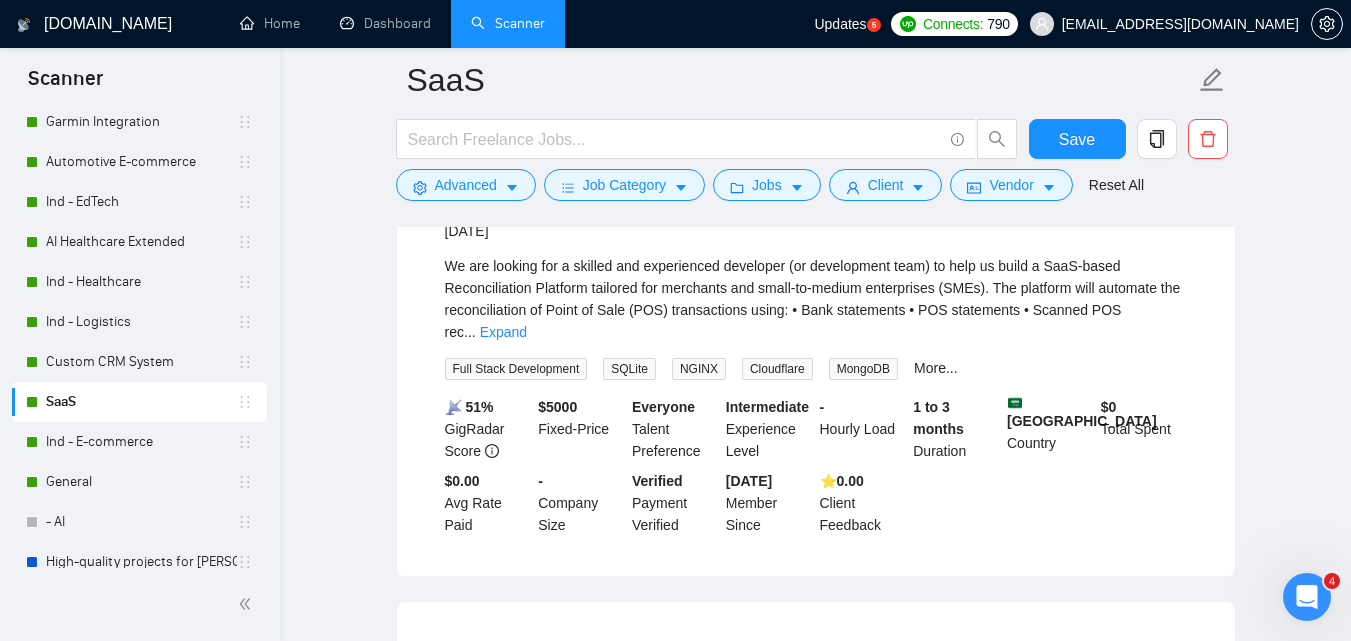 scroll, scrollTop: 3876, scrollLeft: 0, axis: vertical 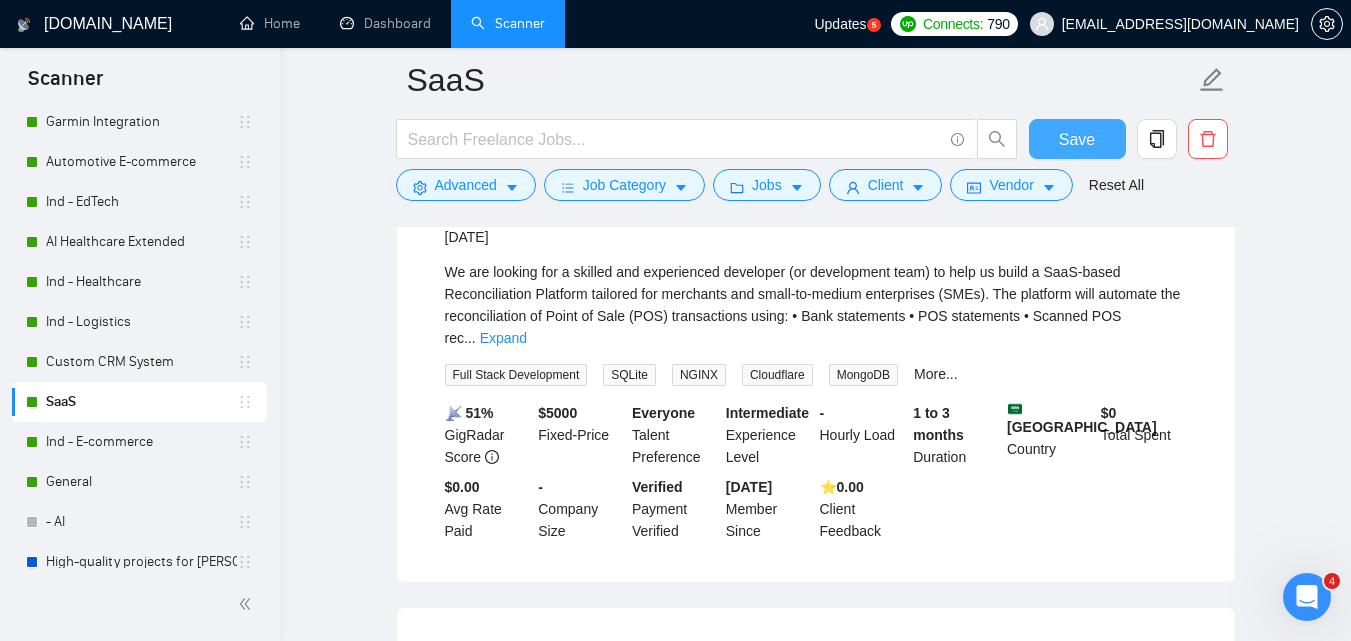 click on "Save" at bounding box center [1077, 139] 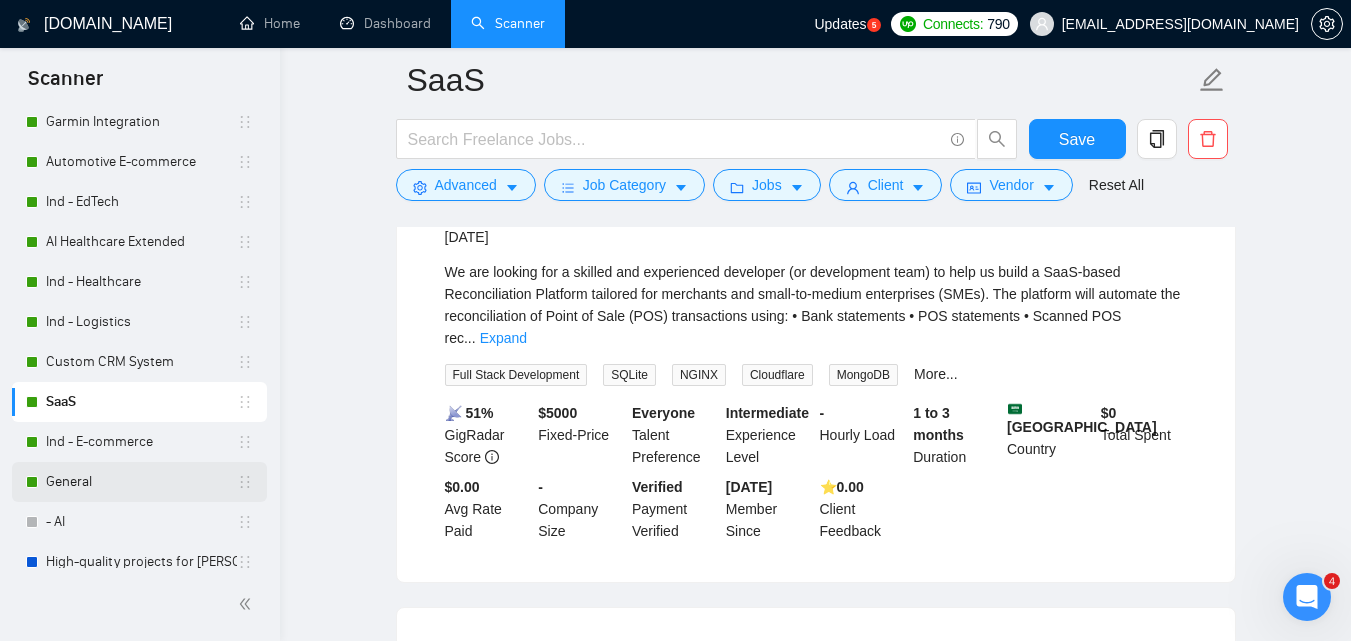 click on "General" at bounding box center [141, 482] 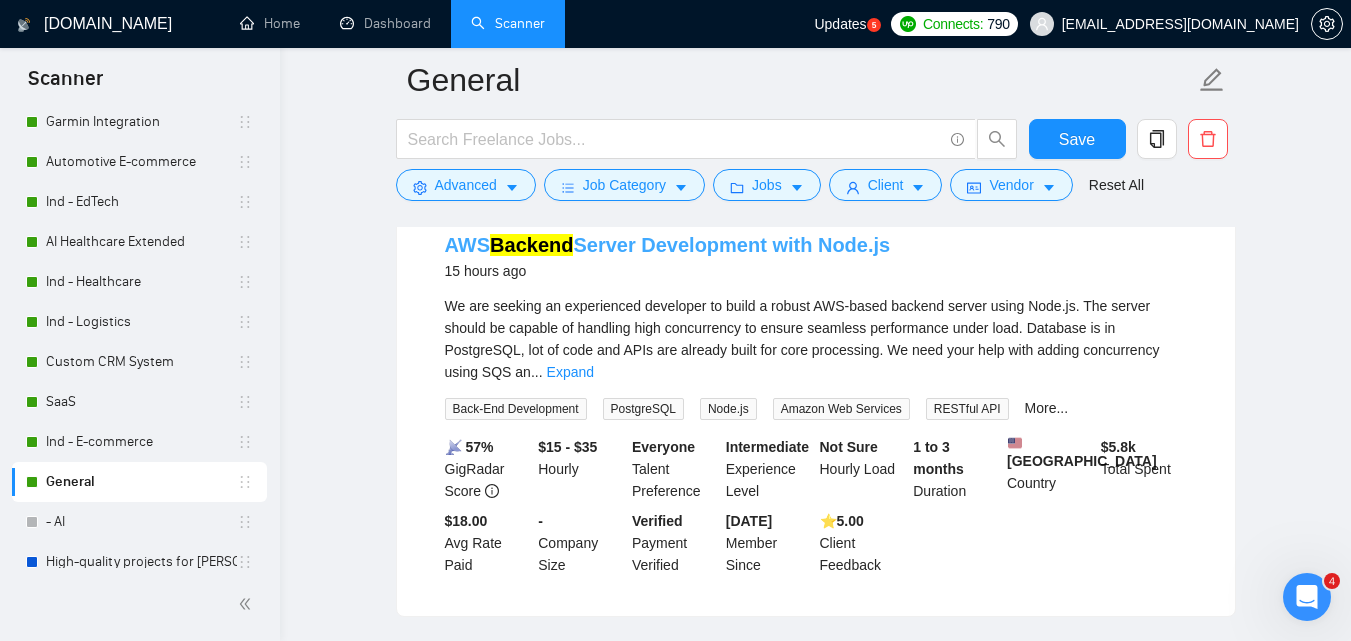 scroll, scrollTop: 3276, scrollLeft: 0, axis: vertical 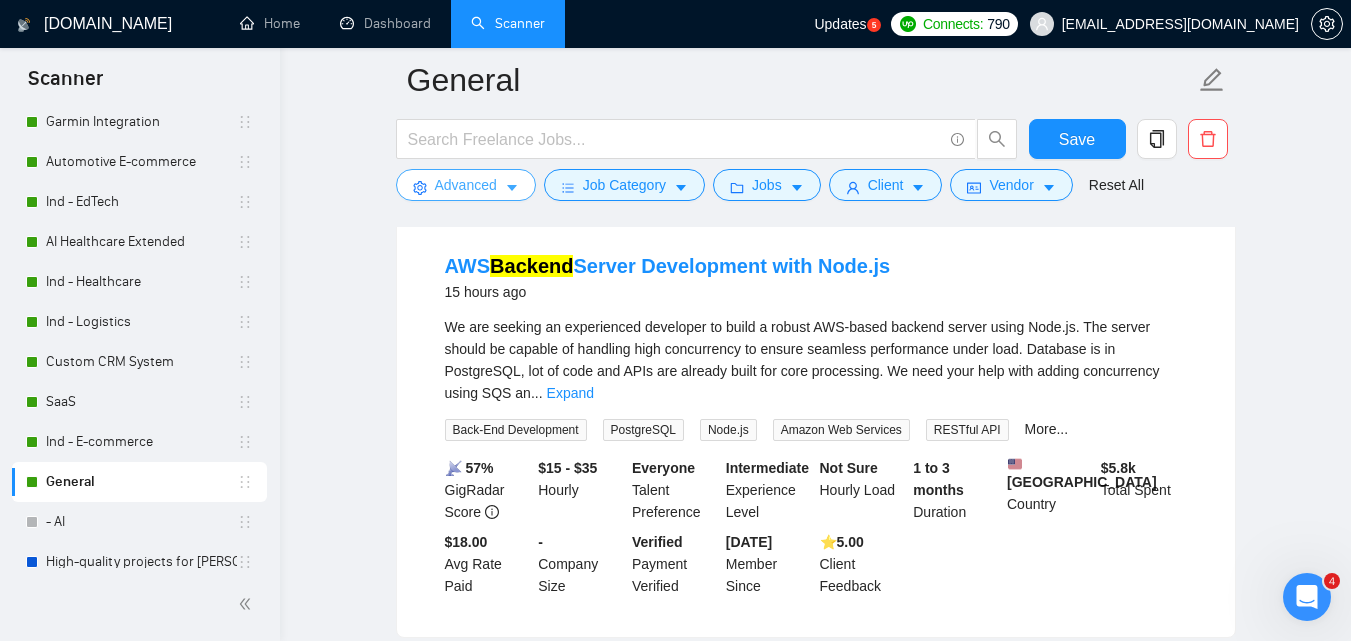 click on "Advanced" at bounding box center (466, 185) 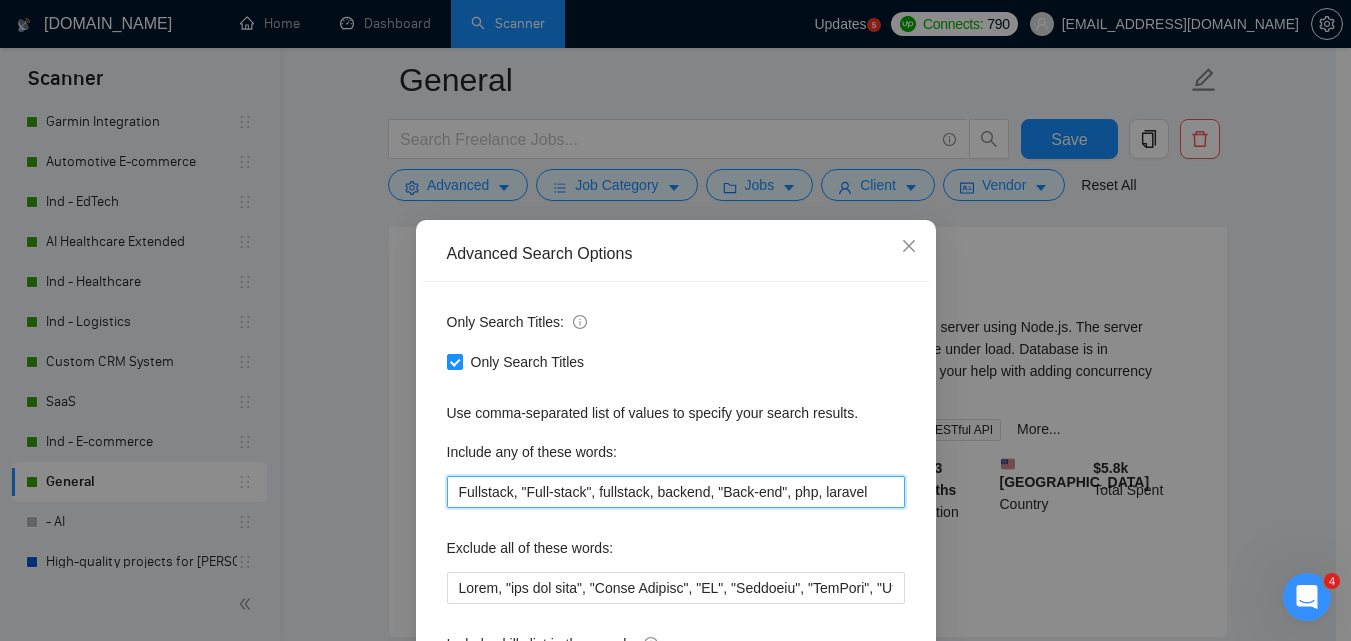 click on "Fullstack, "Full-stack", fullstack, backend, "Back-end", php, laravel" at bounding box center [676, 492] 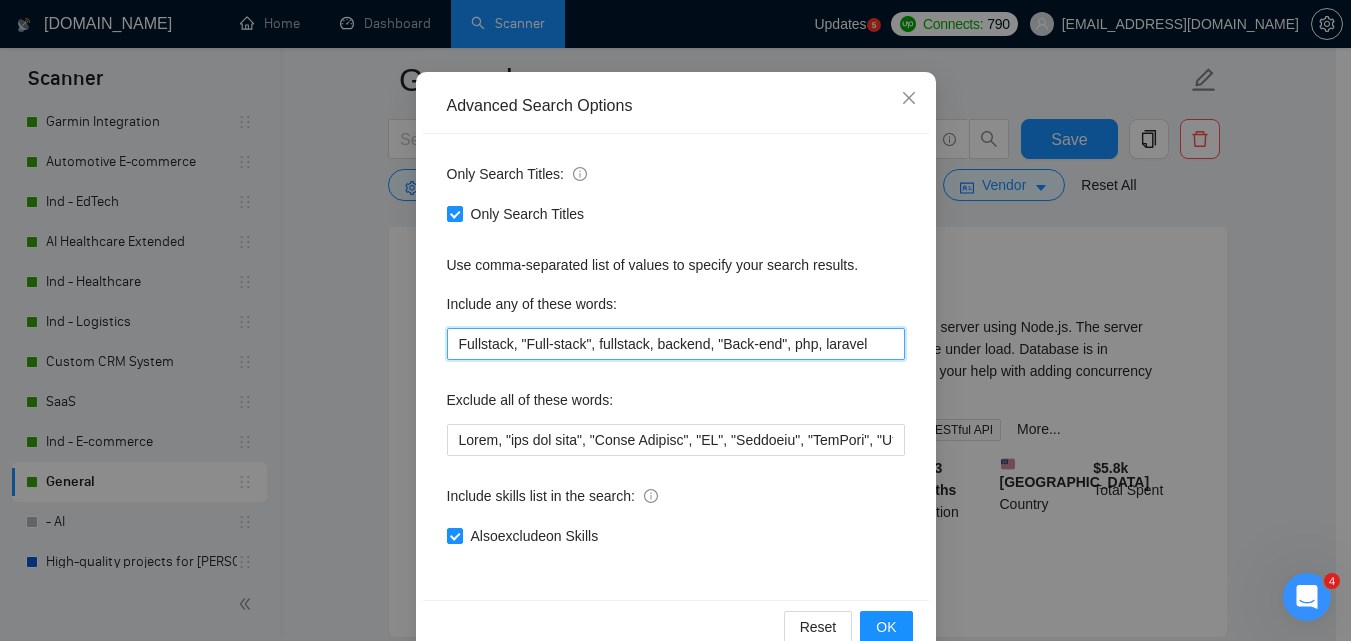 scroll, scrollTop: 191, scrollLeft: 0, axis: vertical 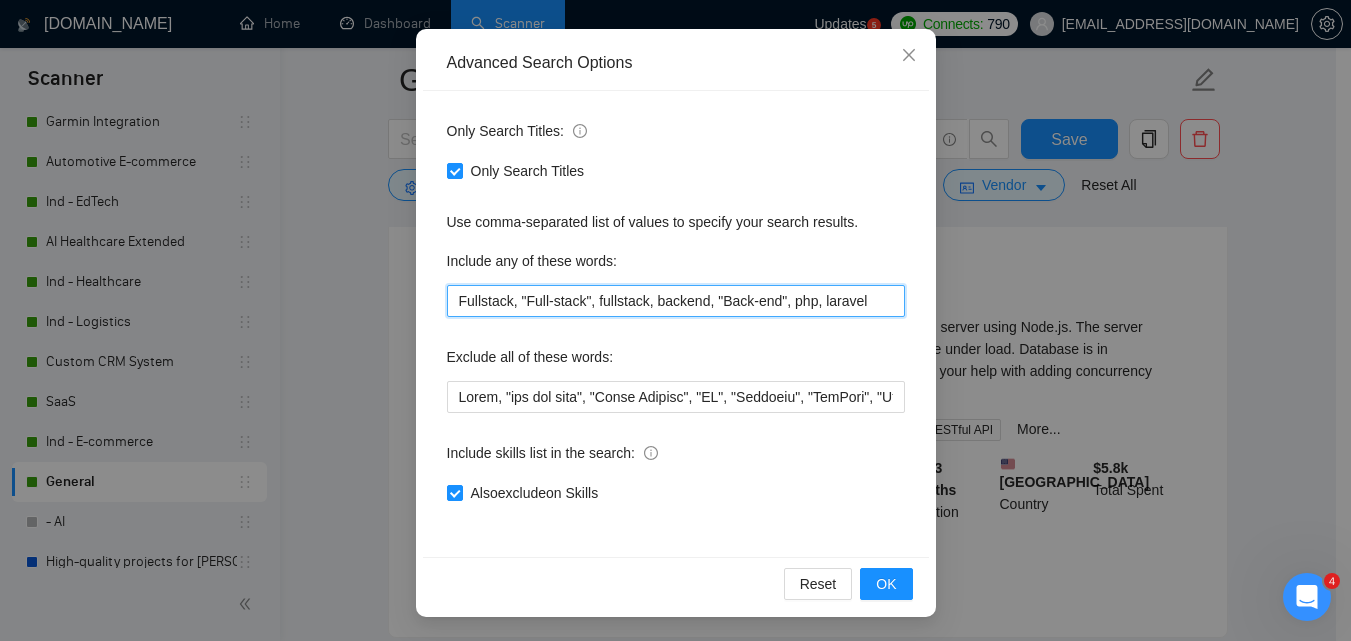 paste on ""Fullstack", "Full-stack", "Backend", "PHP", "Laravel", "Flutter", "Python", "API", "Custom Web", "Web App", "Dart", "Tauri", "Web Application", "Platform", "Node.js Developer"" 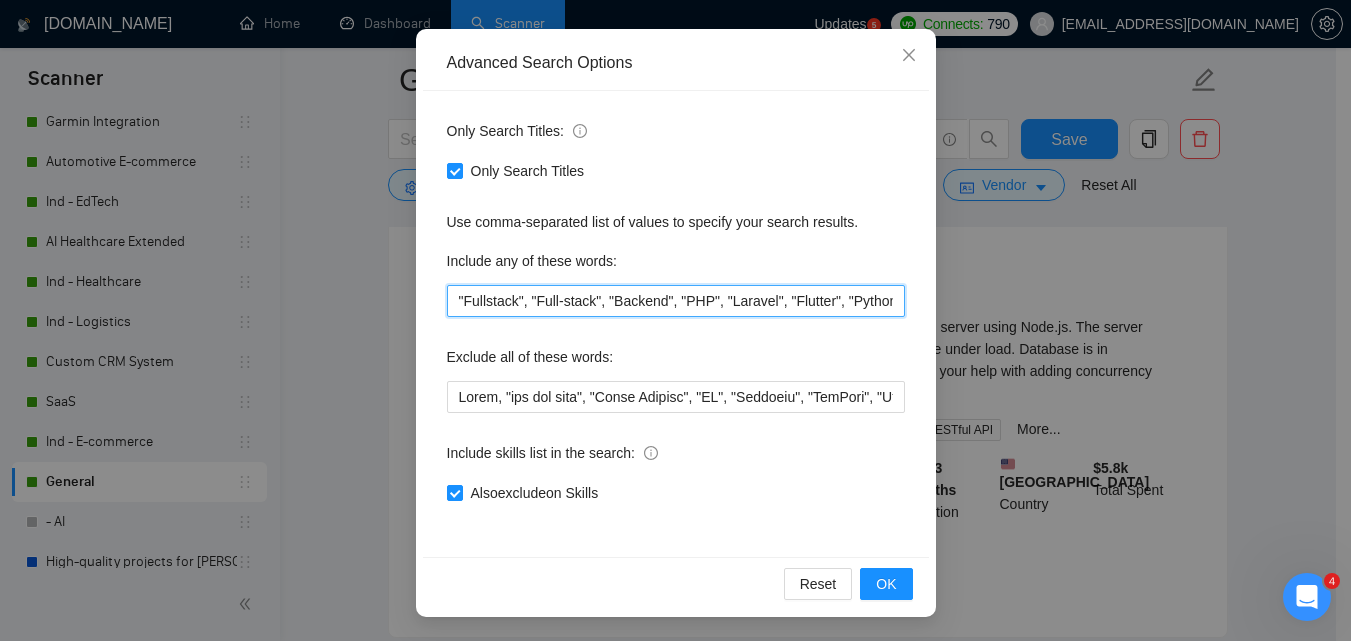 scroll, scrollTop: 0, scrollLeft: 627, axis: horizontal 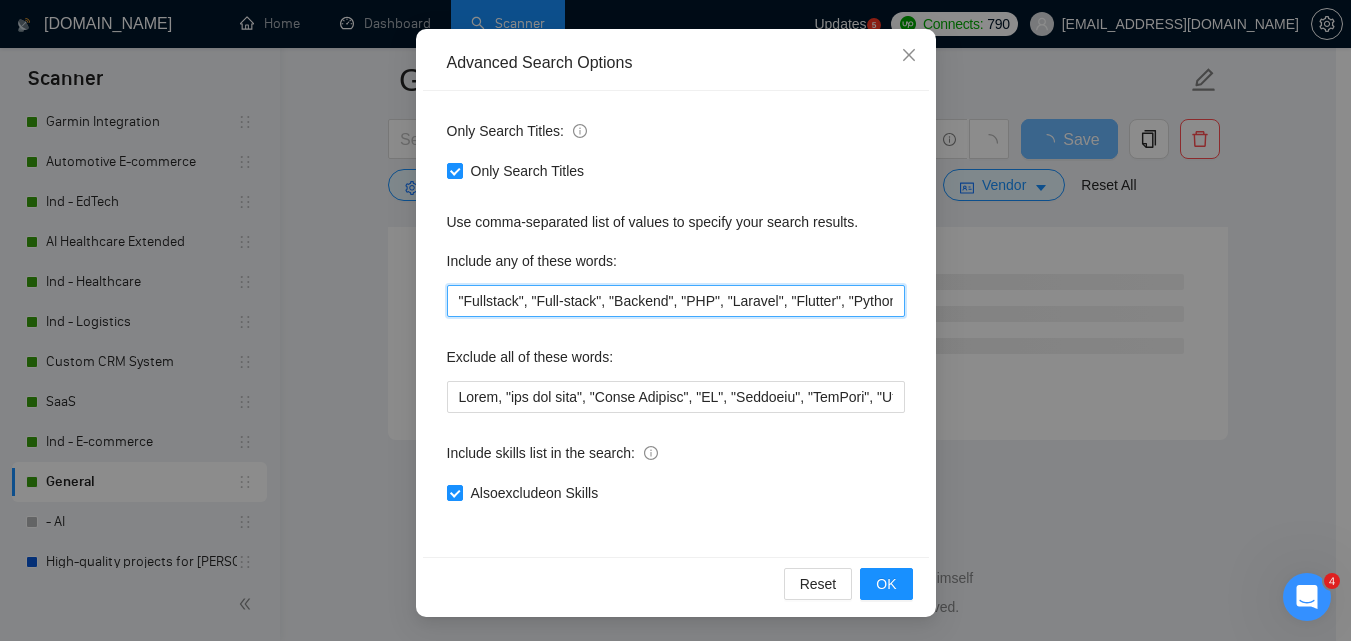 drag, startPoint x: 827, startPoint y: 307, endPoint x: 354, endPoint y: 305, distance: 473.00424 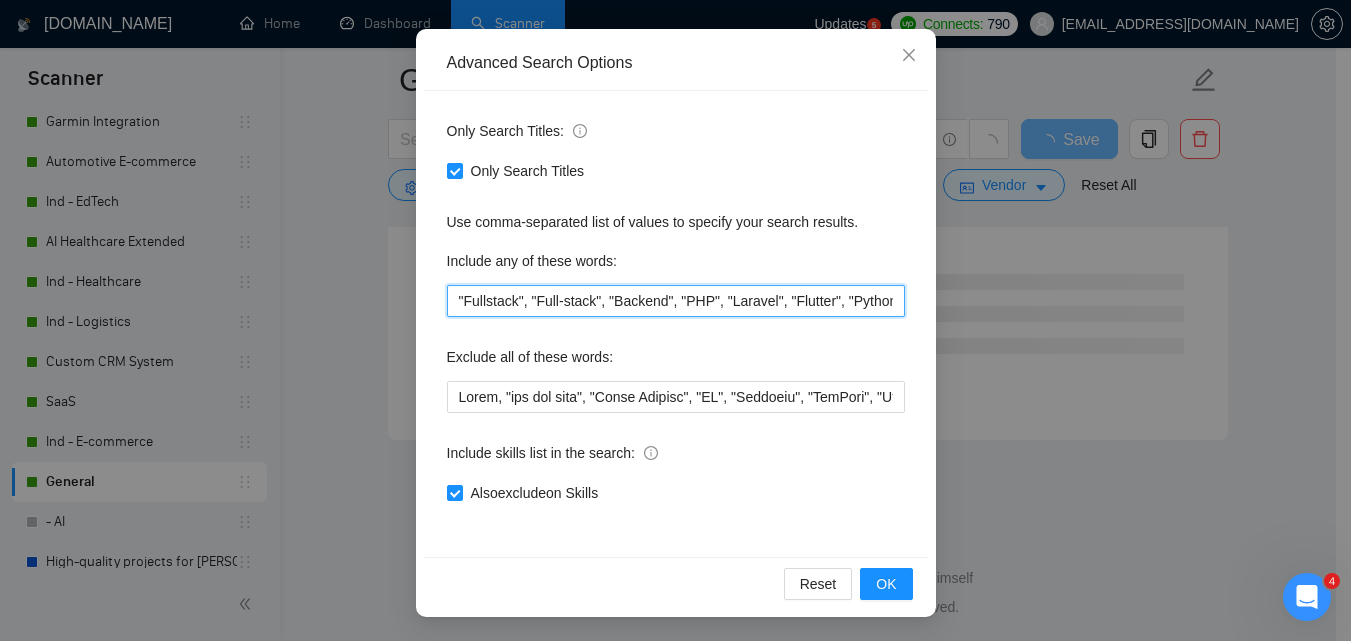 click on "Advanced Search Options Only Search Titles:   Only Search Titles Use comma-separated list of values to specify your search results. Include any of these words: "Fullstack", "Full-stack", "Backend", "PHP", "Laravel", "Flutter", "Python", "API", "Custom Web", "Web App", "Dart", "Tauri", "Web Application", "Platform", "Node.js Developer" Exclude all of these words: Include skills list in the search:   Also  exclude  on Skills Reset OK" at bounding box center (675, 320) 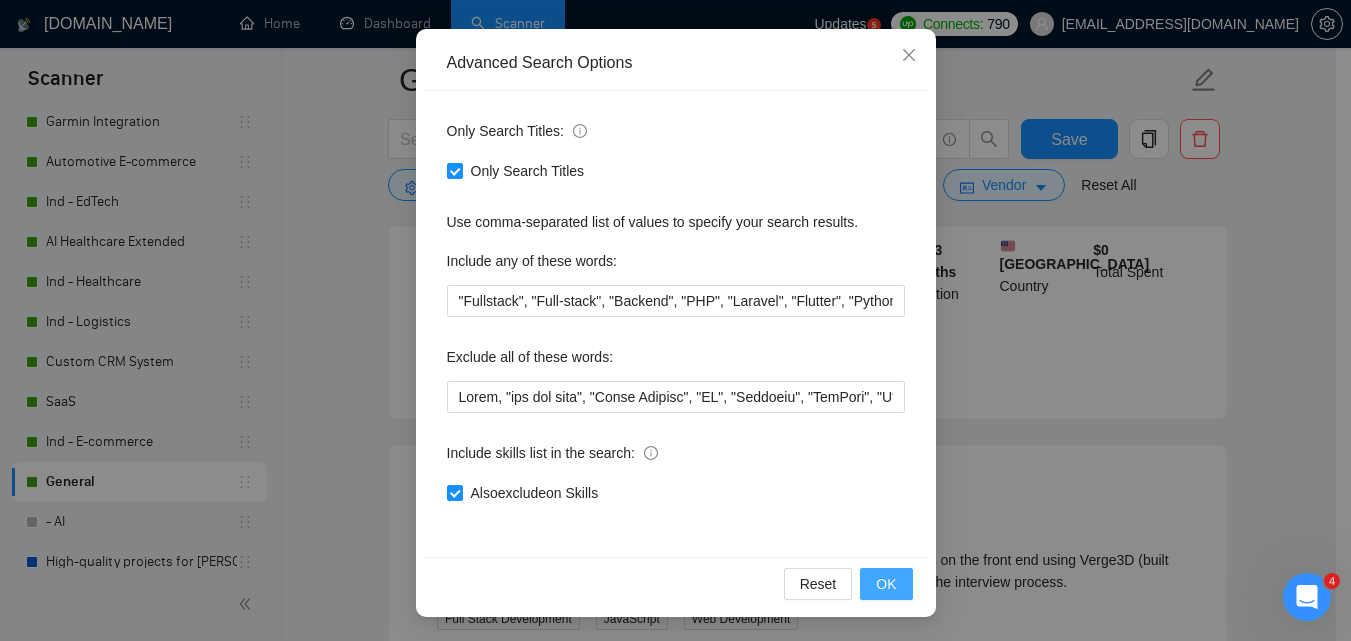click on "OK" at bounding box center [886, 584] 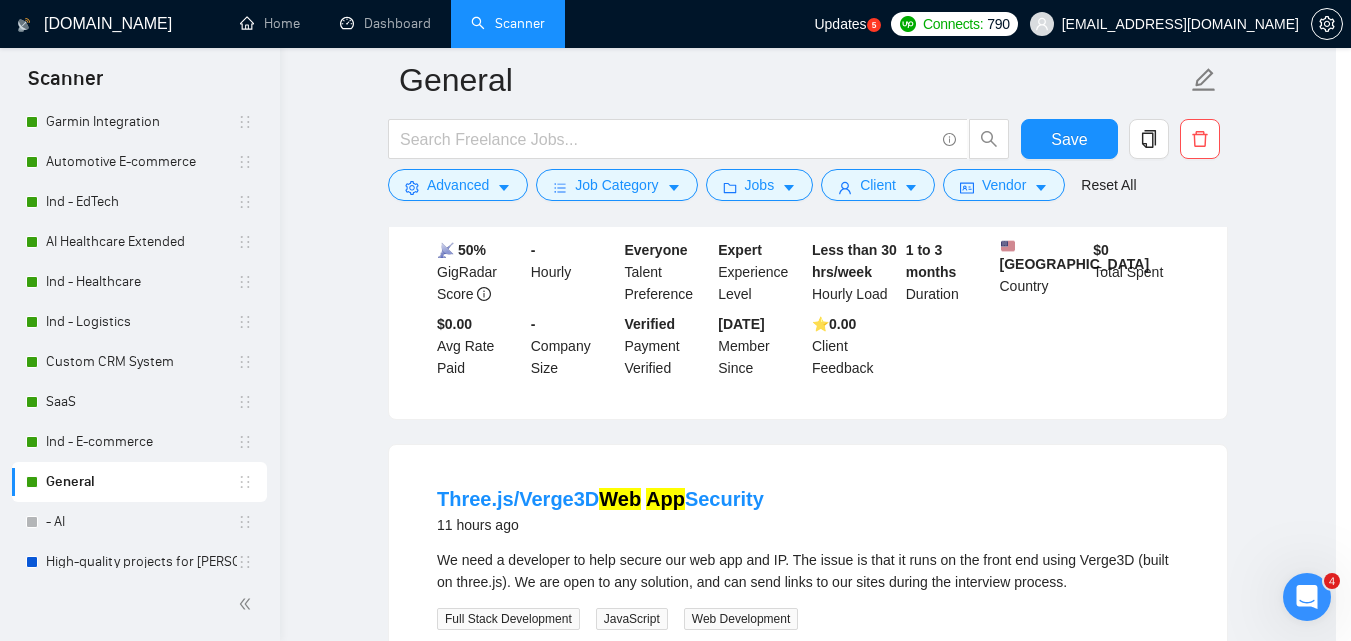 scroll, scrollTop: 91, scrollLeft: 0, axis: vertical 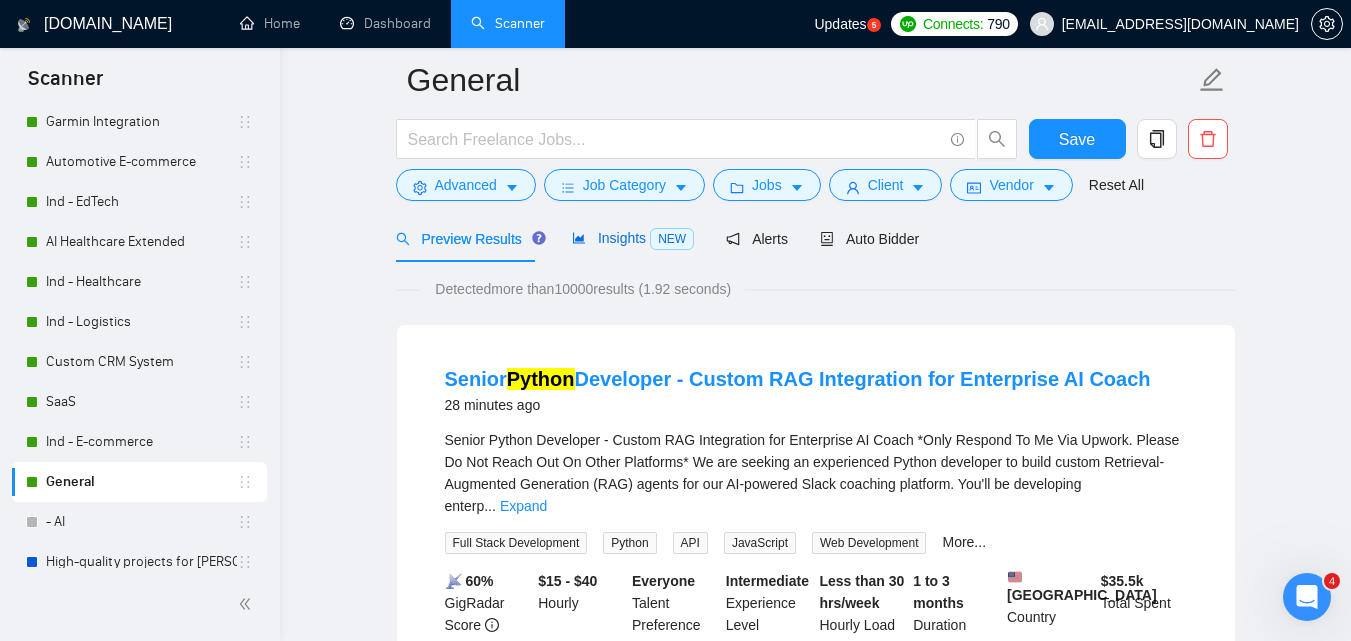 click on "Insights NEW" at bounding box center [633, 238] 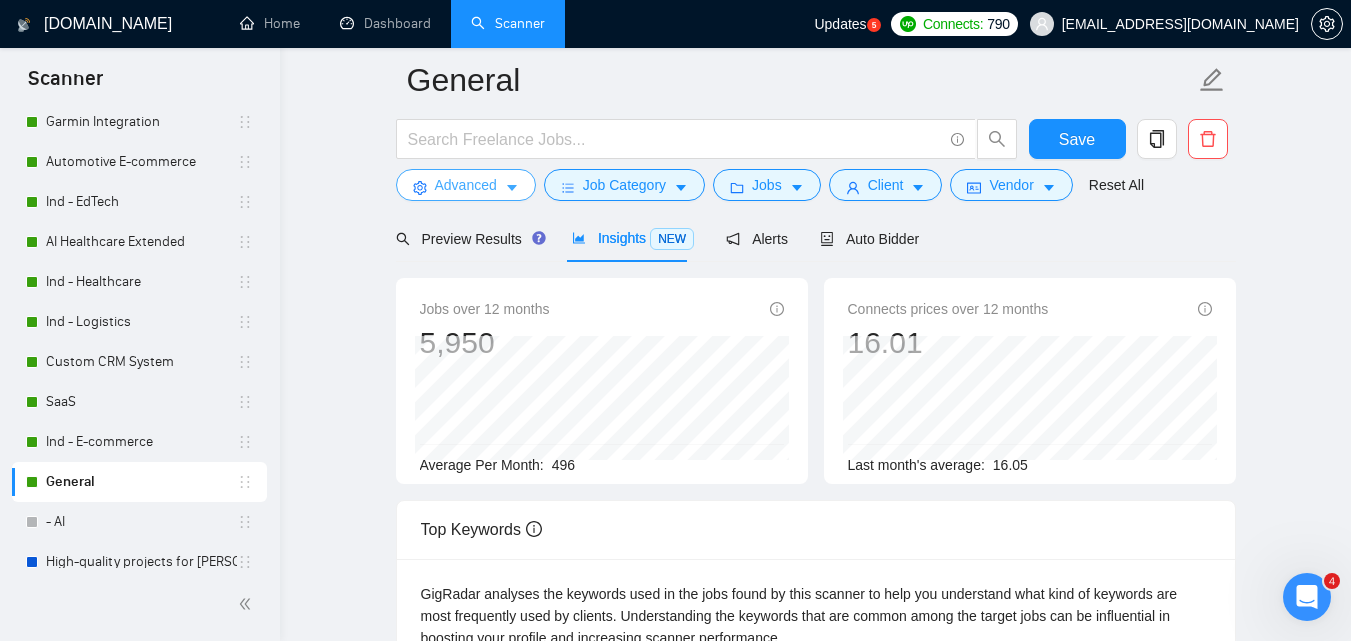click on "Advanced" at bounding box center [466, 185] 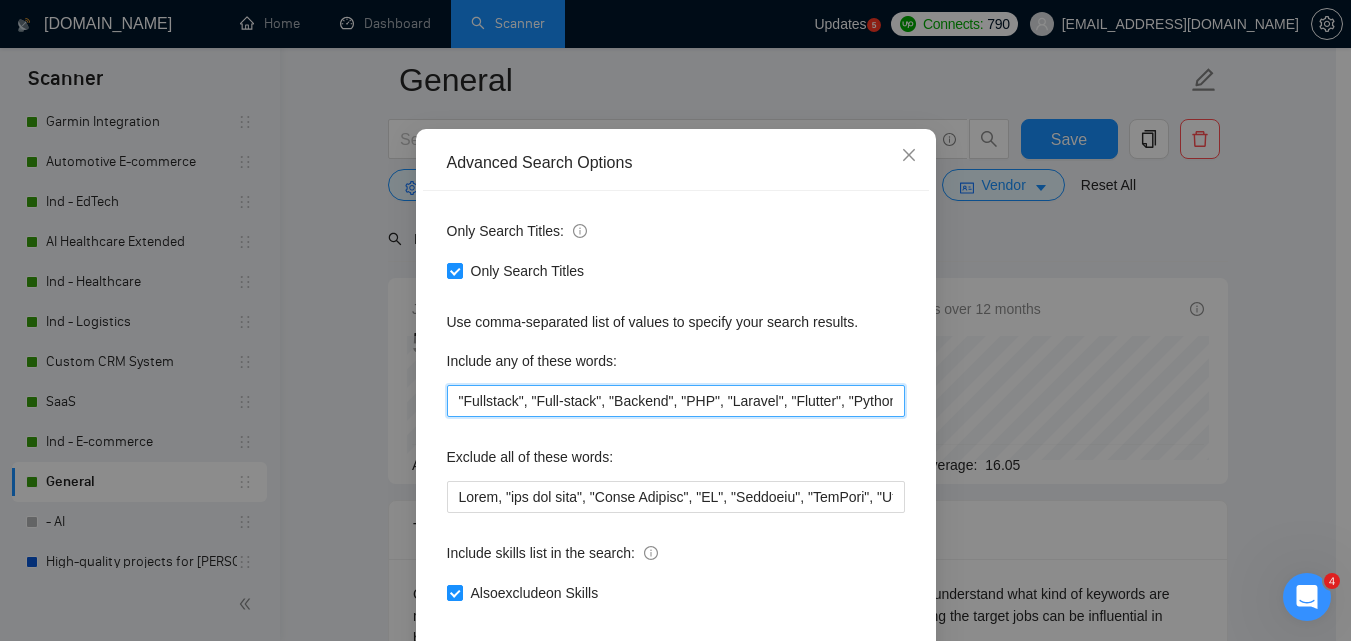 click on ""Fullstack", "Full-stack", "Backend", "PHP", "Laravel", "Flutter", "Python", "API", "Custom Web", "Web App", "Dart", "Tauri", "Web Application", "Platform", "Node.js Developer"" at bounding box center [676, 401] 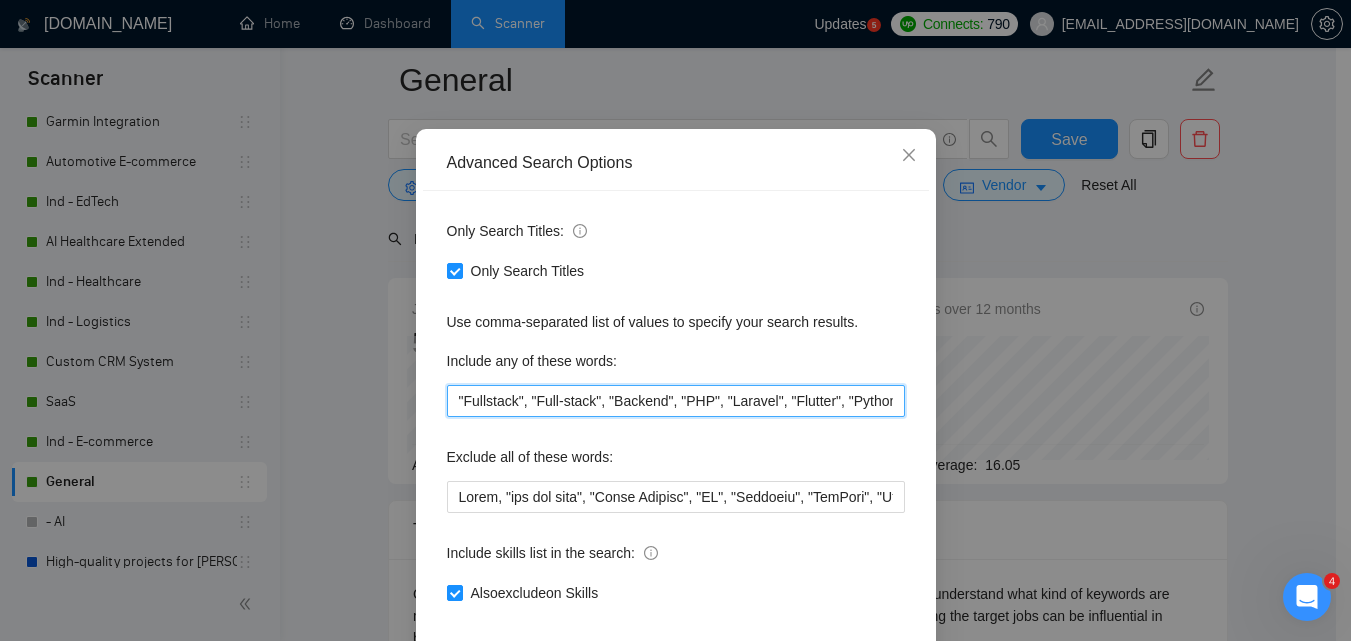 click on ""Fullstack", "Full-stack", "Backend", "PHP", "Laravel", "Flutter", "Python", "API", "Custom Web", "Web App", "Dart", "Tauri", "Web Application", "Platform", "Node.js Developer"" at bounding box center [676, 401] 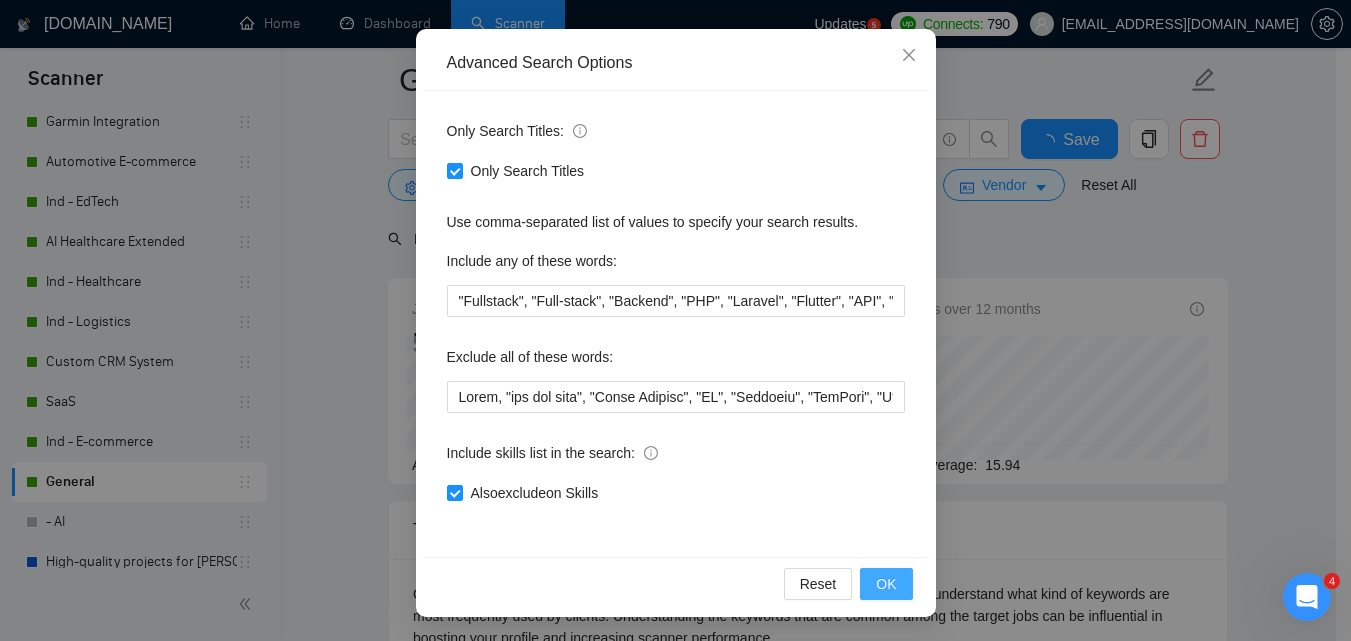 click on "OK" at bounding box center [886, 584] 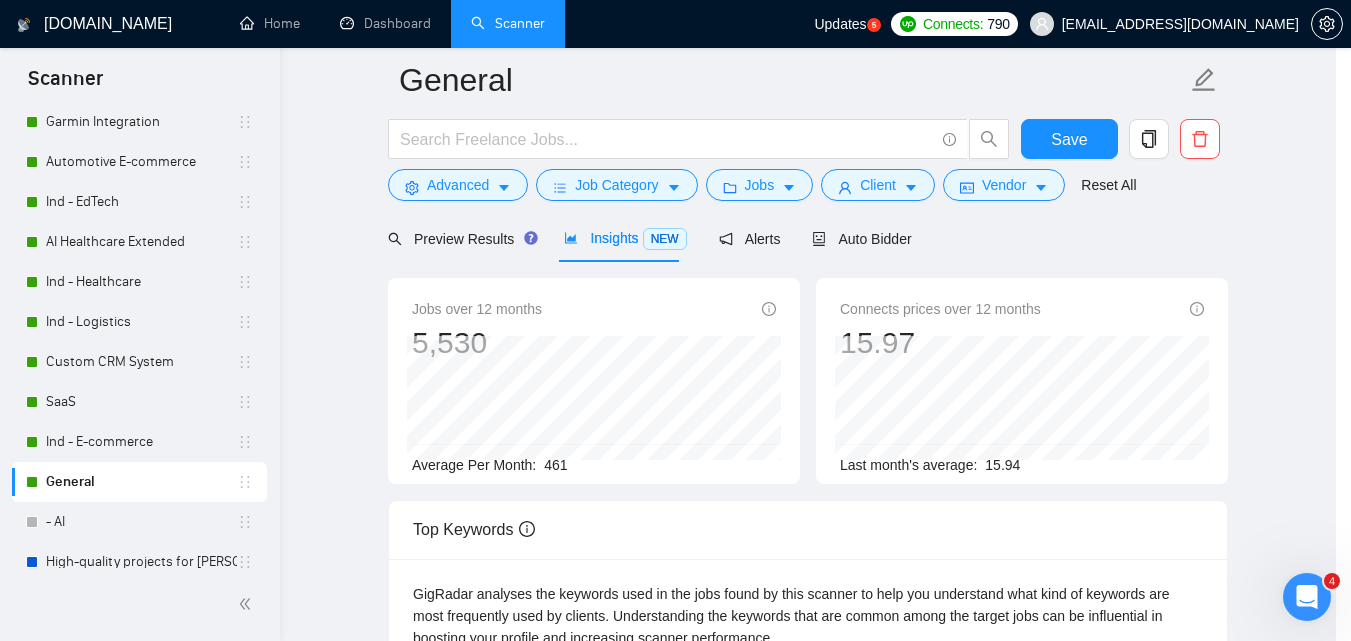 scroll, scrollTop: 91, scrollLeft: 0, axis: vertical 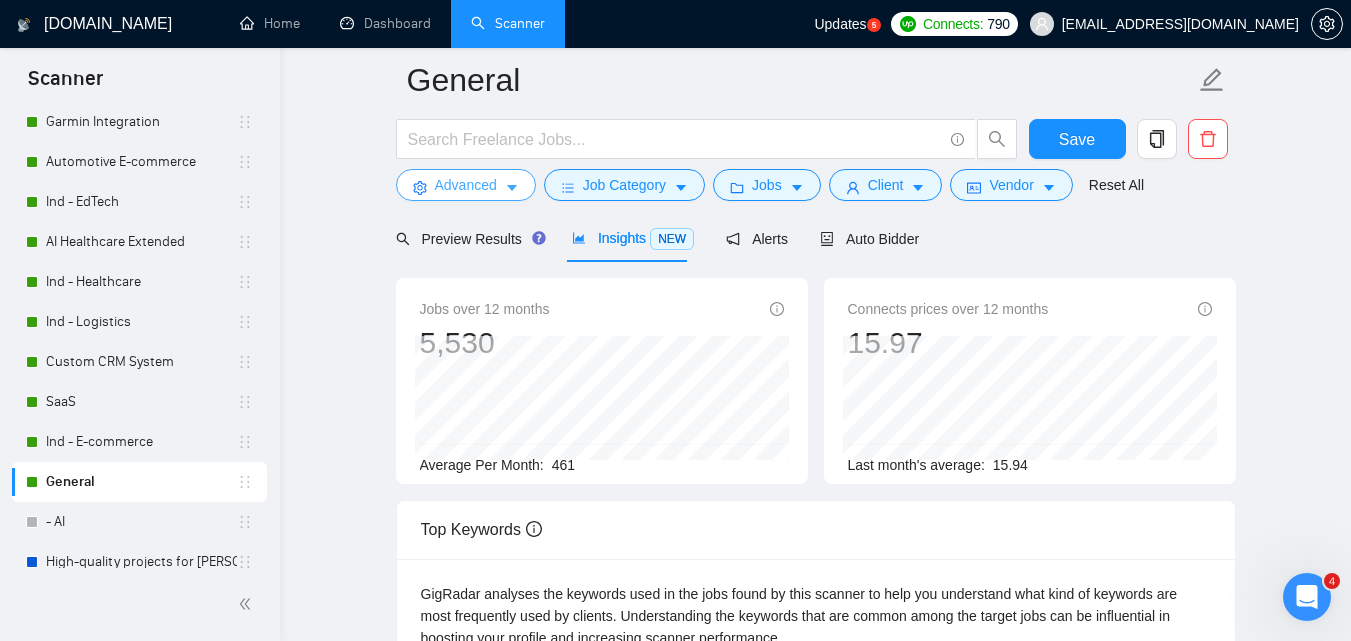 click on "Advanced" at bounding box center [466, 185] 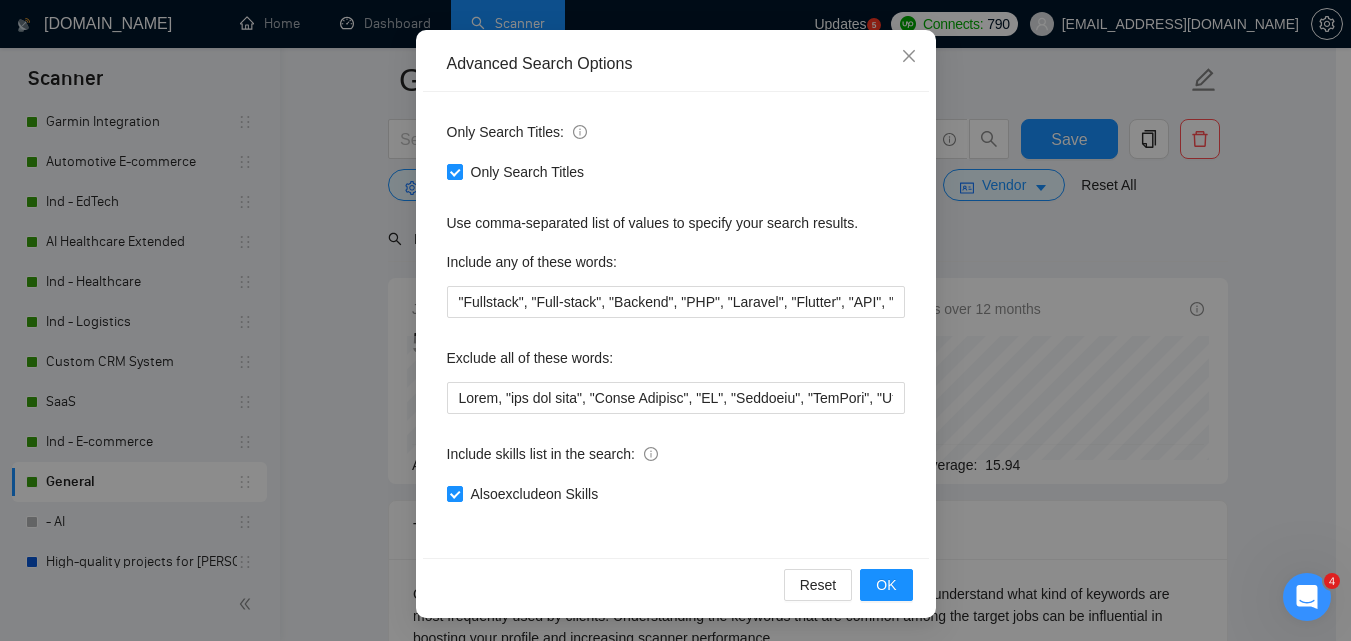 scroll, scrollTop: 191, scrollLeft: 0, axis: vertical 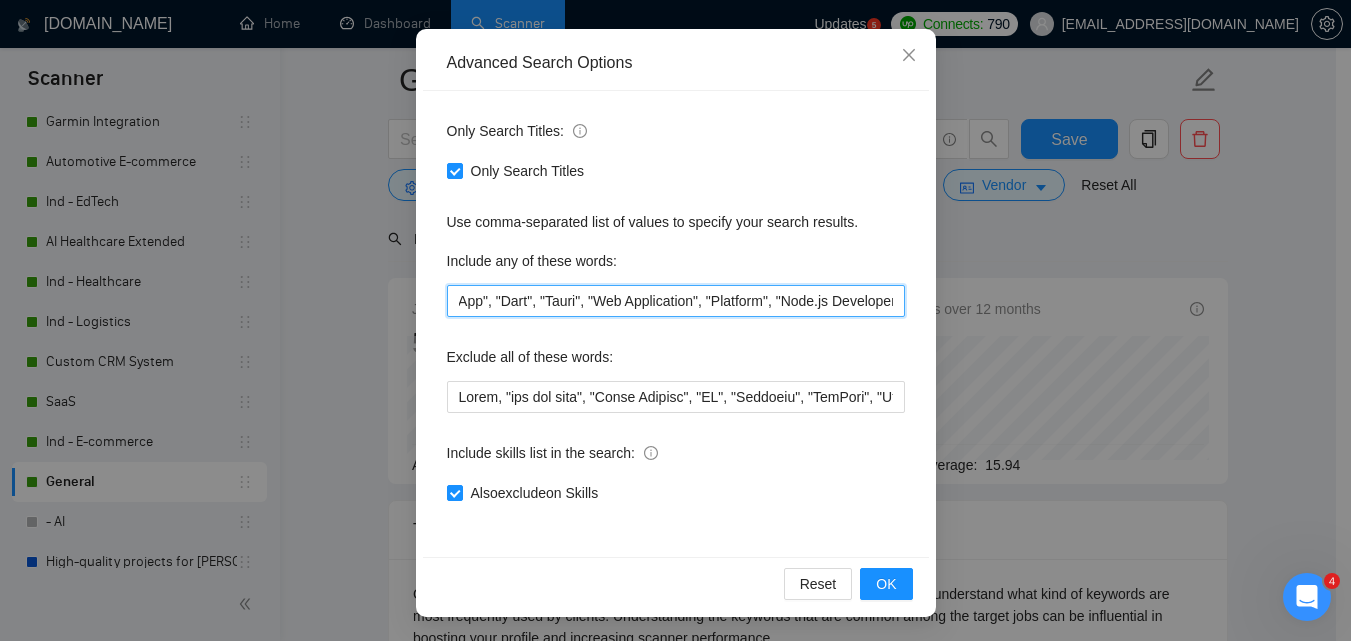 drag, startPoint x: 637, startPoint y: 293, endPoint x: 930, endPoint y: 300, distance: 293.08362 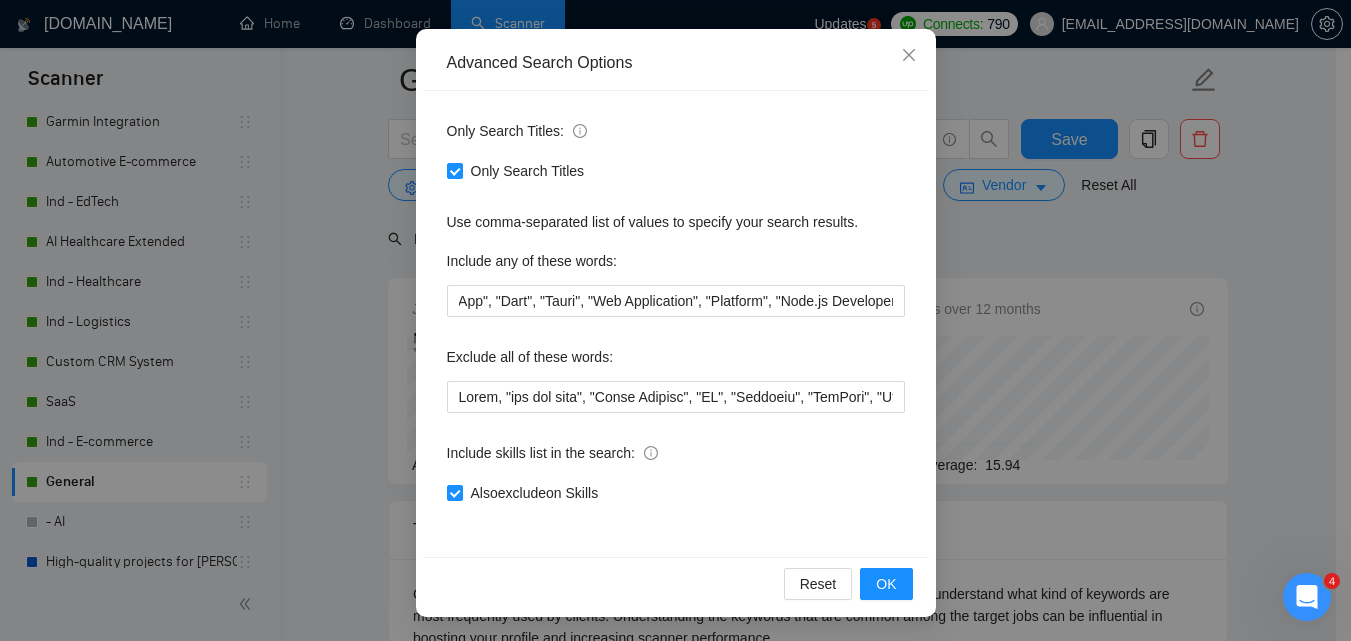 click on "Include any of these words:" at bounding box center (676, 265) 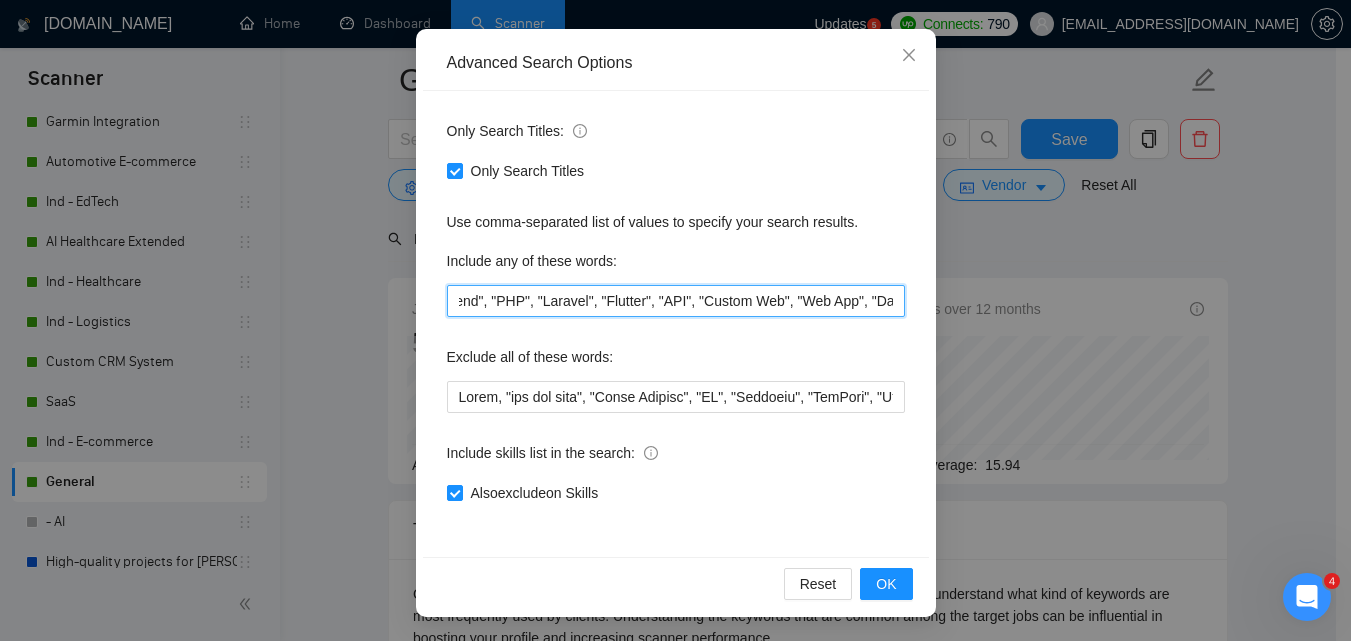 scroll, scrollTop: 0, scrollLeft: 566, axis: horizontal 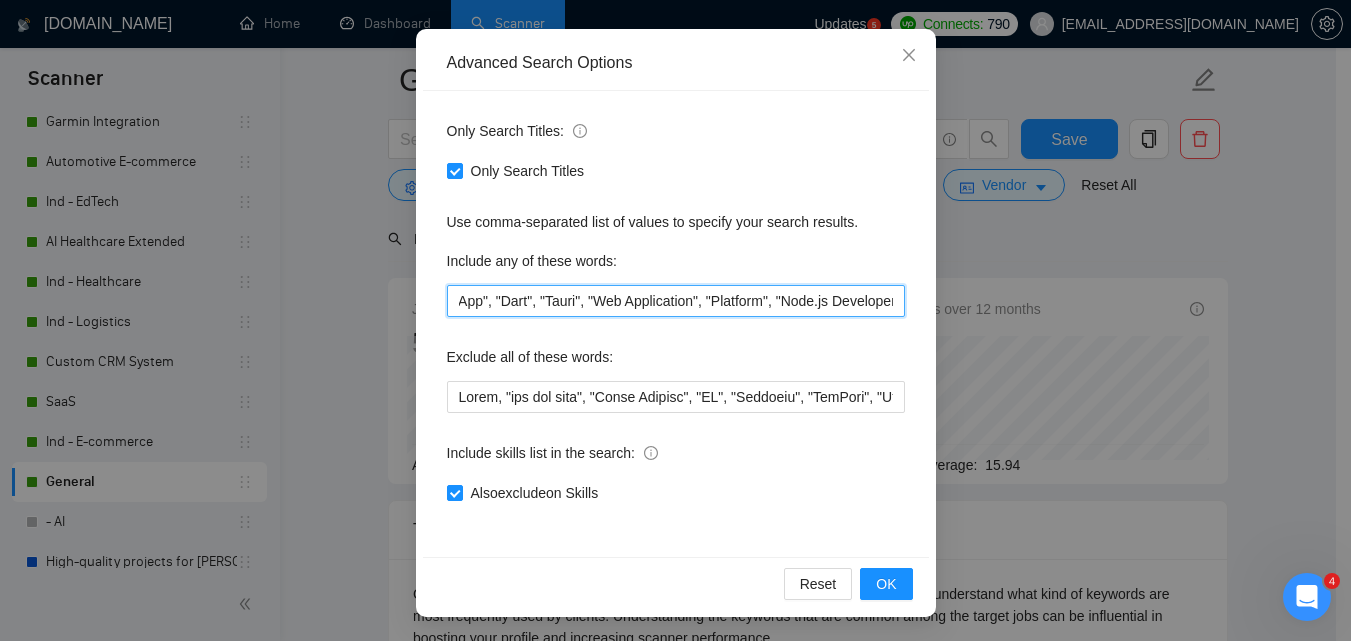 drag, startPoint x: 718, startPoint y: 304, endPoint x: 939, endPoint y: 299, distance: 221.05655 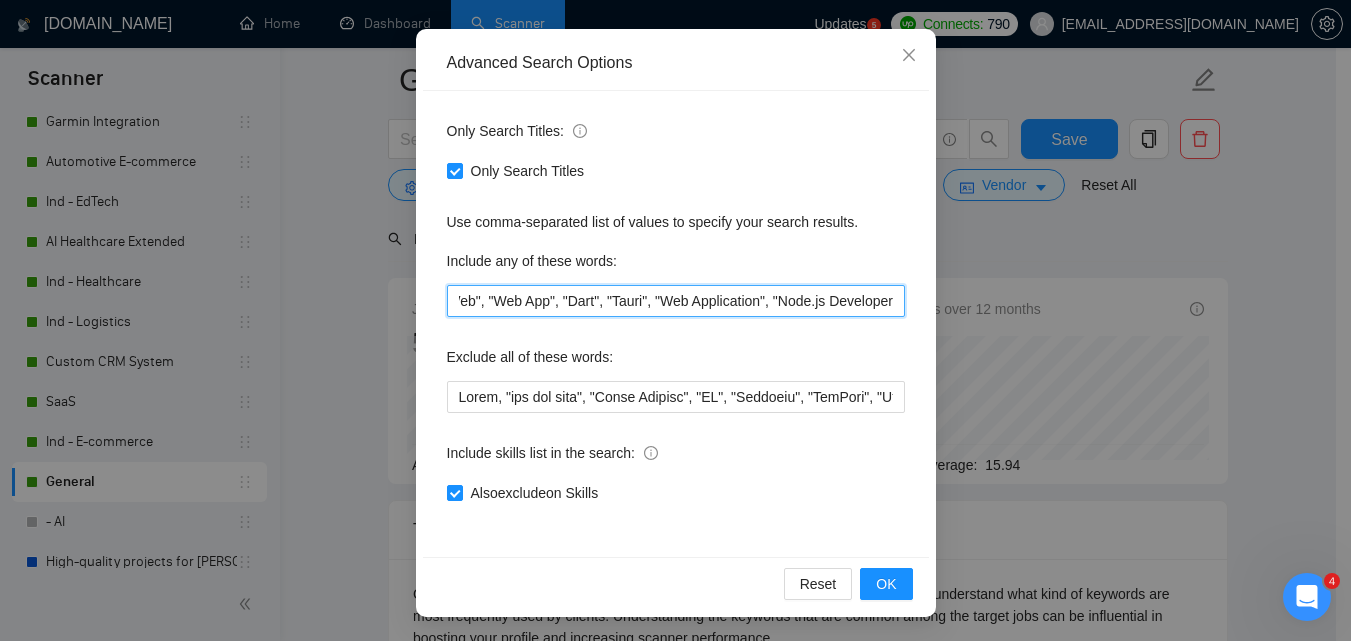 scroll, scrollTop: 0, scrollLeft: 496, axis: horizontal 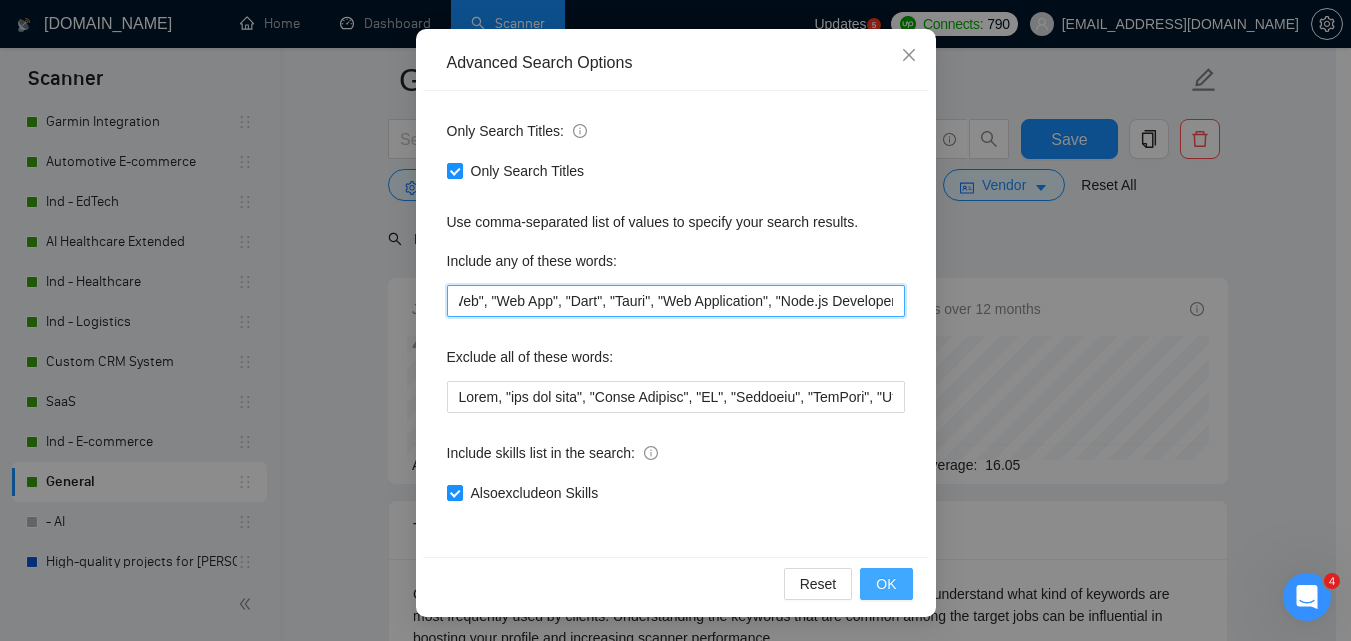type on ""Fullstack", "Full-stack", "Backend", "PHP", "Laravel", "Flutter", "API", "Custom Web", "Web App", "Dart", "Tauri", "Web Application", "Node.js Developer"" 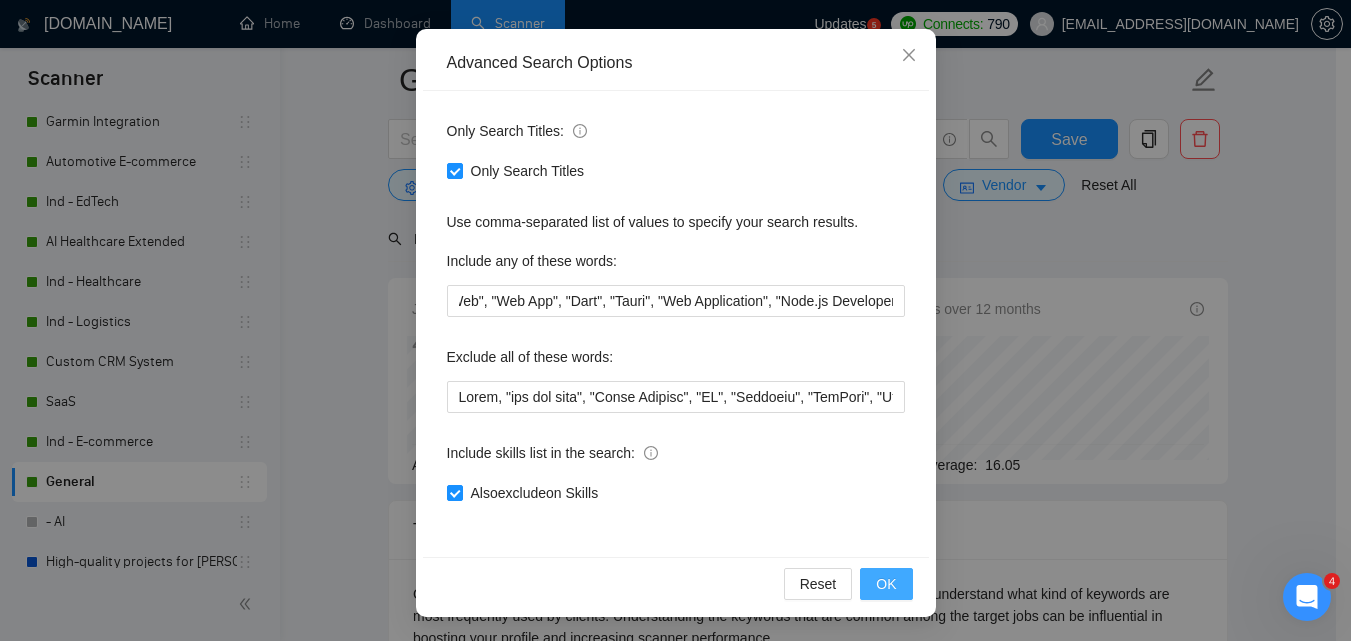 click on "OK" at bounding box center (886, 584) 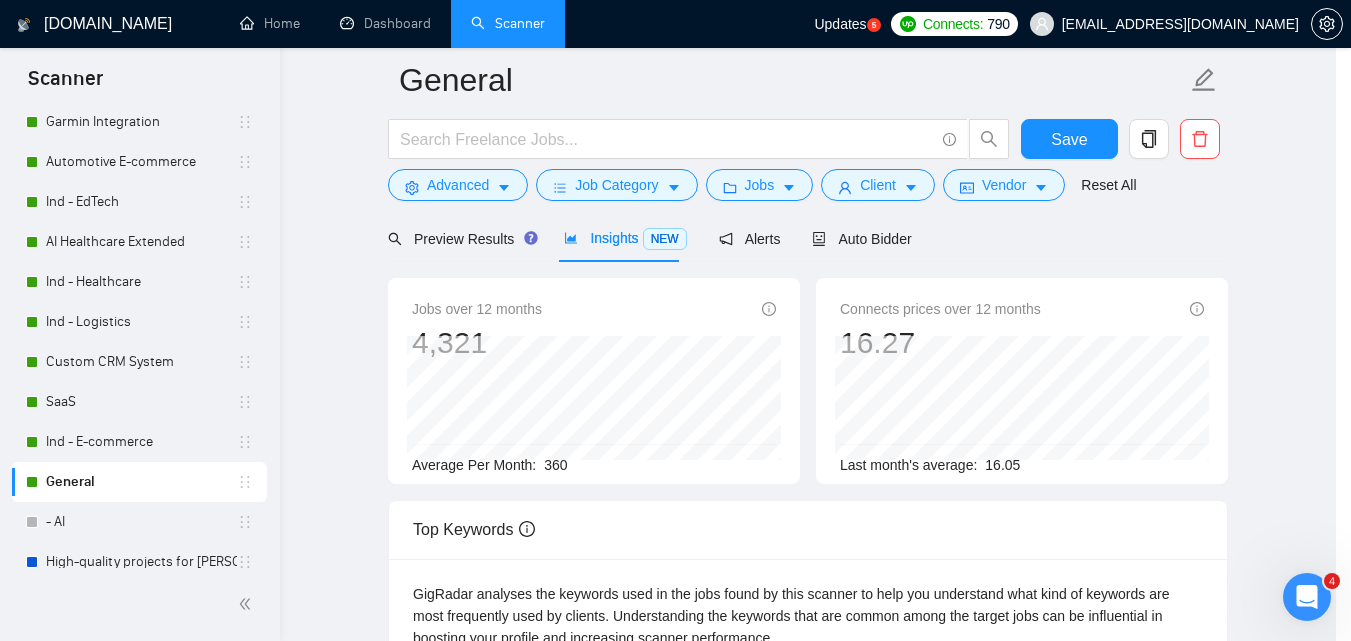 scroll, scrollTop: 91, scrollLeft: 0, axis: vertical 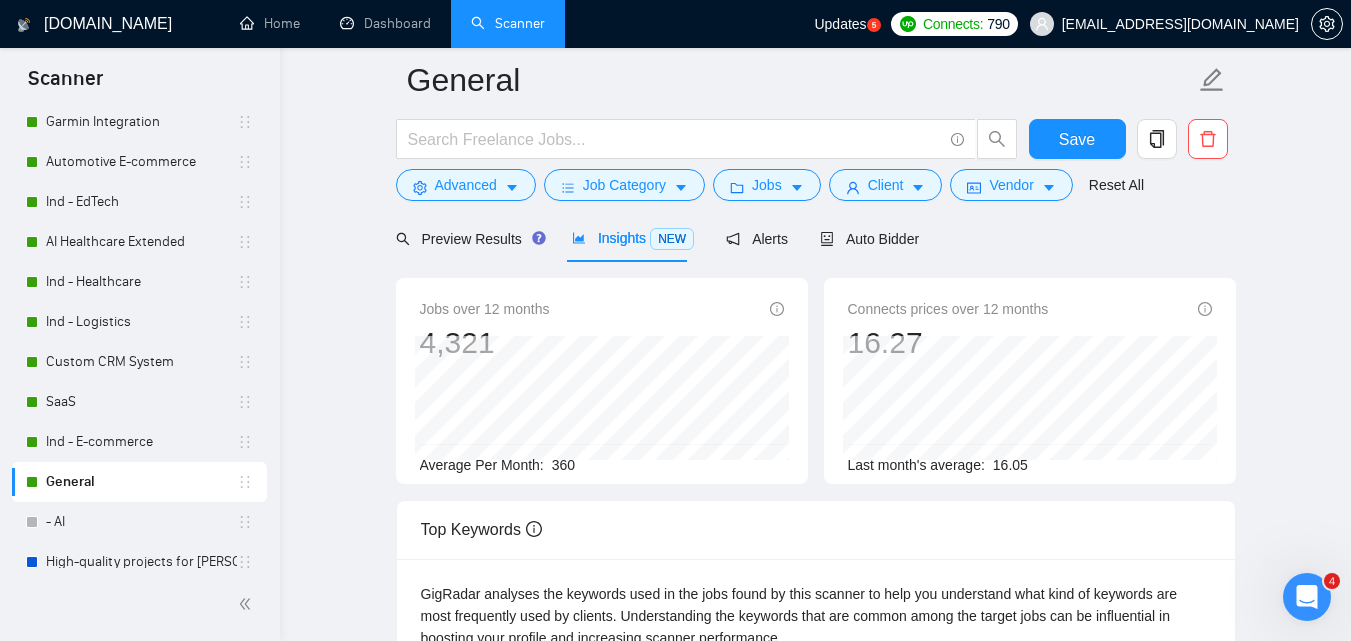 click at bounding box center [816, 219] 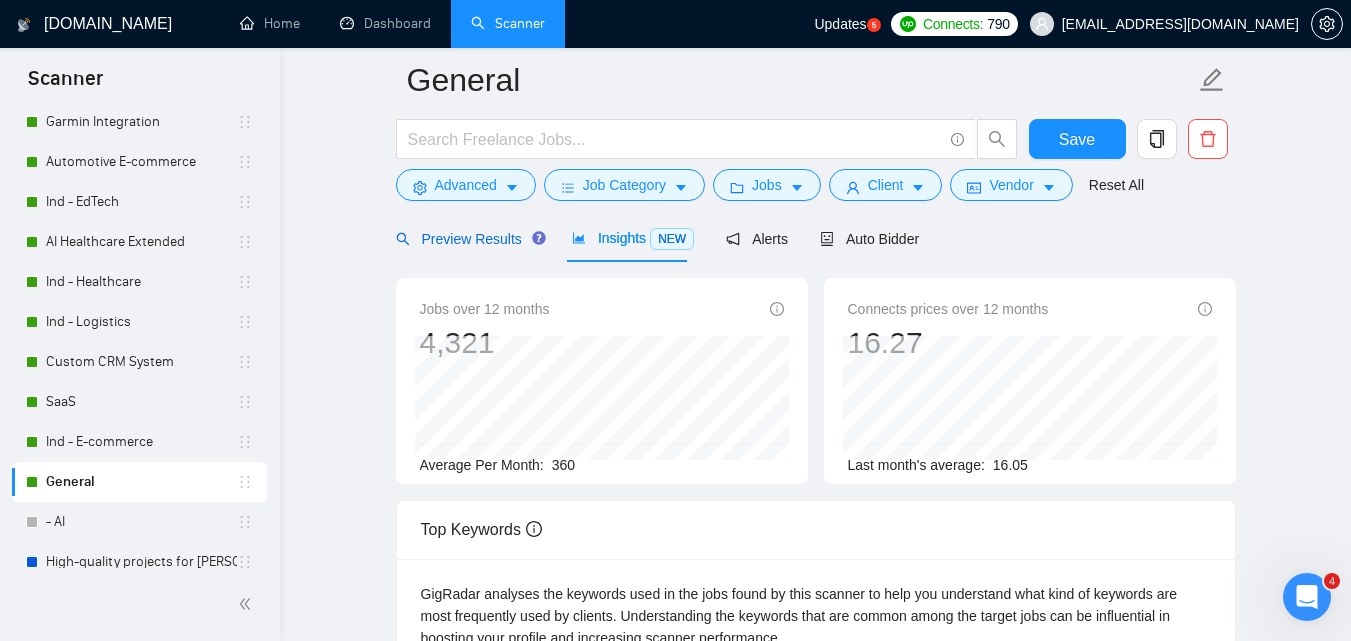 click on "Preview Results" at bounding box center (468, 239) 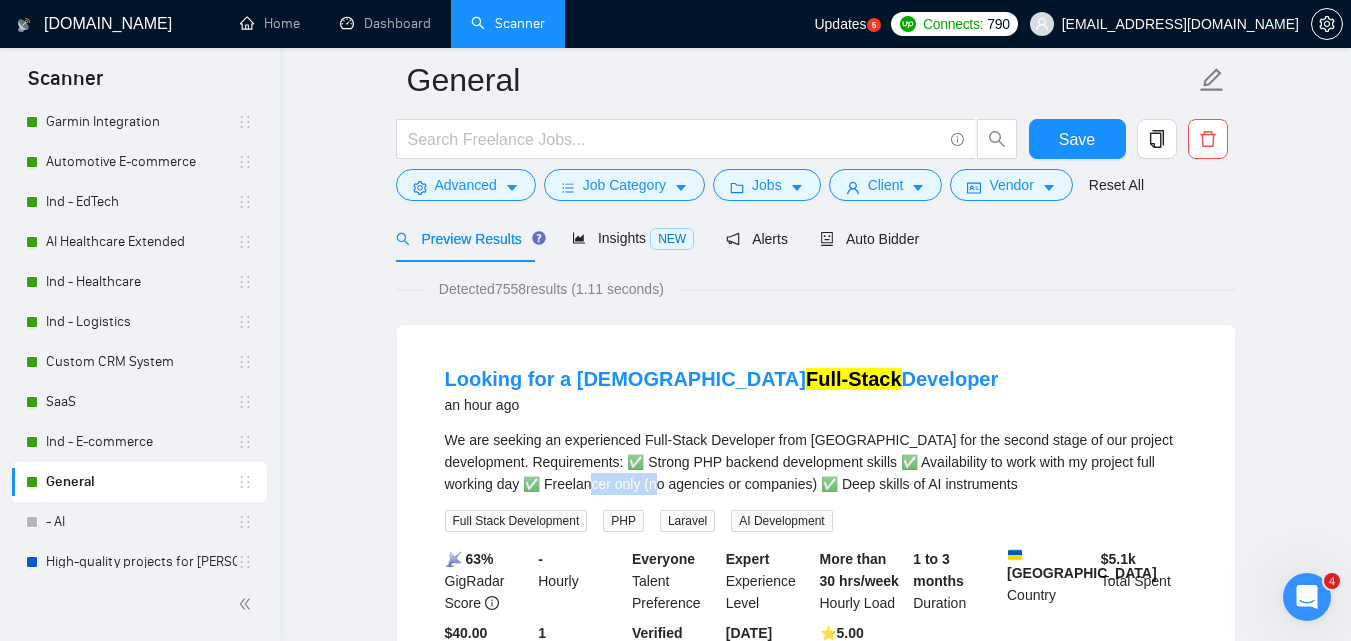 drag, startPoint x: 548, startPoint y: 476, endPoint x: 617, endPoint y: 480, distance: 69.115845 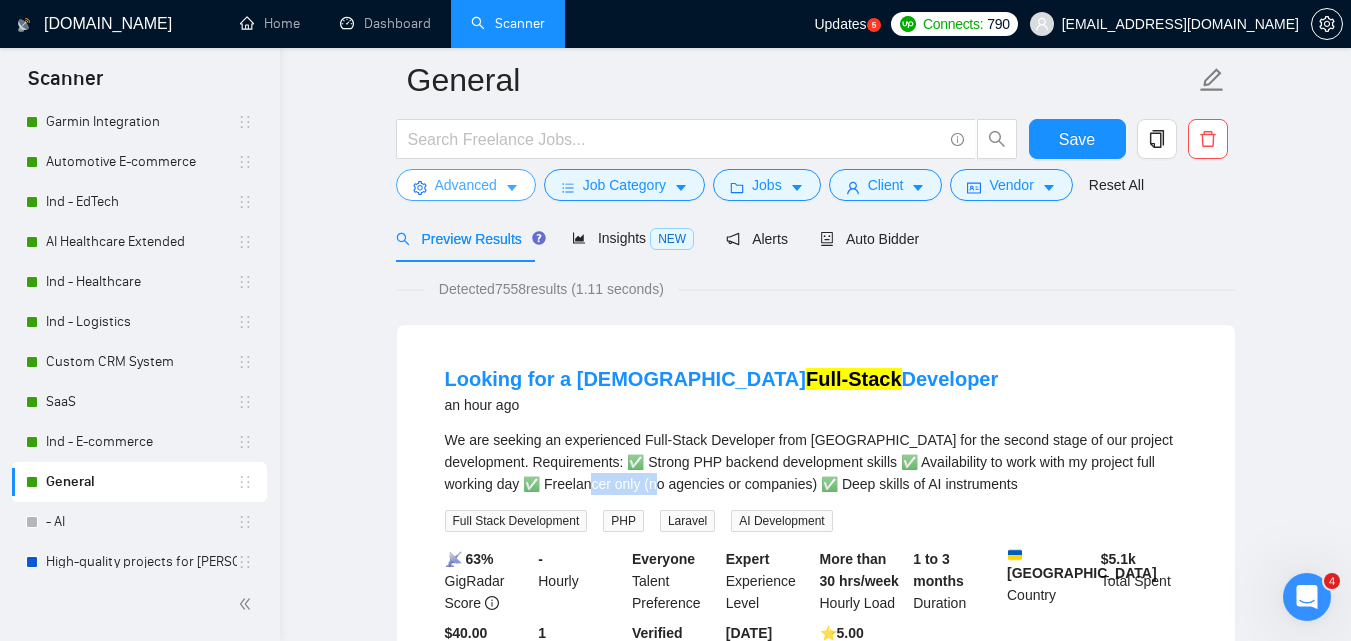 click on "Advanced" at bounding box center [466, 185] 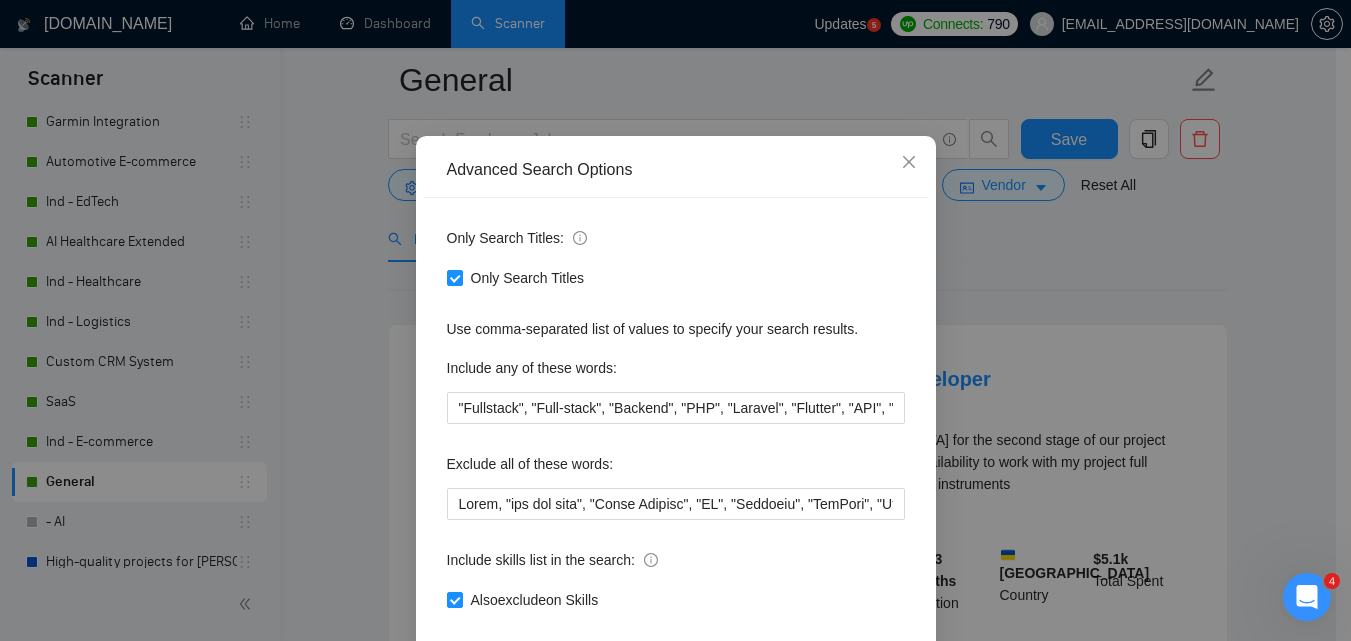 scroll, scrollTop: 191, scrollLeft: 0, axis: vertical 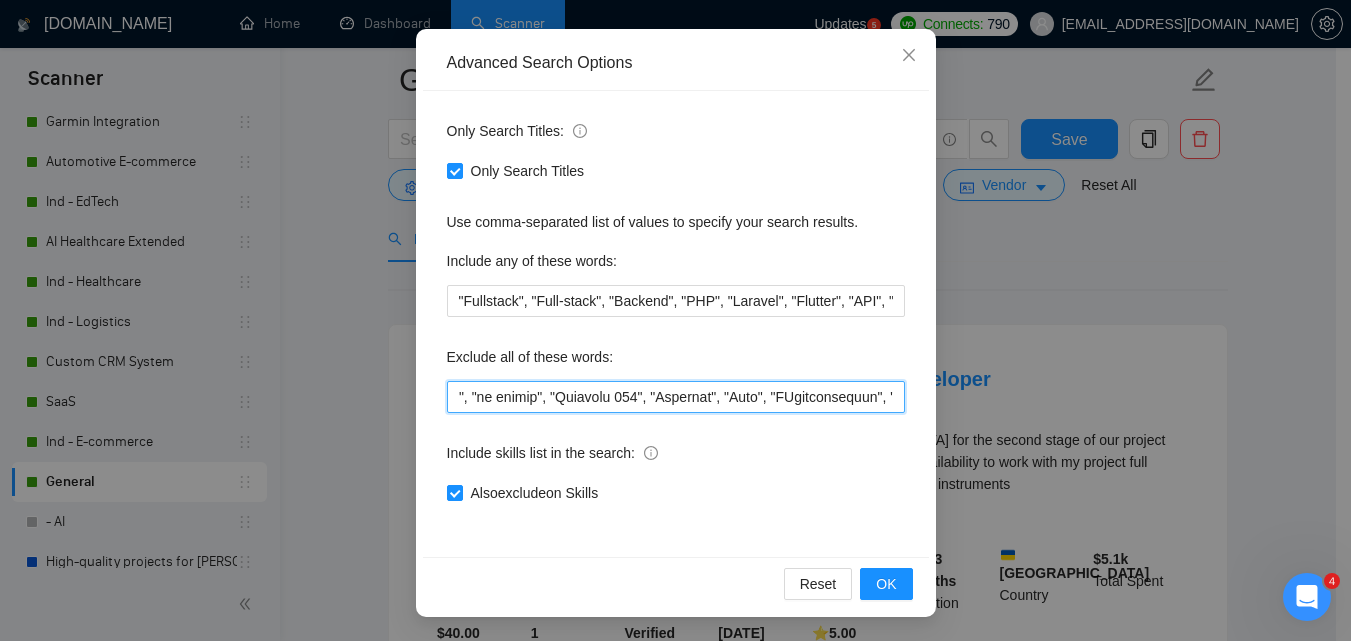 drag, startPoint x: 580, startPoint y: 403, endPoint x: 623, endPoint y: 394, distance: 43.931767 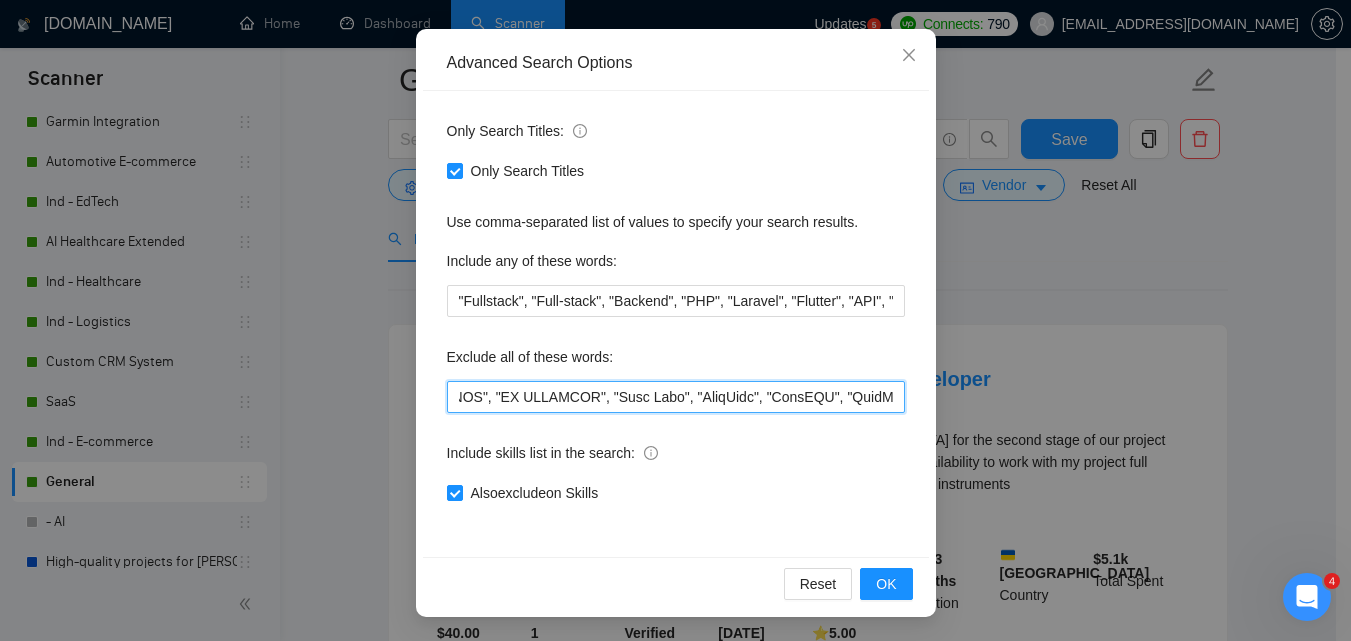 scroll, scrollTop: 0, scrollLeft: 5668, axis: horizontal 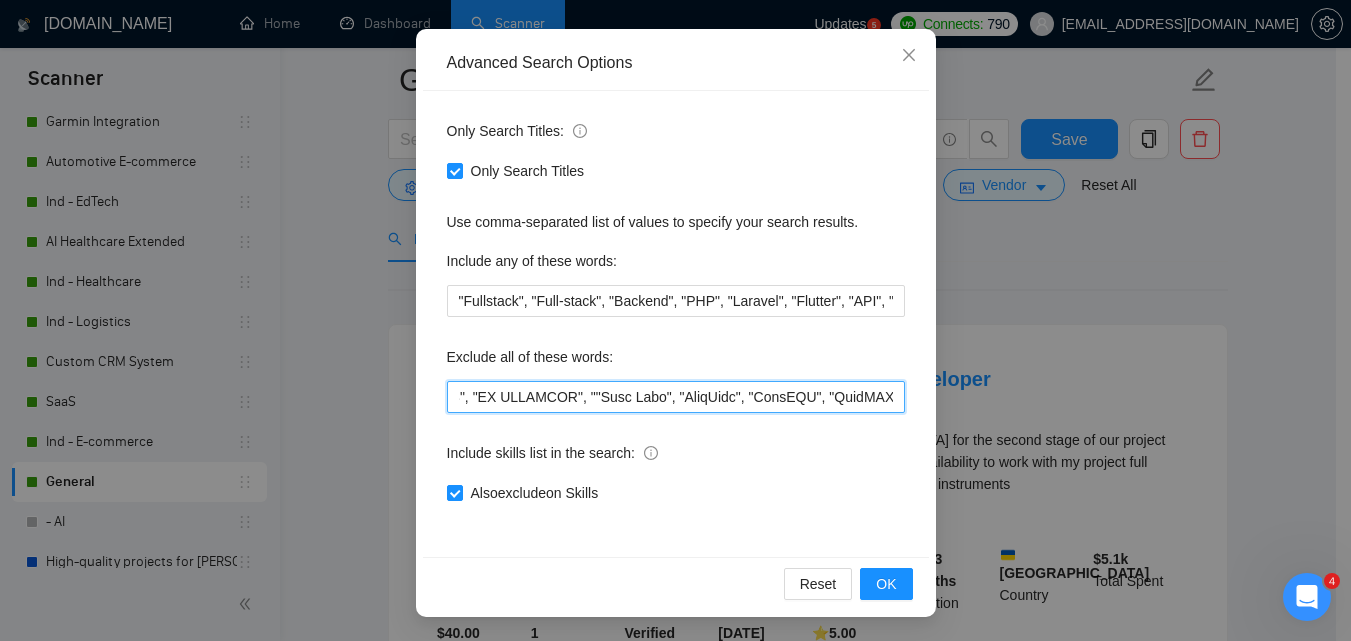 paste on "no agencies" 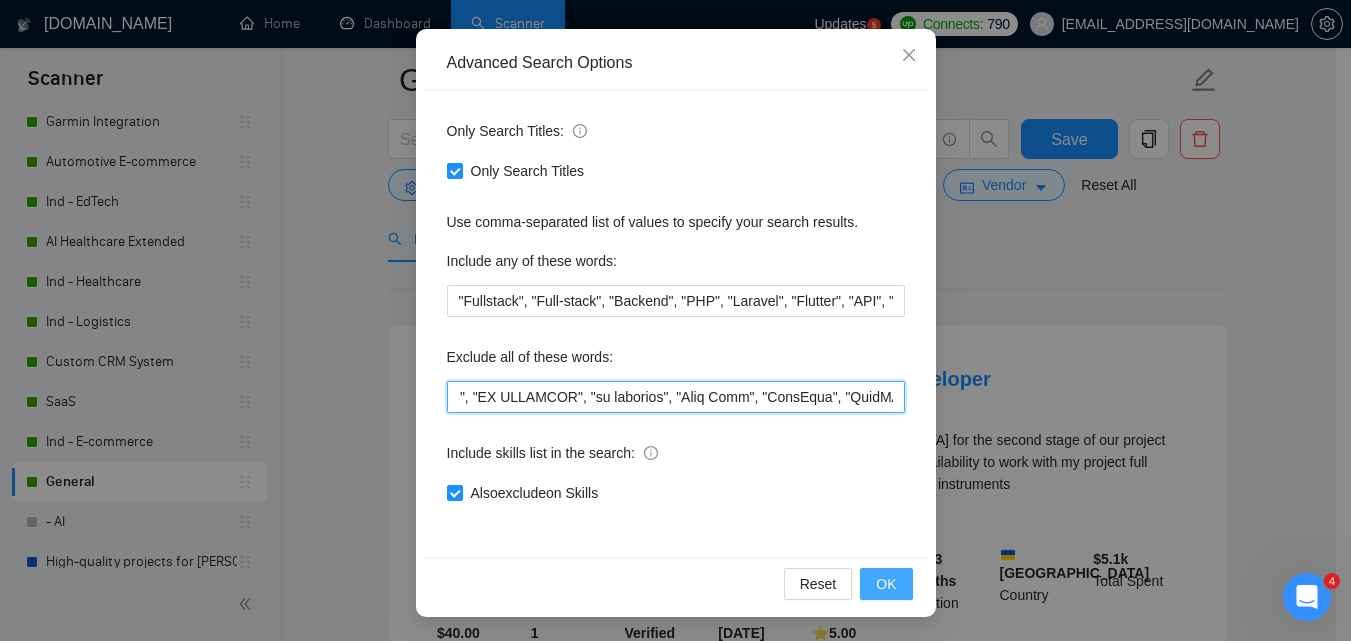 type on "[MEDICAL_DATA] our team", "Adult Content", "AR", "Airtable", "AnyDesk", "[DOMAIN_NAME]", "AWS Amplify", "Aws Fullstack", "Bachelor's", "Betting", "Bigcommerce", "Bolt", "[DOMAIN_NAME]", "Bubble", "[DOMAIN_NAME]", "BuddyBoss", "C", "C#", "C++", "Canvas LMS", "Caspio", Caspo, "Casino", "Chatter", "Code Review", "Code Reviews", "Consultancy", "Crypto", "Dating", "Debugging", "Desarrollador", "deffered pay", "Desarrollar", "Discord", "Do not apply as an agency", "Don't apply as an agency", "no agency", "Dynamics 365", "Embedded", "Epic", "EClinicalworks", "Ember.js", "FBA", "Fix", "FlutterFlow", "Framer", "Glide", "GoHighLevel", "Grow with the team", "Guide", "Hire", "HivePress", "Hubspot", "Java", "Join", "Junior", "KEAP CRM", "Kotlin", "Lovable", "Listing", "Looking to partner", "Low code", "low code", "Low-code", "lowcode", "No-code", "no code", "nocode", Moodle, "[DOMAIN_NAME]", "[DATE][DOMAIN_NAME]", "Managing Amazon", "Middle", "Microsoft", "NFT", "NO AGENCIES", "no agencies", "Only Fans", "OnlyFans", "OpenMRS", "OpenEMR", "Part-time",..." 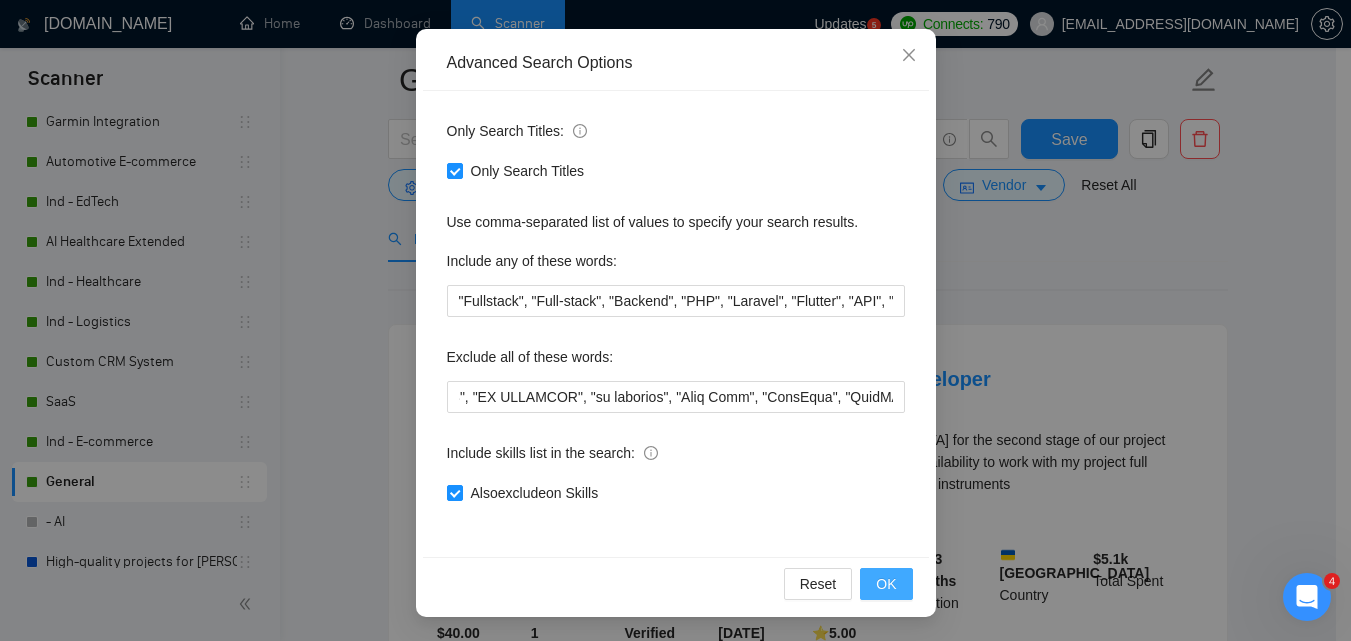 click on "OK" at bounding box center (886, 584) 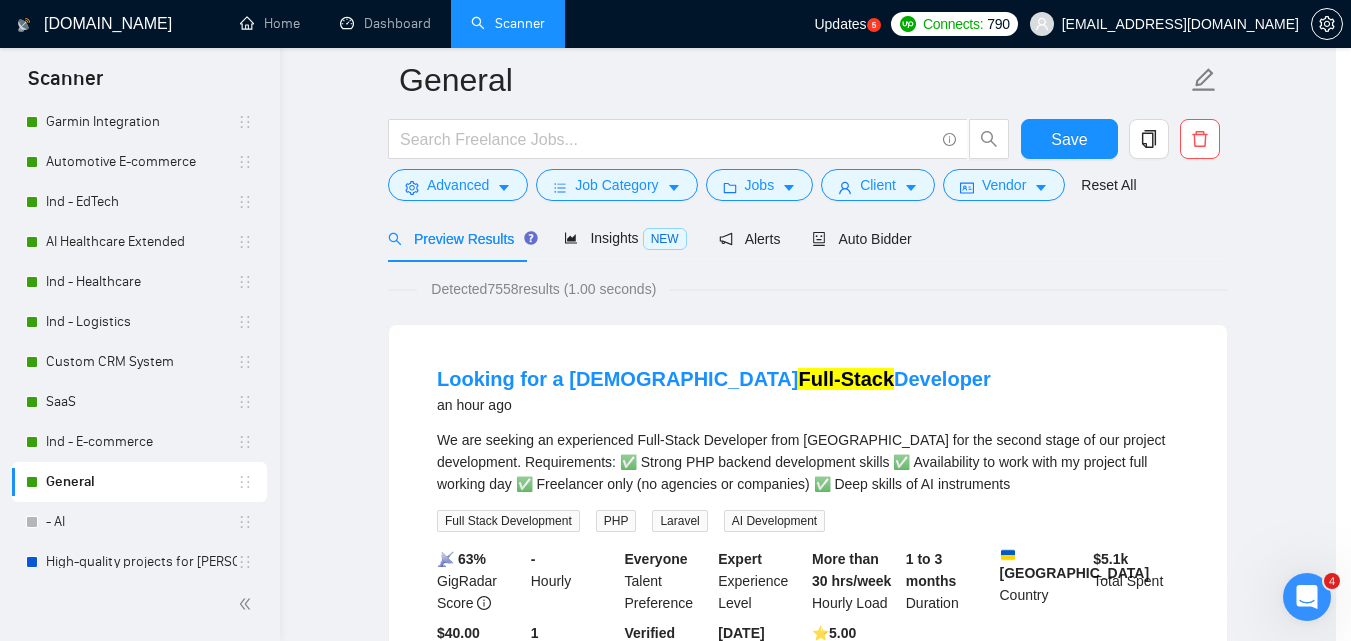 scroll, scrollTop: 91, scrollLeft: 0, axis: vertical 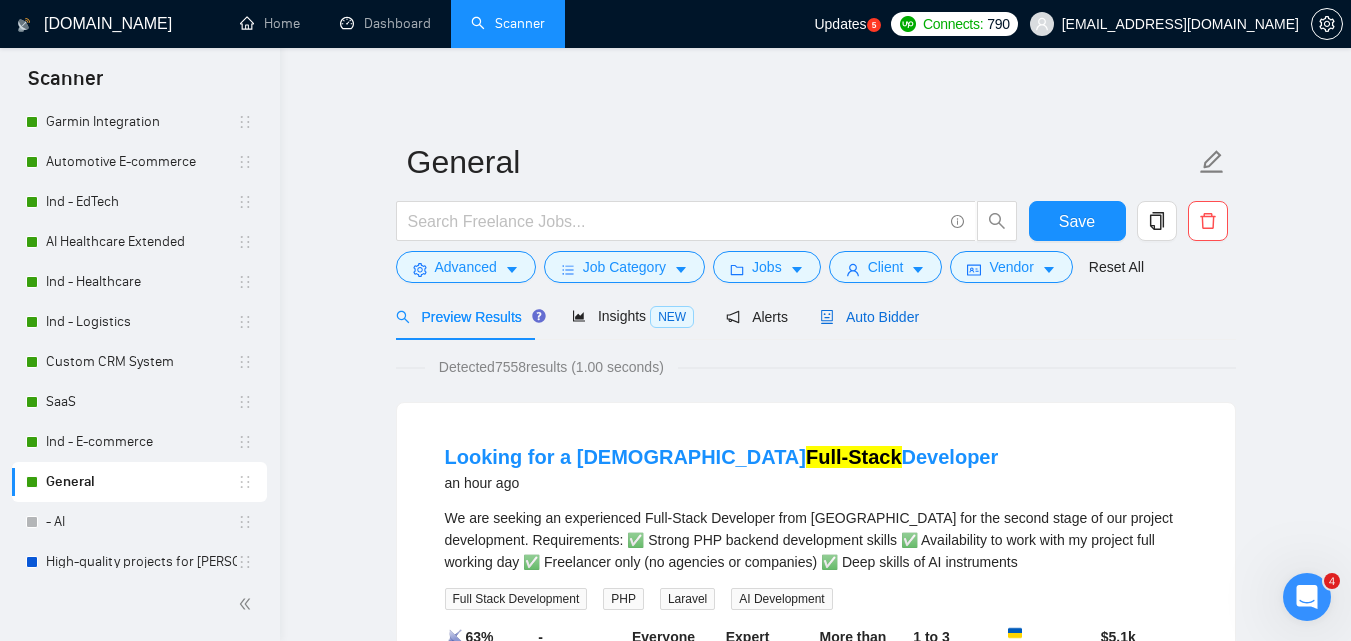 click on "Auto Bidder" at bounding box center (869, 317) 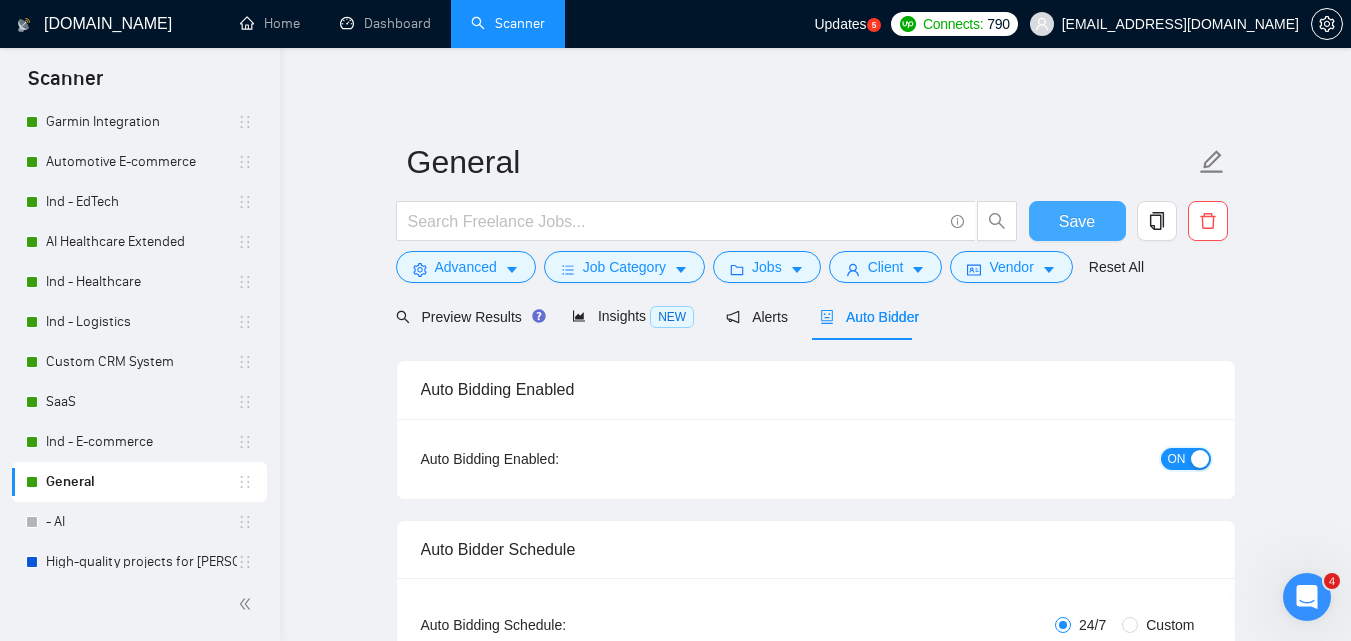 click on "ON" at bounding box center [1186, 459] 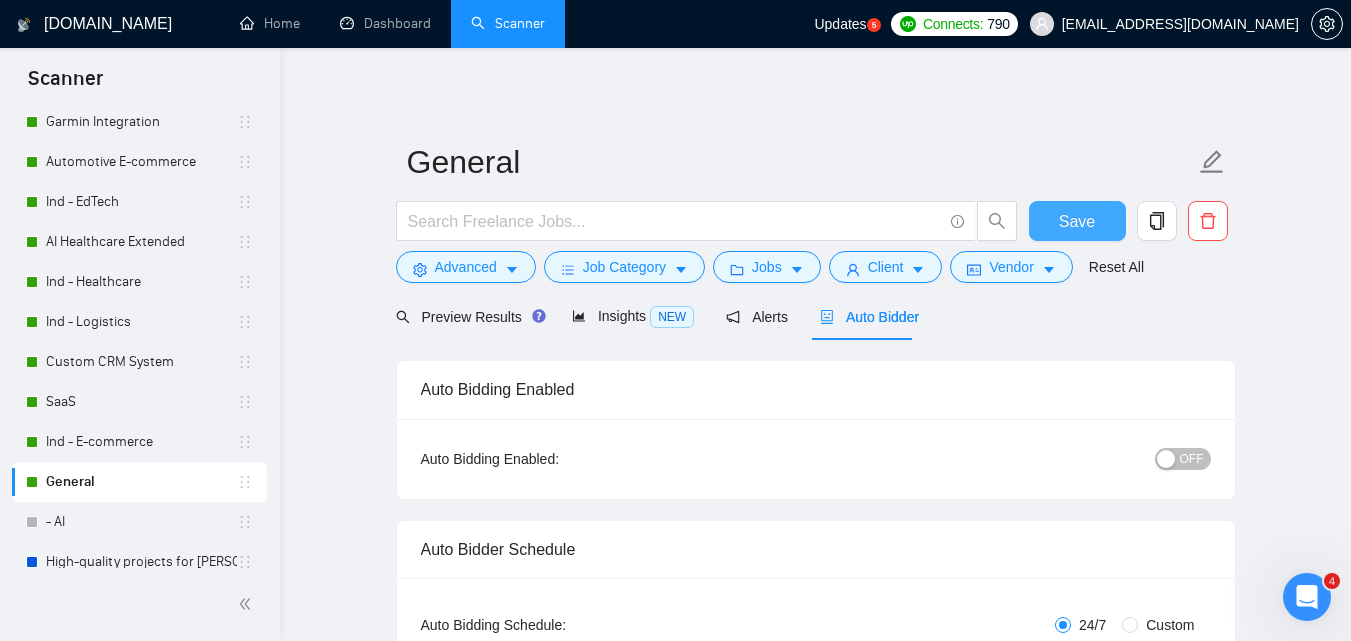 click on "Save" at bounding box center [1077, 221] 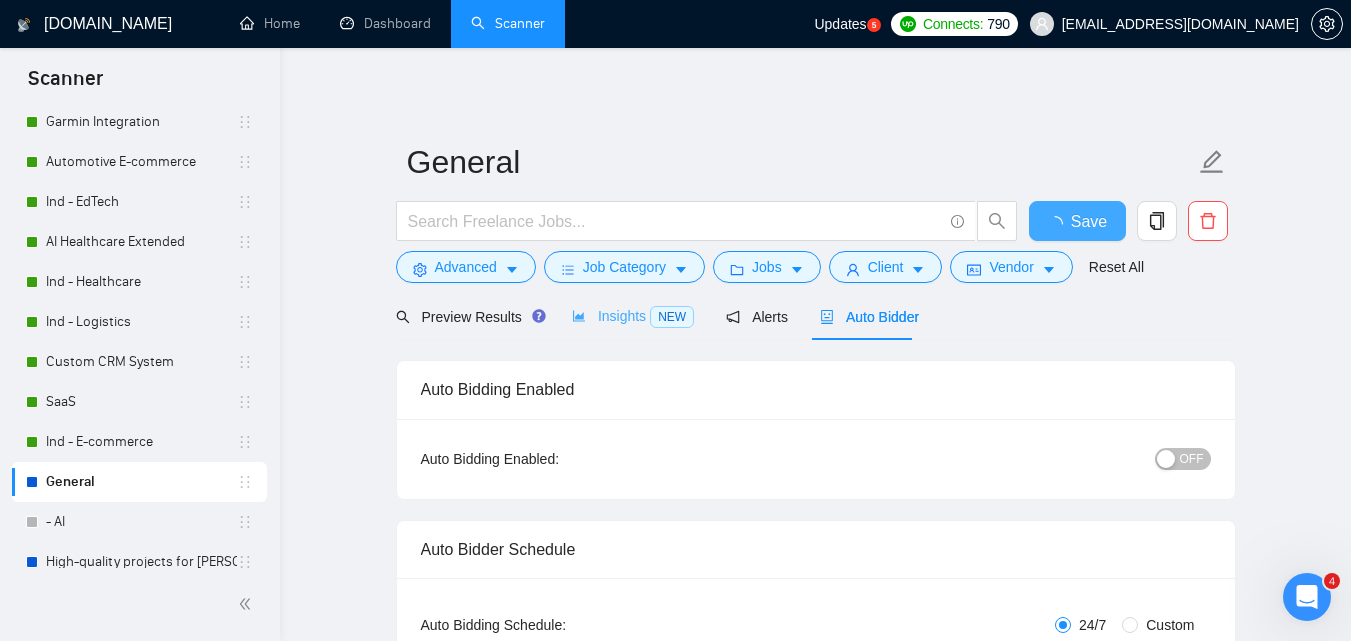 type 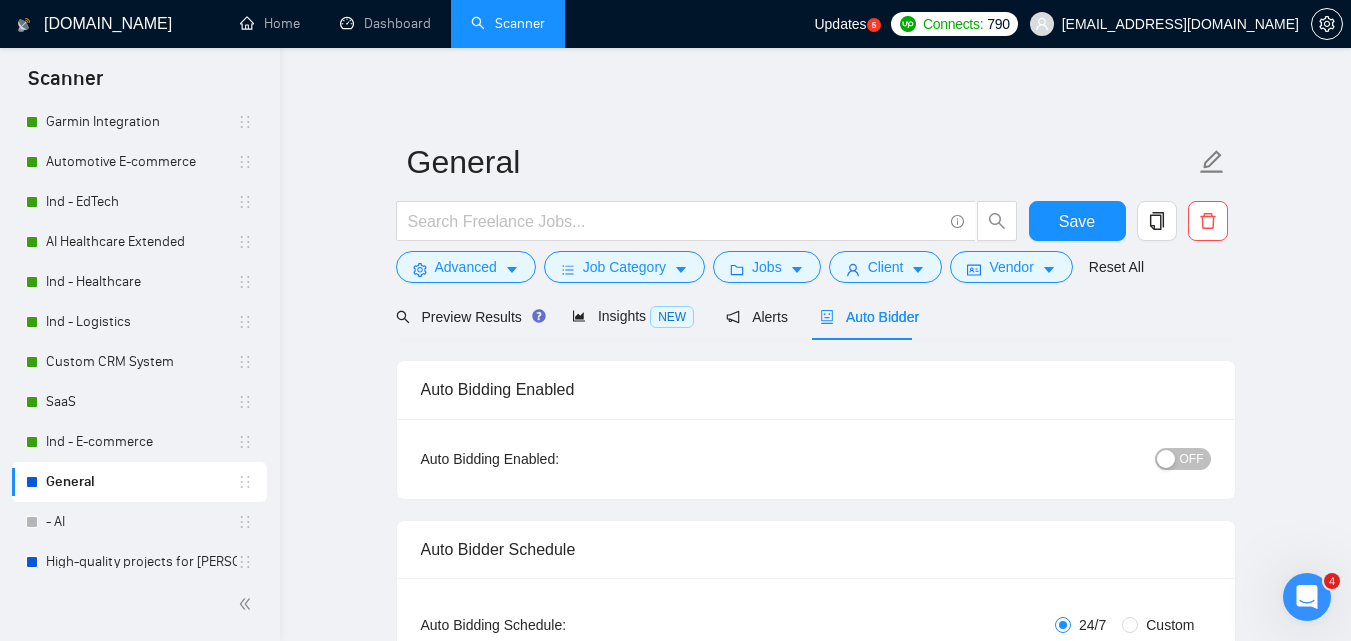 click on "[DOMAIN_NAME] Home Dashboard Scanner Updates
5
Connects: 790 [EMAIL_ADDRESS][DOMAIN_NAME] General Save Advanced   Job Category   Jobs   Client   Vendor   Reset All Preview Results Insights NEW Alerts Auto Bidder Auto Bidding Enabled Auto Bidding Enabled: OFF Auto Bidder Schedule Auto Bidding Type: Automated (recommended) Semi-automated Auto Bidding Schedule: 24/7 Custom Custom Auto Bidder Schedule Repeat every week [DATE] [DATE] [DATE] [DATE] [DATE] [DATE] [DATE] Active Hours ( [GEOGRAPHIC_DATA]/[GEOGRAPHIC_DATA] ): From: To: ( 24  hours) [GEOGRAPHIC_DATA]/[GEOGRAPHIC_DATA] Your scanner detects  360  jobs per month. For your own safety, you cannot schedule Auto Bidding if your scanner detects more than 300 jobs per month. Please change your scanner filters to be more specific.  How to segment the scanners Auto Bidding Type Select your bidding algorithm: Choose the algorithm for you bidding. The price per proposal does not include your connects expenditure. Template Bidder 0.50  credits / proposal" at bounding box center [815, 2700] 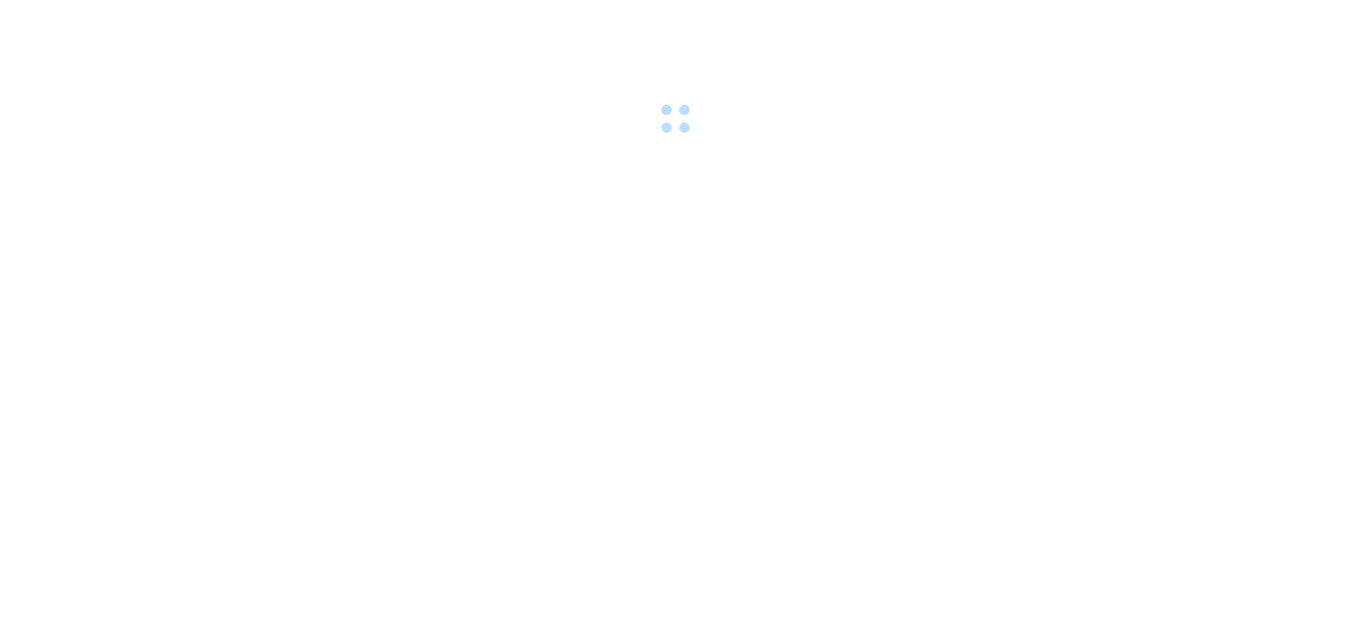scroll, scrollTop: 0, scrollLeft: 0, axis: both 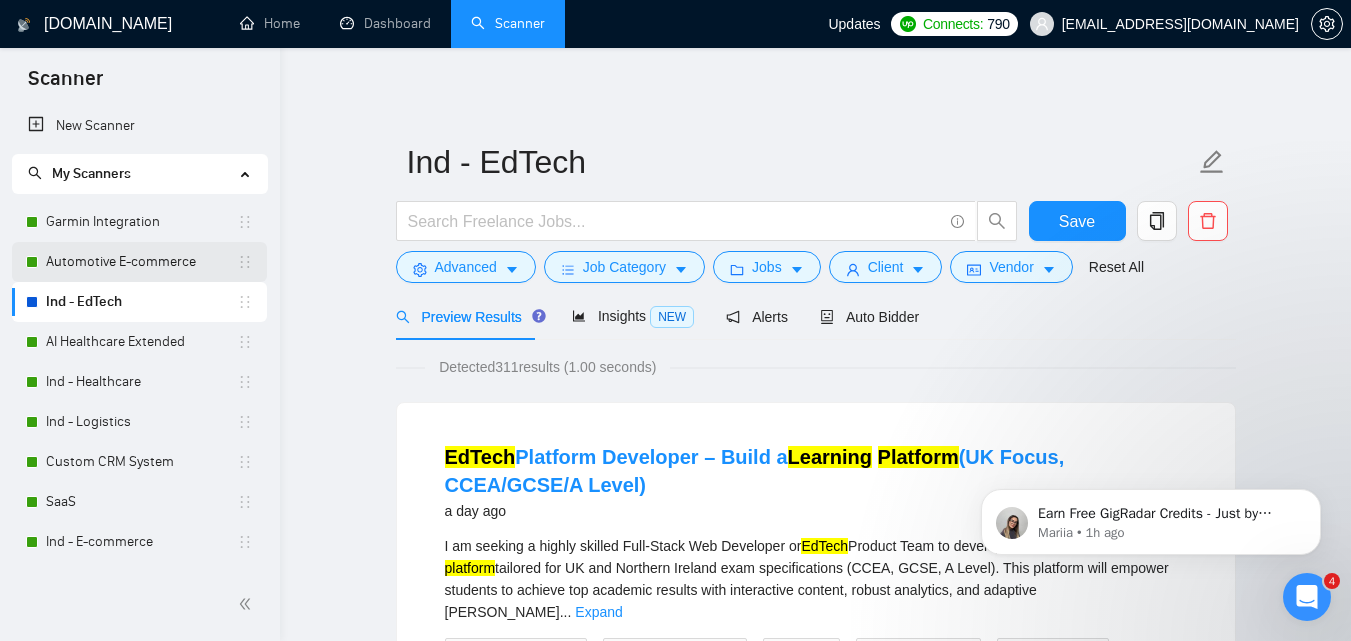 click on "Automotive E-commerce" at bounding box center (141, 262) 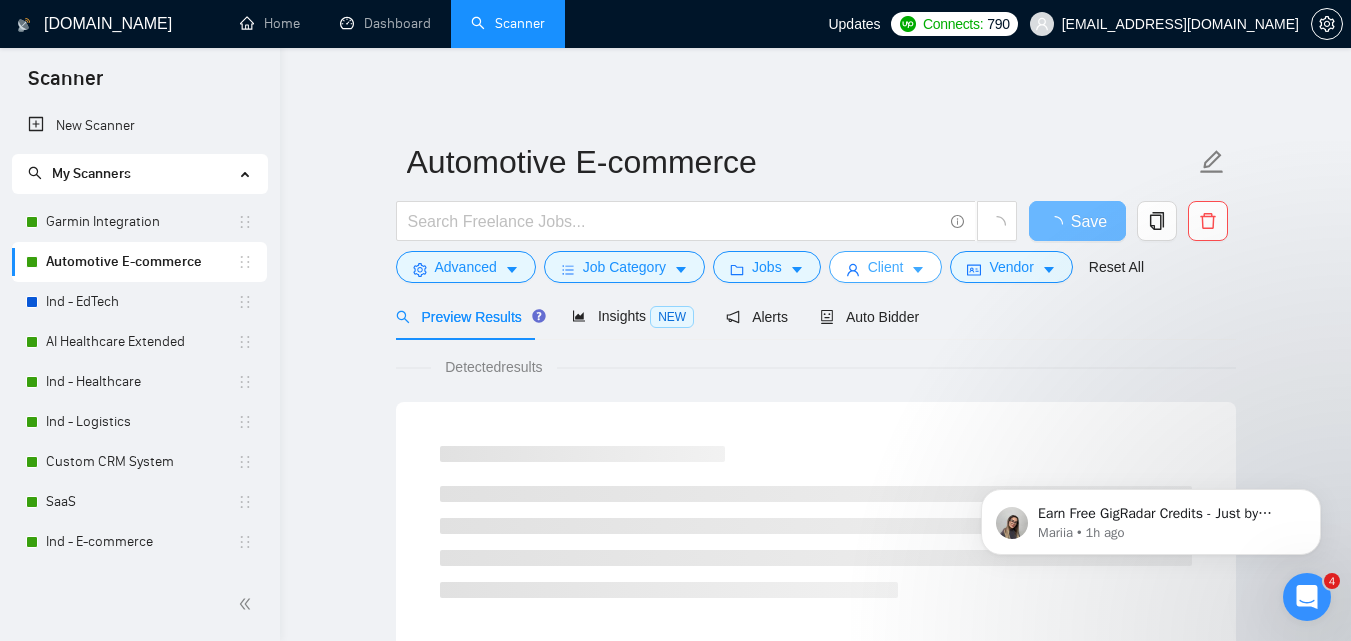 click on "Client" at bounding box center [886, 267] 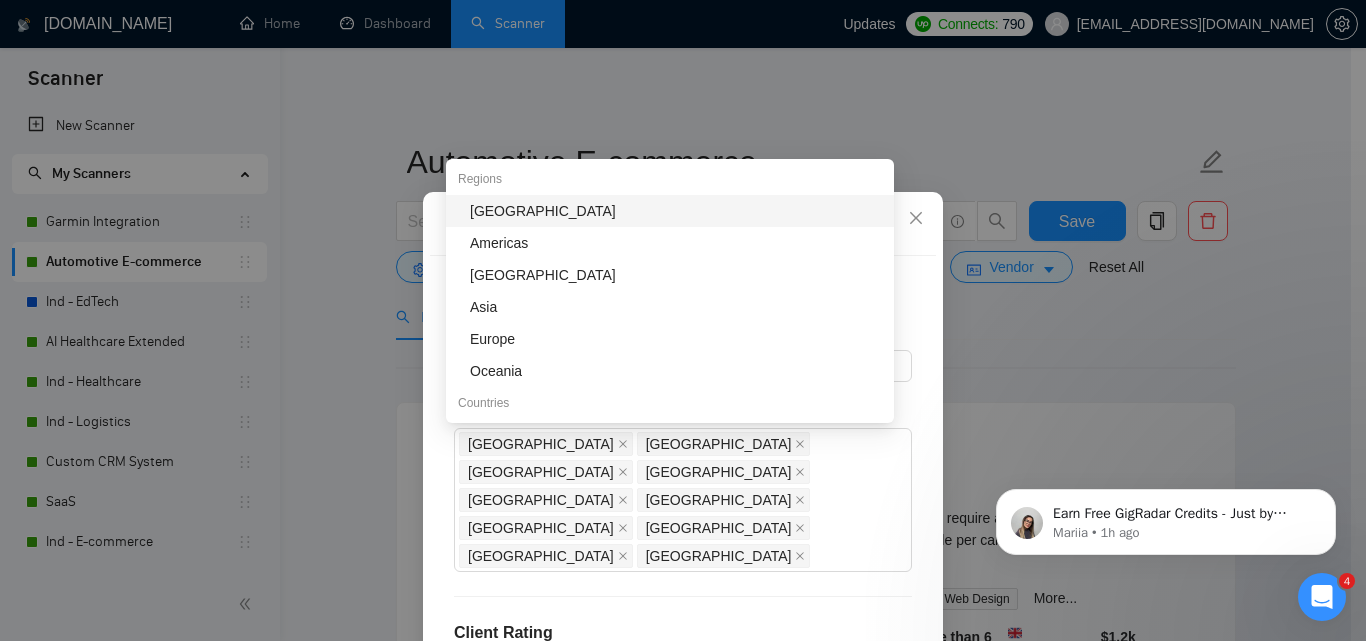 drag, startPoint x: 656, startPoint y: 499, endPoint x: 448, endPoint y: 426, distance: 220.4382 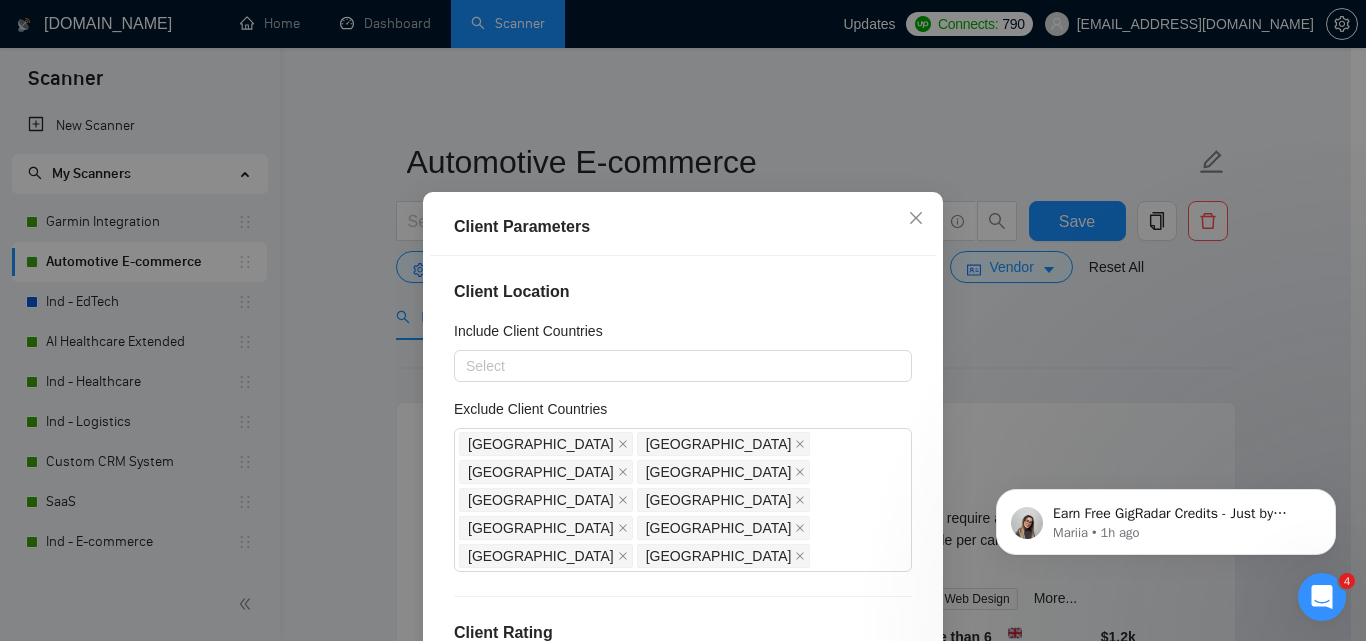 drag, startPoint x: 679, startPoint y: 505, endPoint x: 454, endPoint y: 422, distance: 239.82077 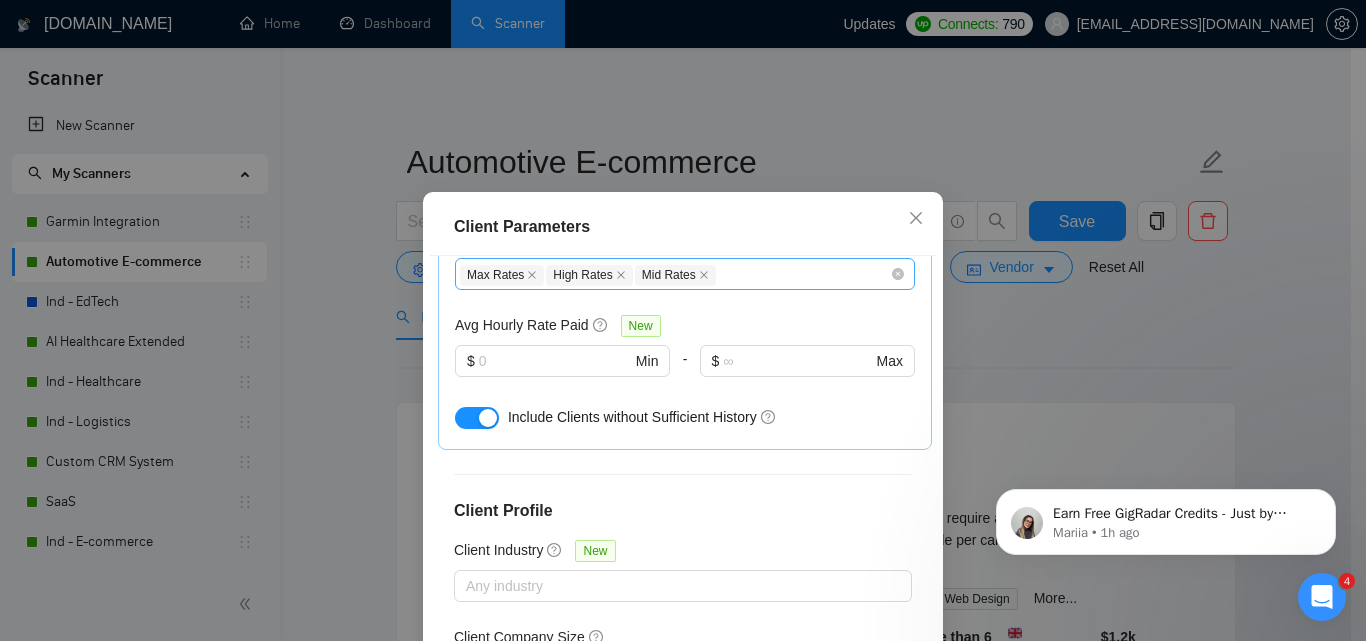 scroll, scrollTop: 851, scrollLeft: 0, axis: vertical 